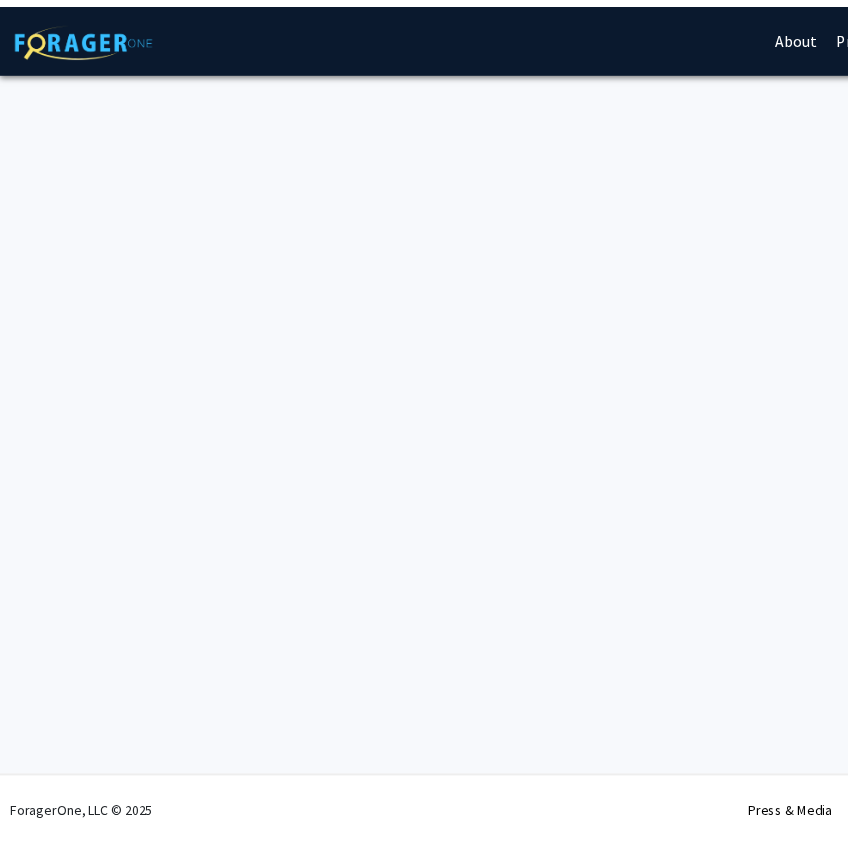 scroll, scrollTop: 0, scrollLeft: 0, axis: both 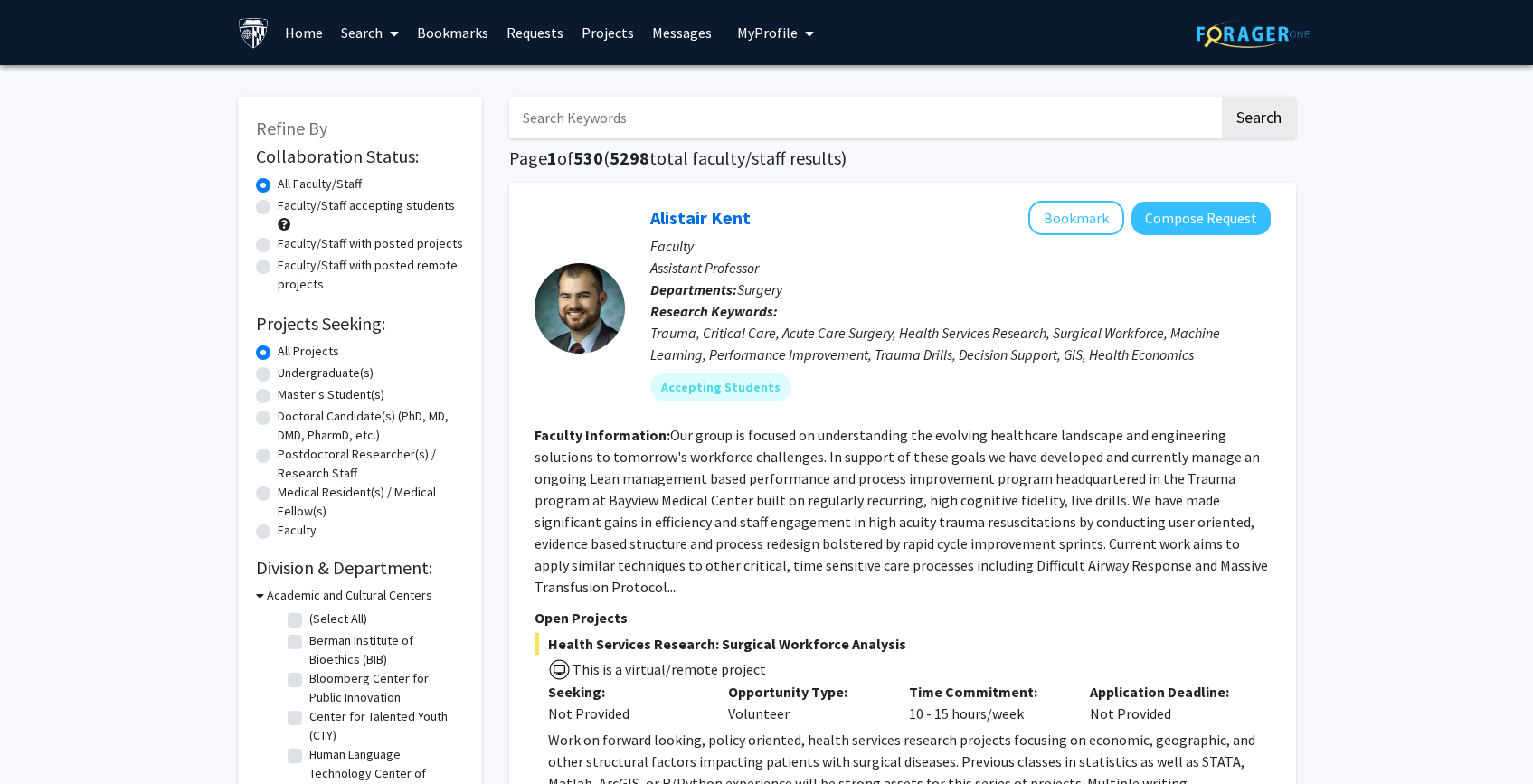 click on "Faculty/Staff accepting students" 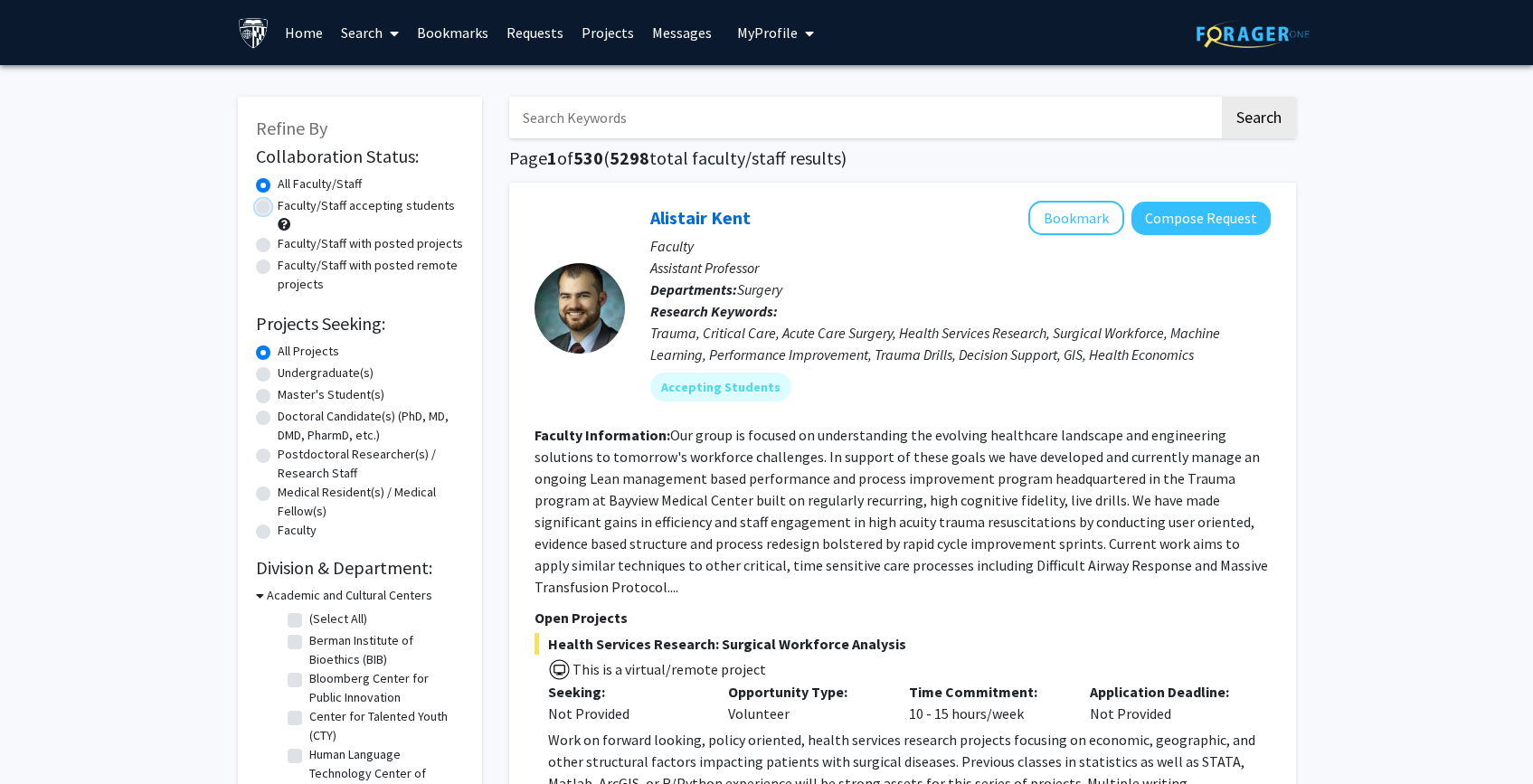 click on "Faculty/Staff accepting students" at bounding box center (283, 202) 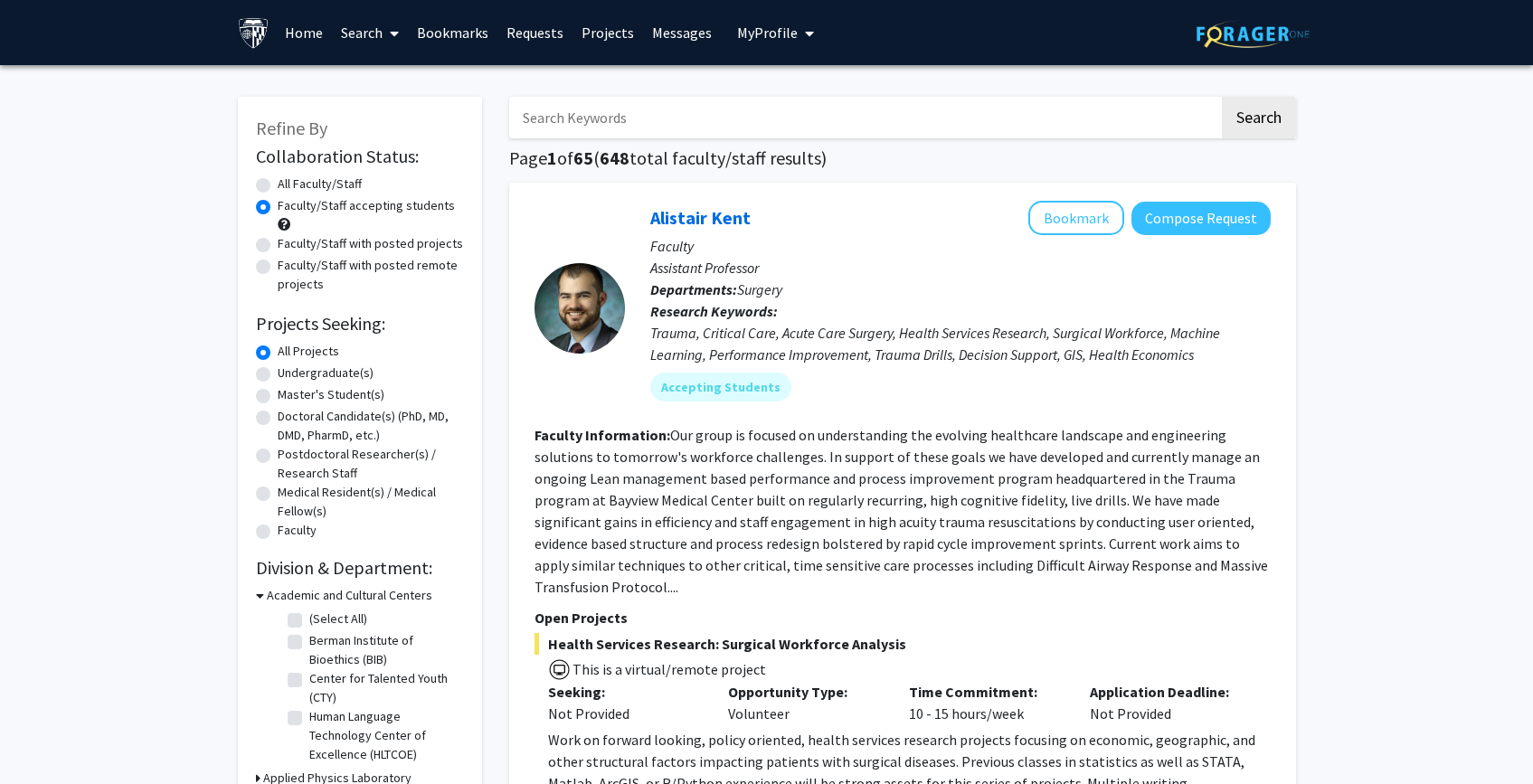 click on "All Faculty/Staff" 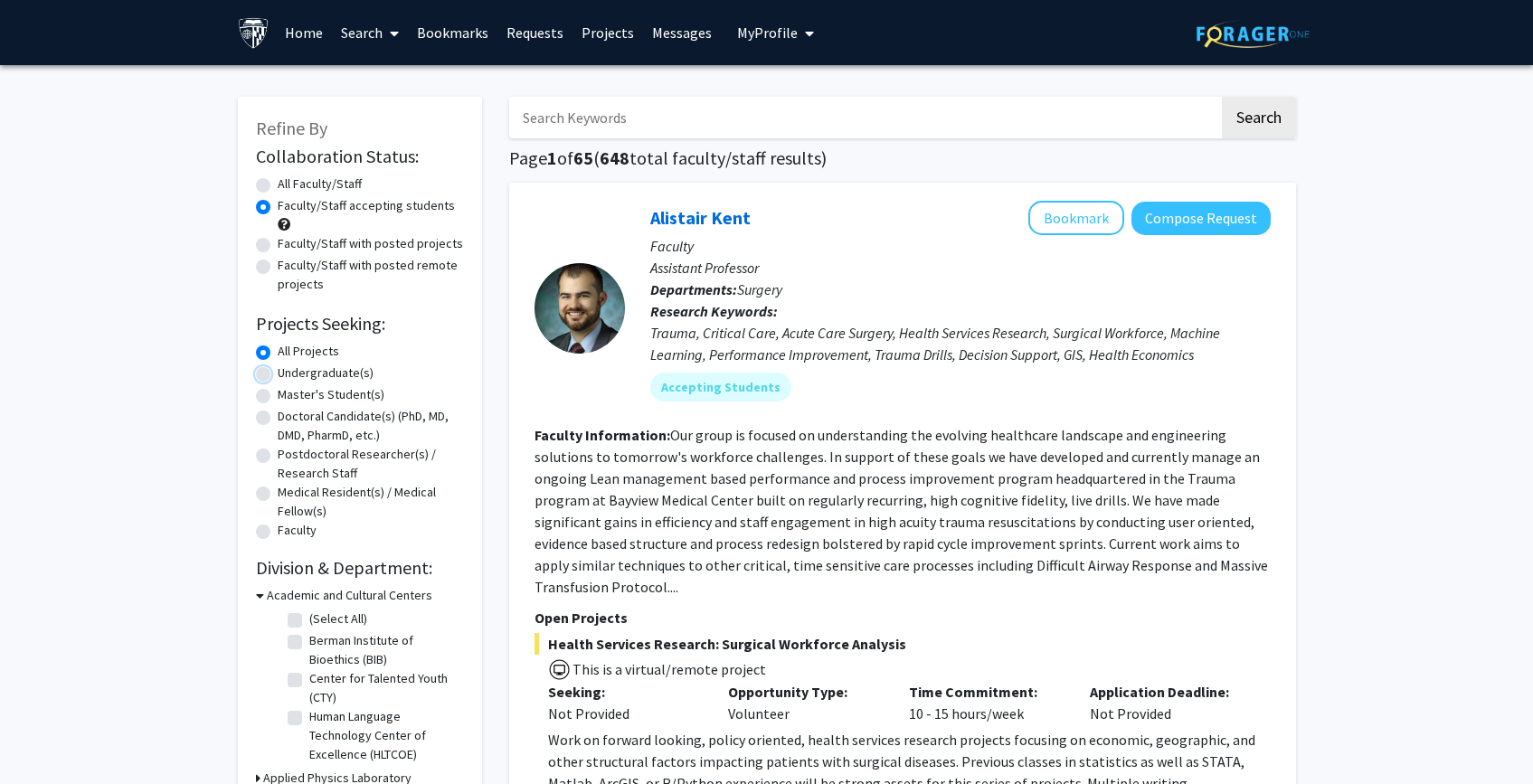 click on "Undergraduate(s)" at bounding box center (283, 369) 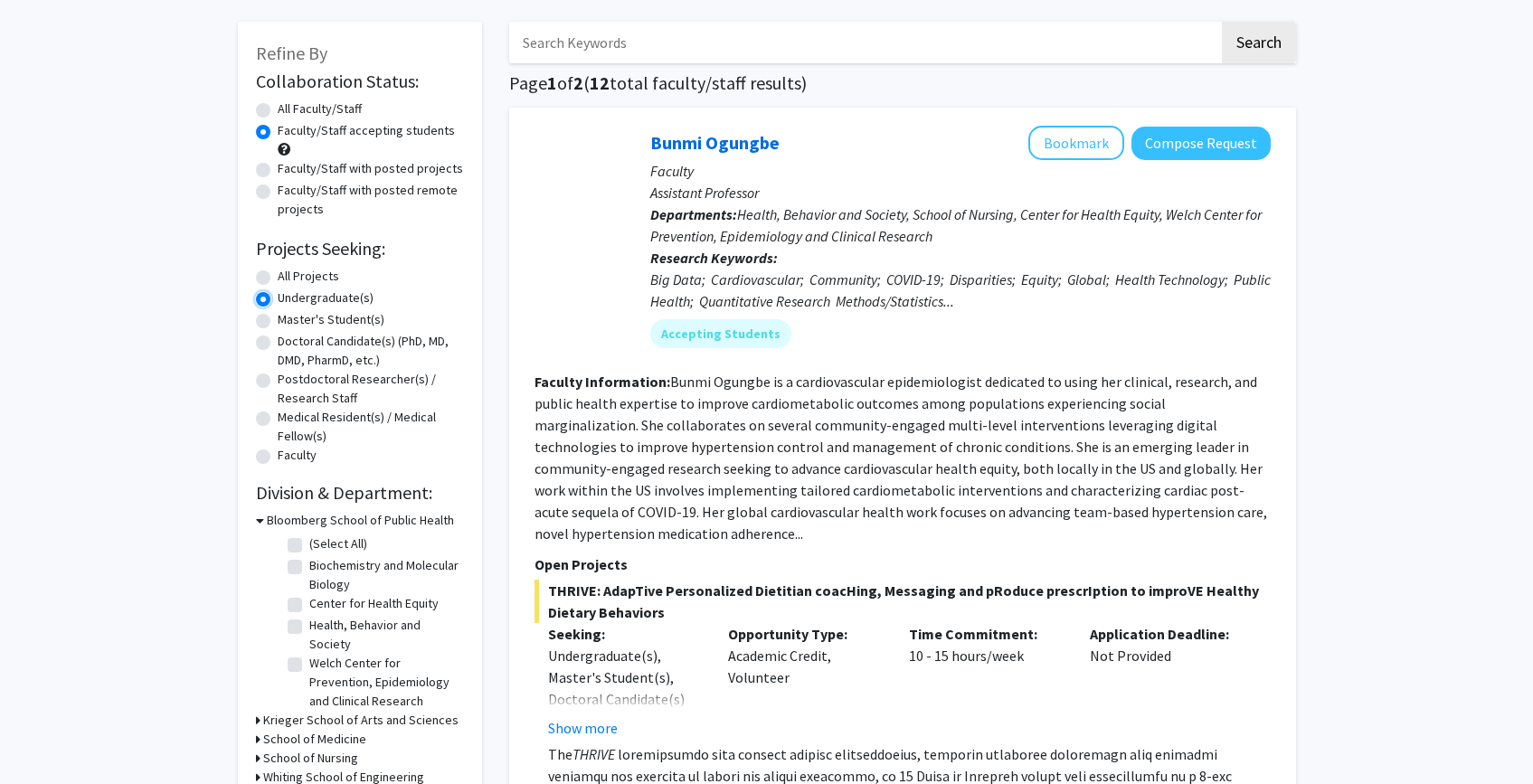 scroll, scrollTop: 231, scrollLeft: 0, axis: vertical 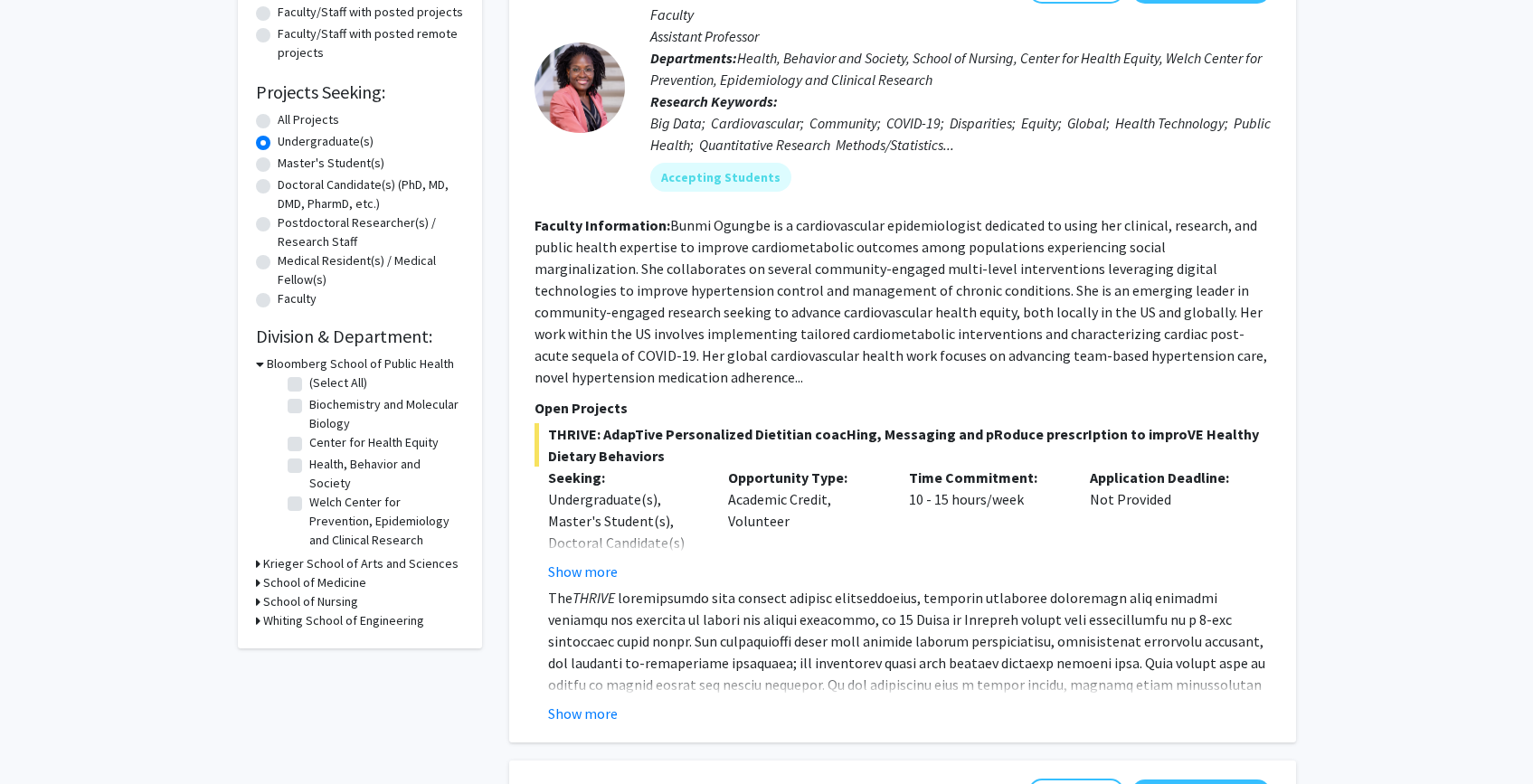 click 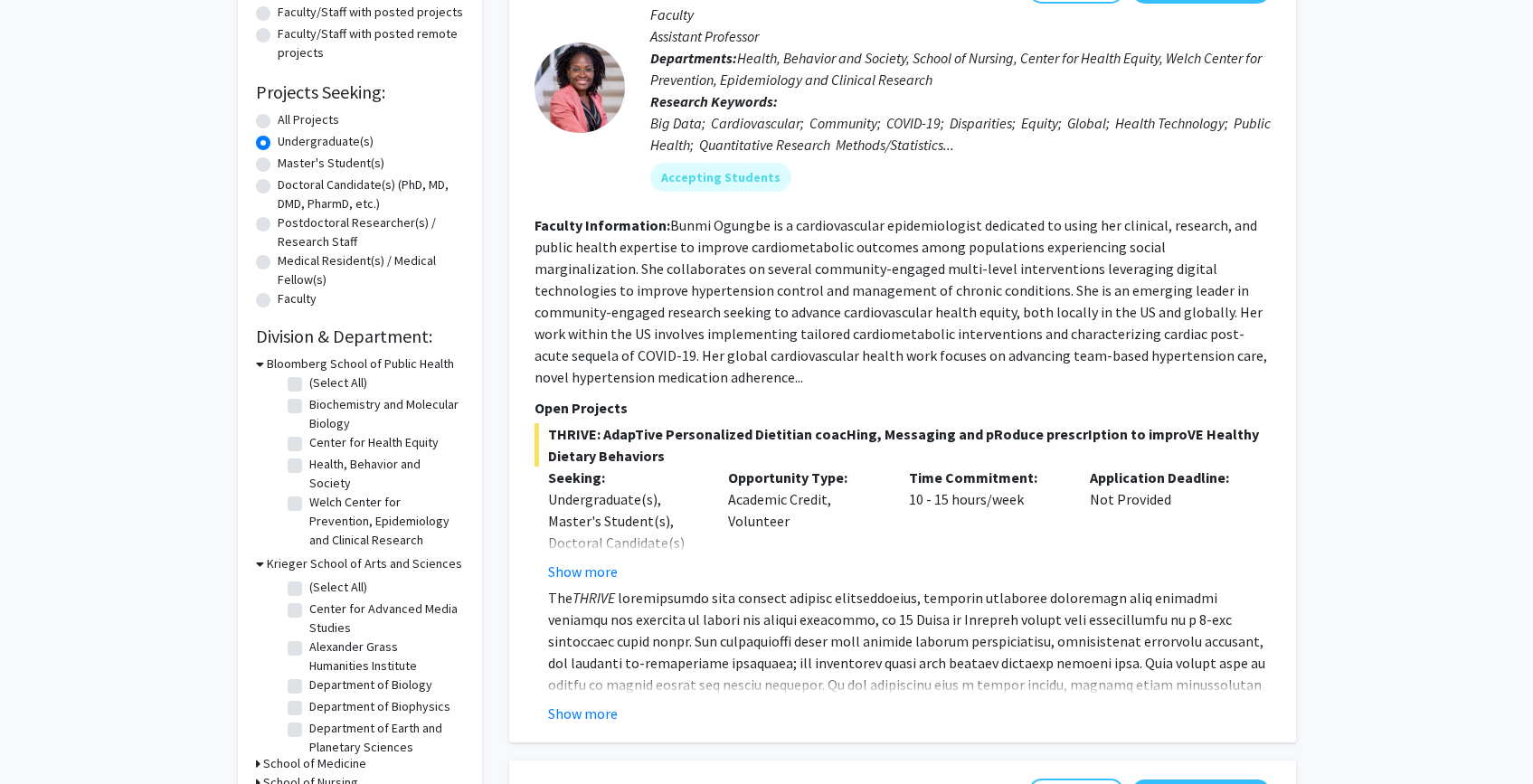 click on "(Select All)" 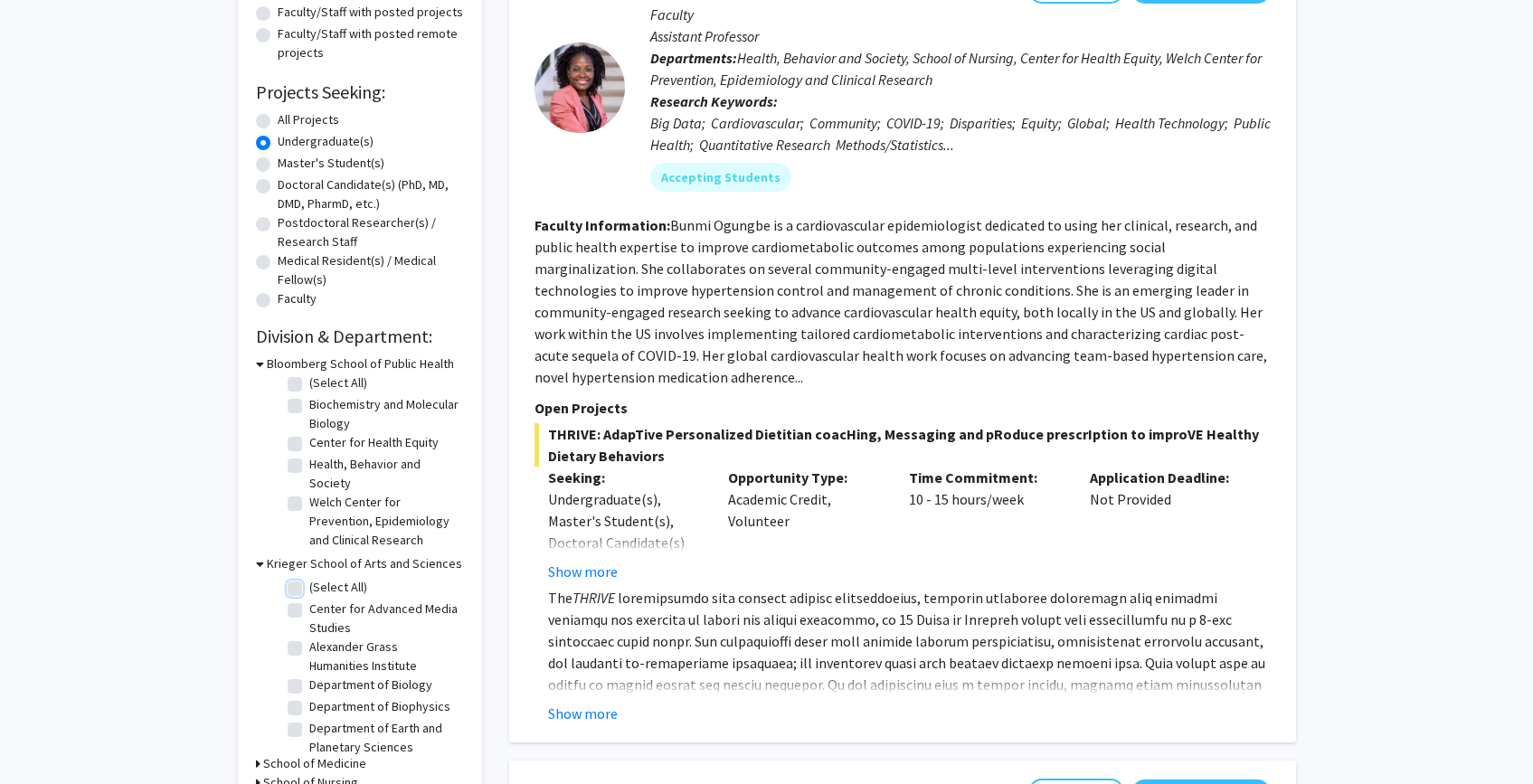 click on "(Select All)" at bounding box center (315, 583) 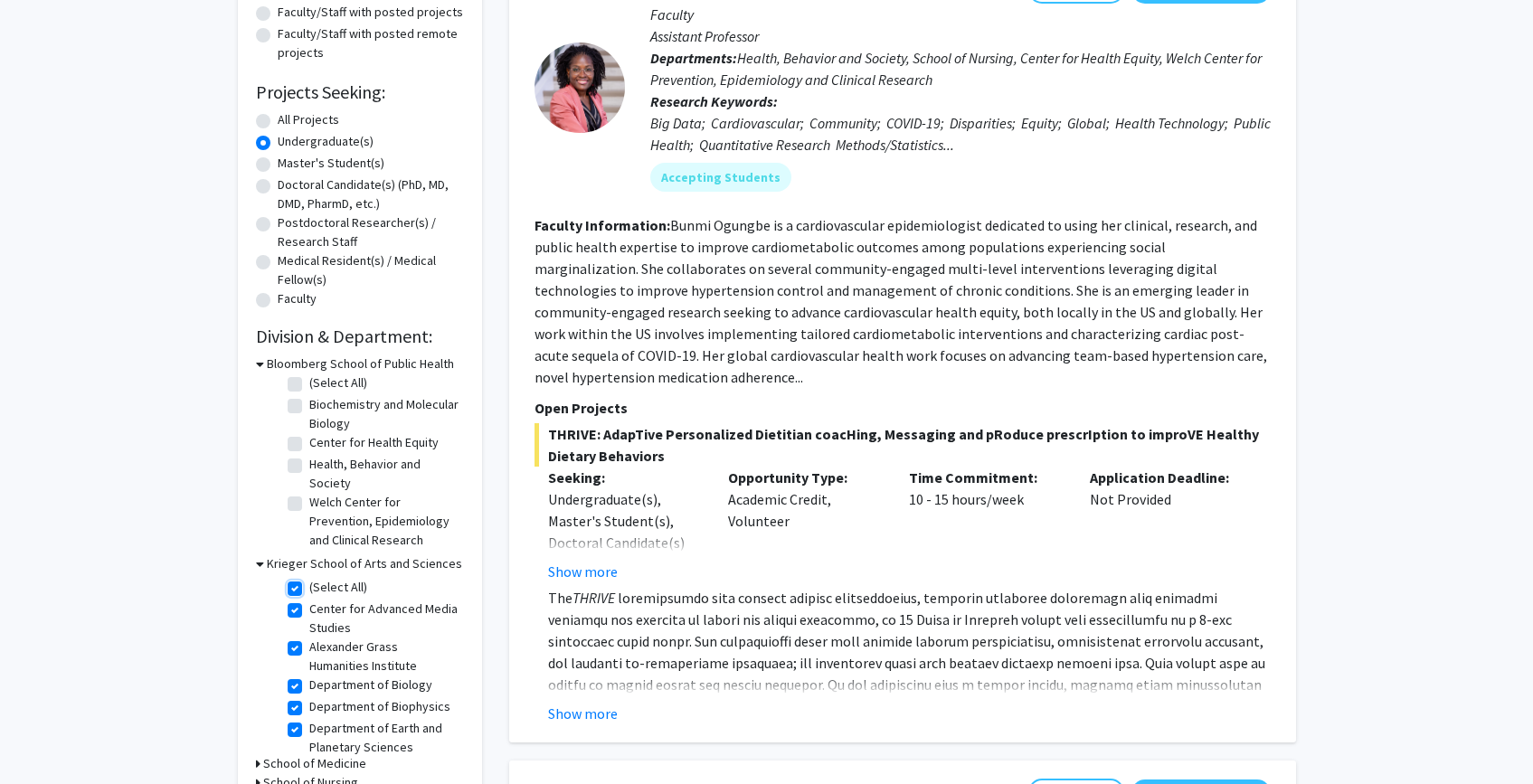 checkbox on "true" 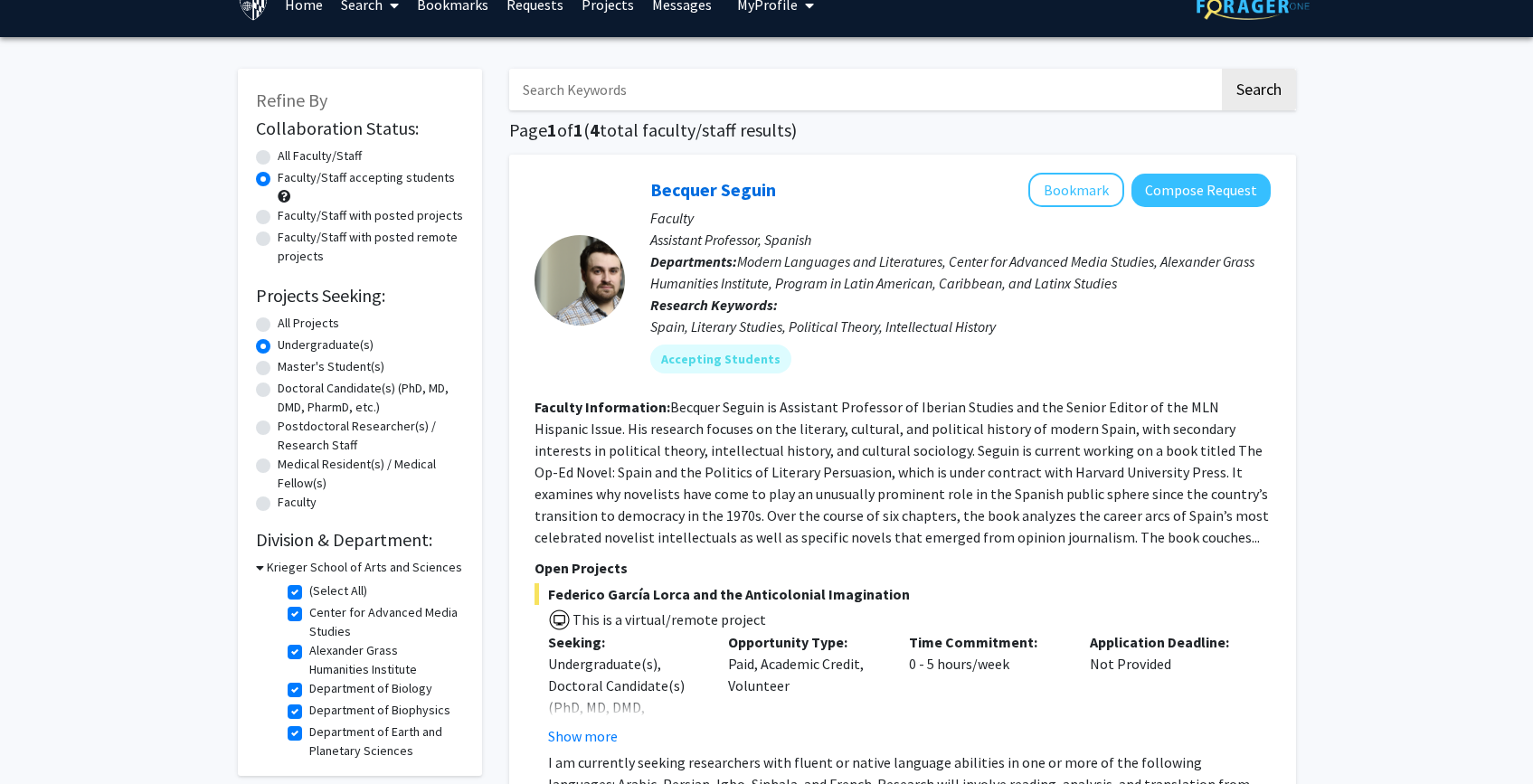 scroll, scrollTop: 0, scrollLeft: 0, axis: both 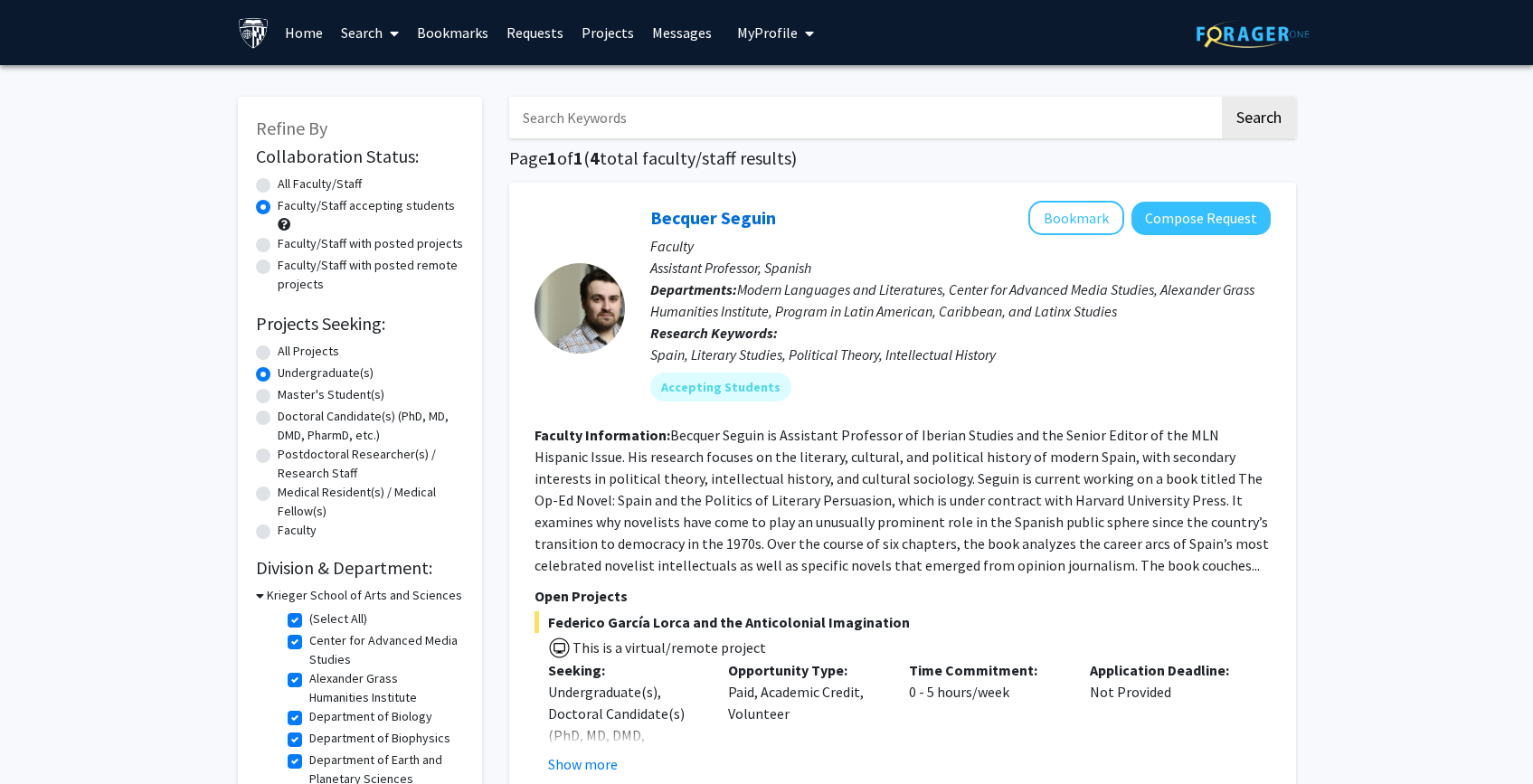 click on "Undergraduate(s)" 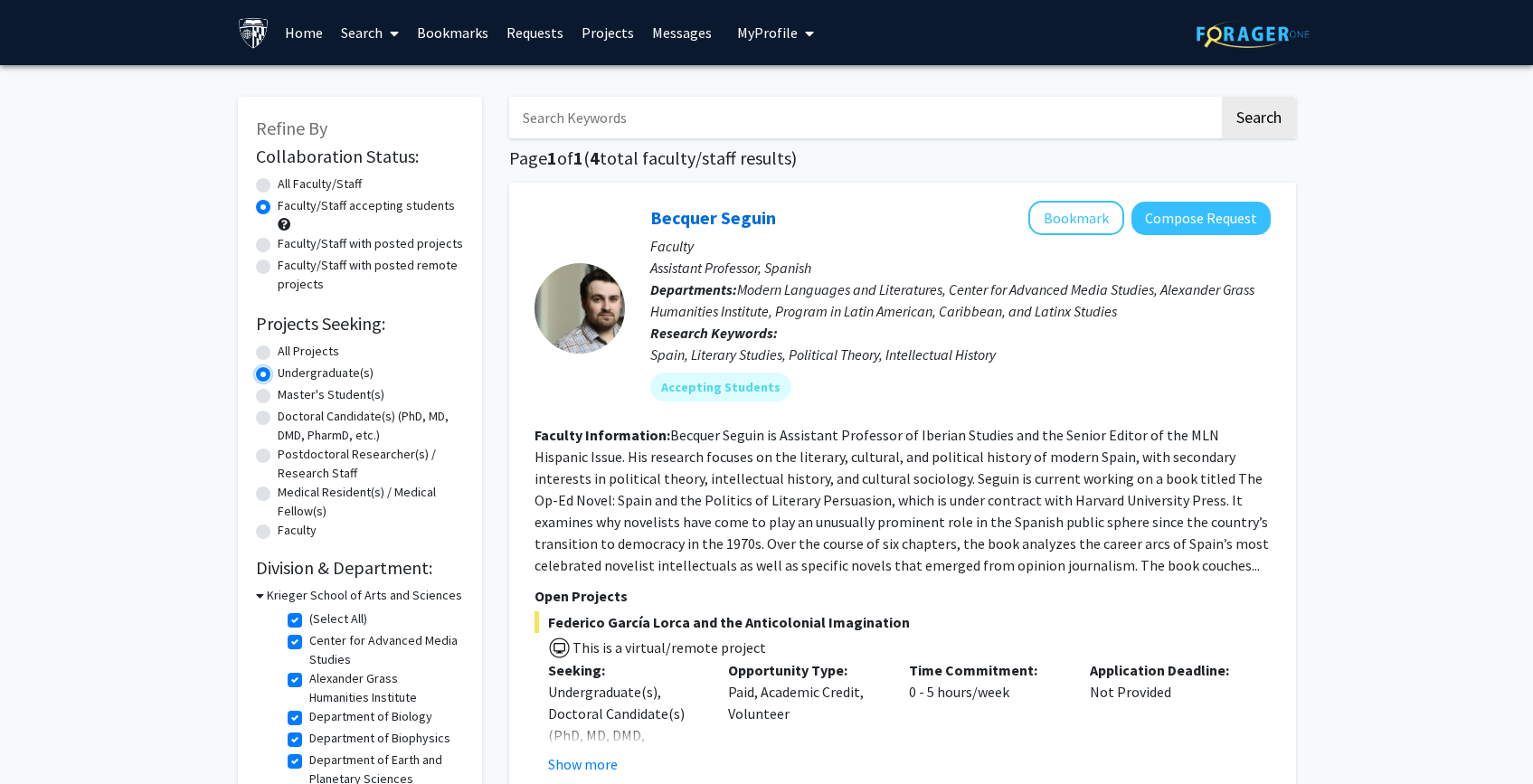 click on "Undergraduate(s)" at bounding box center [283, 369] 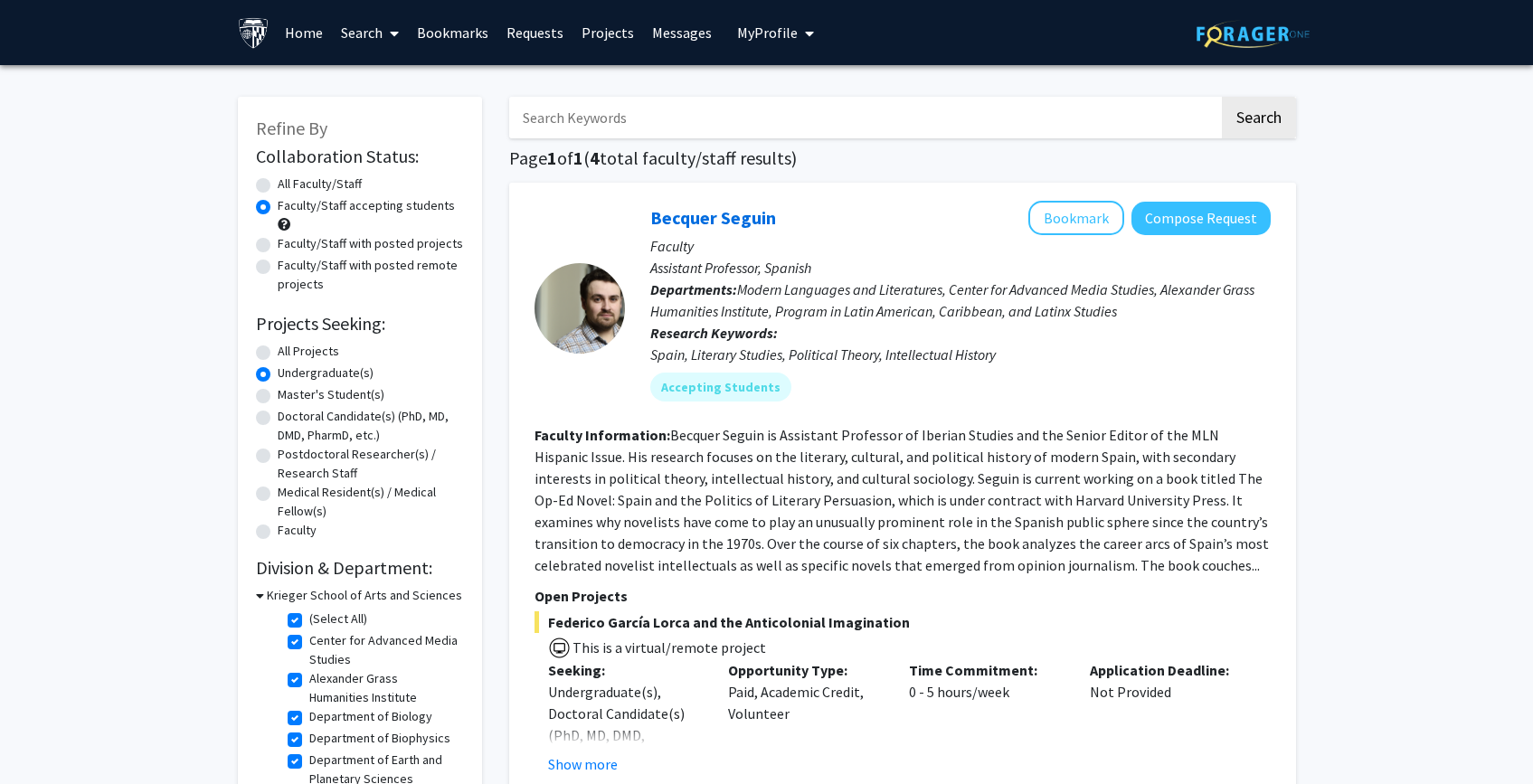 click on "All Projects" 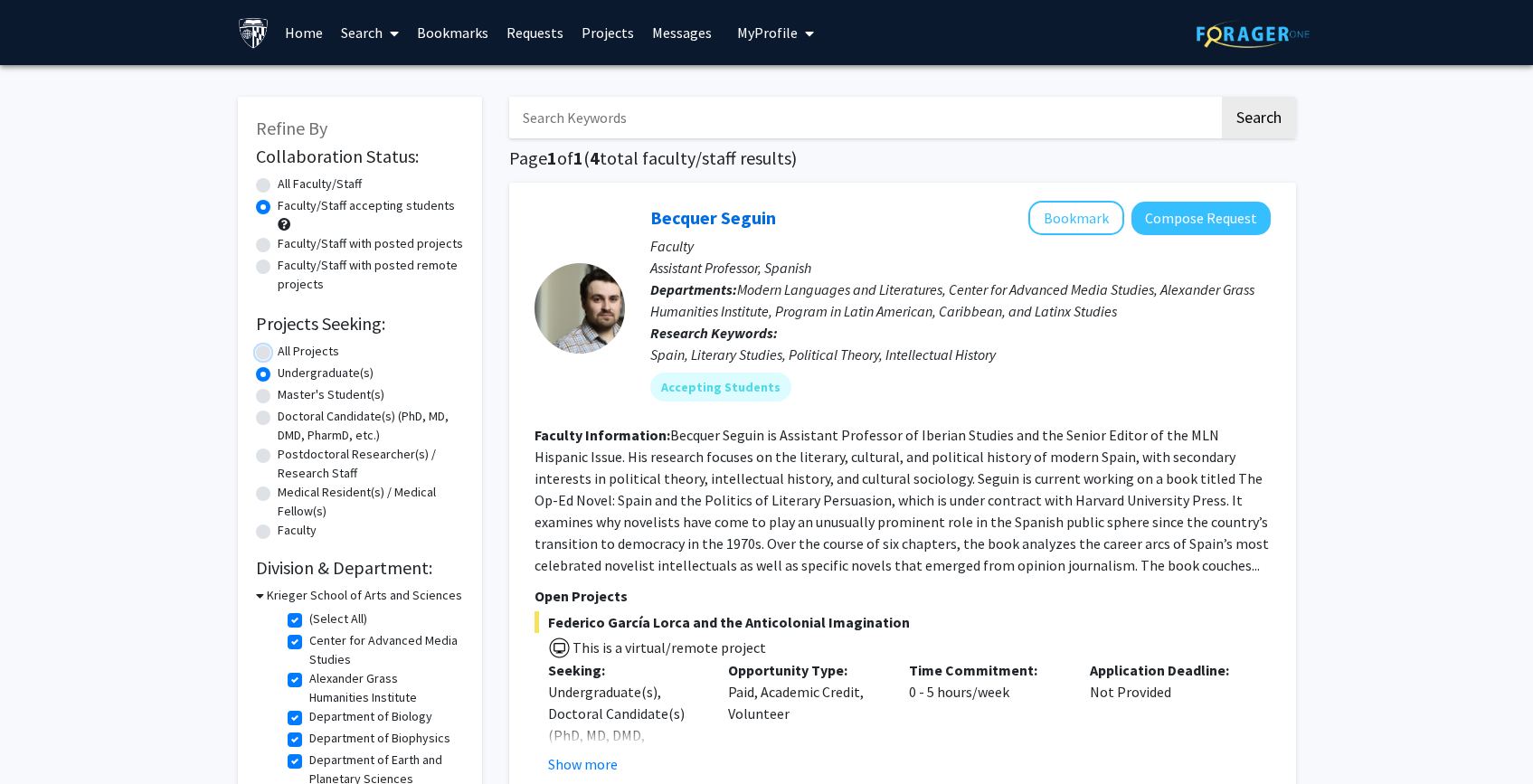 click on "All Projects" at bounding box center [283, 347] 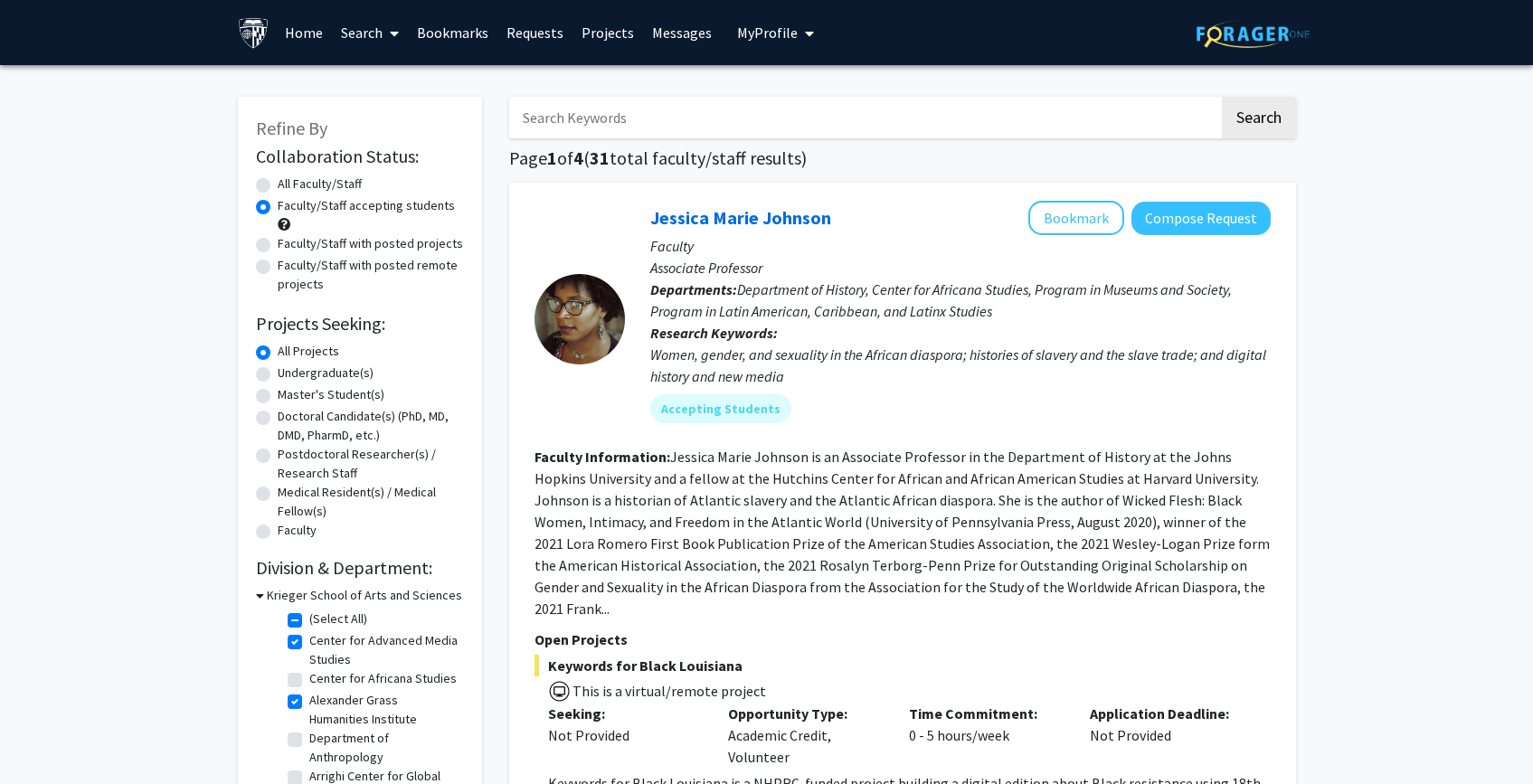 click on "Faculty/Staff accepting students" 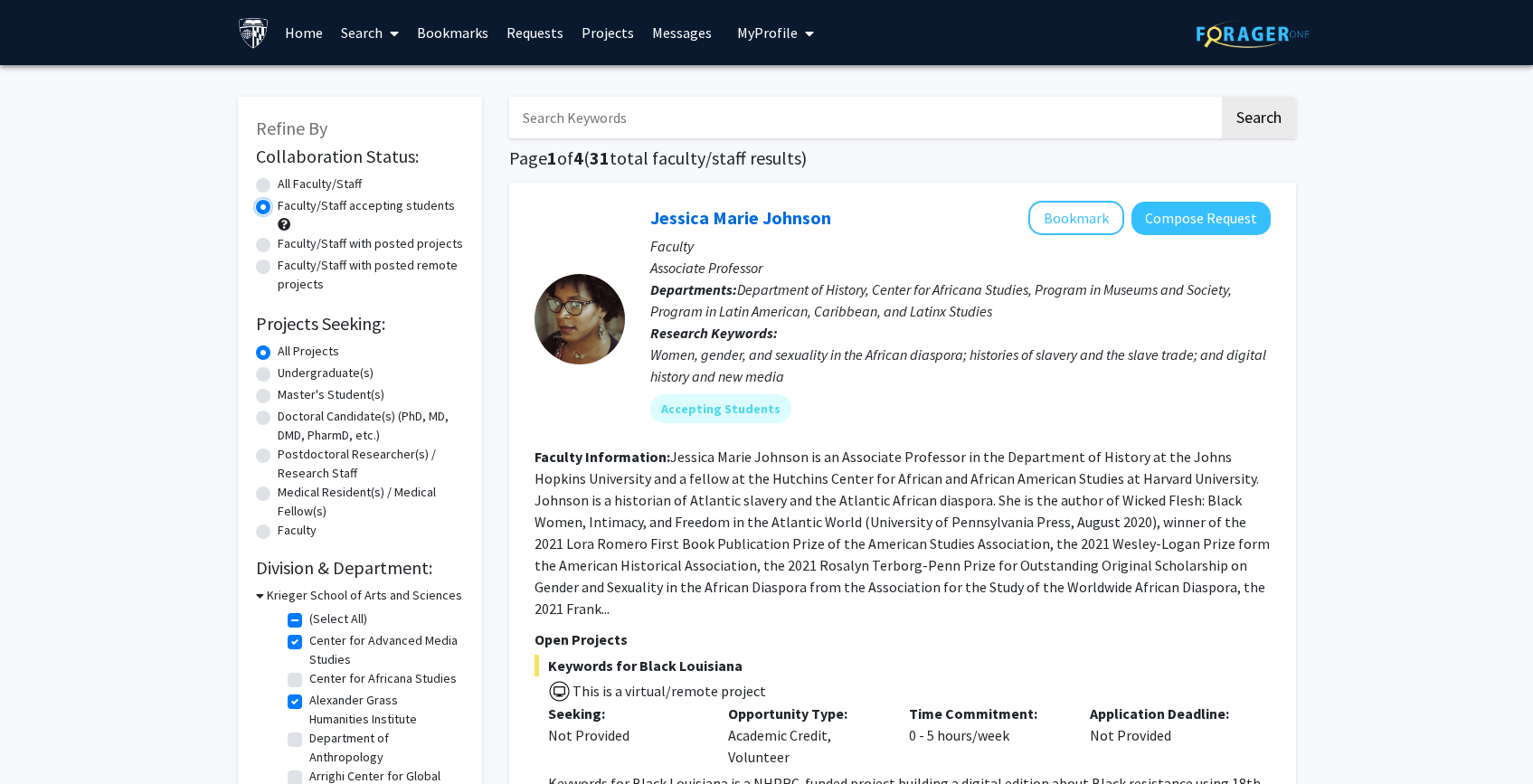 click on "Faculty/Staff accepting students" at bounding box center [283, 202] 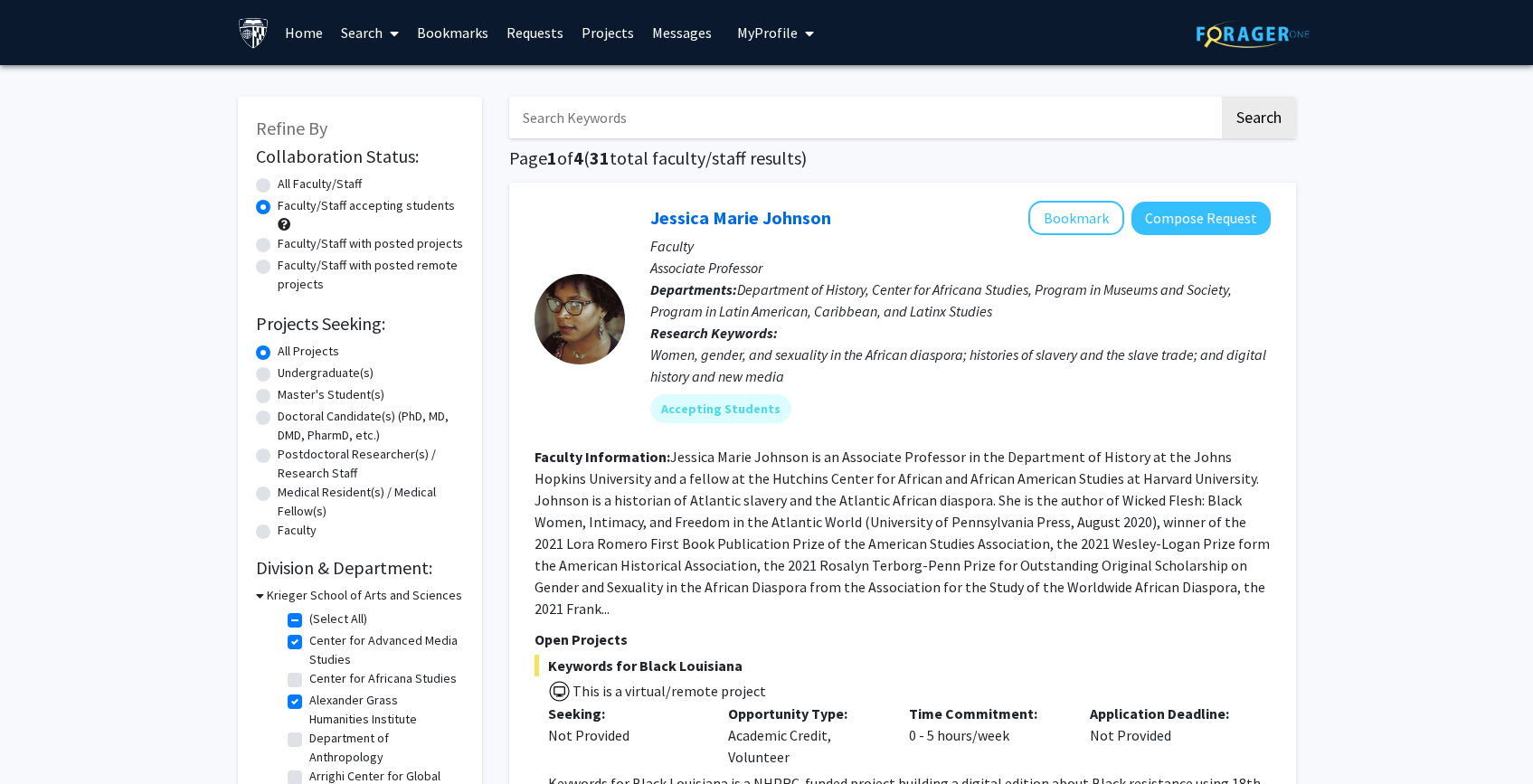 click on "All Faculty/Staff" 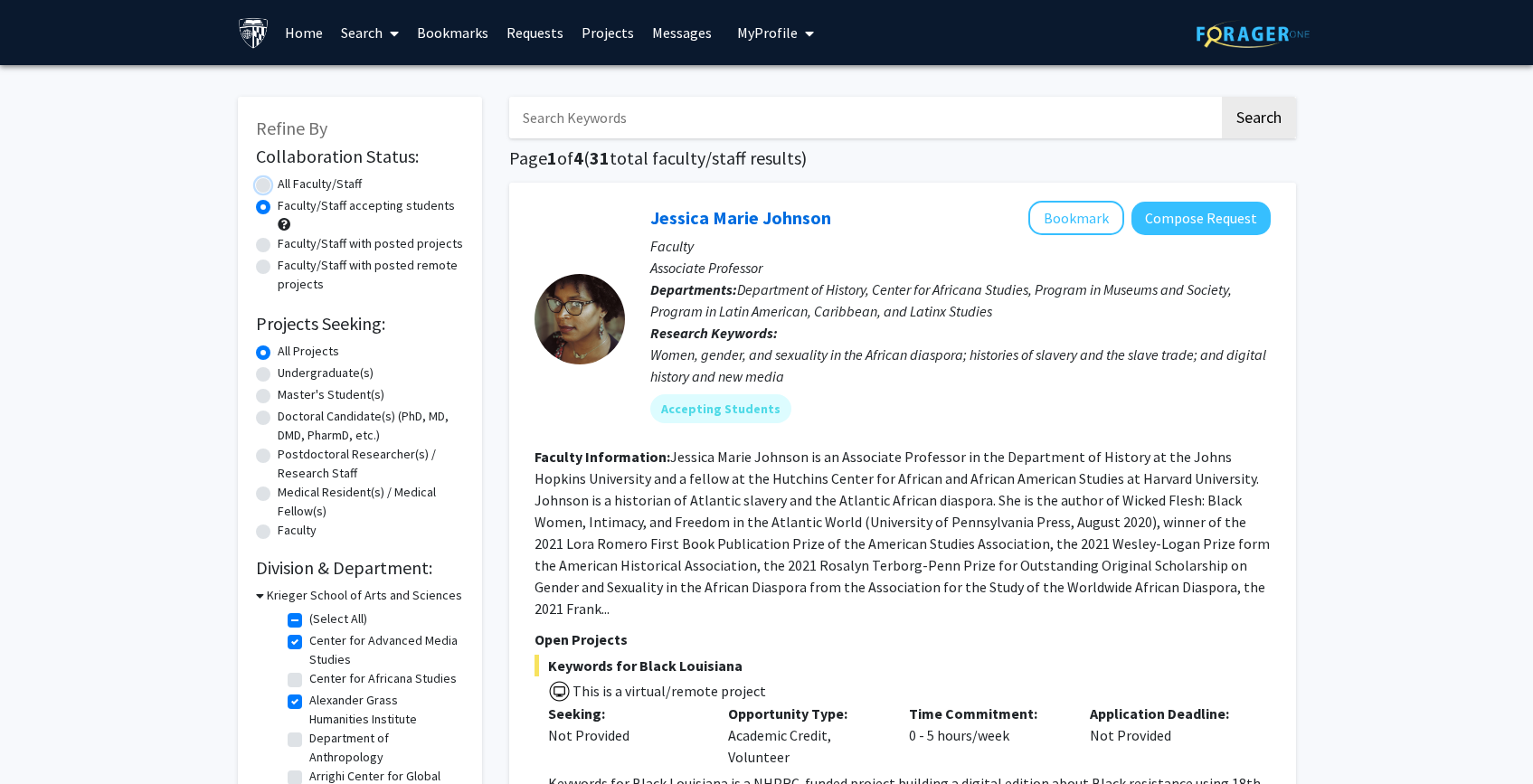 click on "All Faculty/Staff" at bounding box center (283, 180) 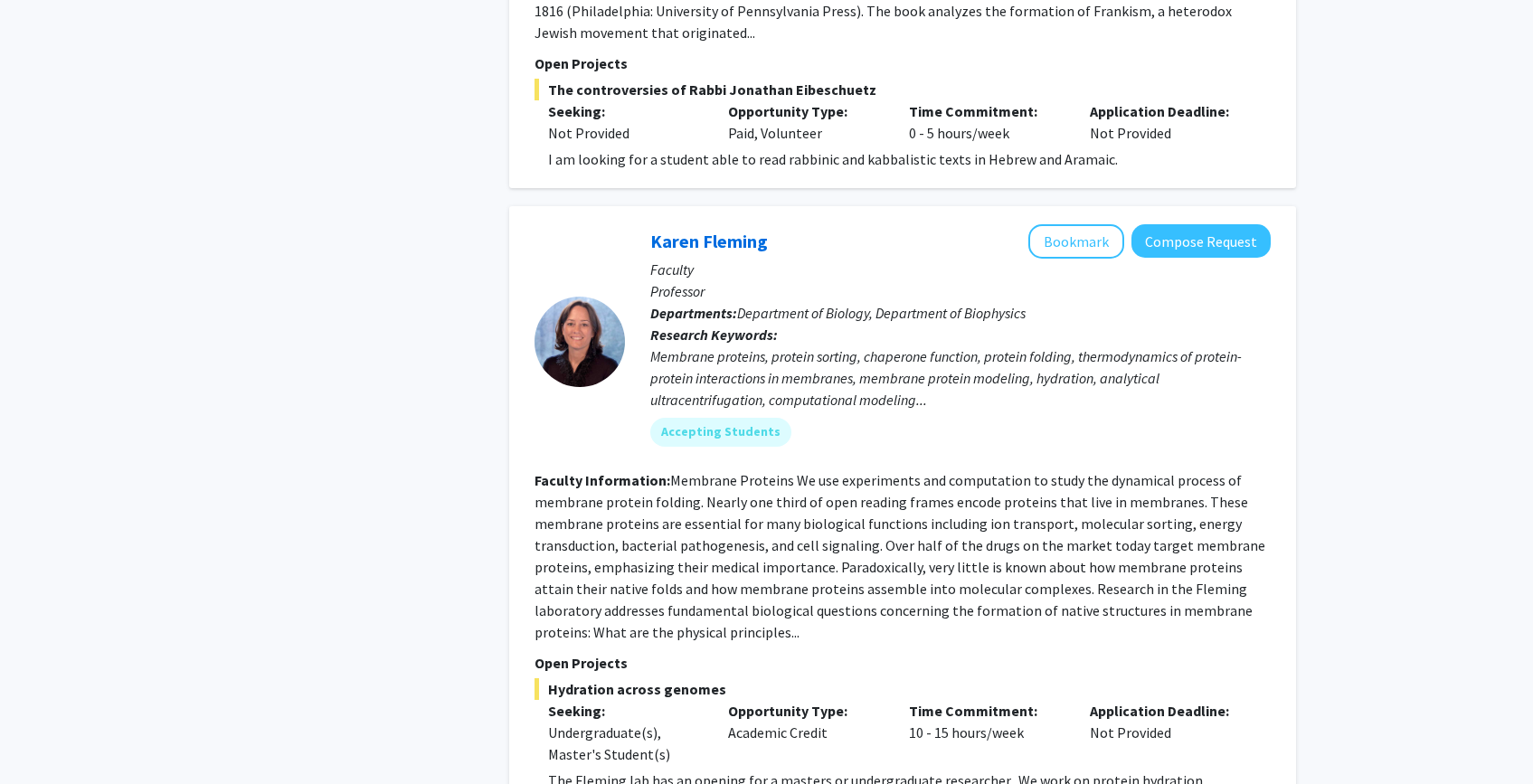 scroll, scrollTop: 4460, scrollLeft: 0, axis: vertical 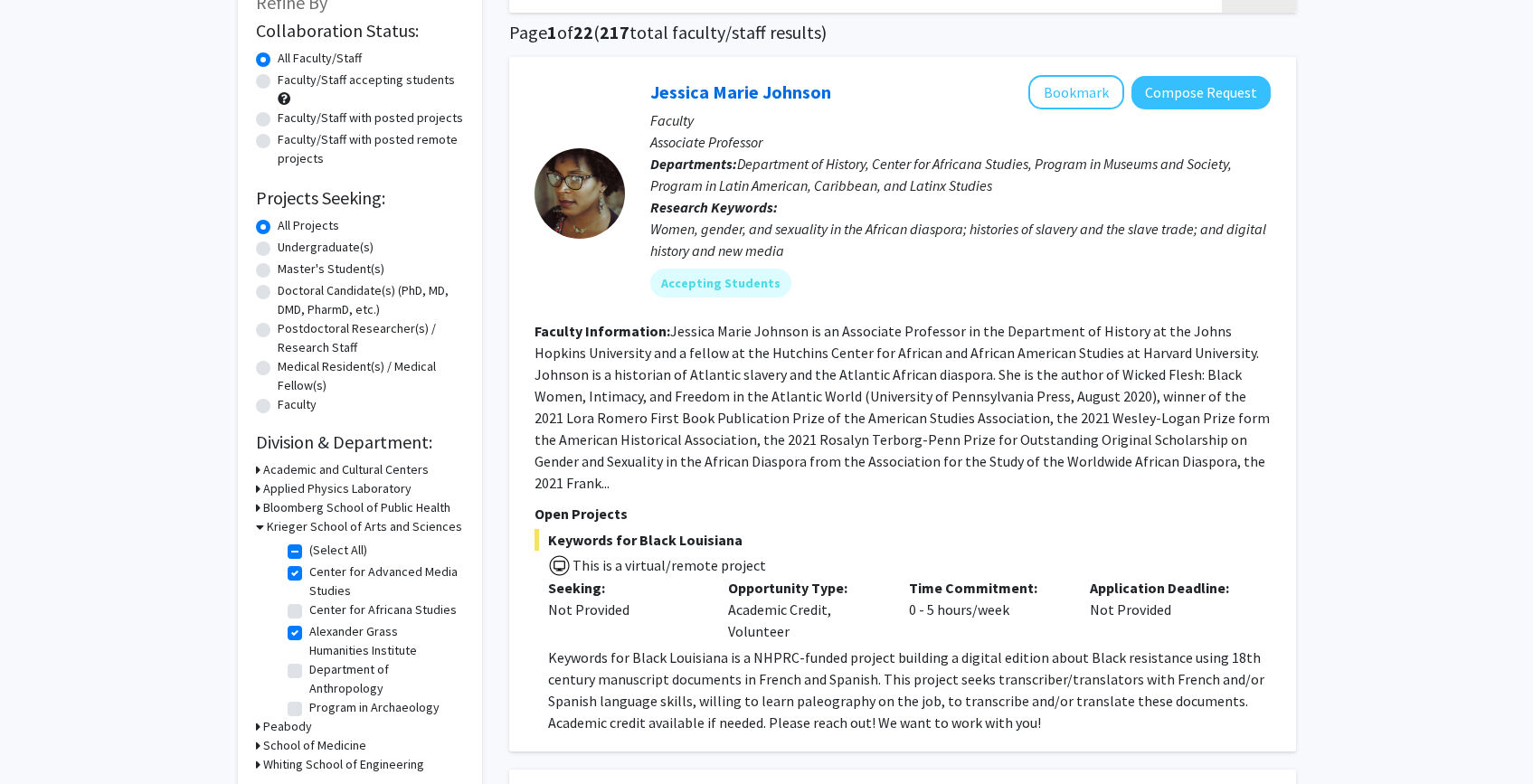 click on "(Select All)" 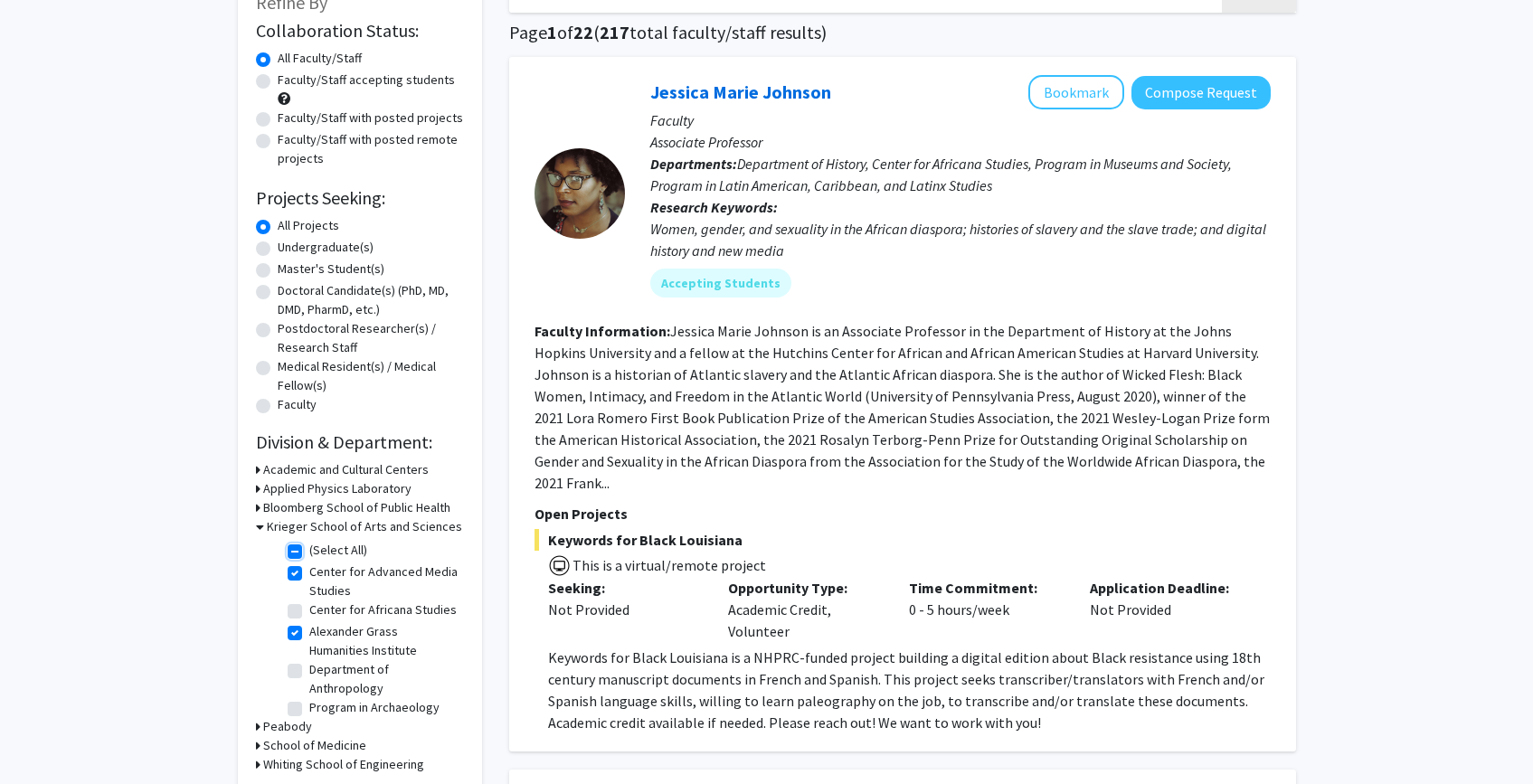 click on "(Select All)" at bounding box center (315, 546) 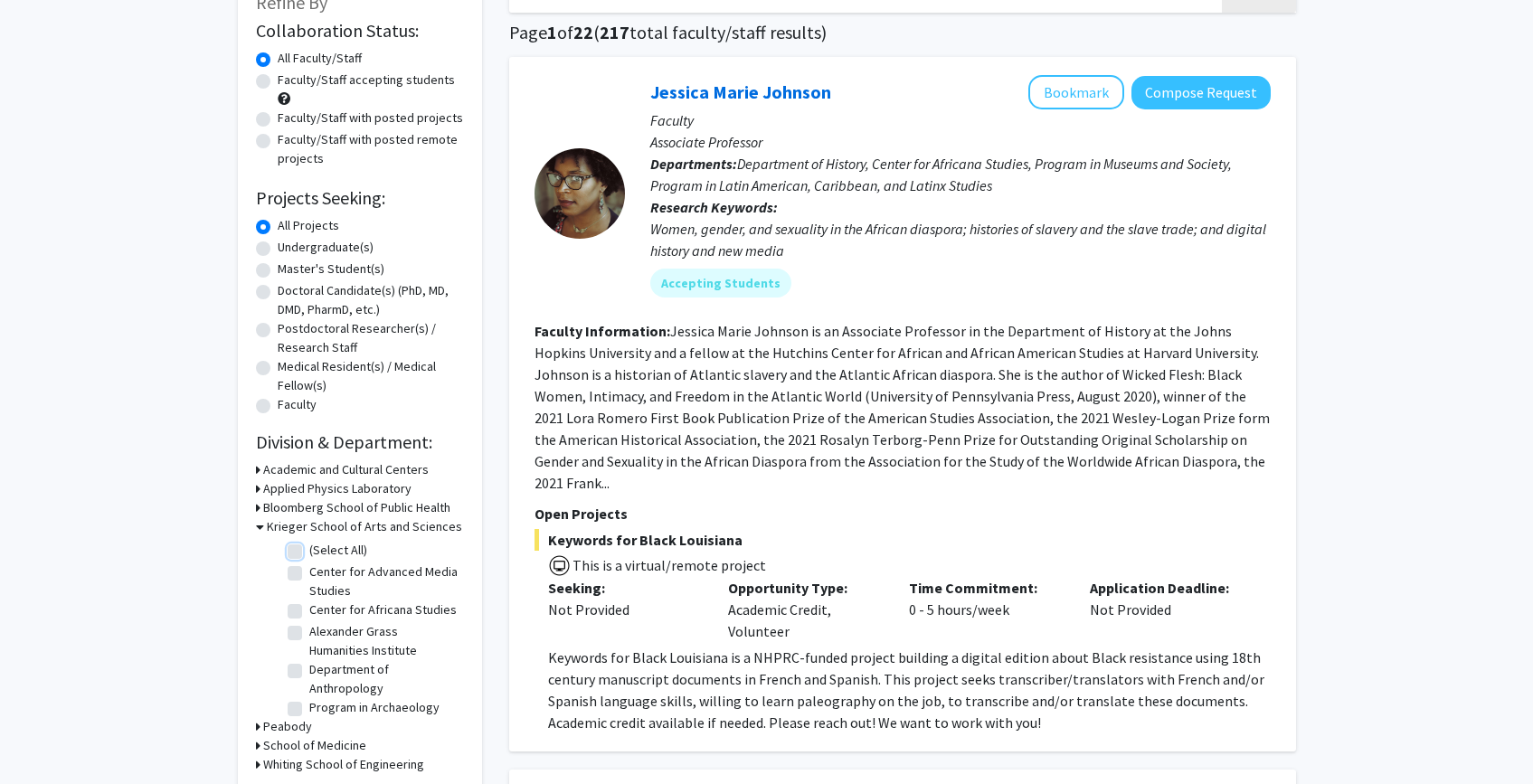 checkbox on "false" 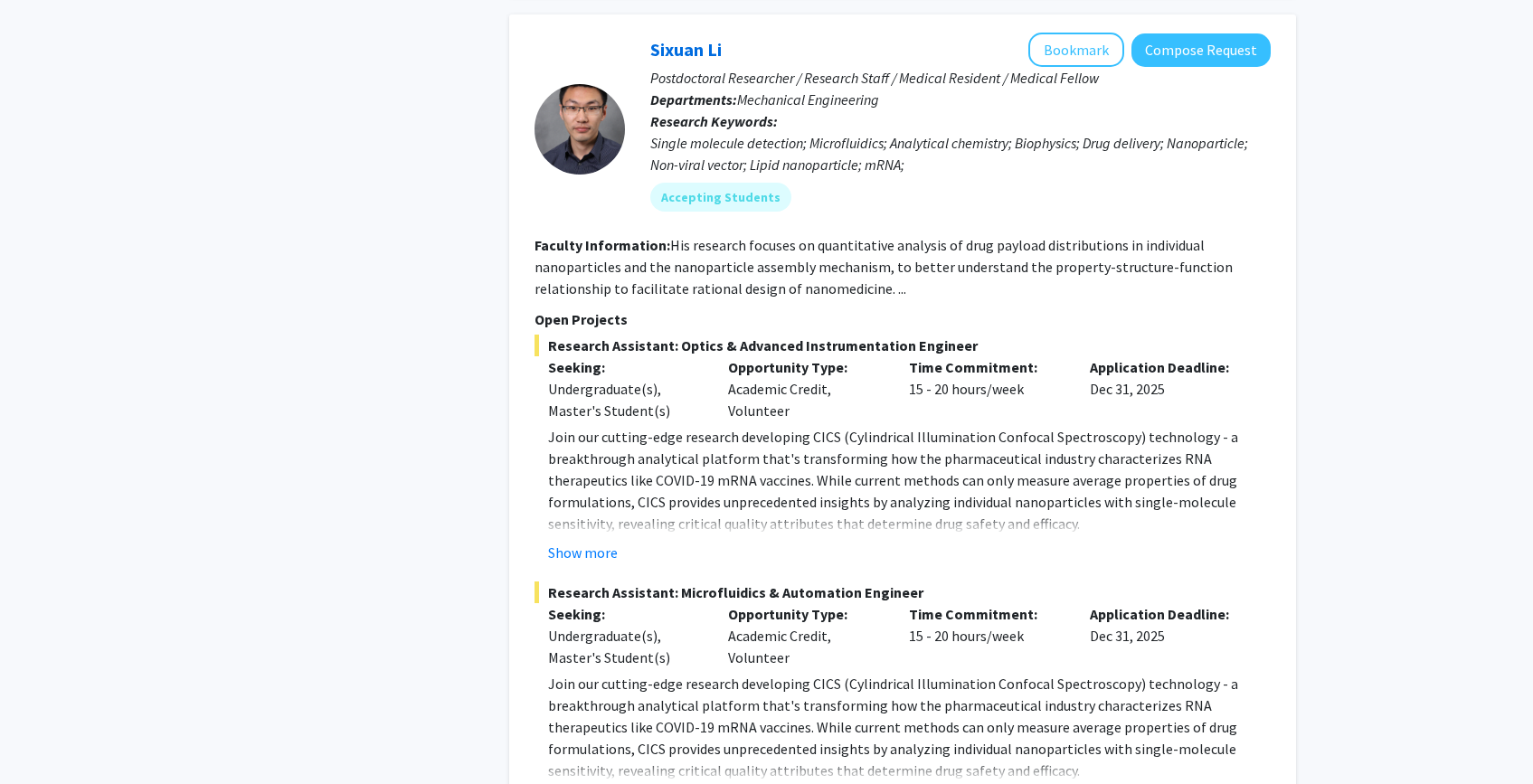 scroll, scrollTop: 8281, scrollLeft: 0, axis: vertical 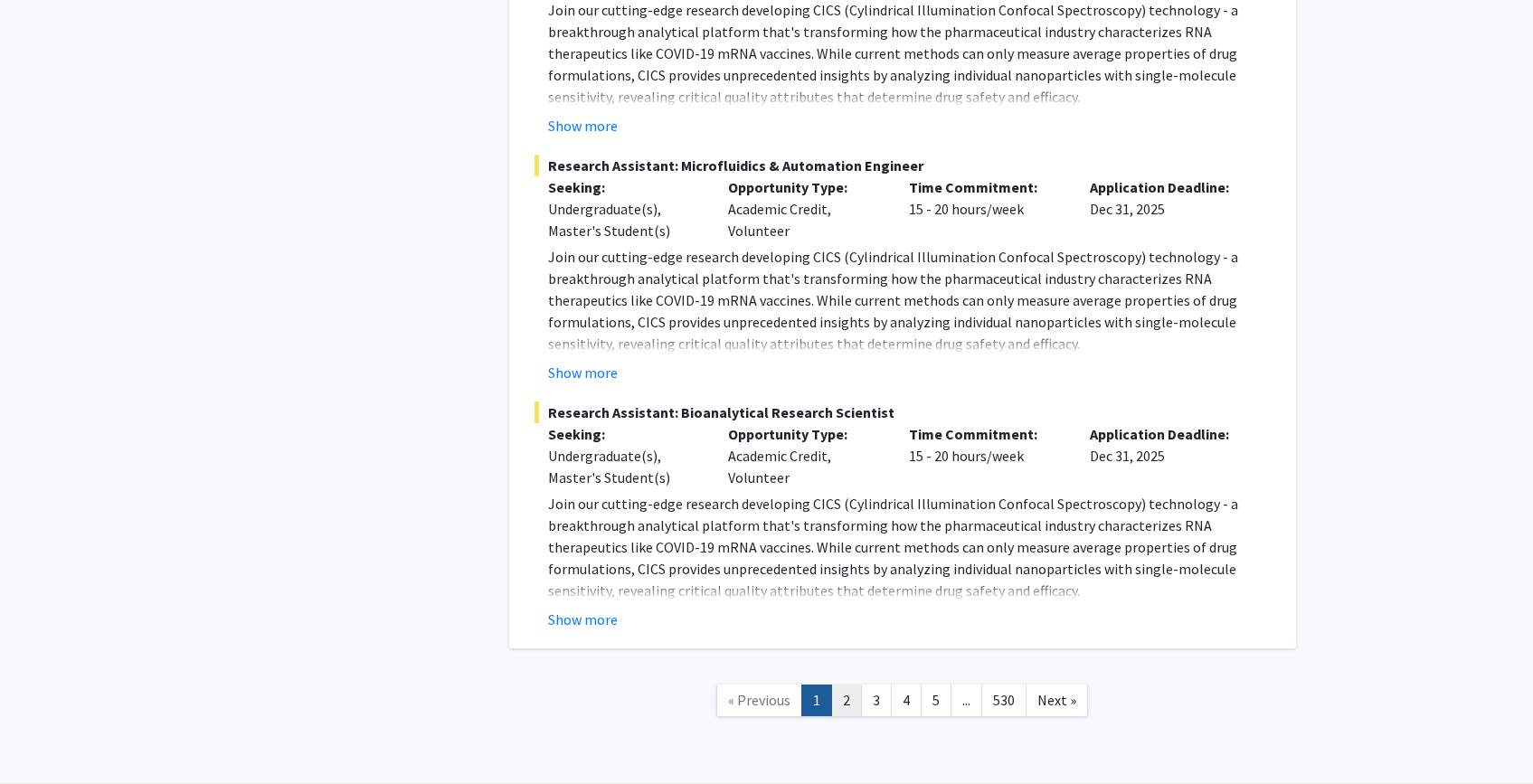 click on "2" 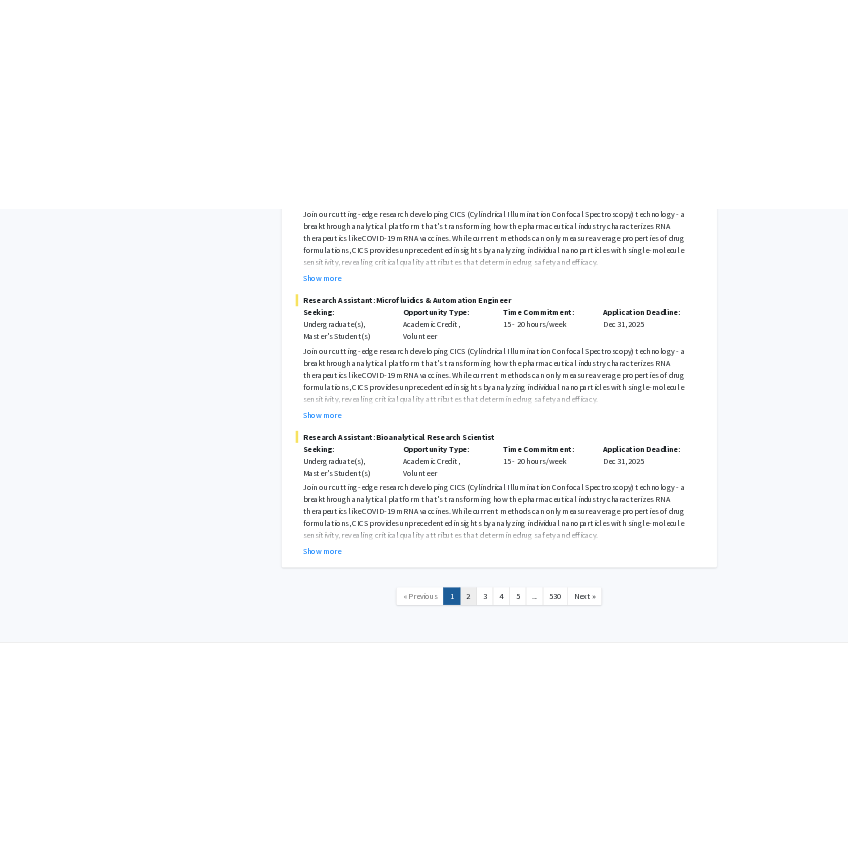 scroll, scrollTop: 0, scrollLeft: 0, axis: both 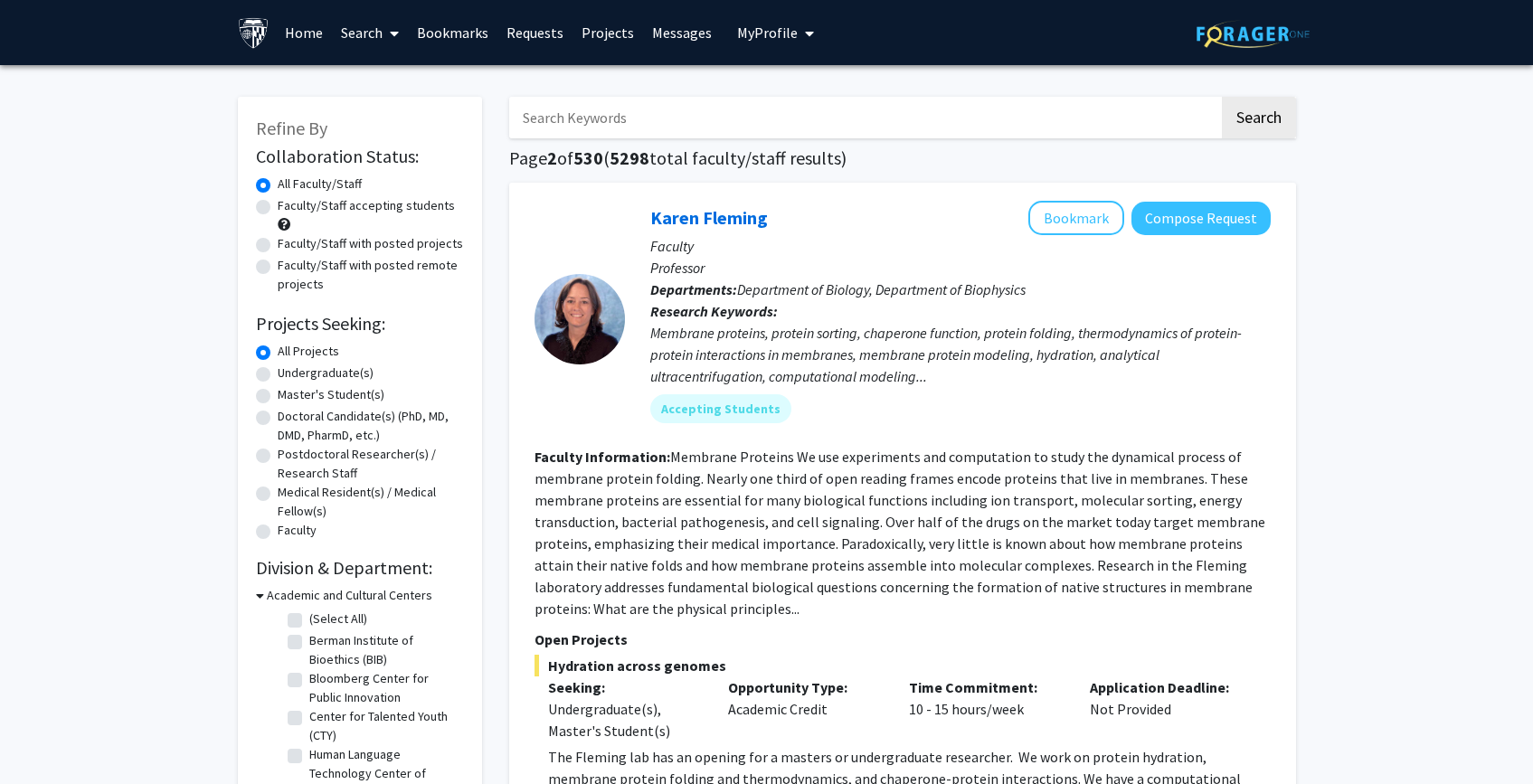 click on "Undergraduate(s)" 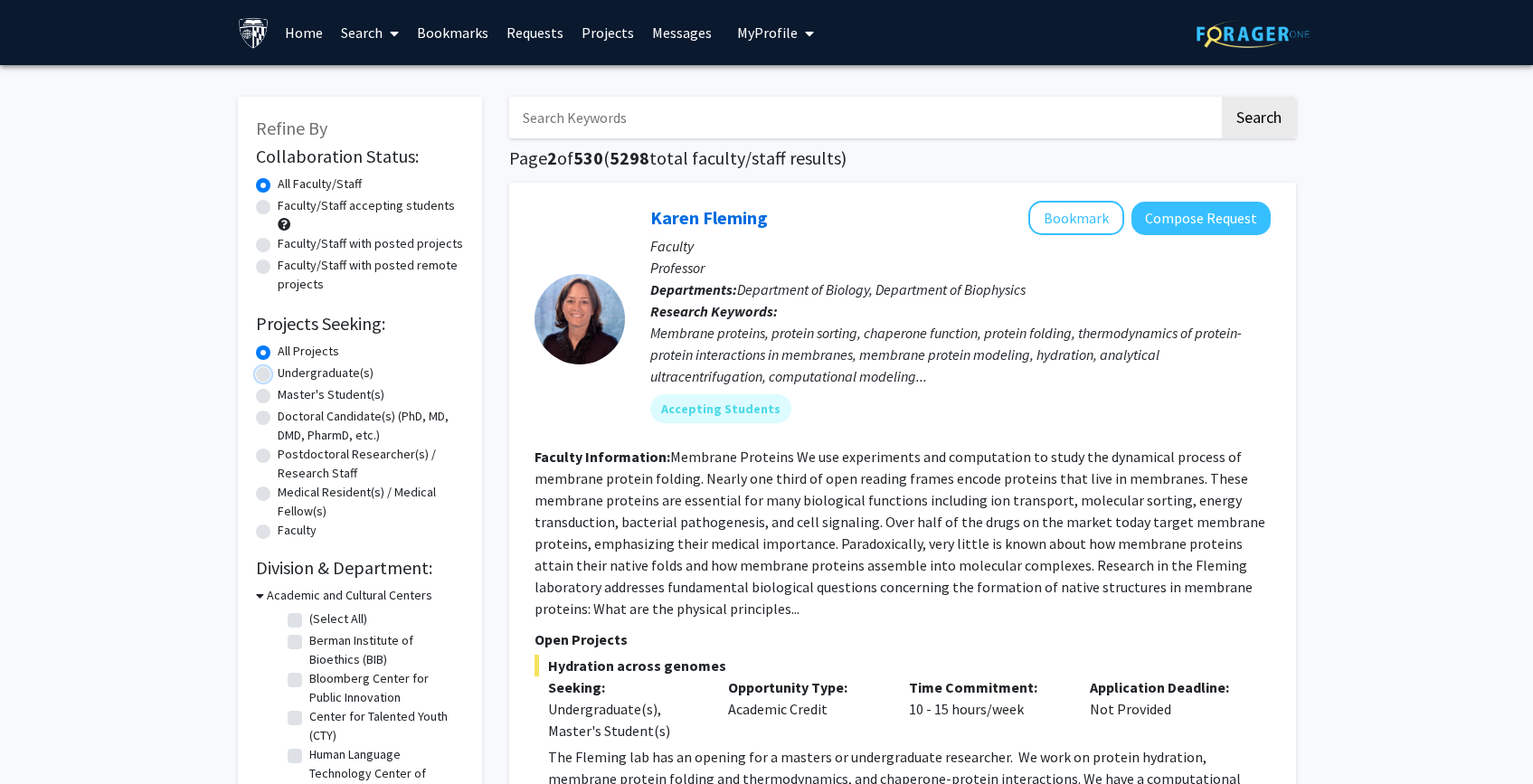 click on "Undergraduate(s)" at bounding box center [283, 369] 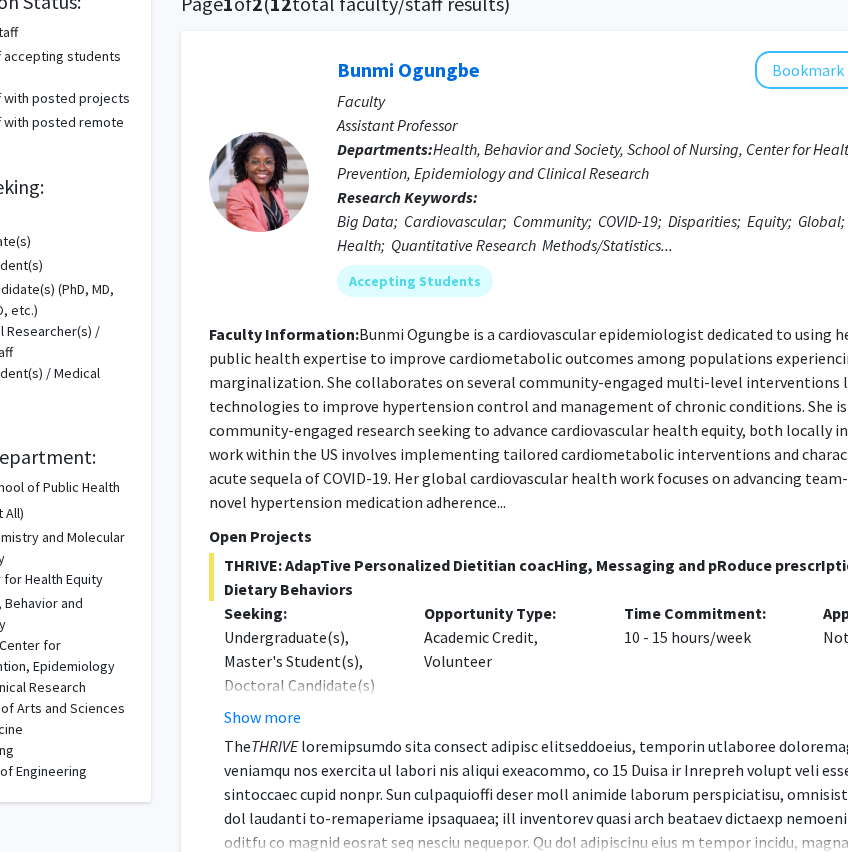 scroll, scrollTop: 171, scrollLeft: 0, axis: vertical 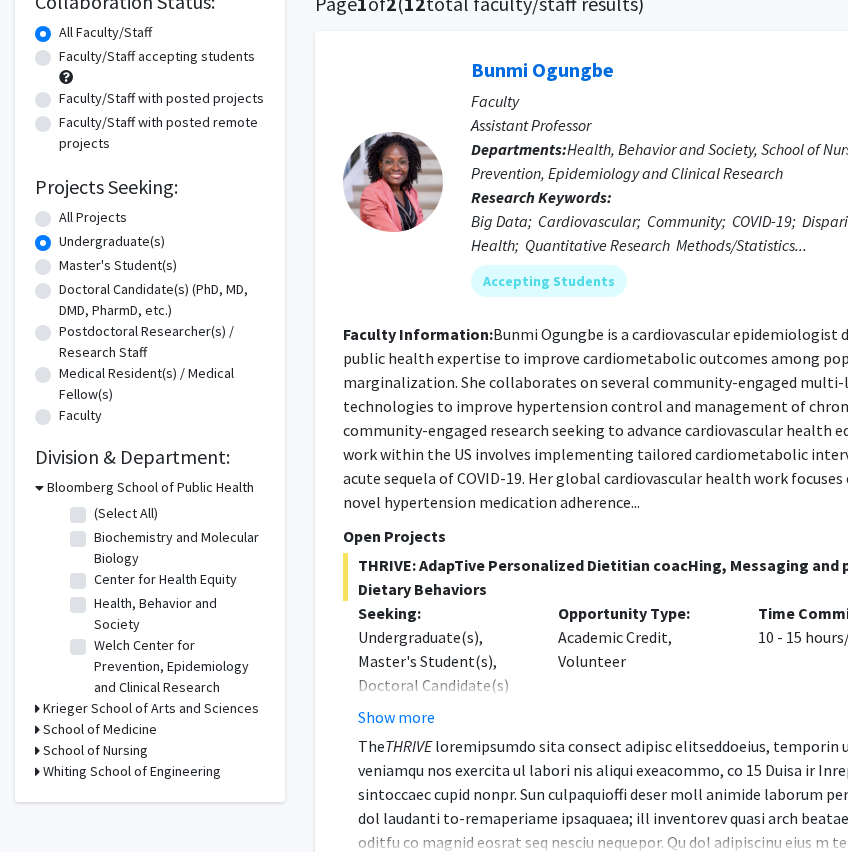 click 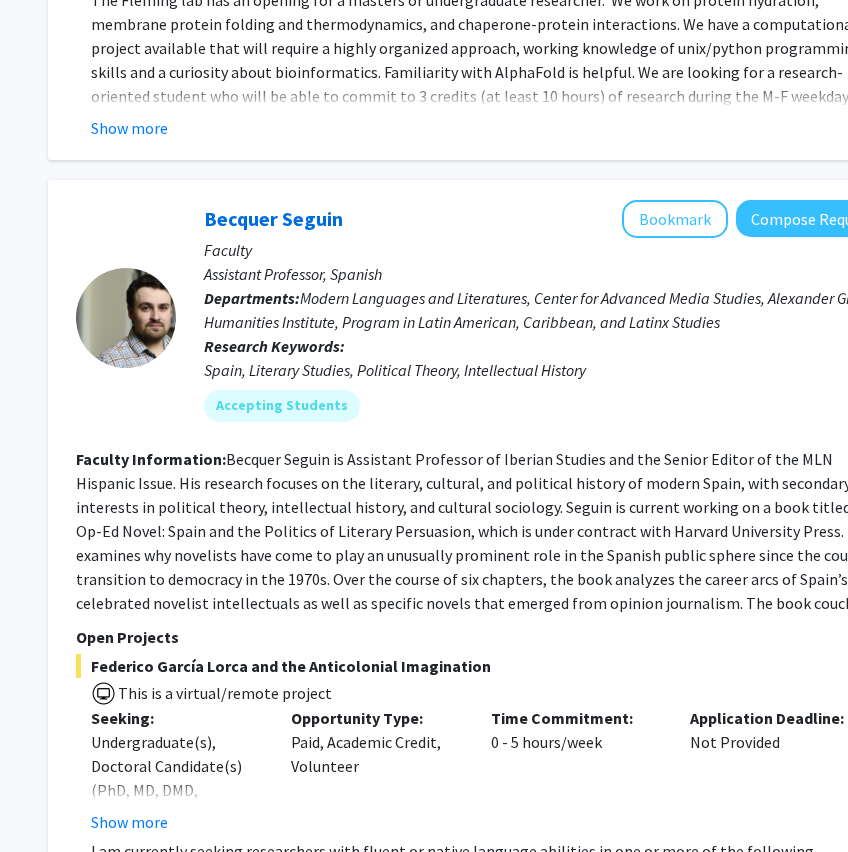 scroll, scrollTop: 8361, scrollLeft: 267, axis: both 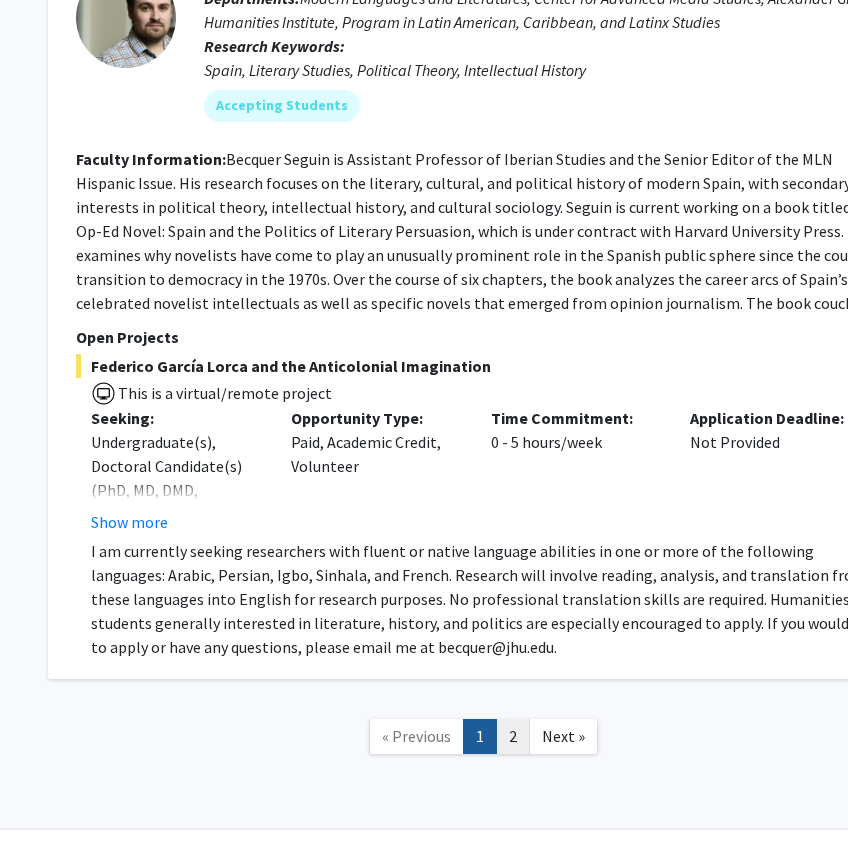click on "2" 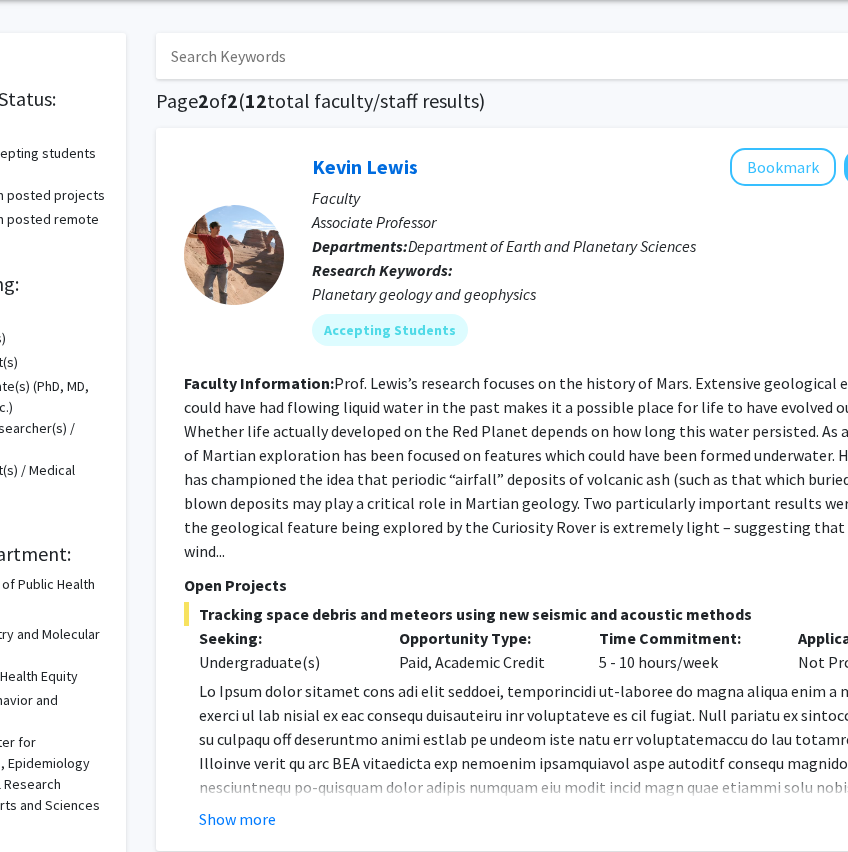 scroll, scrollTop: 74, scrollLeft: 0, axis: vertical 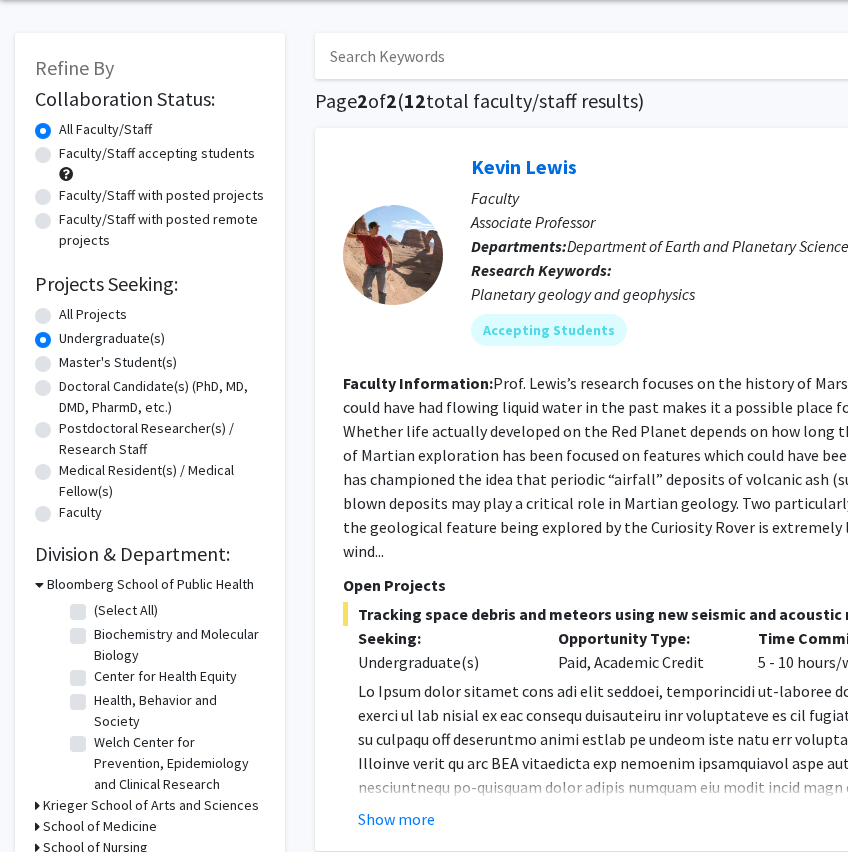 click on "Biochemistry and Molecular Biology" 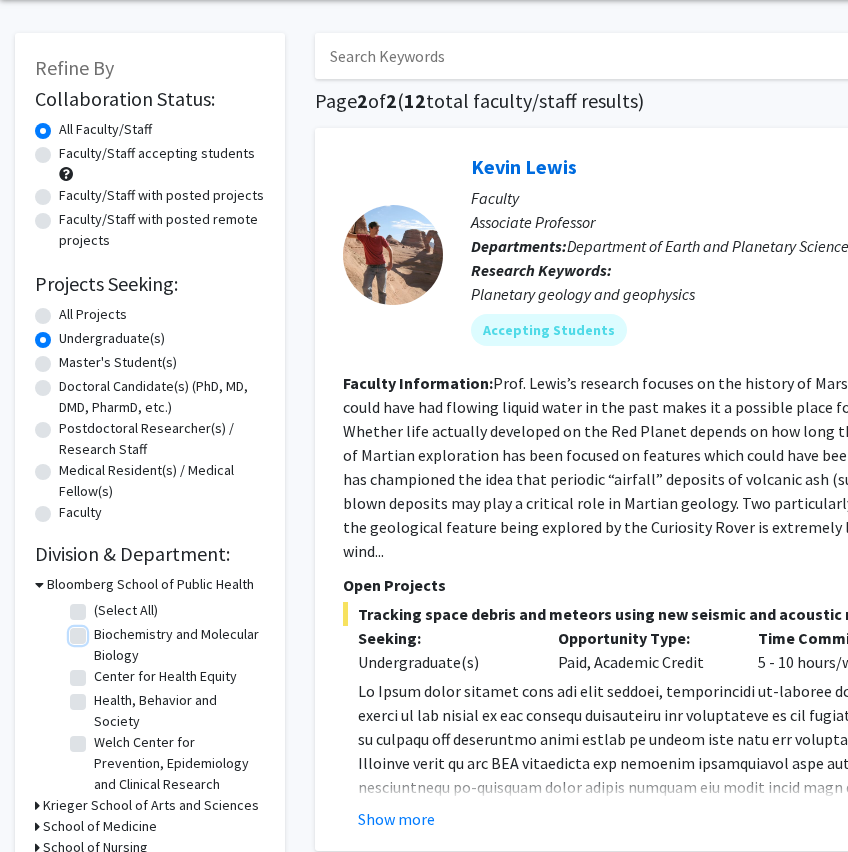 click on "Biochemistry and Molecular Biology" at bounding box center (100, 630) 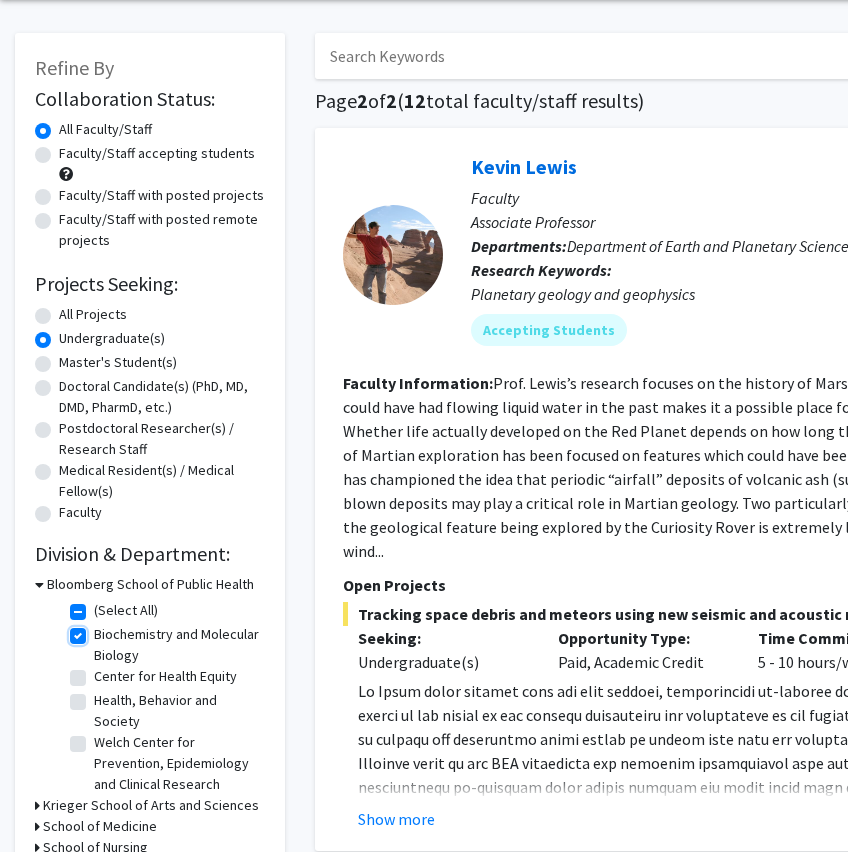 checkbox on "true" 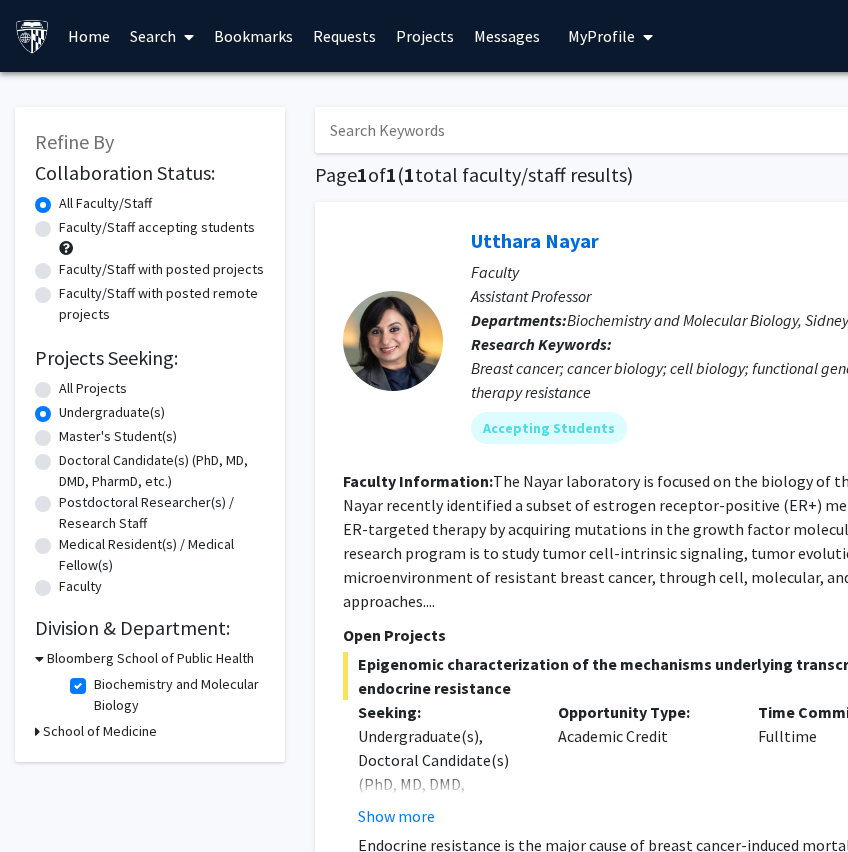 click on "Refine By Collaboration Status: Collaboration Status  All Faculty/Staff    Collaboration Status  Faculty/Staff accepting students    Collaboration Status  Faculty/Staff with posted projects    Collaboration Status  Faculty/Staff with posted remote projects    Projects Seeking: Projects Seeking Level  All Projects    Projects Seeking Level  Undergraduate(s)    Projects Seeking Level  Master's Student(s)    Projects Seeking Level  Doctoral Candidate(s) (PhD, MD, DMD, PharmD, etc.)    Projects Seeking Level  Postdoctoral Researcher(s) / Research Staff    Projects Seeking Level  Medical Resident(s) / Medical Fellow(s)    Projects Seeking Level  Faculty    Division & Department:      Bloomberg School of Public Health  Biochemistry and Molecular Biology  Biochemistry and Molecular Biology       School of Medicine" 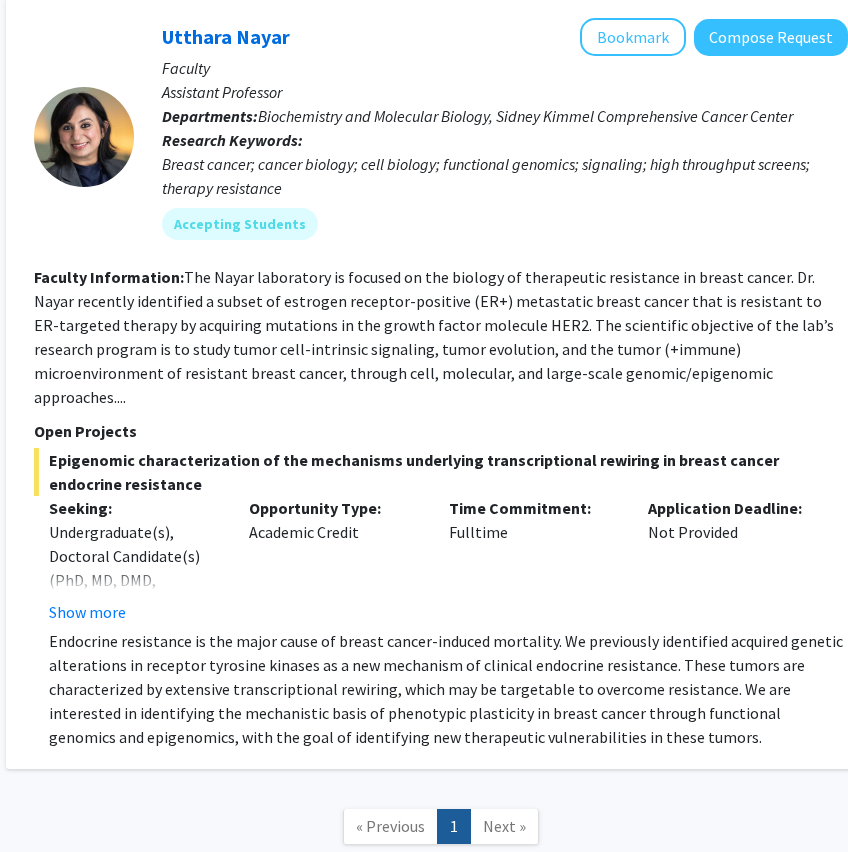 scroll, scrollTop: 318, scrollLeft: 309, axis: both 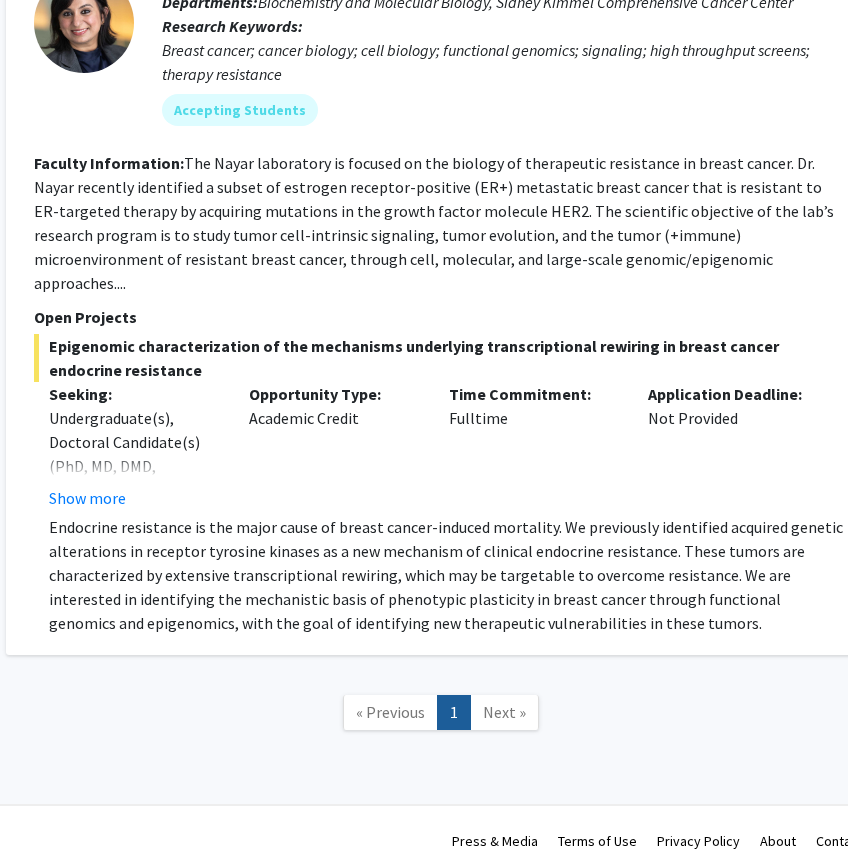 click on "Next »" 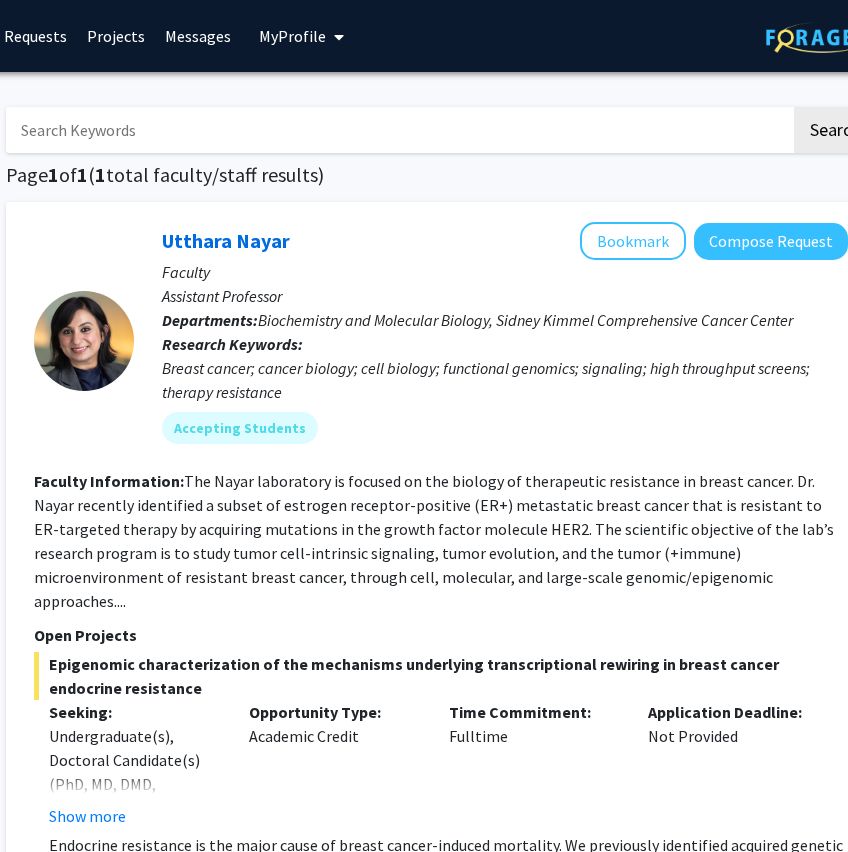 scroll, scrollTop: 0, scrollLeft: 0, axis: both 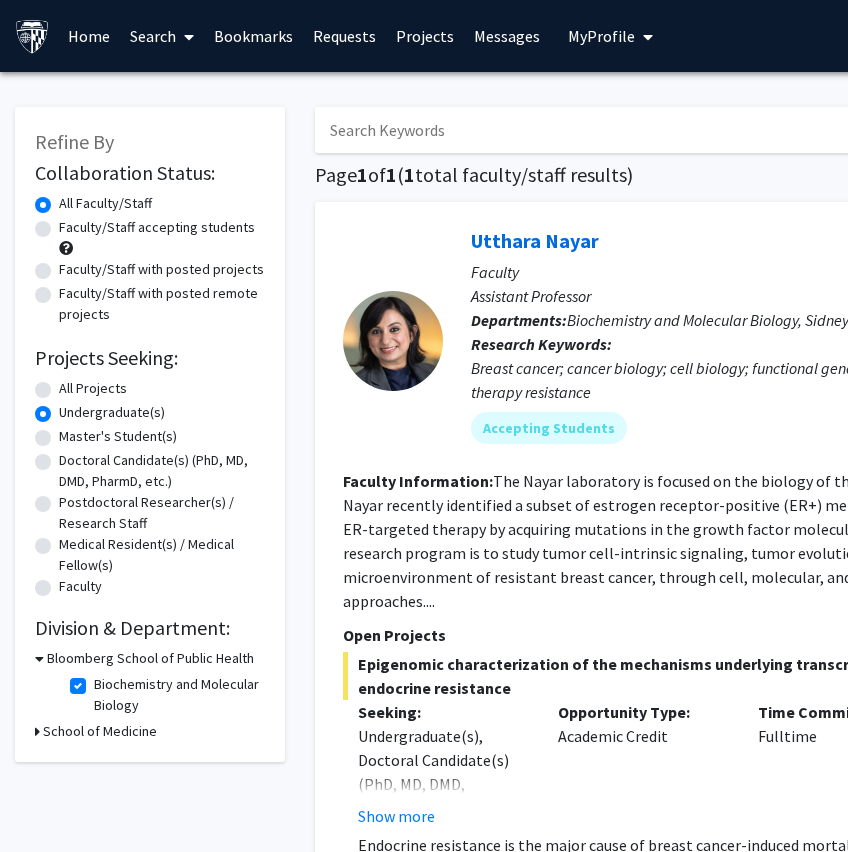click on "All Projects" 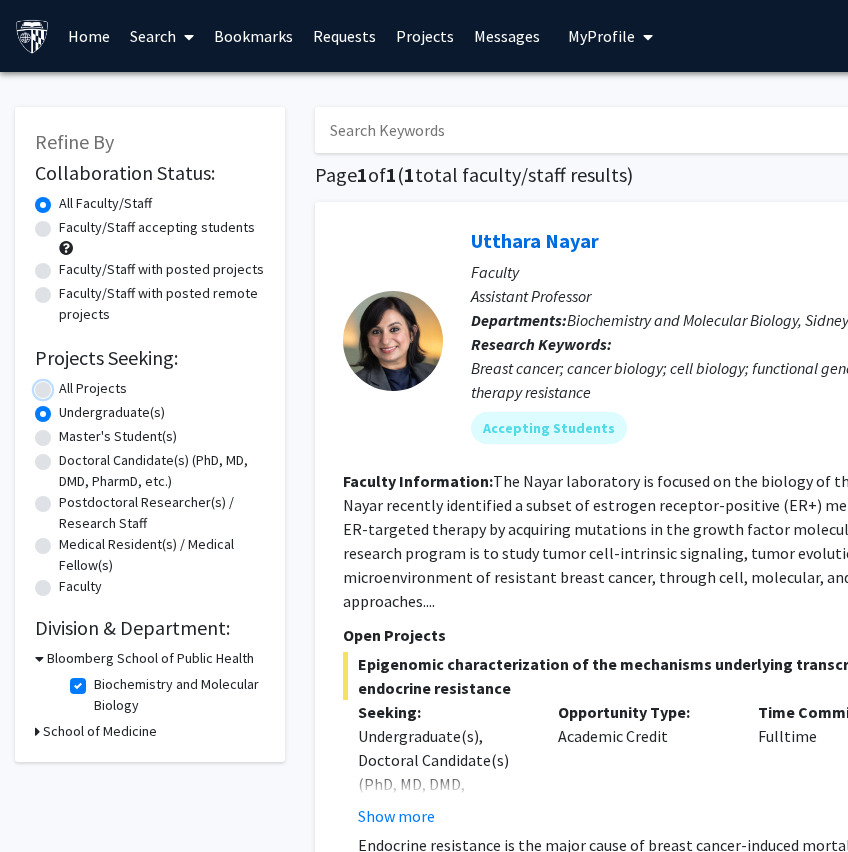 click on "All Projects" at bounding box center [65, 384] 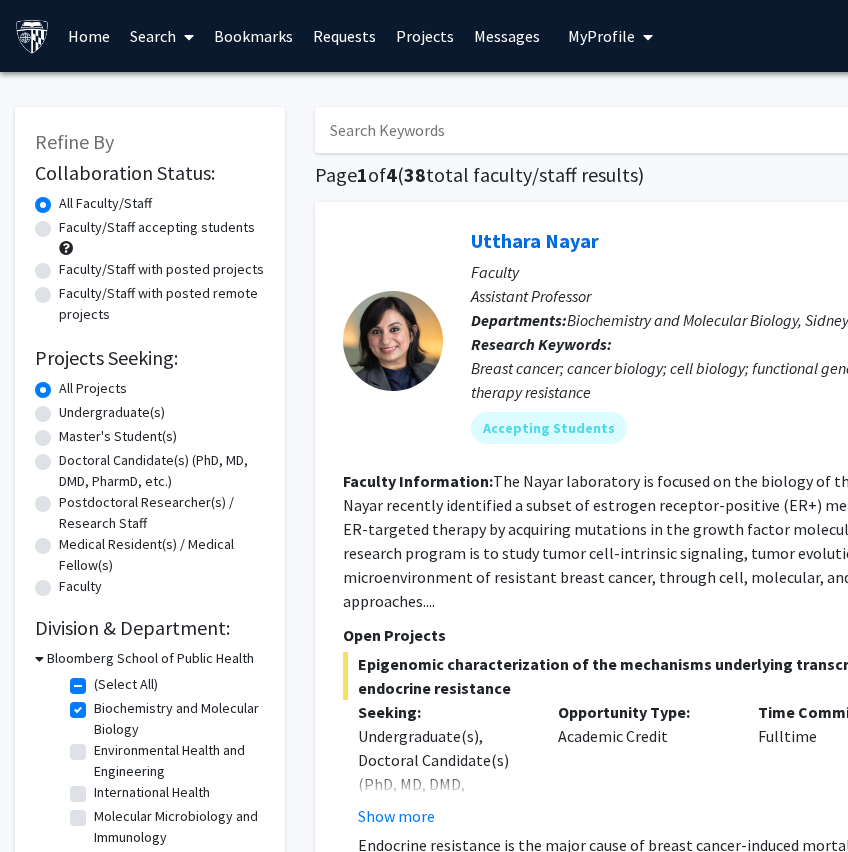 click on "Biochemistry and Molecular Biology" 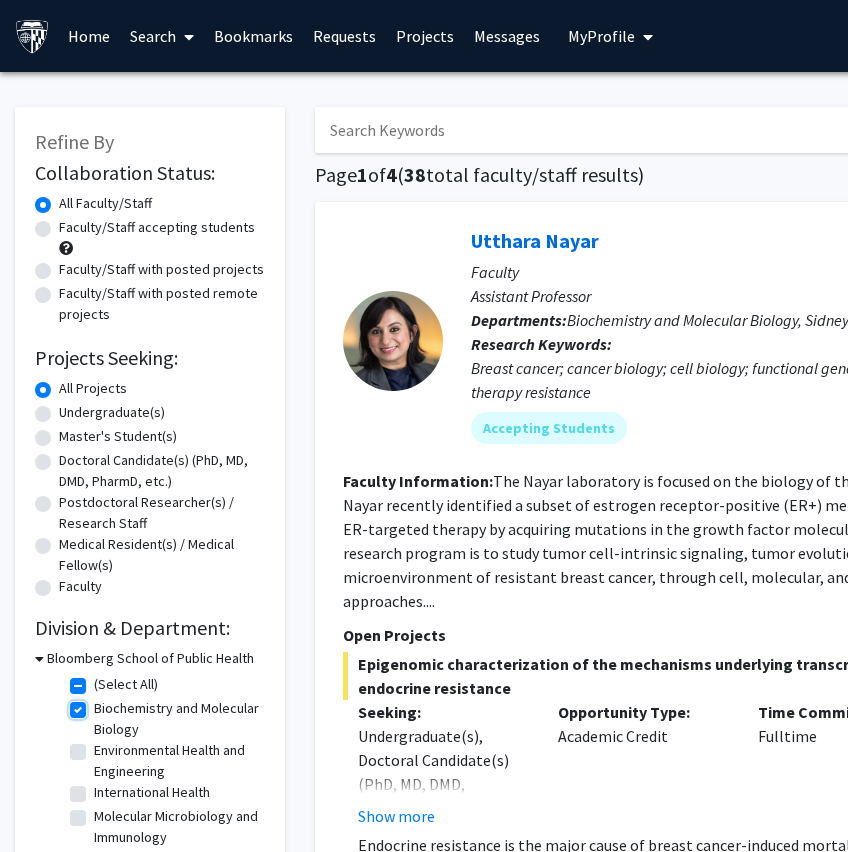 click on "Biochemistry and Molecular Biology" at bounding box center (100, 704) 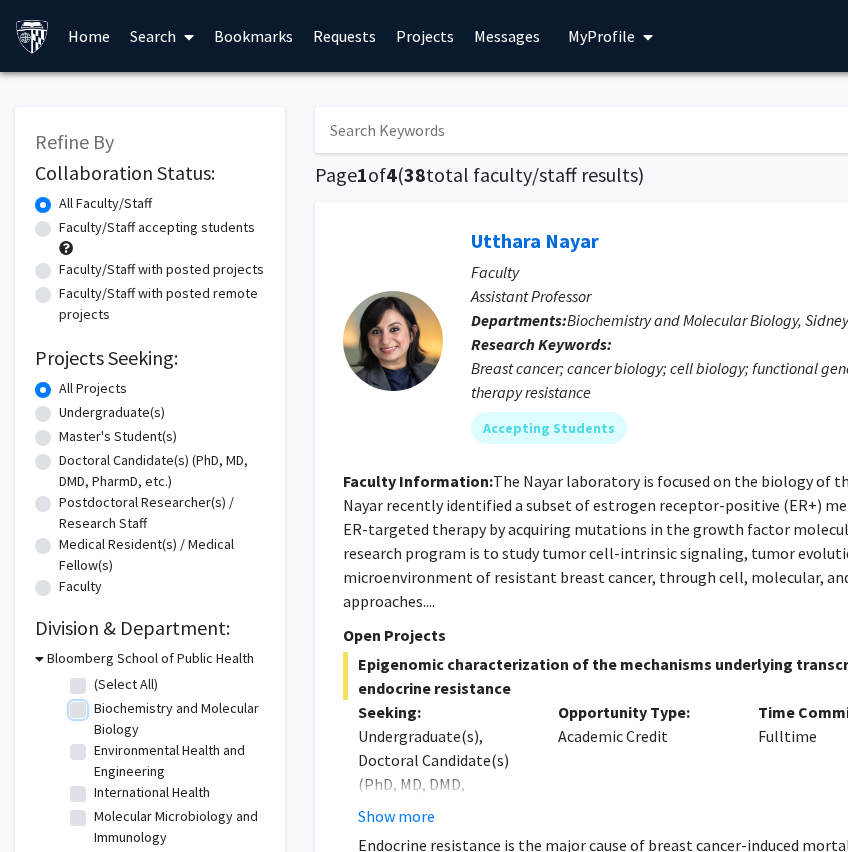 checkbox on "false" 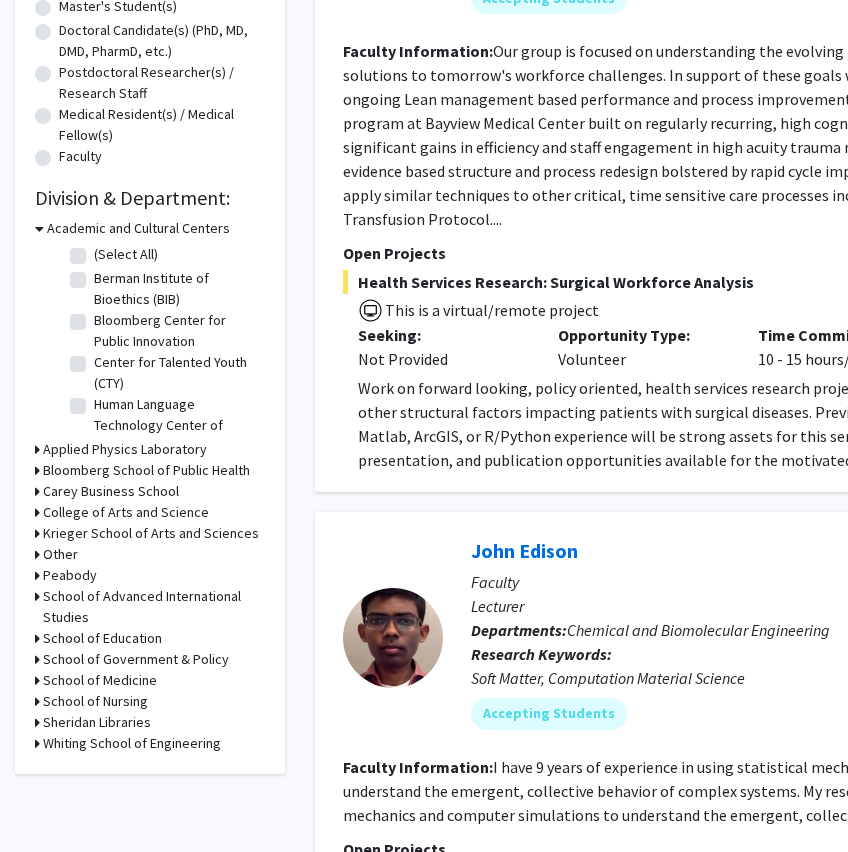 scroll, scrollTop: 431, scrollLeft: 0, axis: vertical 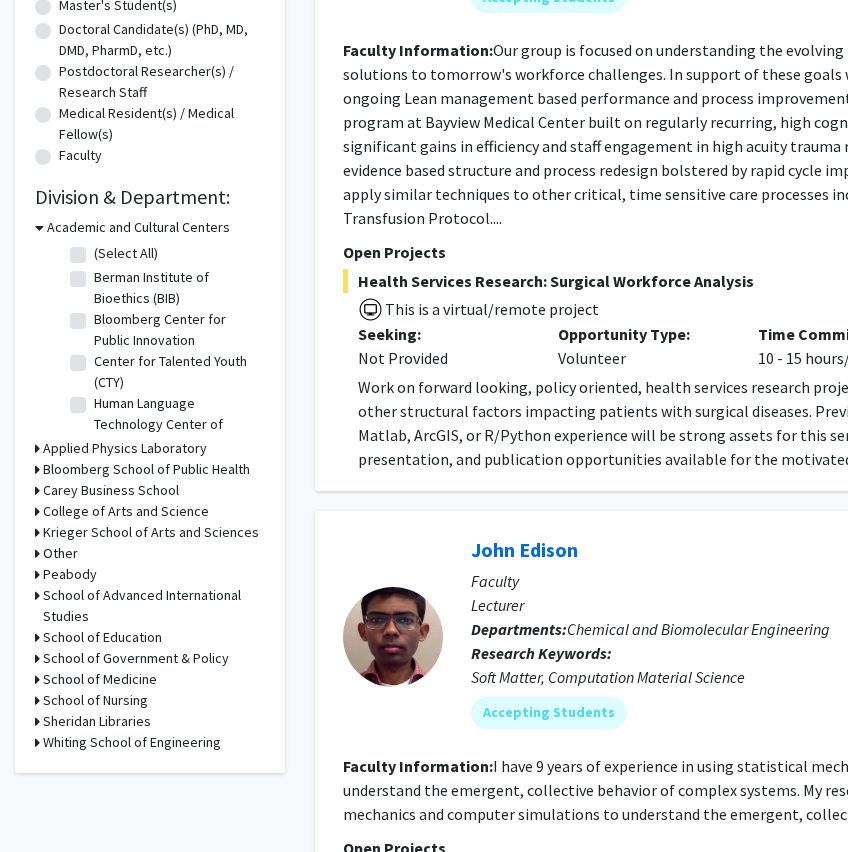click 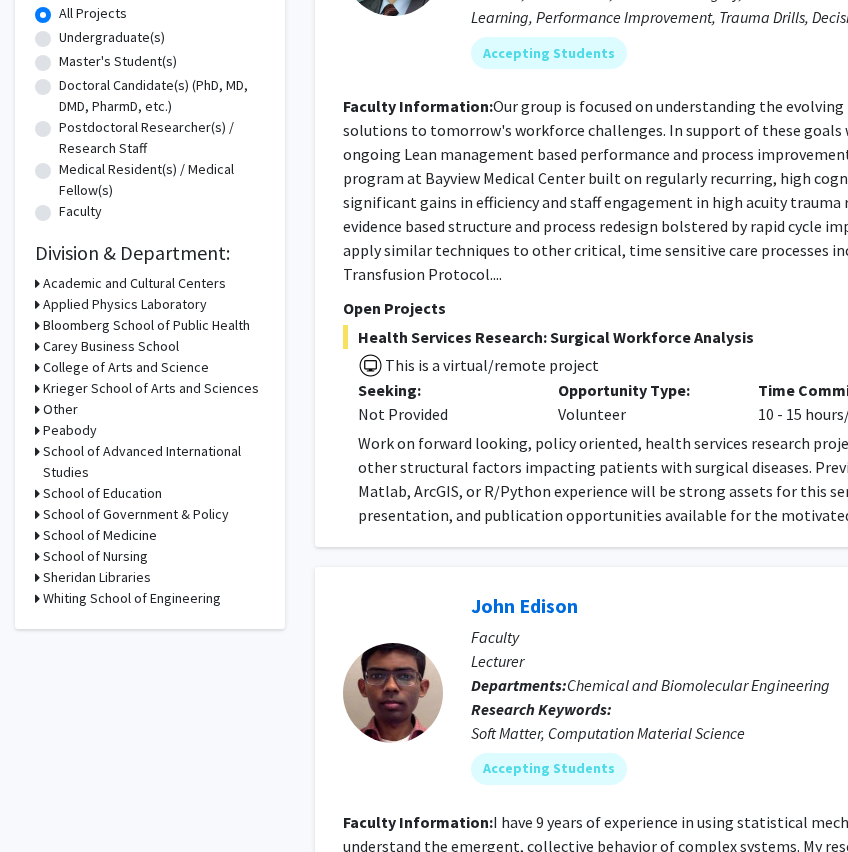 scroll, scrollTop: 370, scrollLeft: 0, axis: vertical 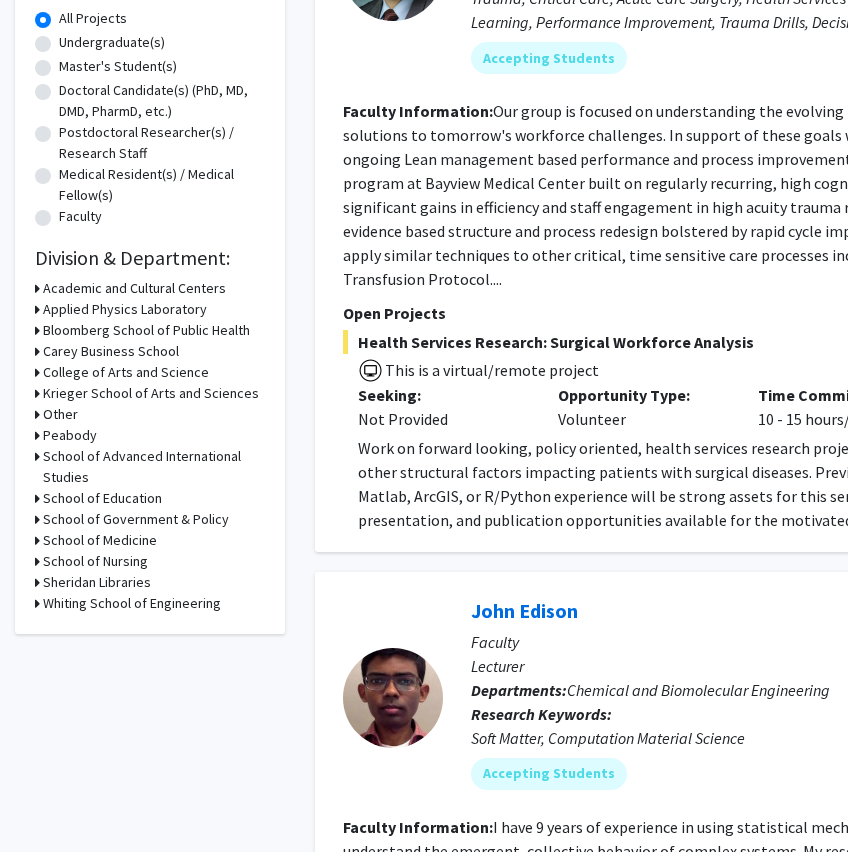 click on "School of Medicine" 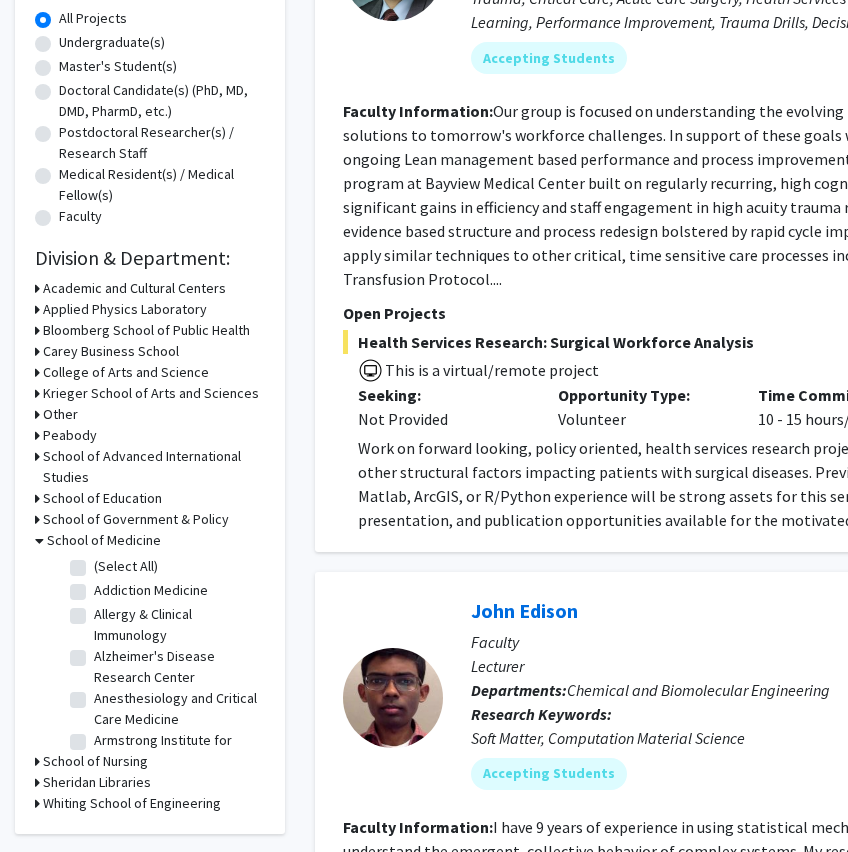 click on "(Select All)" 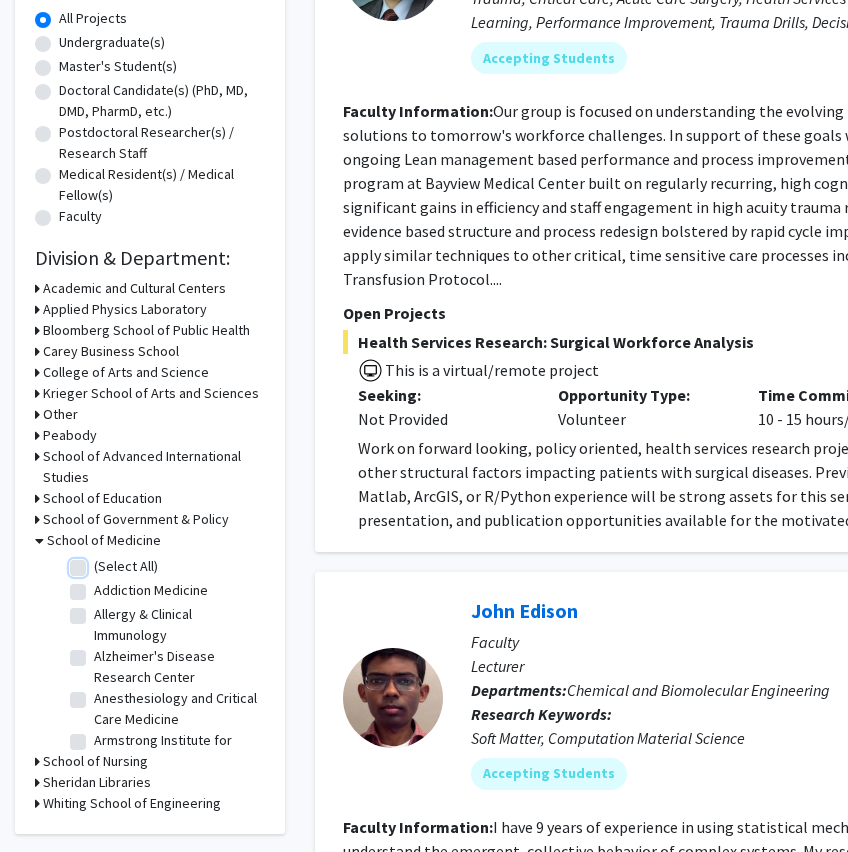 click on "(Select All)" at bounding box center (100, 562) 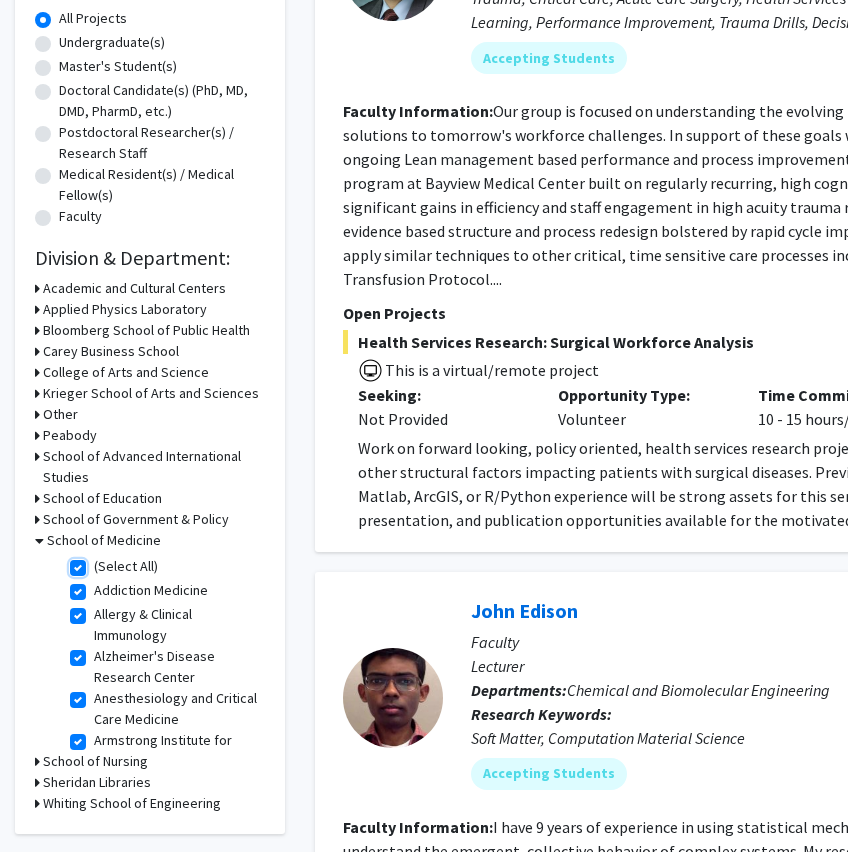checkbox on "true" 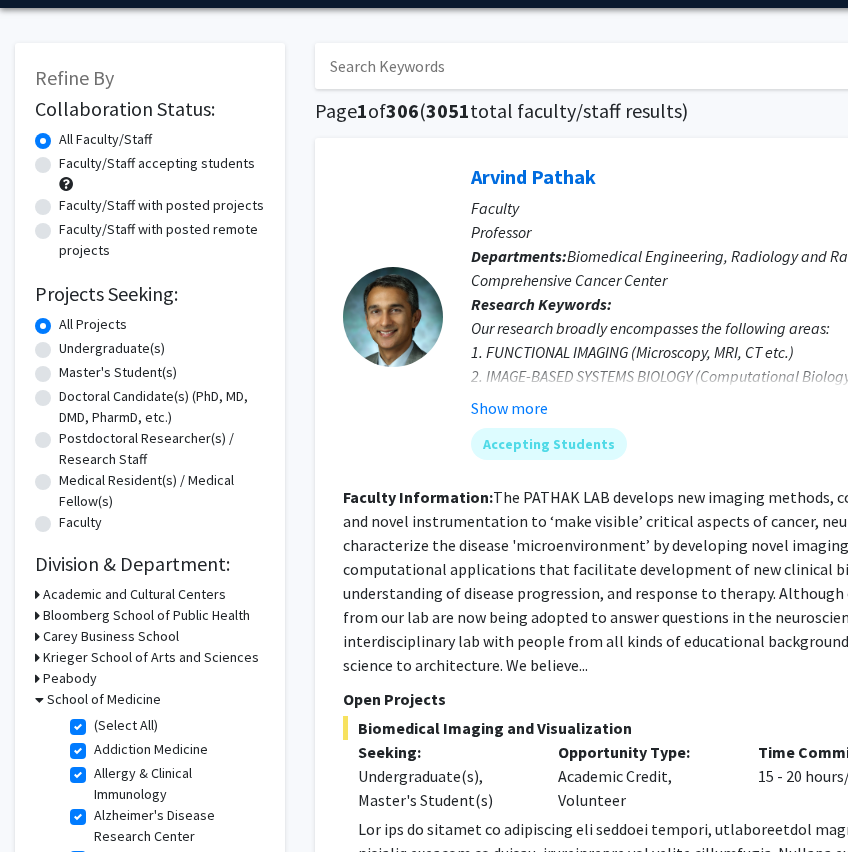 scroll, scrollTop: 158, scrollLeft: 0, axis: vertical 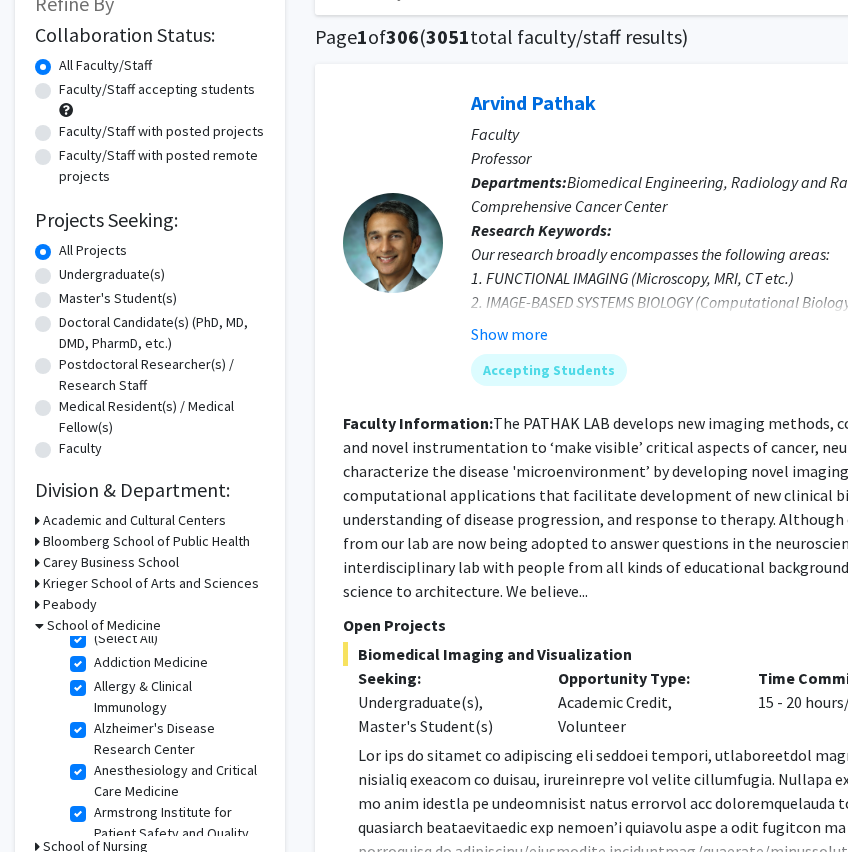 click on "Undergraduate(s)" 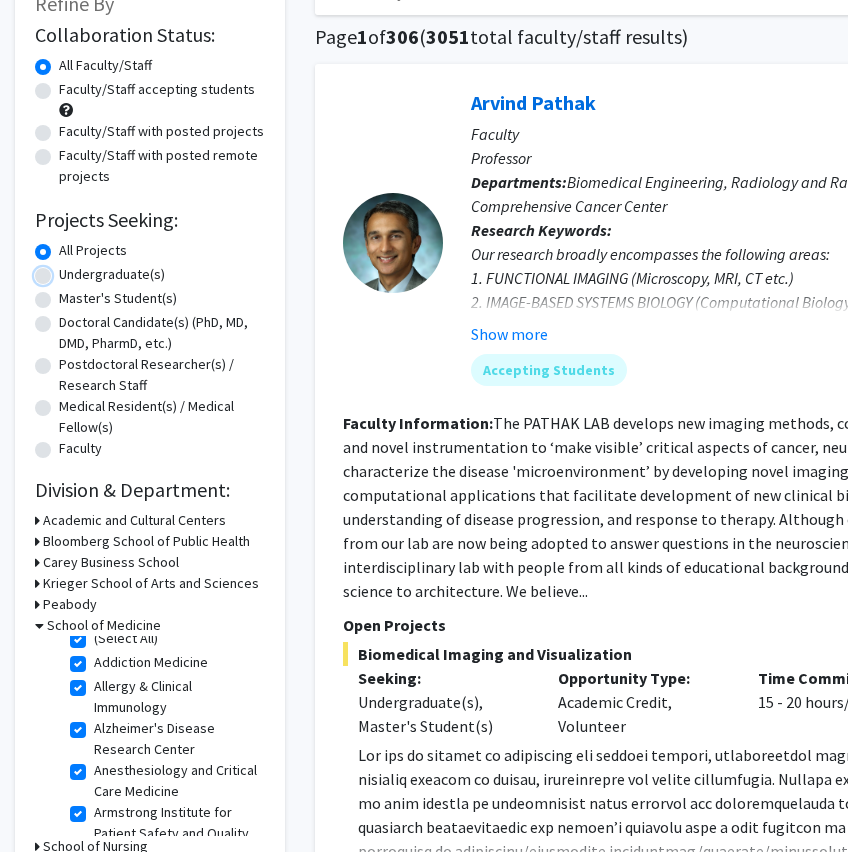 click on "Undergraduate(s)" at bounding box center [65, 270] 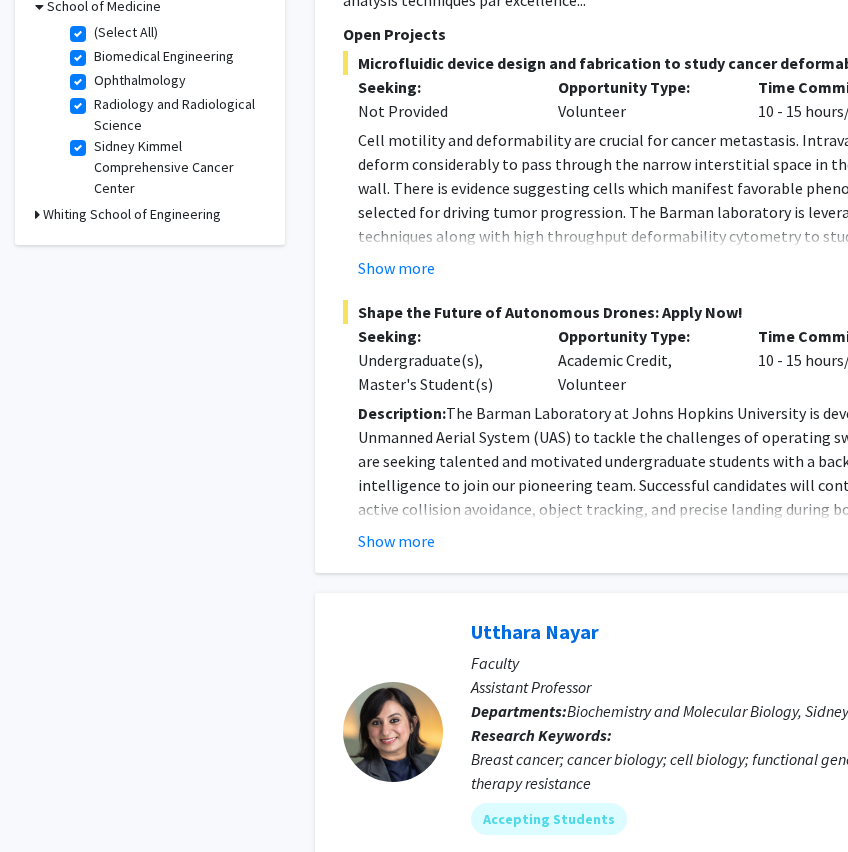 scroll, scrollTop: 0, scrollLeft: 0, axis: both 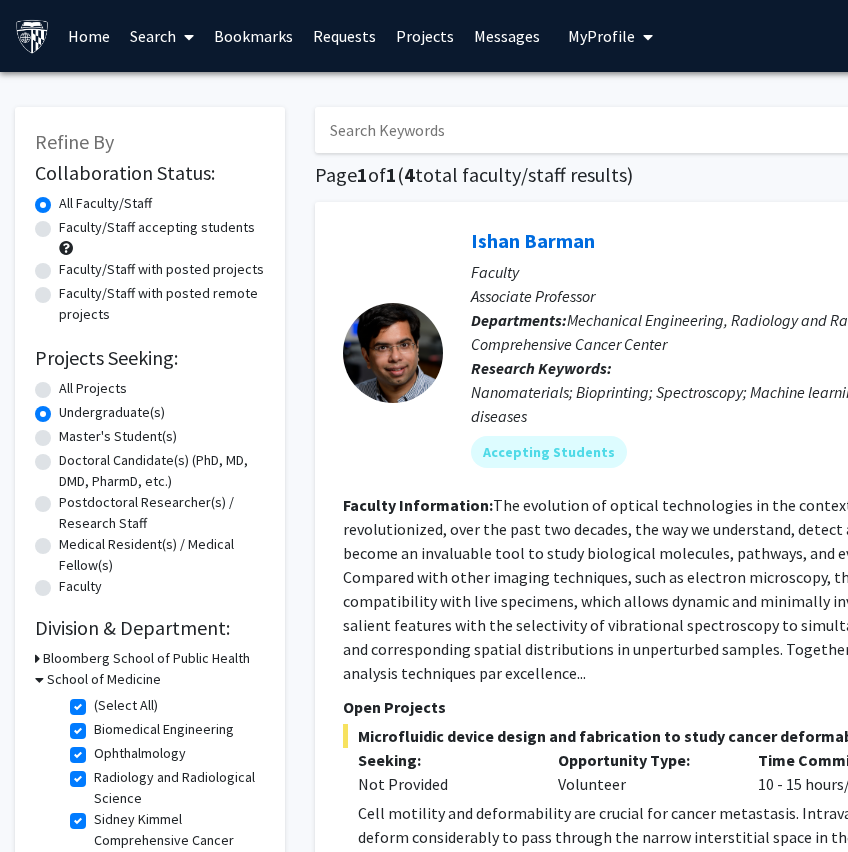 click on "All Projects" 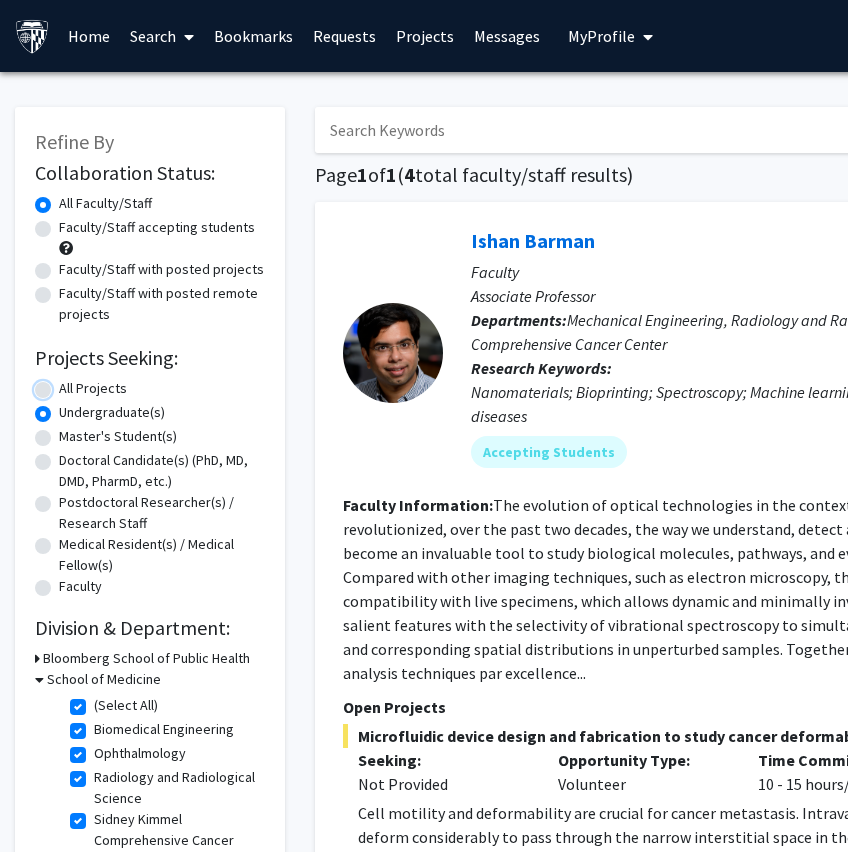 click on "All Projects" at bounding box center (65, 384) 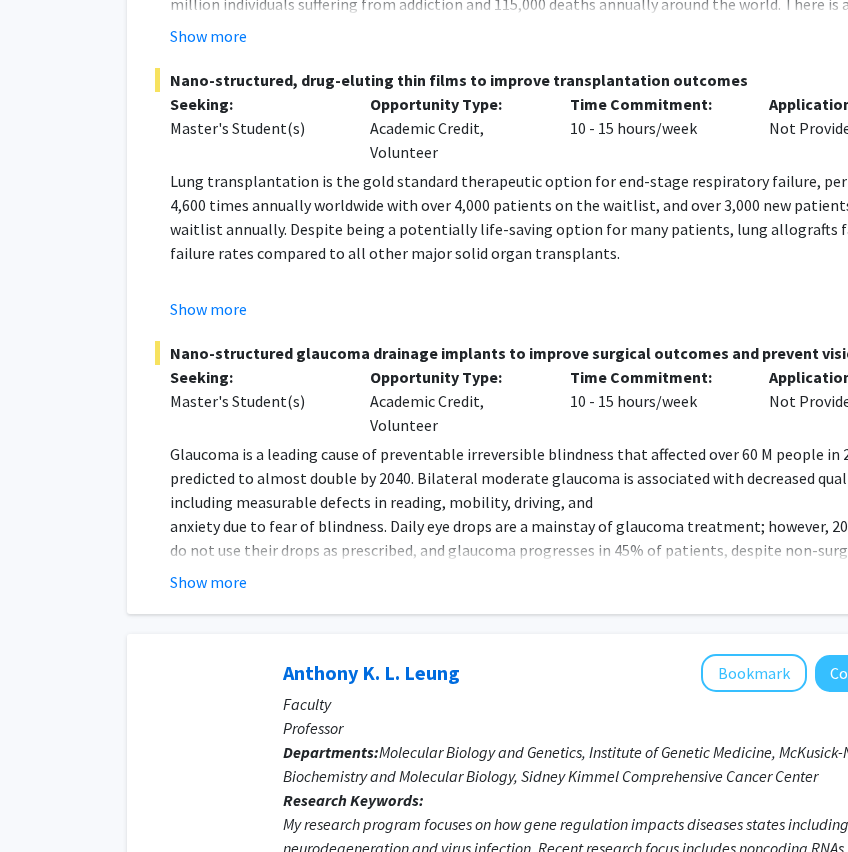 scroll, scrollTop: 3578, scrollLeft: 188, axis: both 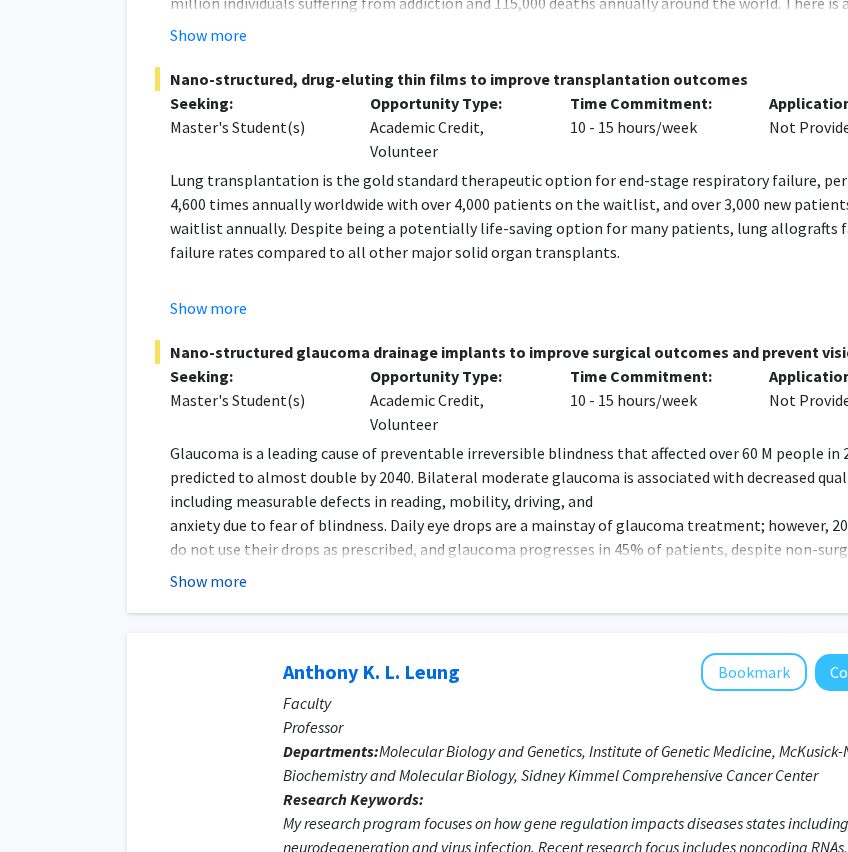 click on "Show more" 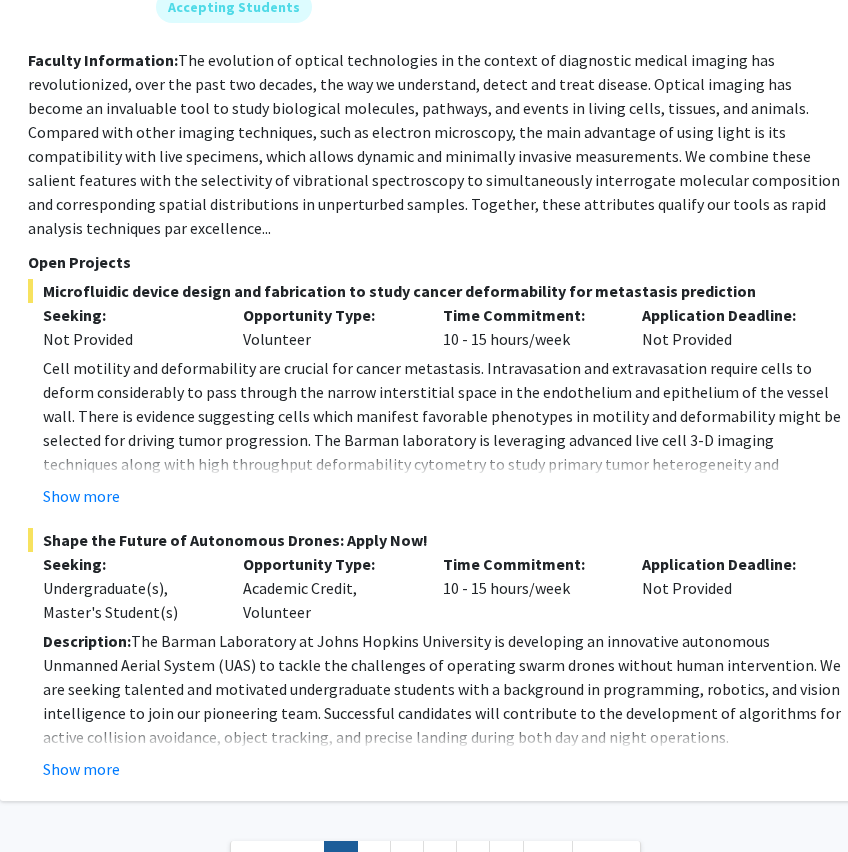 scroll, scrollTop: 8891, scrollLeft: 315, axis: both 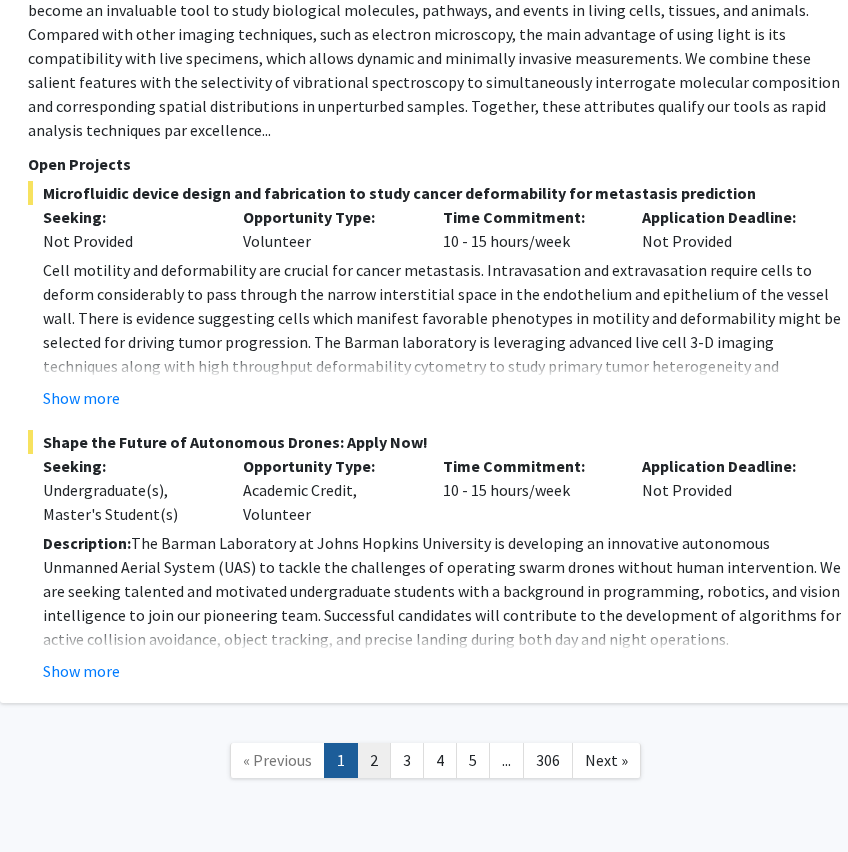 click on "2" 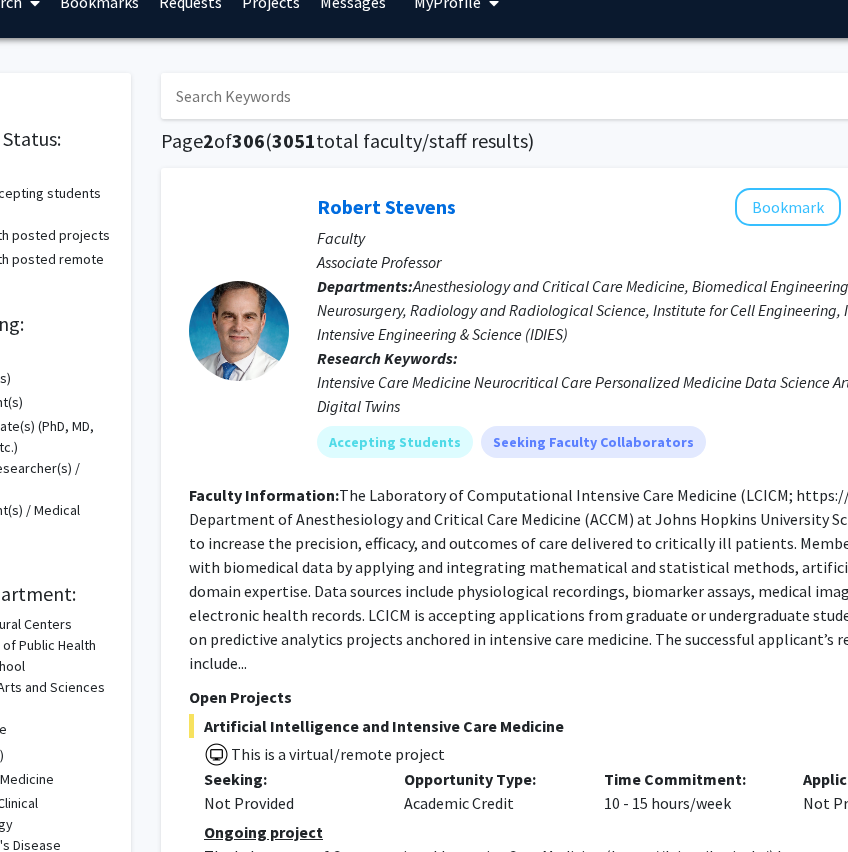 scroll, scrollTop: 34, scrollLeft: 181, axis: both 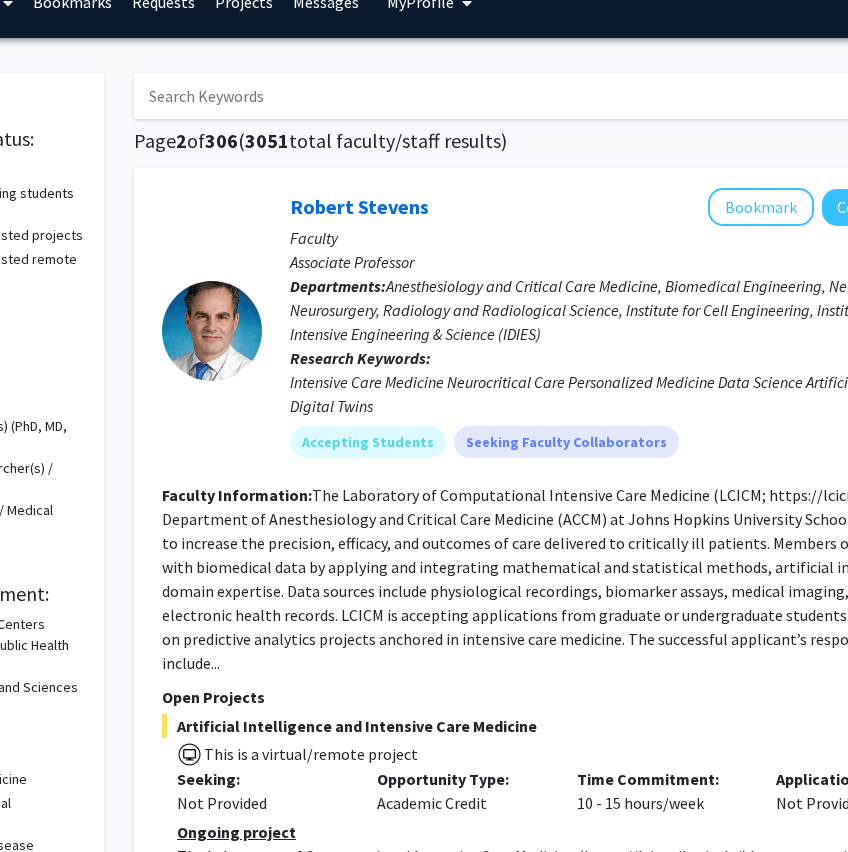 click at bounding box center (526, 96) 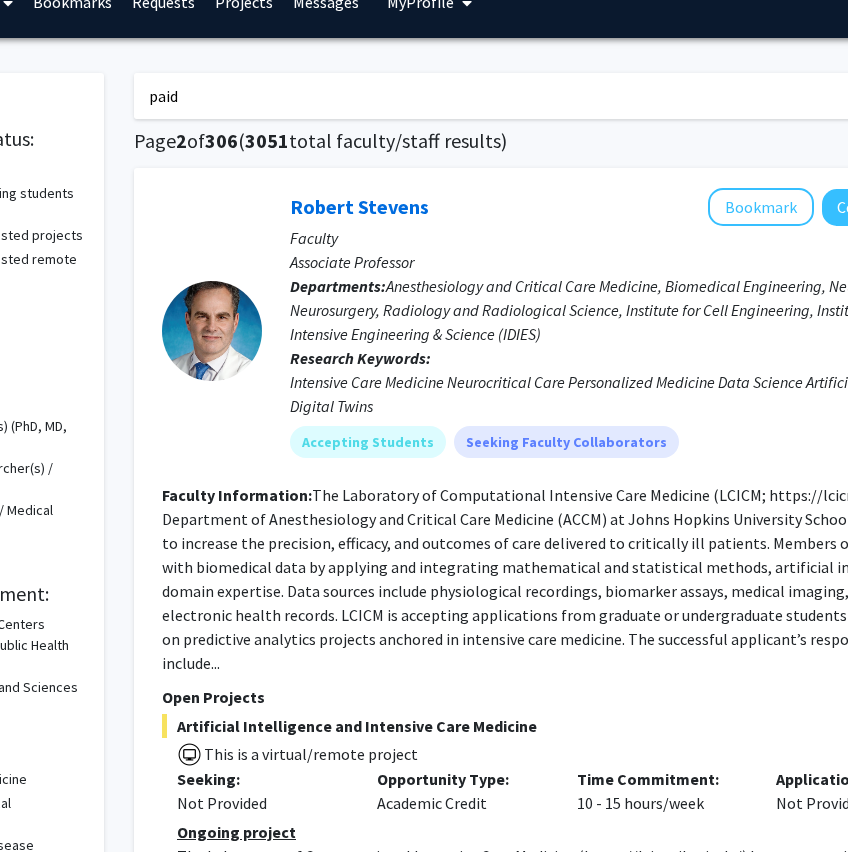type on "paid" 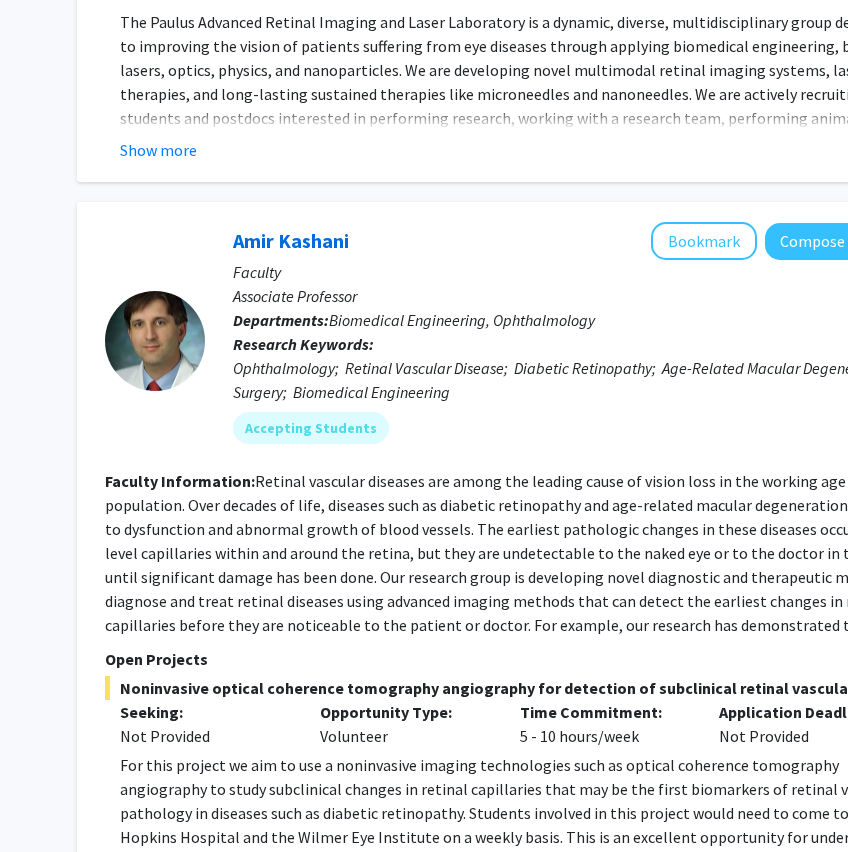 scroll, scrollTop: 6927, scrollLeft: 238, axis: both 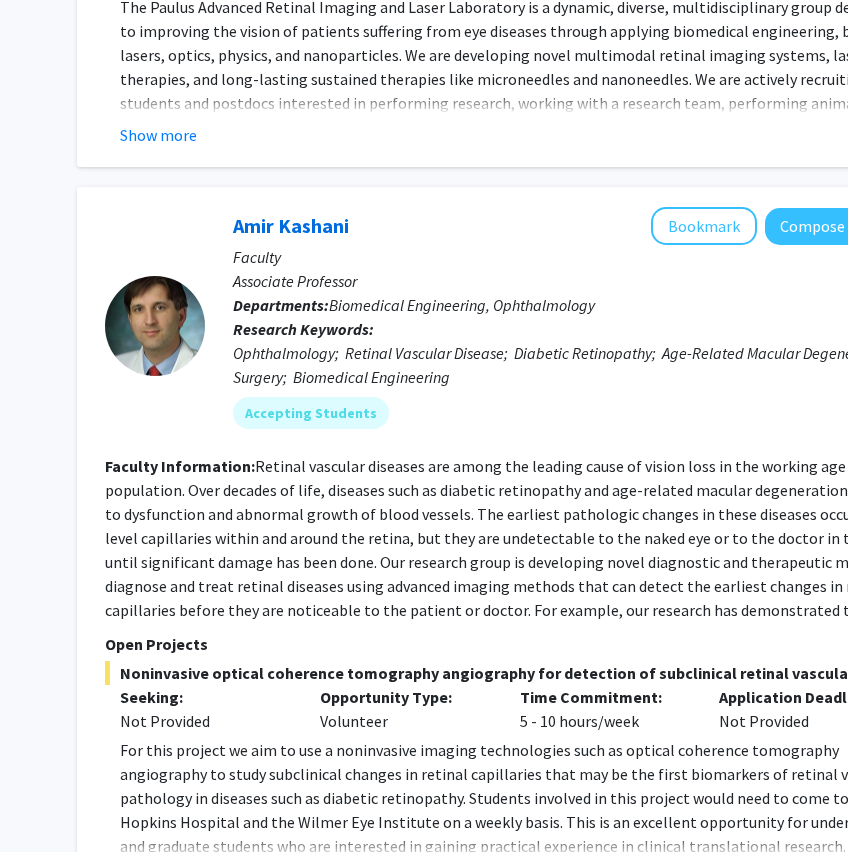 click on "3" 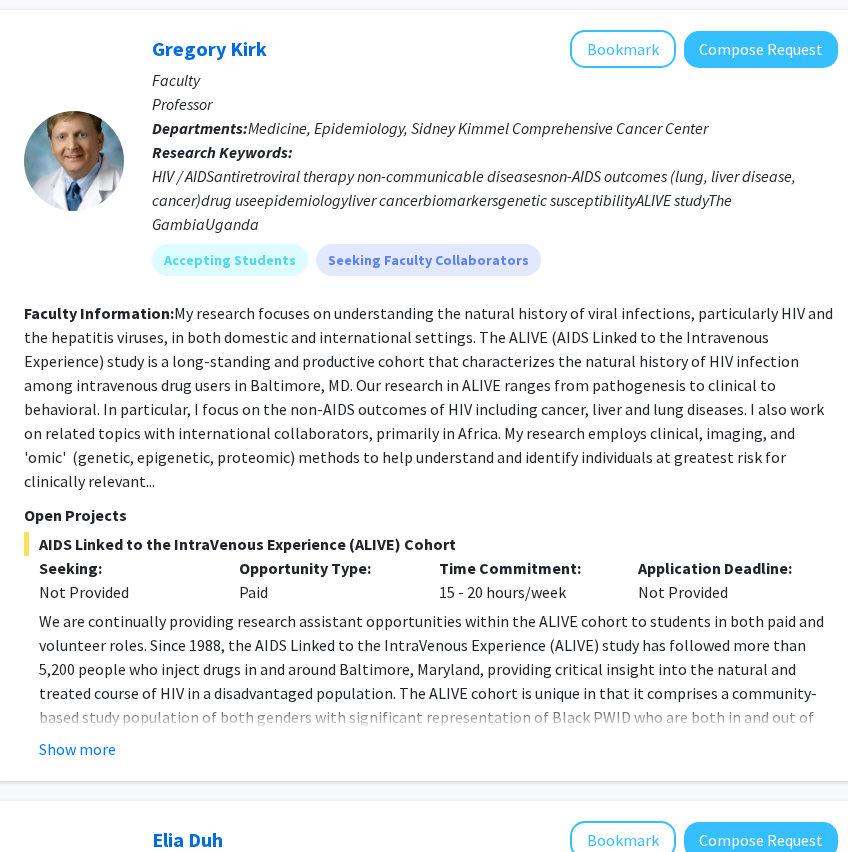 scroll, scrollTop: 192, scrollLeft: 322, axis: both 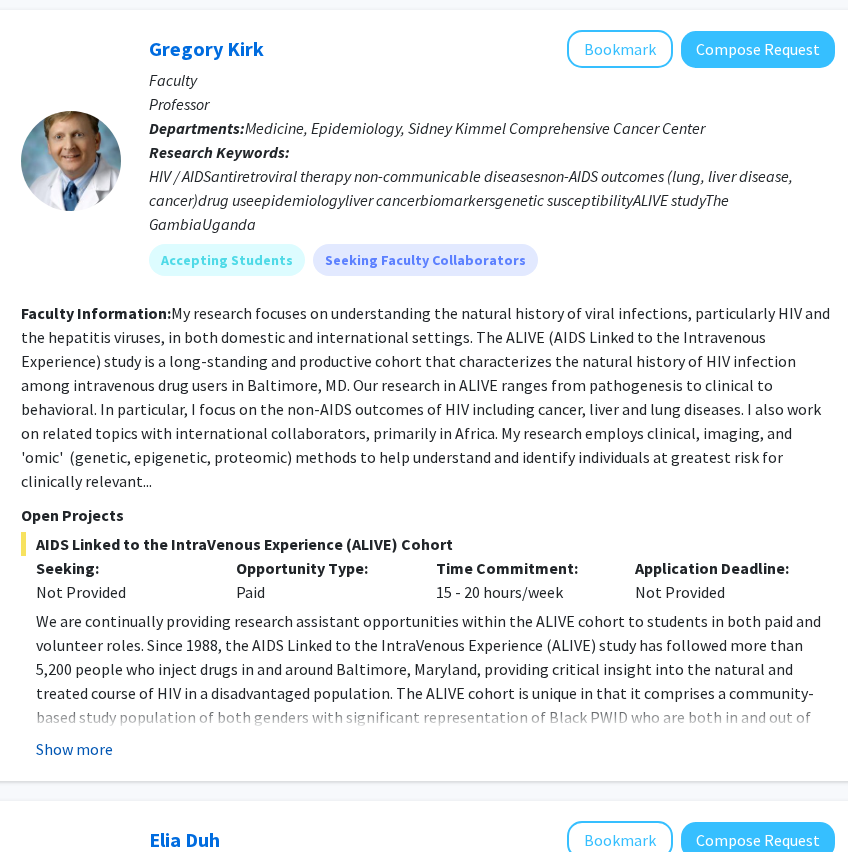 click on "Show more" 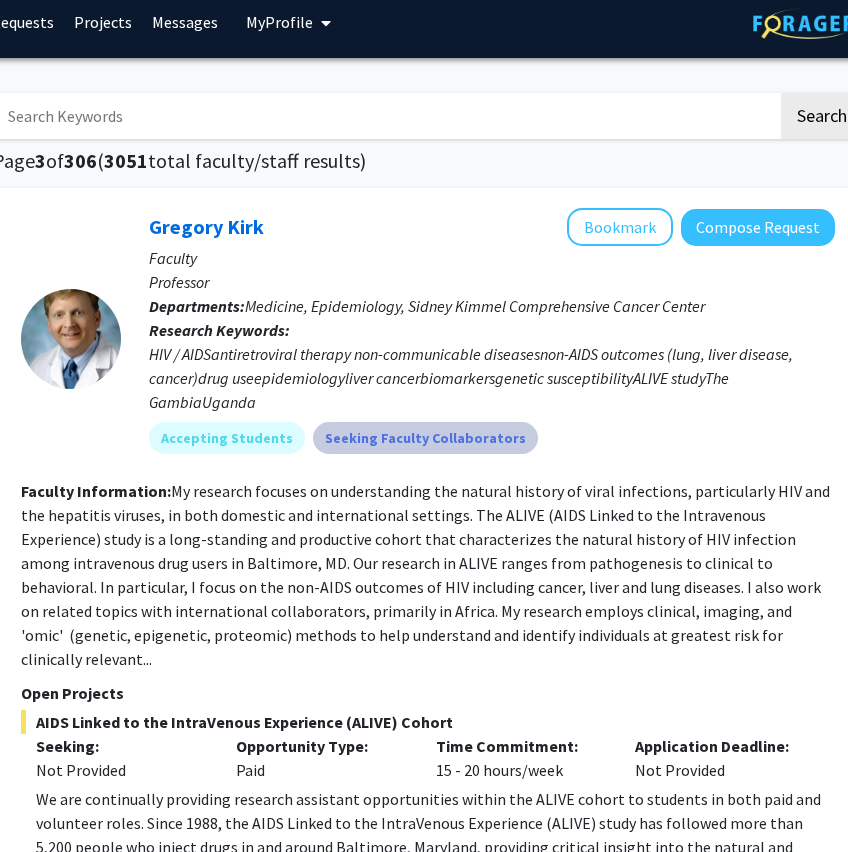 scroll, scrollTop: 9, scrollLeft: 322, axis: both 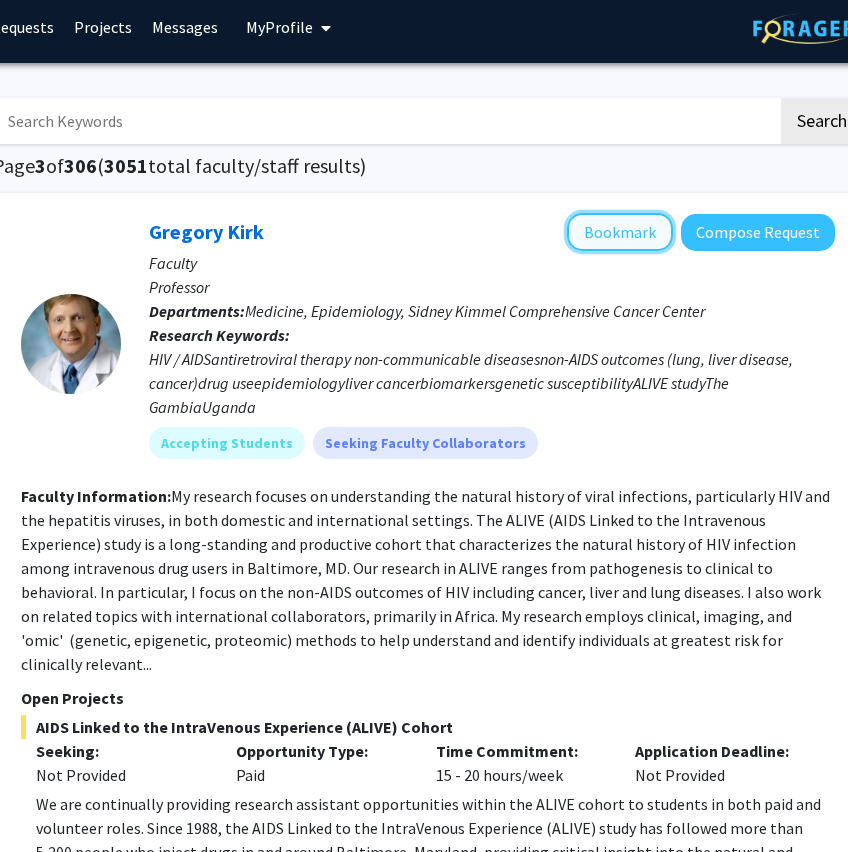 click on "Bookmark" 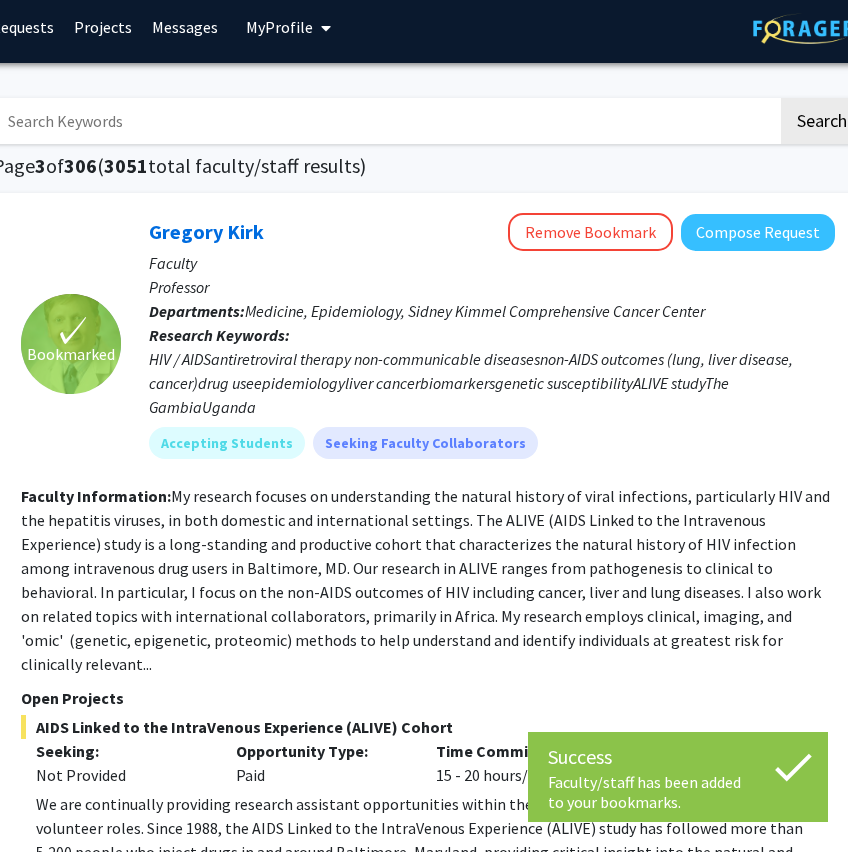 click on "My   Profile" at bounding box center [288, 27] 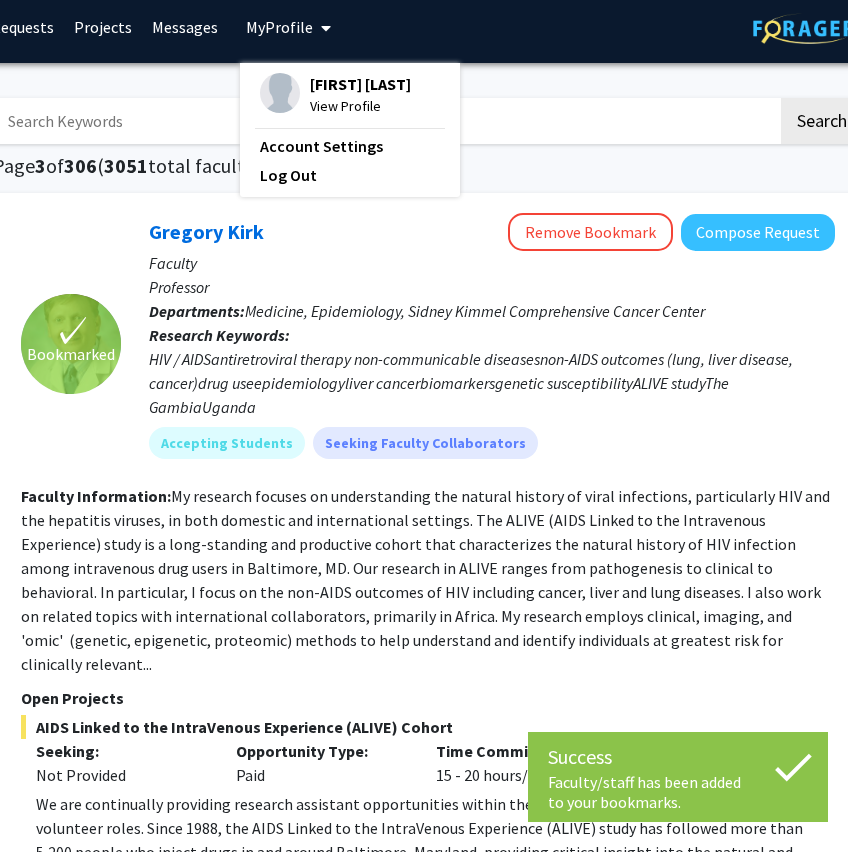 click on "My   Profile" at bounding box center [279, 27] 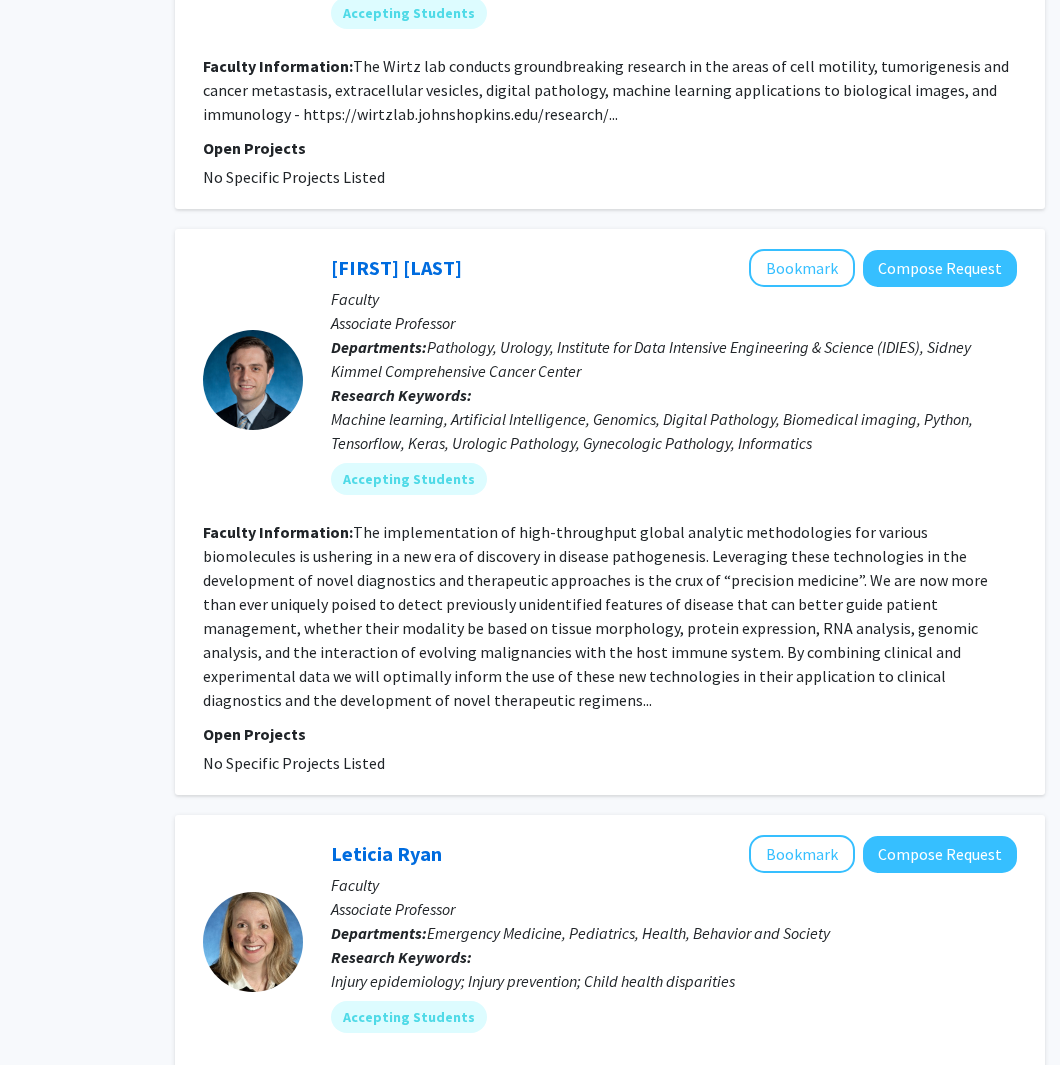 scroll, scrollTop: 2165, scrollLeft: 121, axis: both 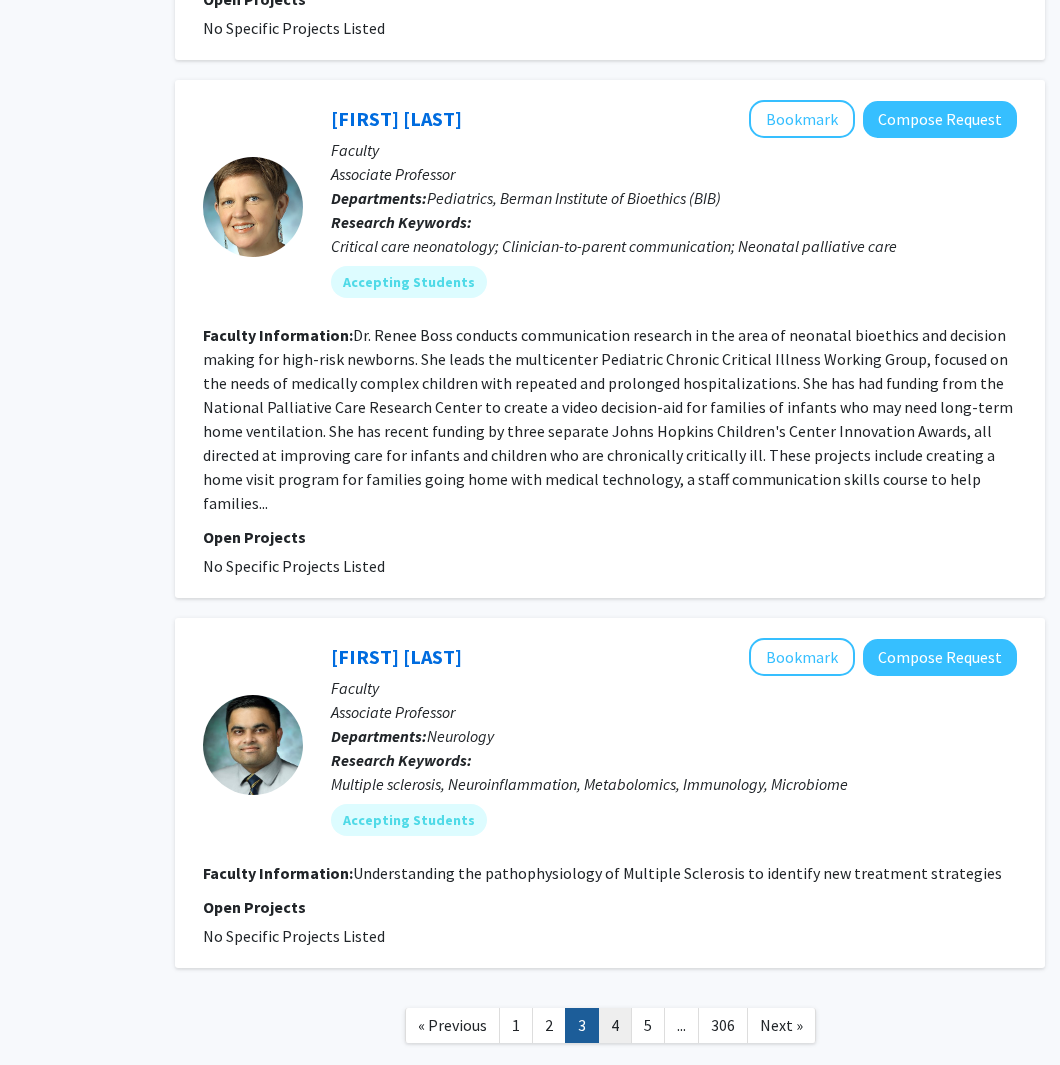 click on "4" 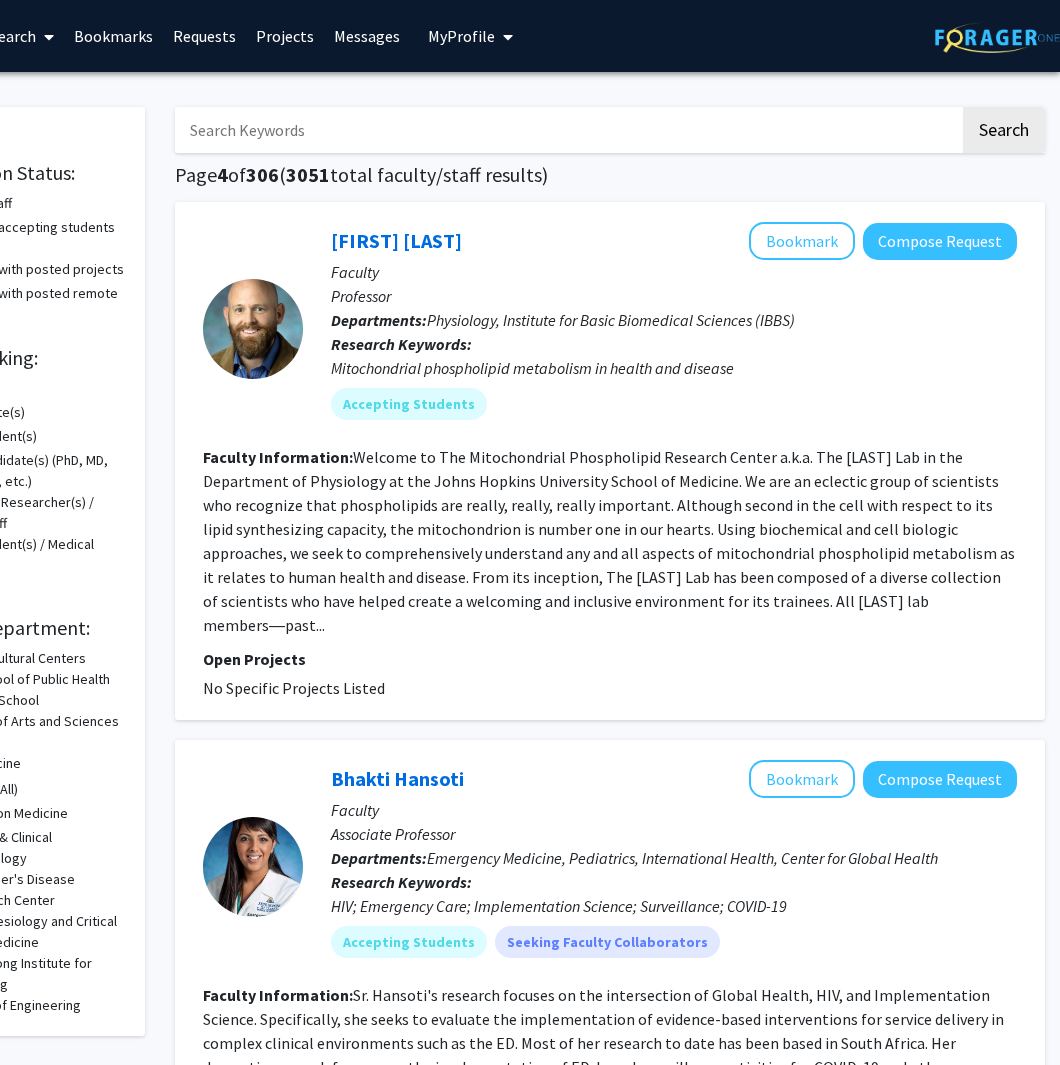 scroll, scrollTop: 0, scrollLeft: 0, axis: both 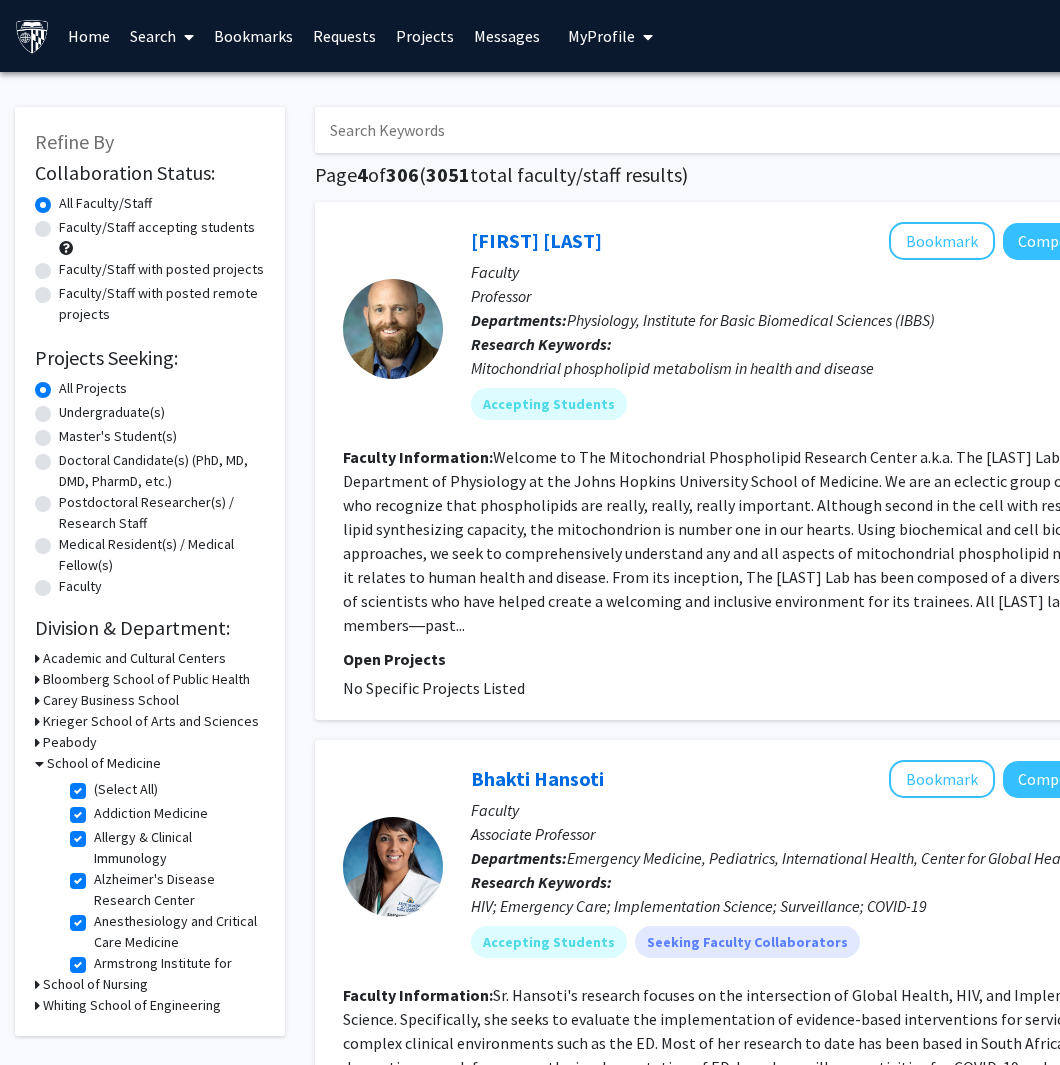 click on "Faculty/Staff with posted projects" 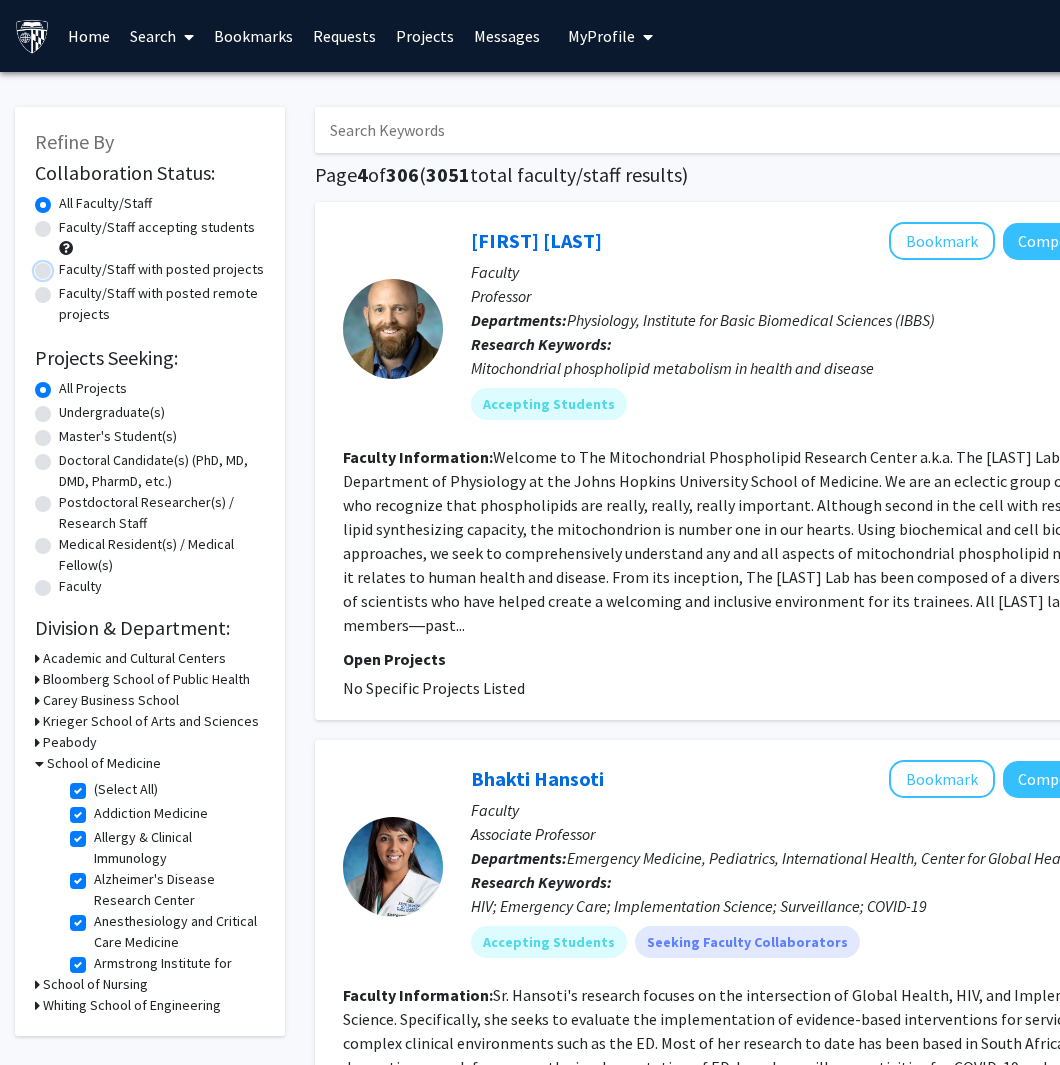 click on "Faculty/Staff with posted projects" at bounding box center (65, 265) 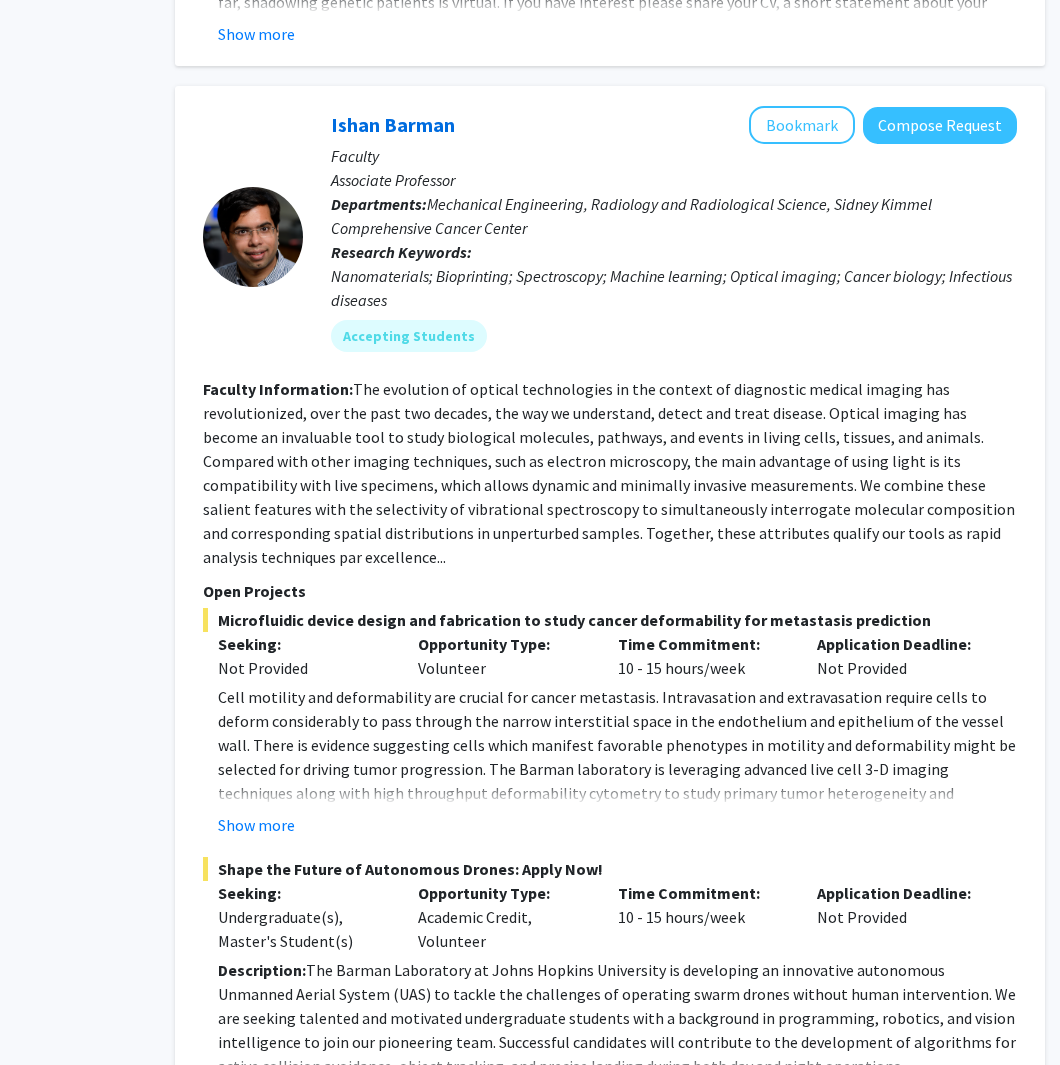scroll, scrollTop: 8435, scrollLeft: 140, axis: both 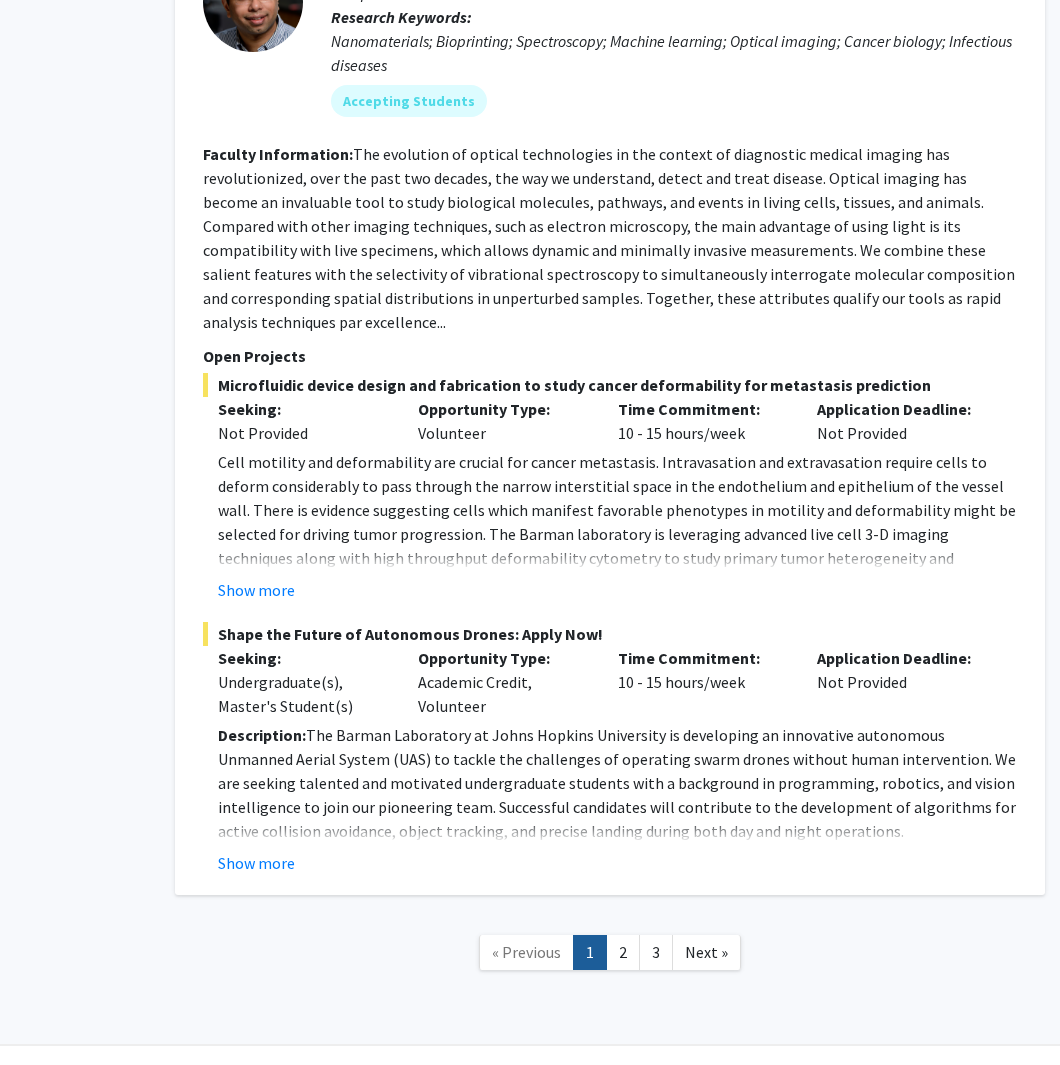 click on "« Previous  1   2   3  Next »" 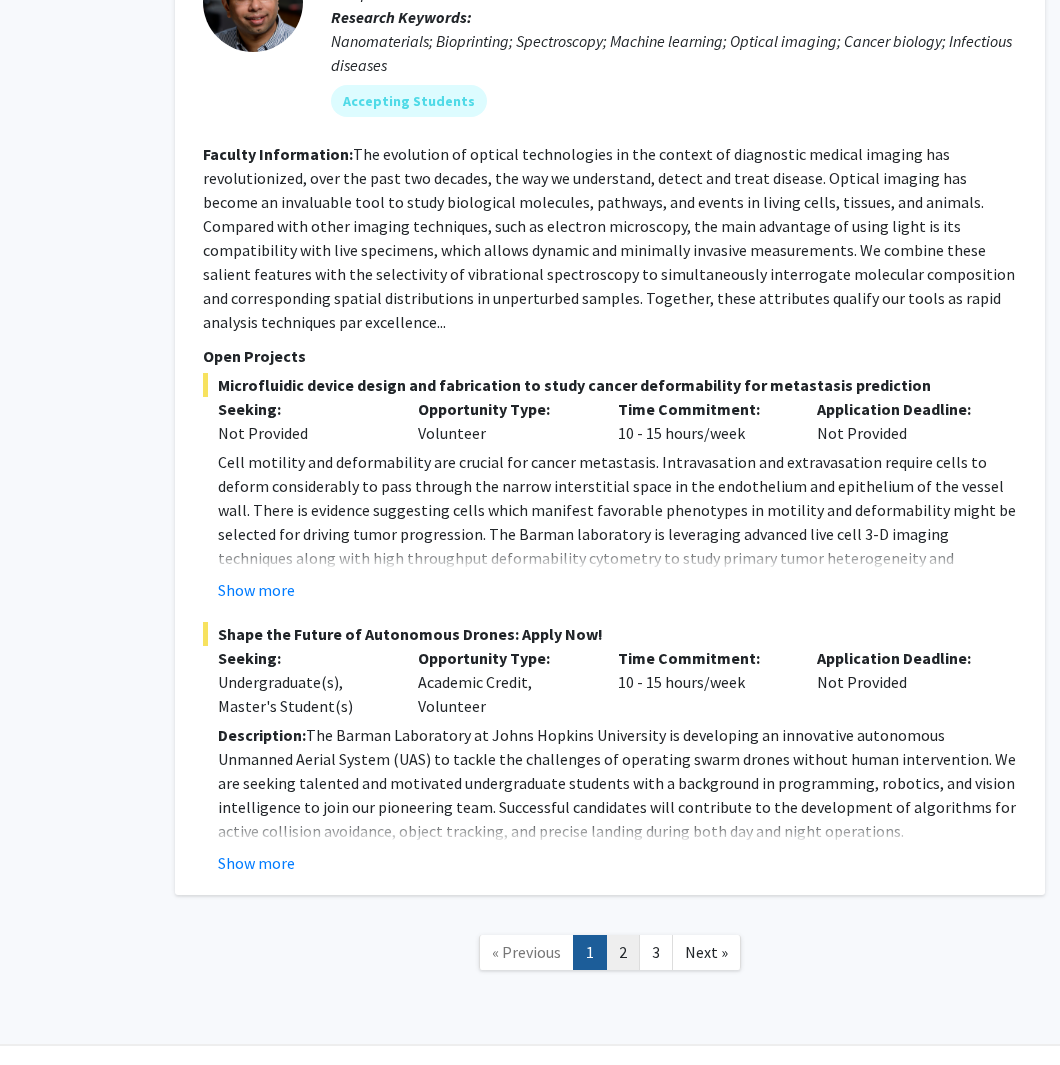 click on "2" 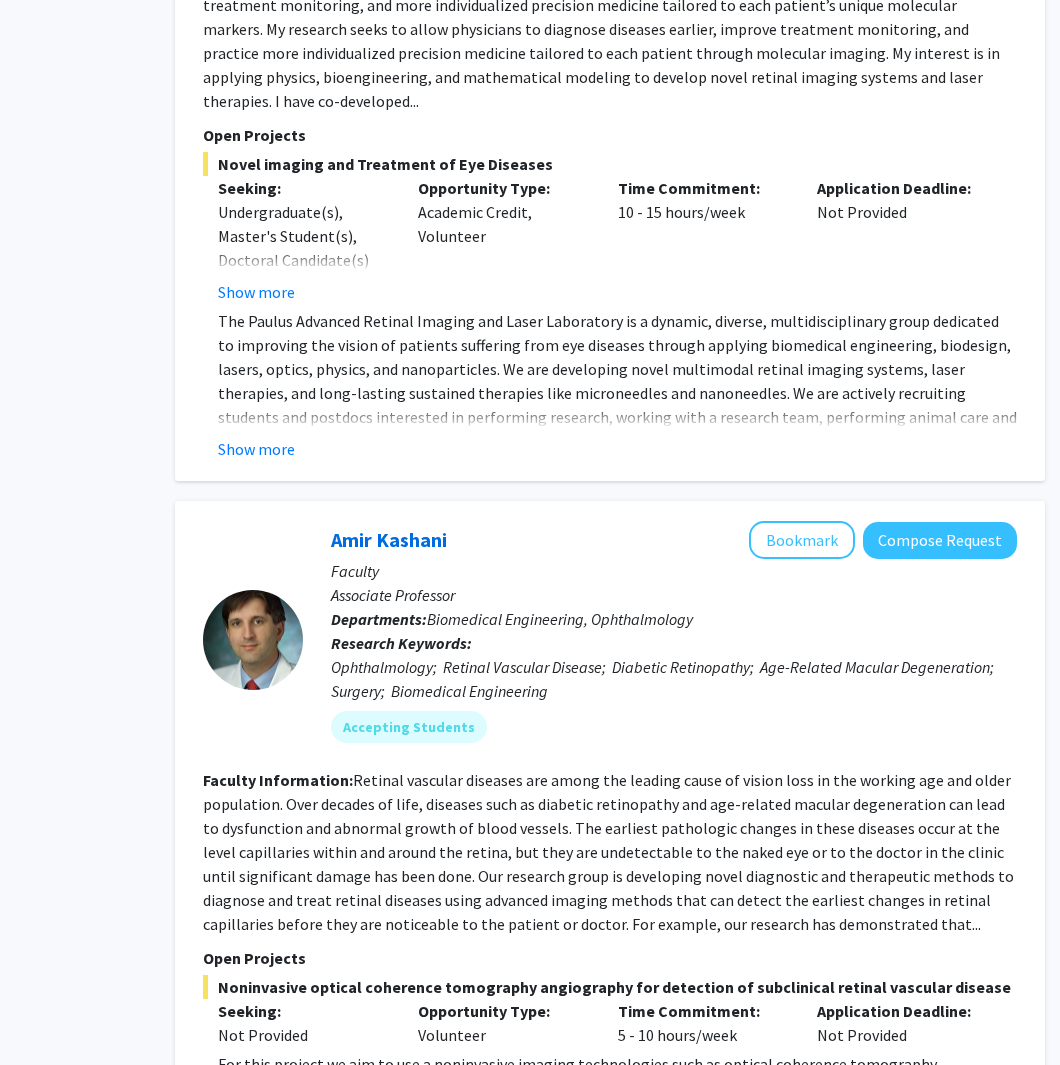 scroll, scrollTop: 6821, scrollLeft: 140, axis: both 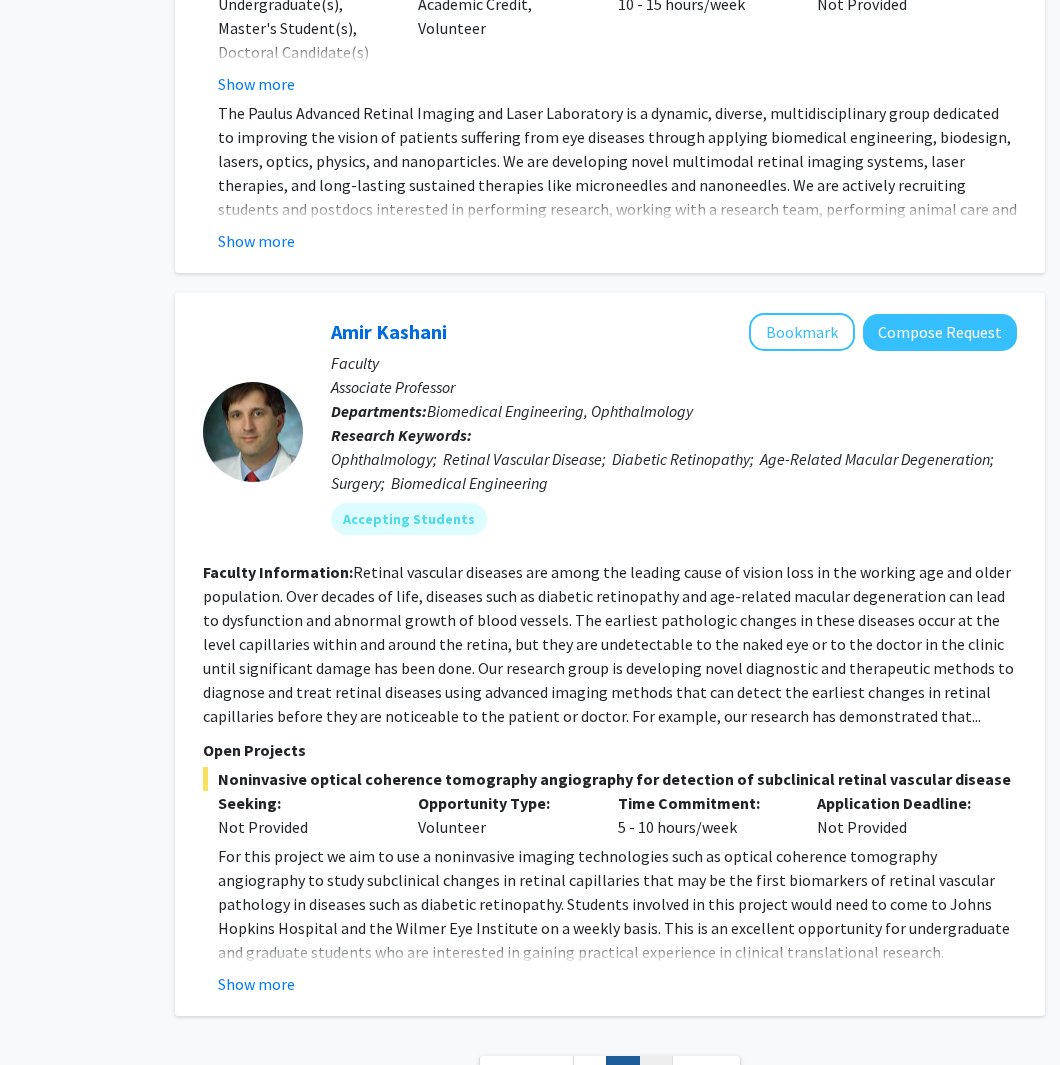 click on "3" 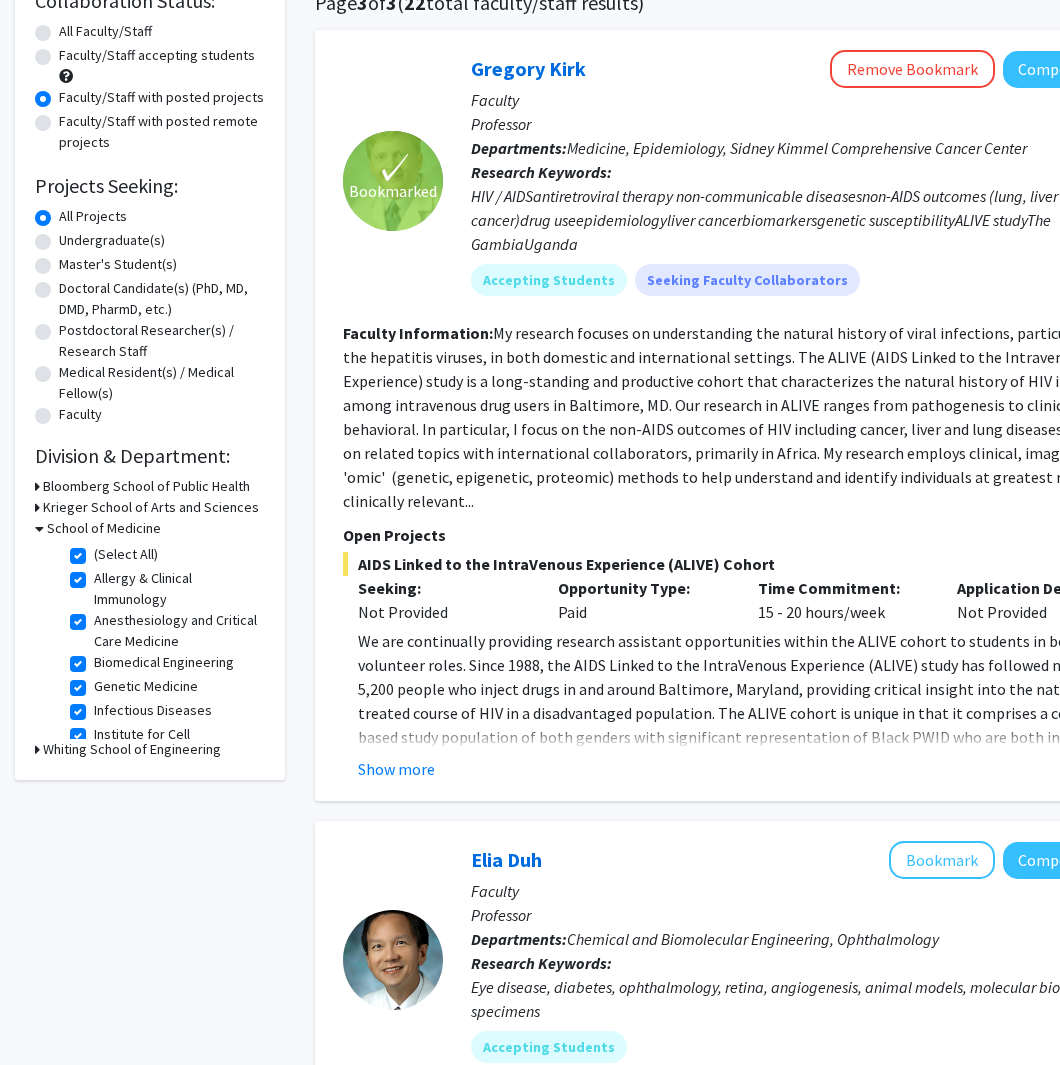 scroll, scrollTop: 0, scrollLeft: 0, axis: both 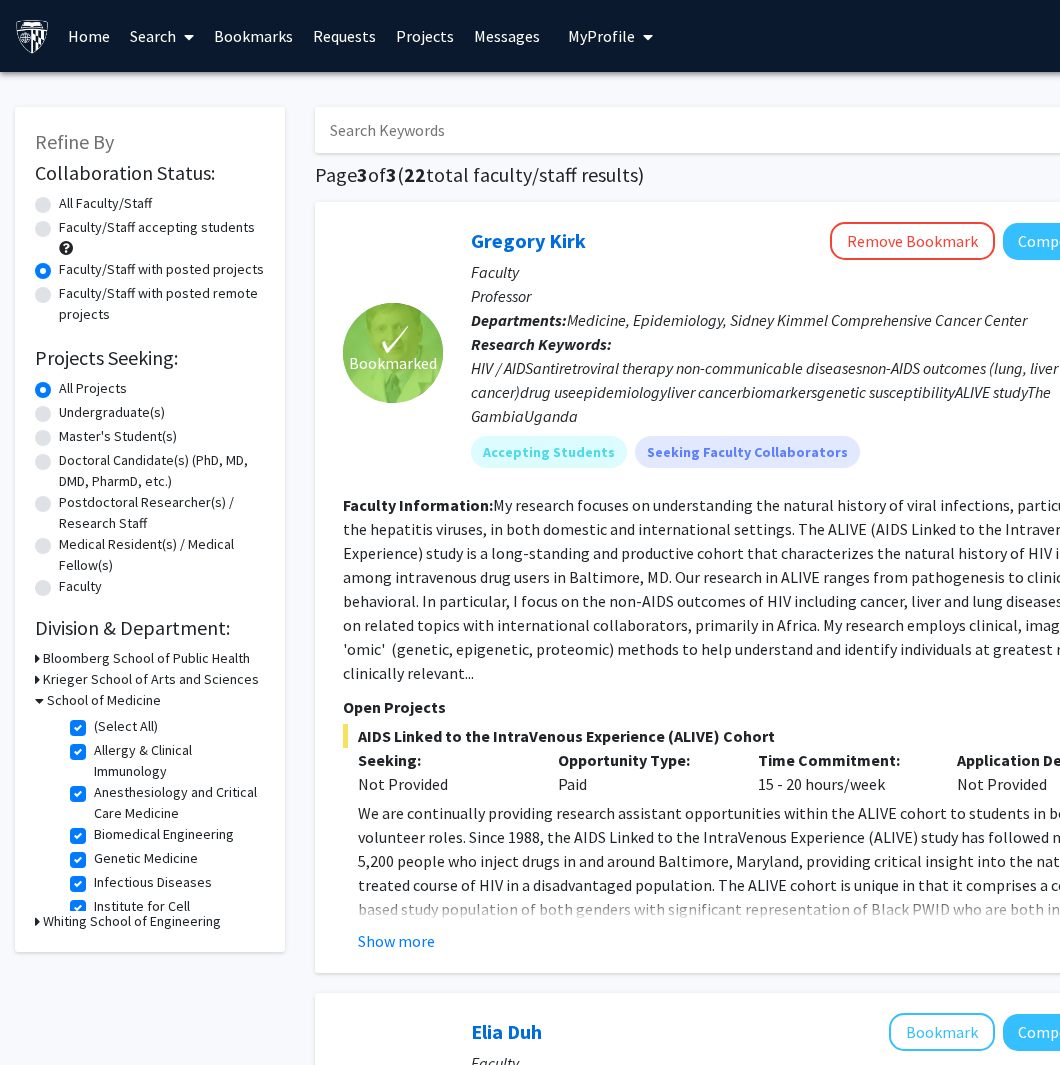 click on "All Faculty/Staff" 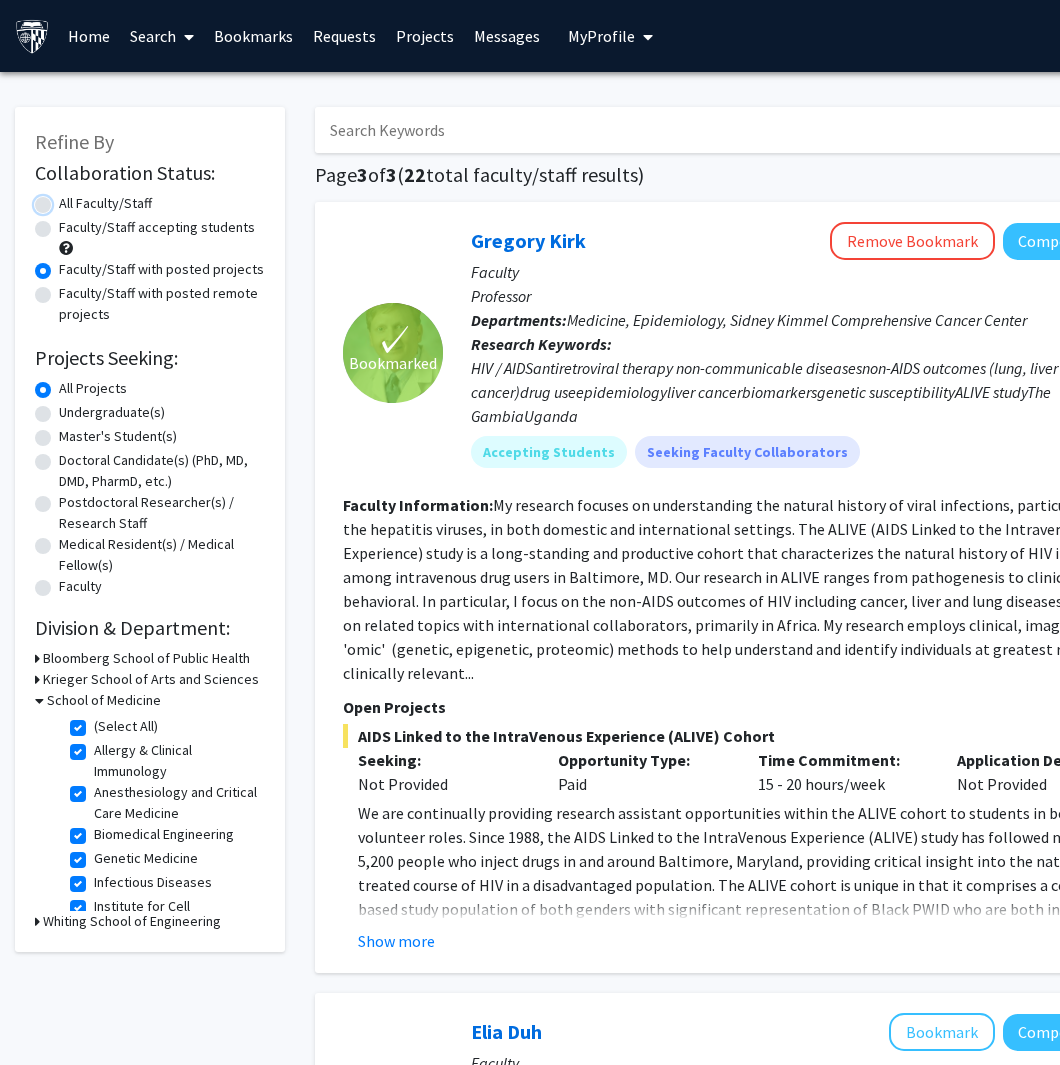 click on "All Faculty/Staff" at bounding box center [65, 199] 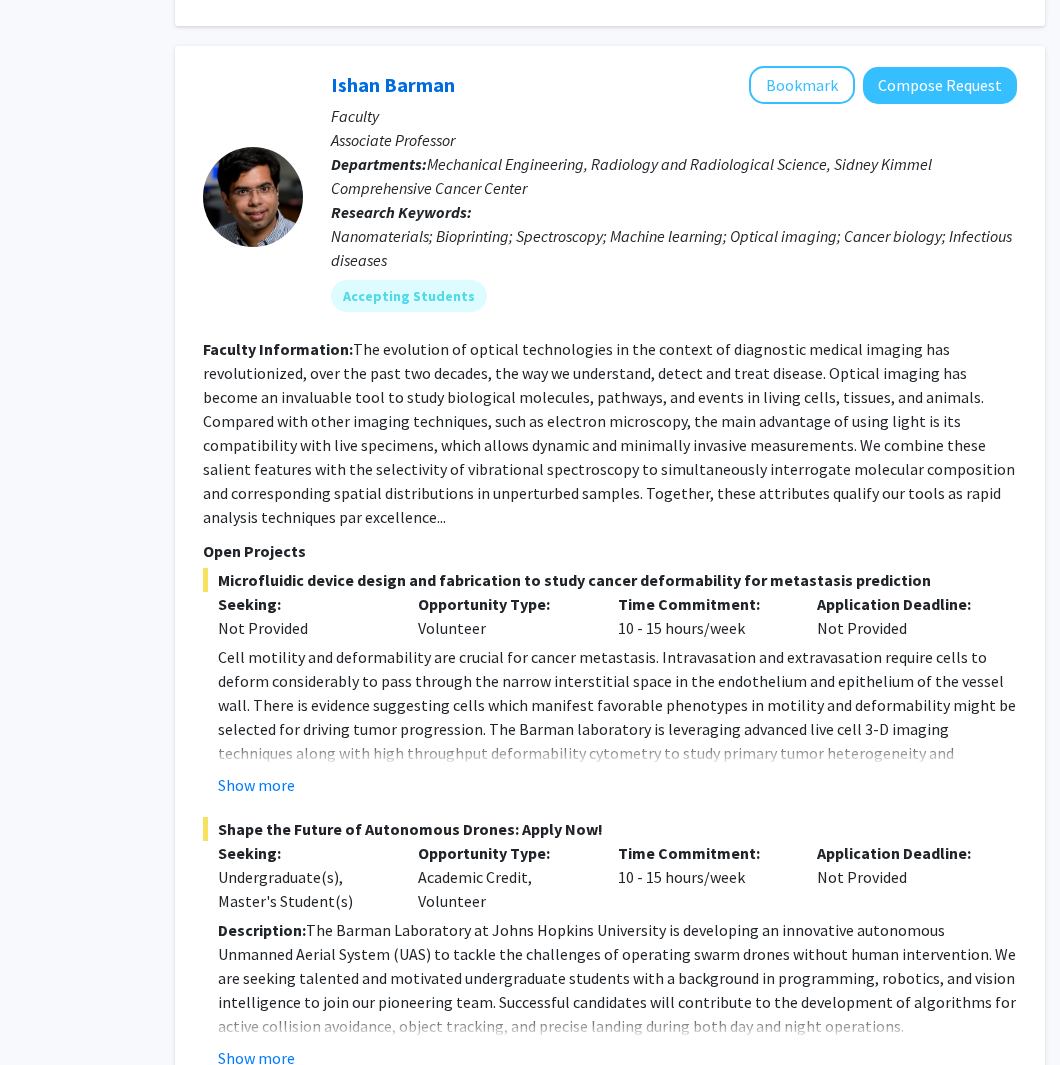 scroll, scrollTop: 8435, scrollLeft: 140, axis: both 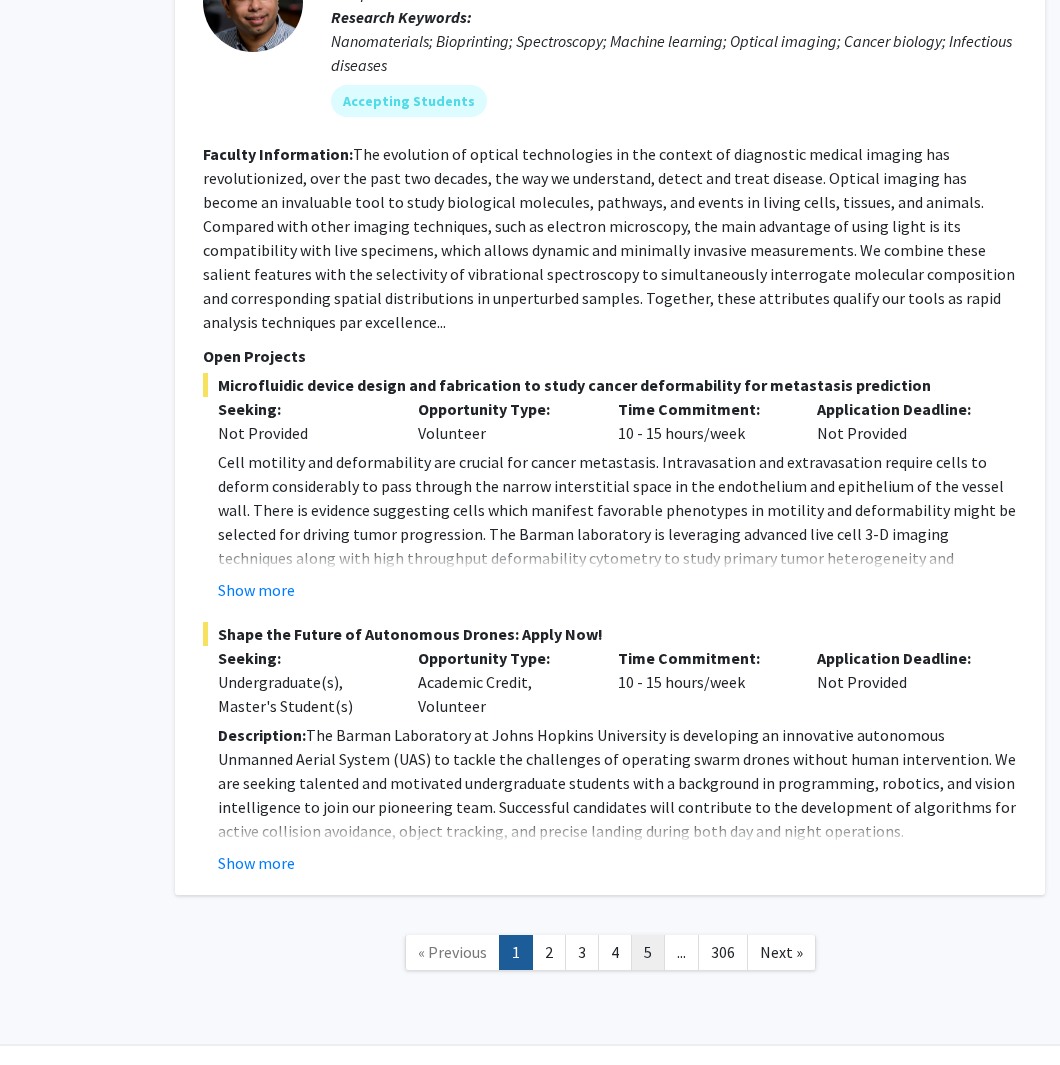 click on "5" 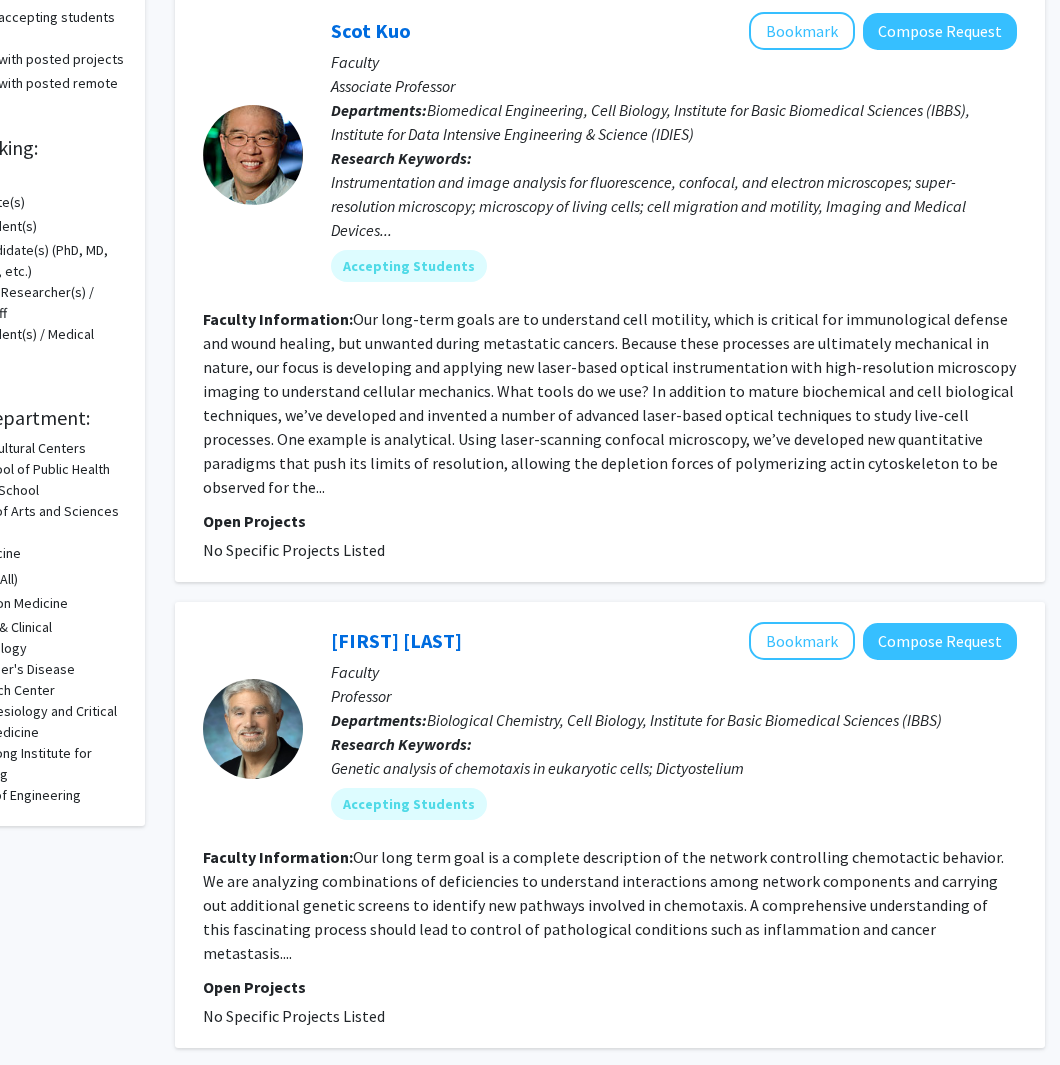 scroll, scrollTop: 208, scrollLeft: 140, axis: both 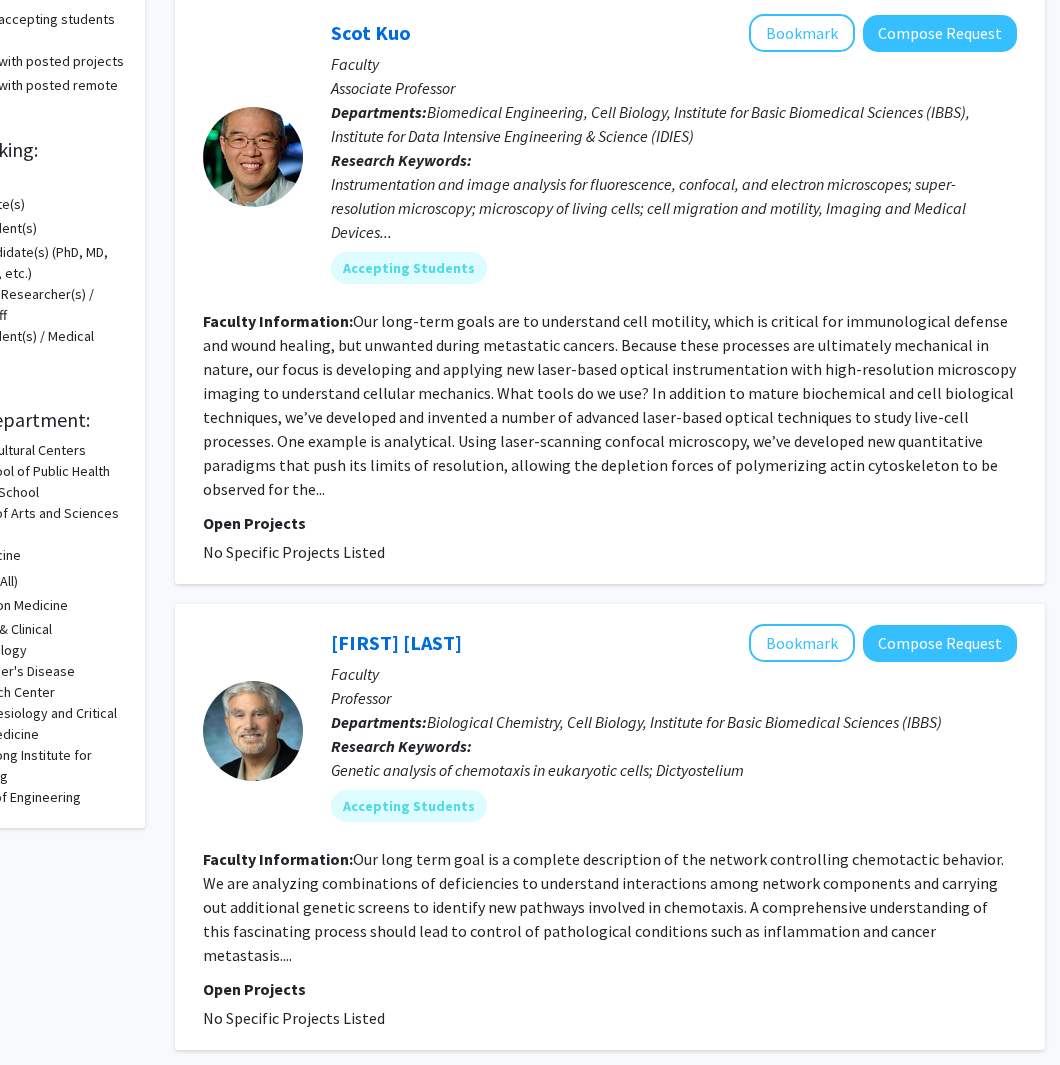 click on "Our long-term goals are to understand cell motility, which is critical for immunological defense and wound healing, but unwanted during metastatic cancers. Because these processes are ultimately mechanical in nature, our focus is developing and applying new laser-based optical instrumentation with high-resolution microscopy imaging to understand cellular mechanics.
What tools do we use? In addition to mature biochemical and cell biological techniques, we’ve developed and invented a number of advanced laser-based optical techniques to study live-cell processes. One example is analytical. Using laser-scanning confocal microscopy, we’ve developed new quantitative paradigms that push its limits of resolution, allowing the depletion forces of polymerizing actin cytoskeleton to be observed for the..." 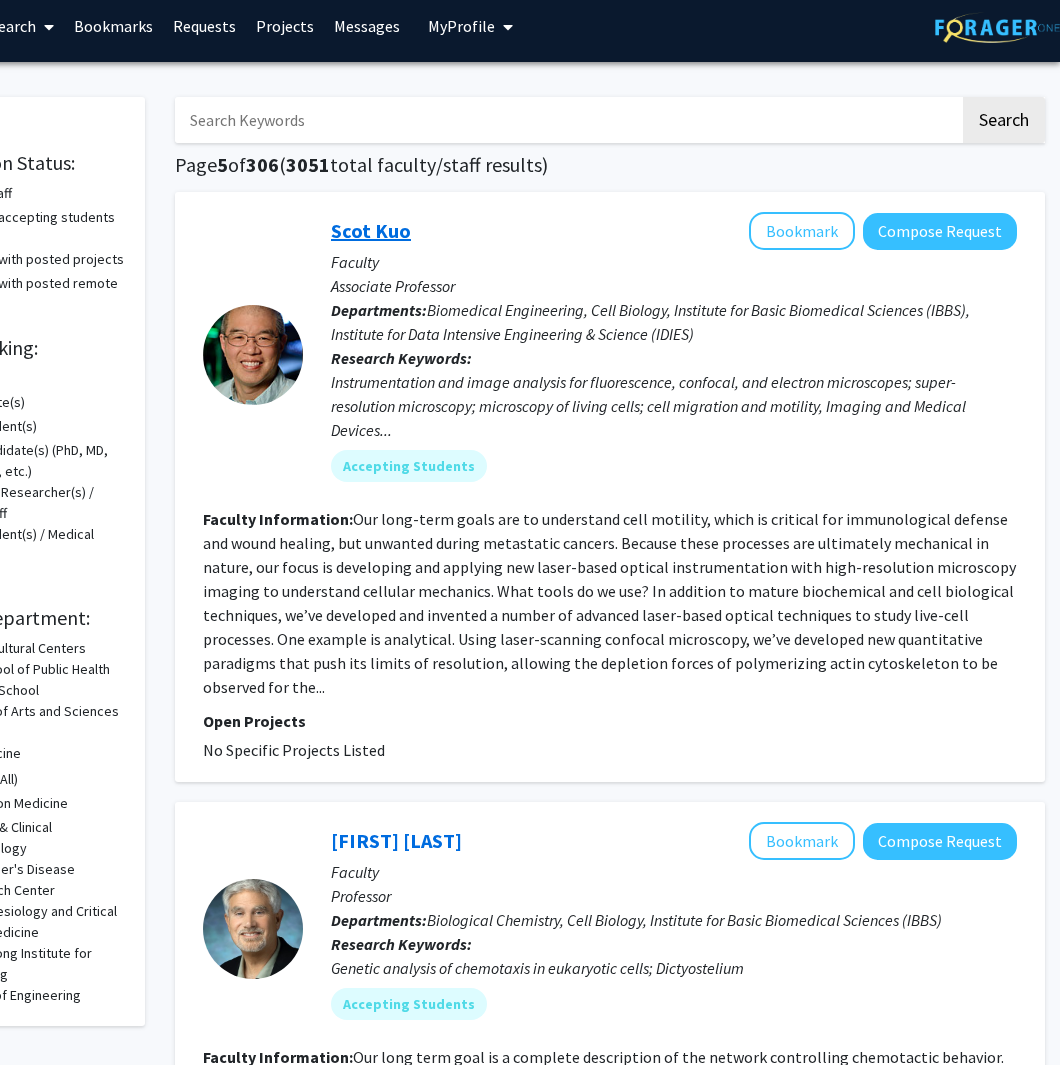 click on "Scot Kuo" 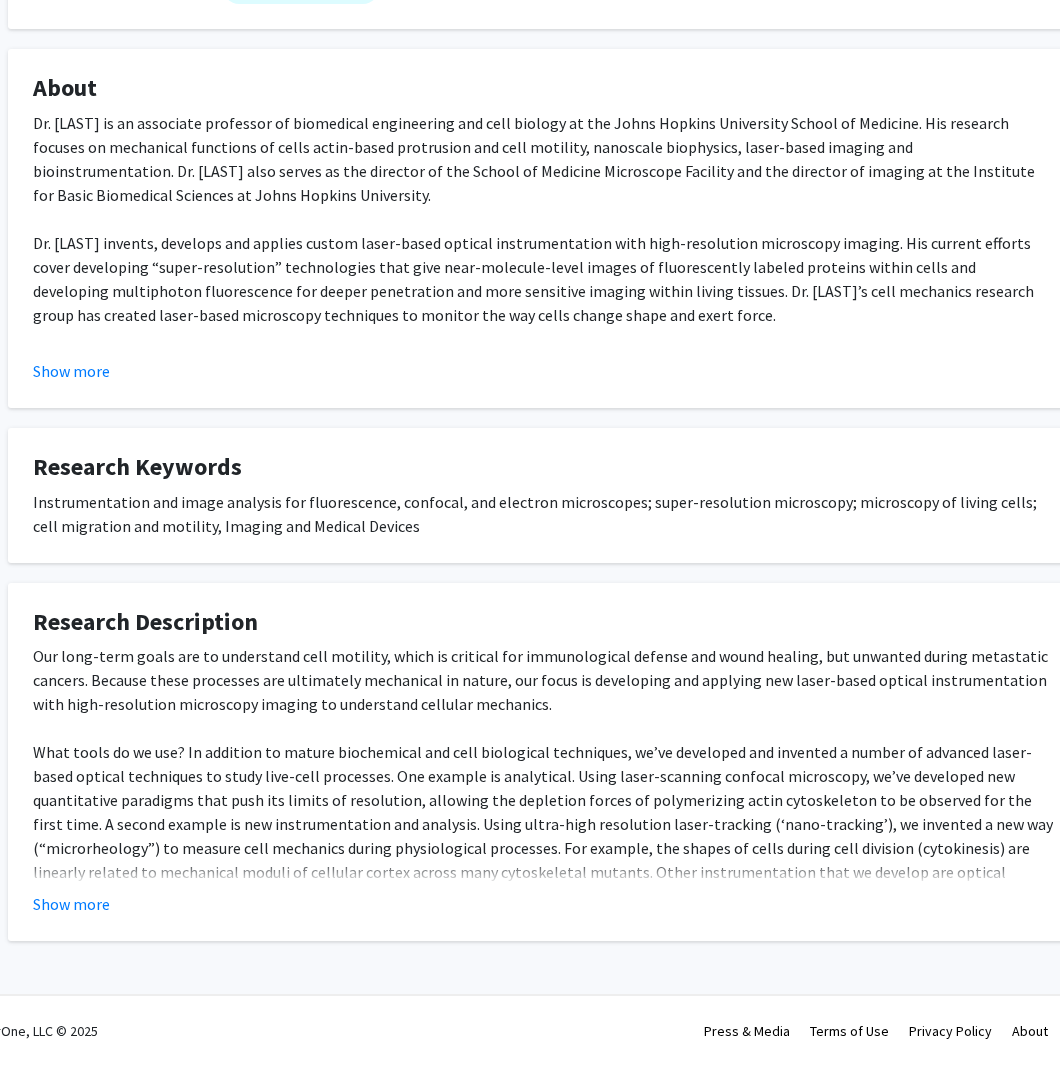 scroll, scrollTop: 338, scrollLeft: 65, axis: both 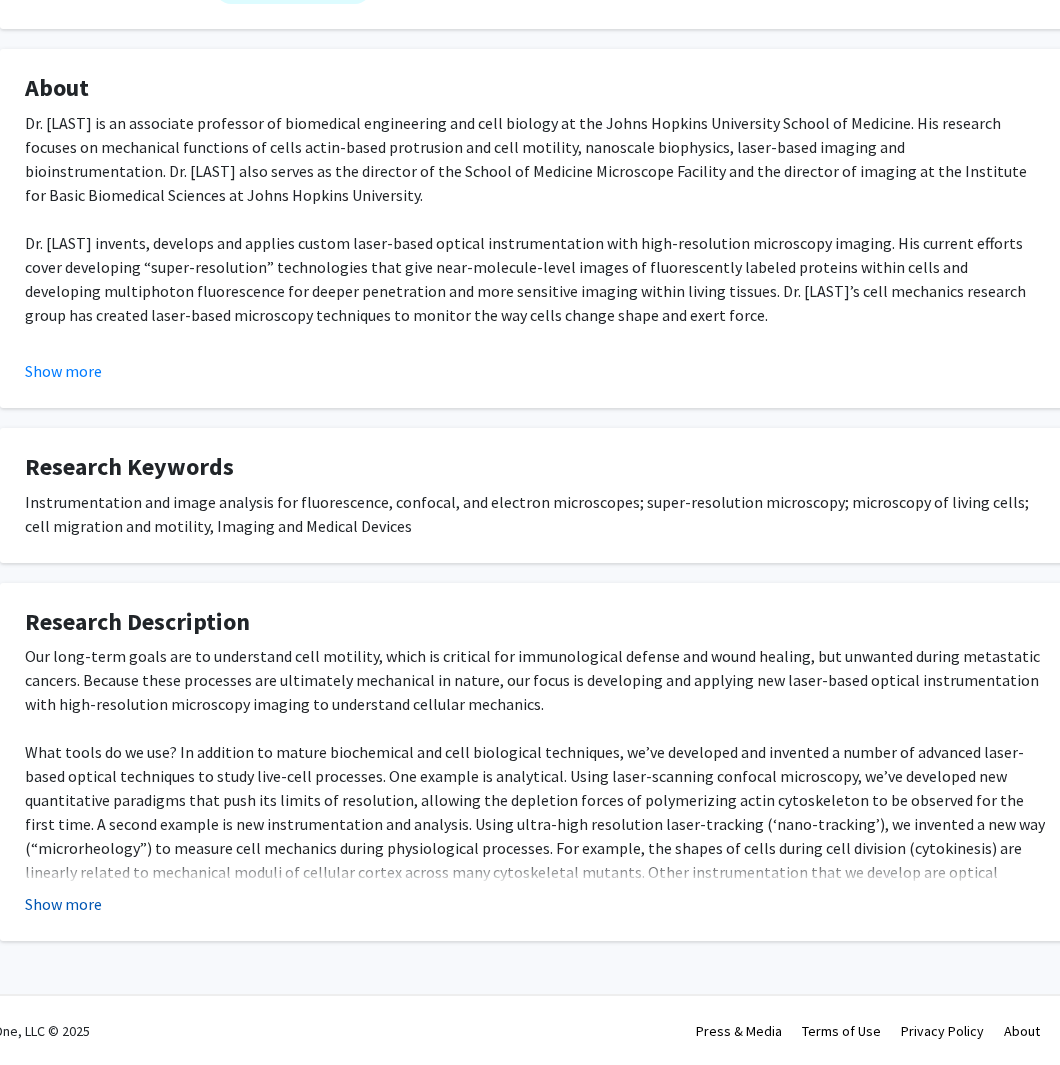 click on "Show more" 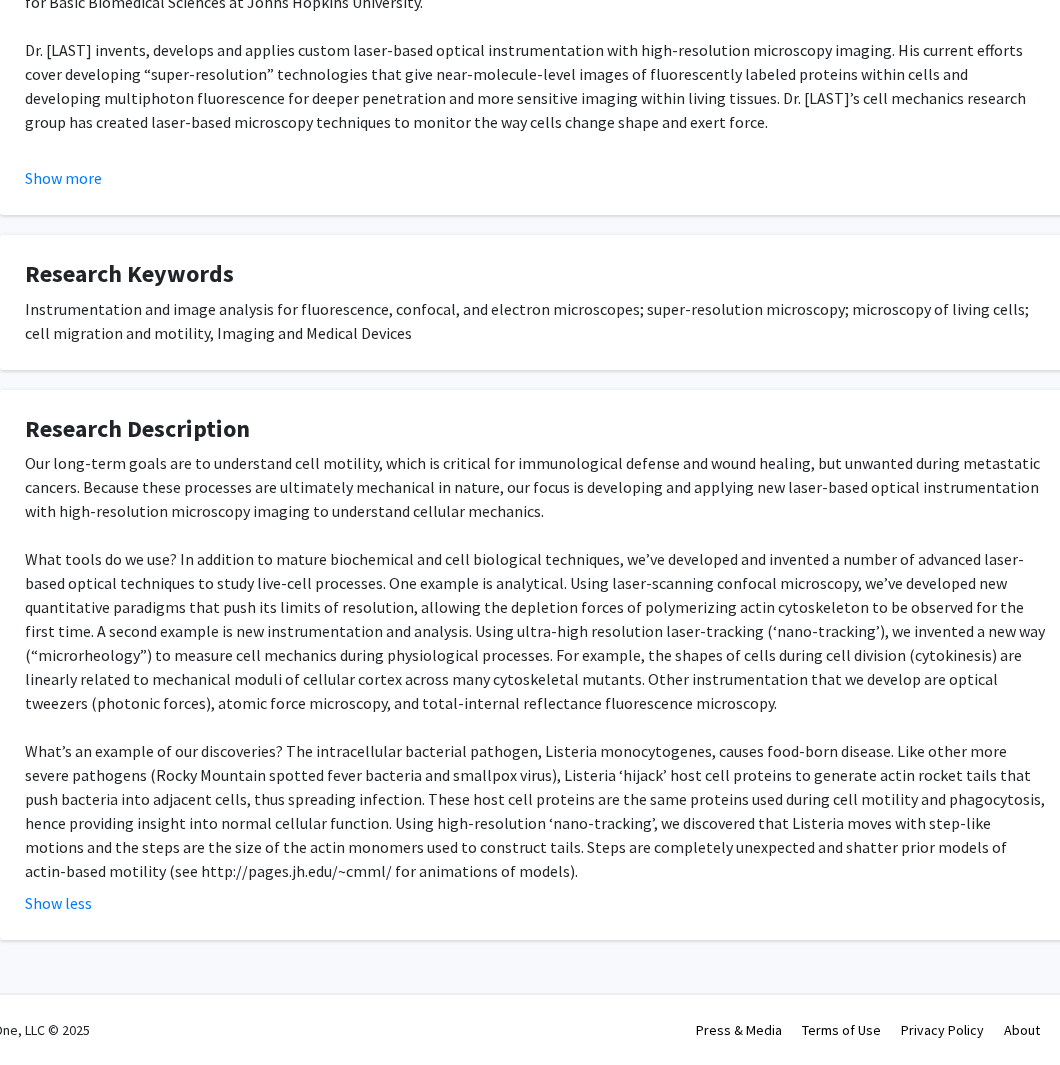 scroll, scrollTop: 77, scrollLeft: 65, axis: both 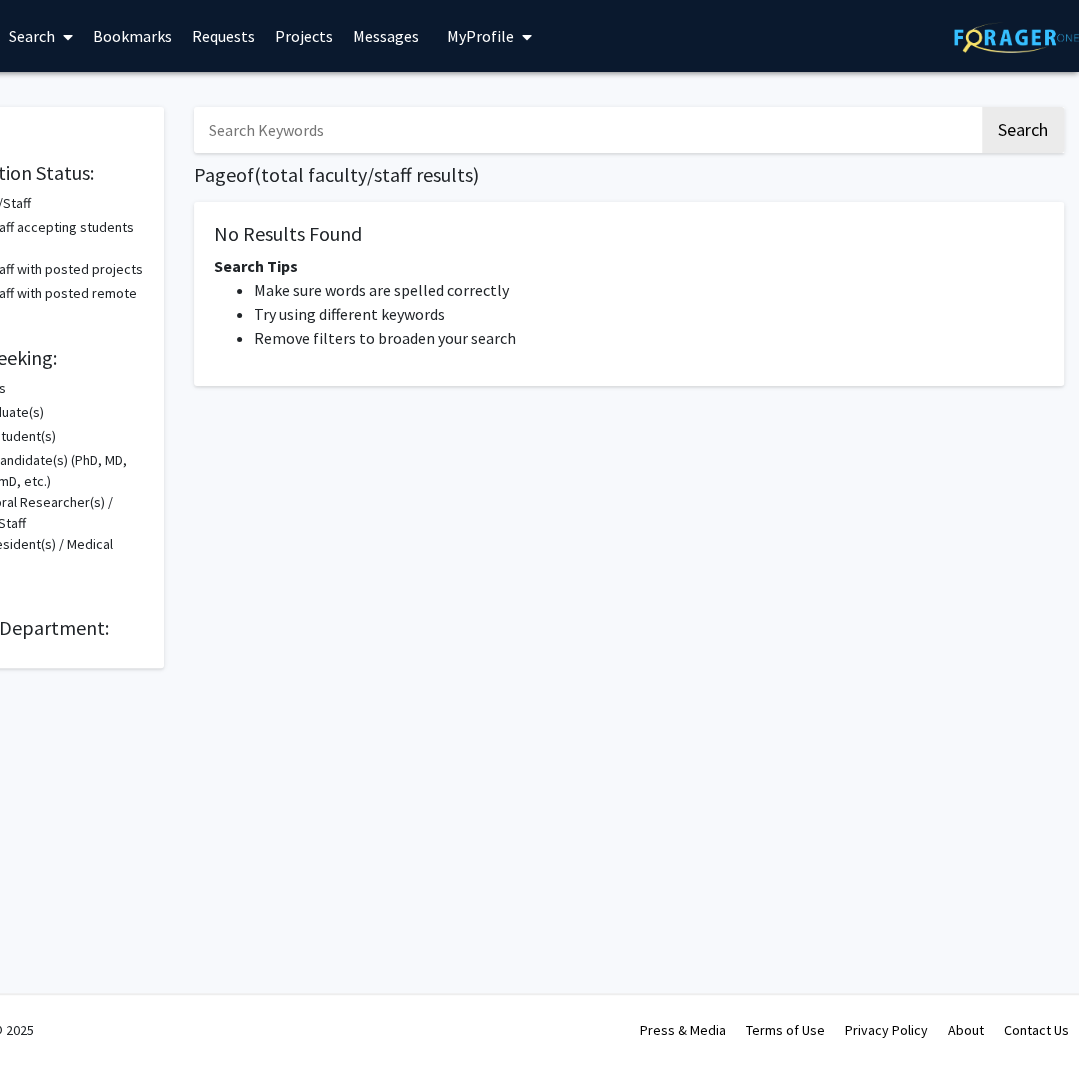 click 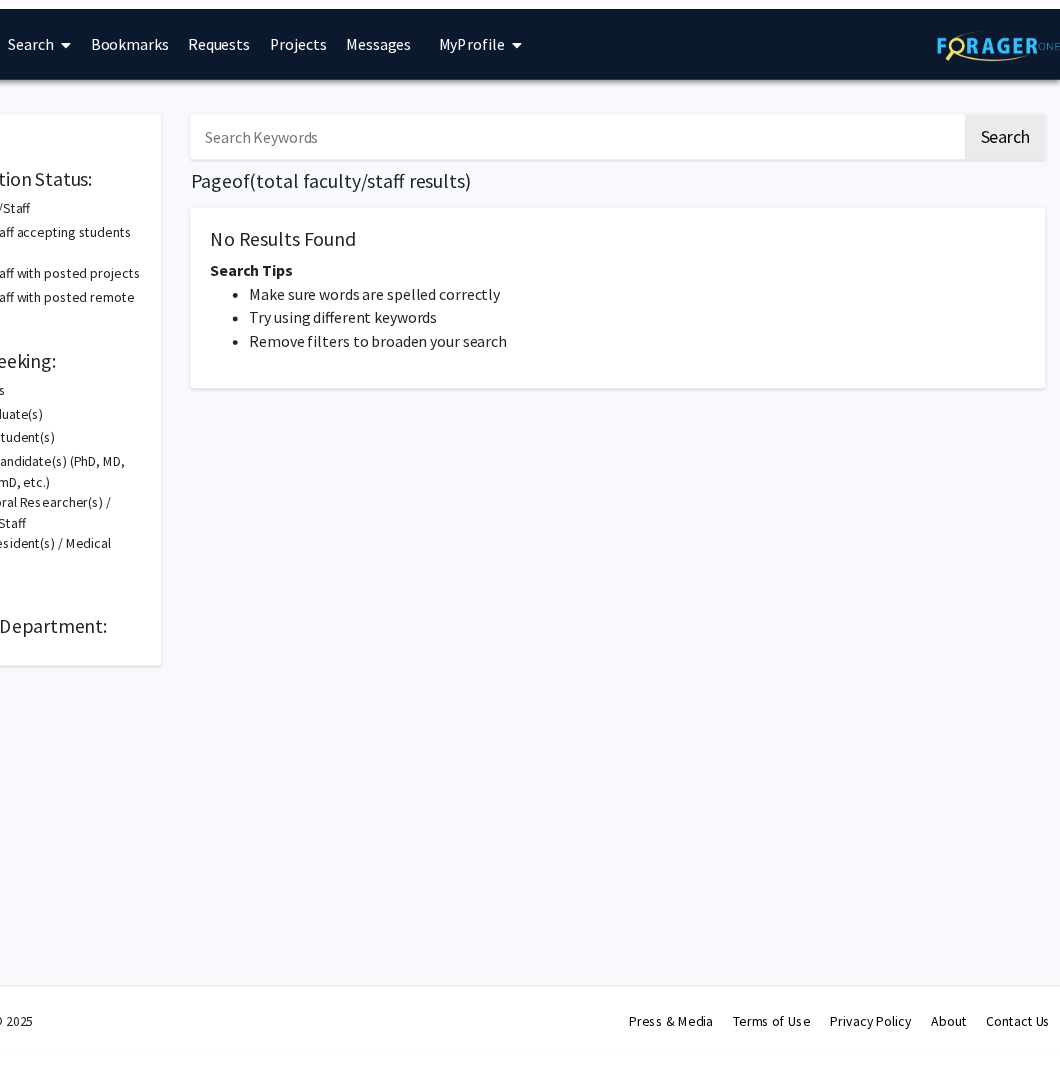 scroll, scrollTop: 0, scrollLeft: 0, axis: both 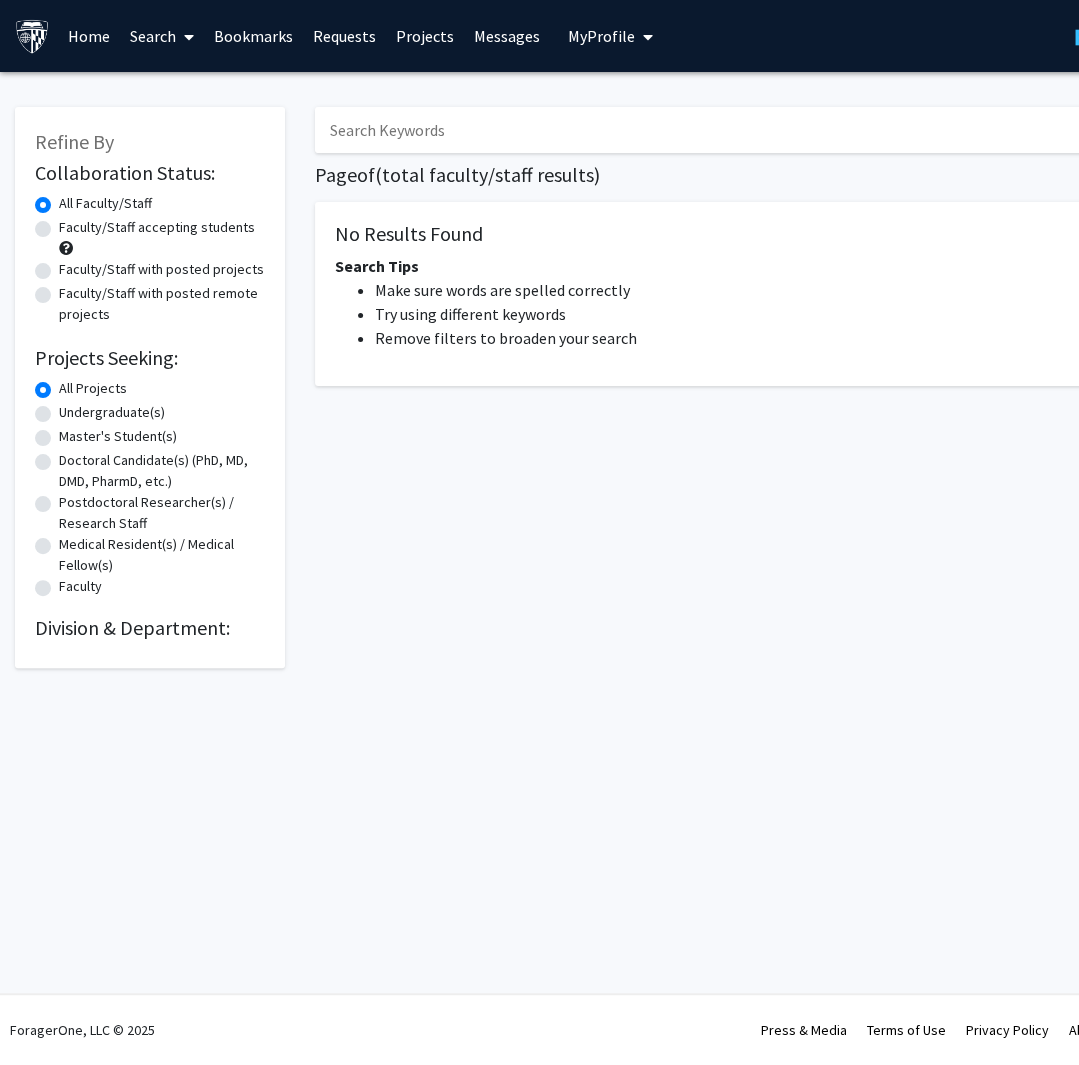 click on "Home" at bounding box center [89, 36] 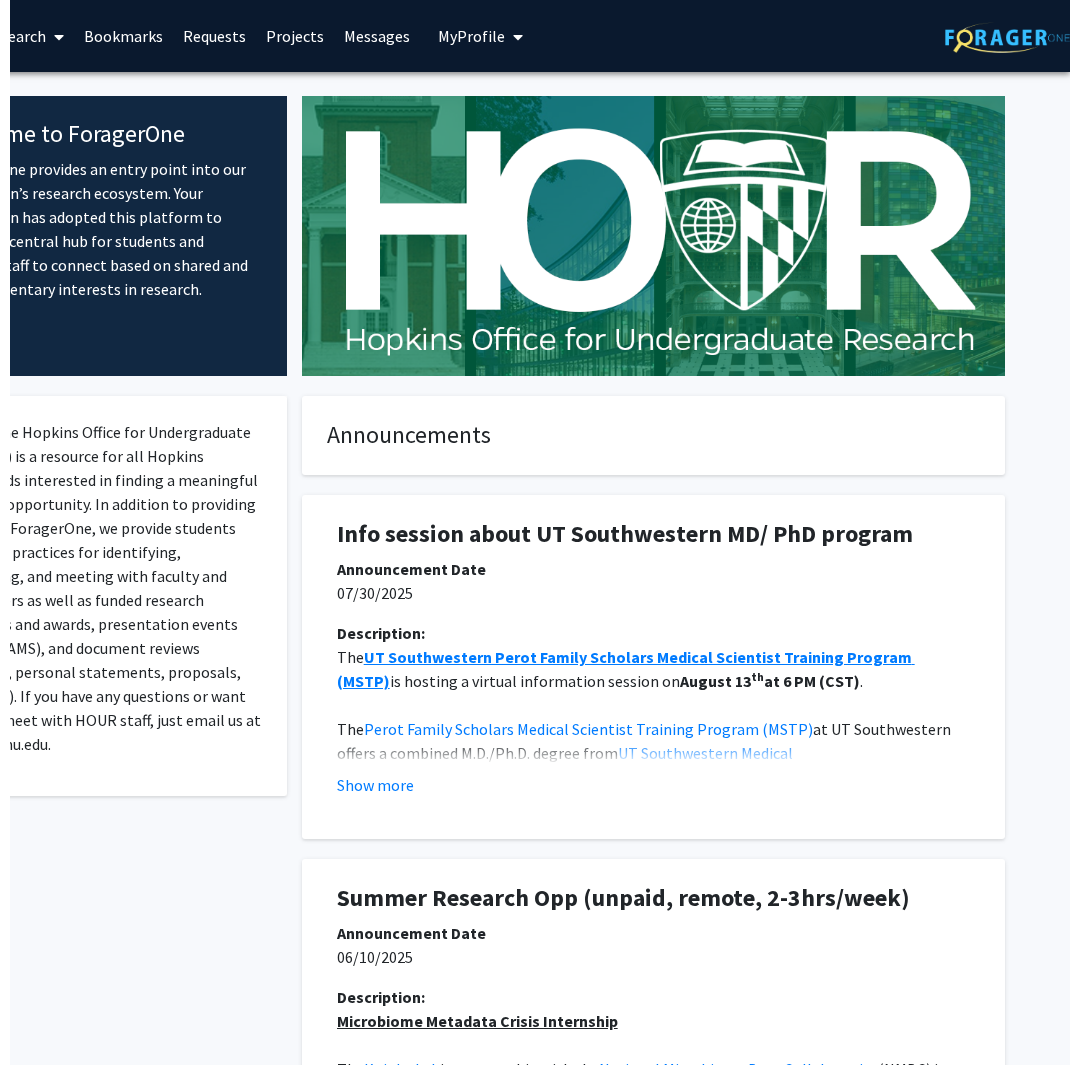scroll, scrollTop: 0, scrollLeft: 0, axis: both 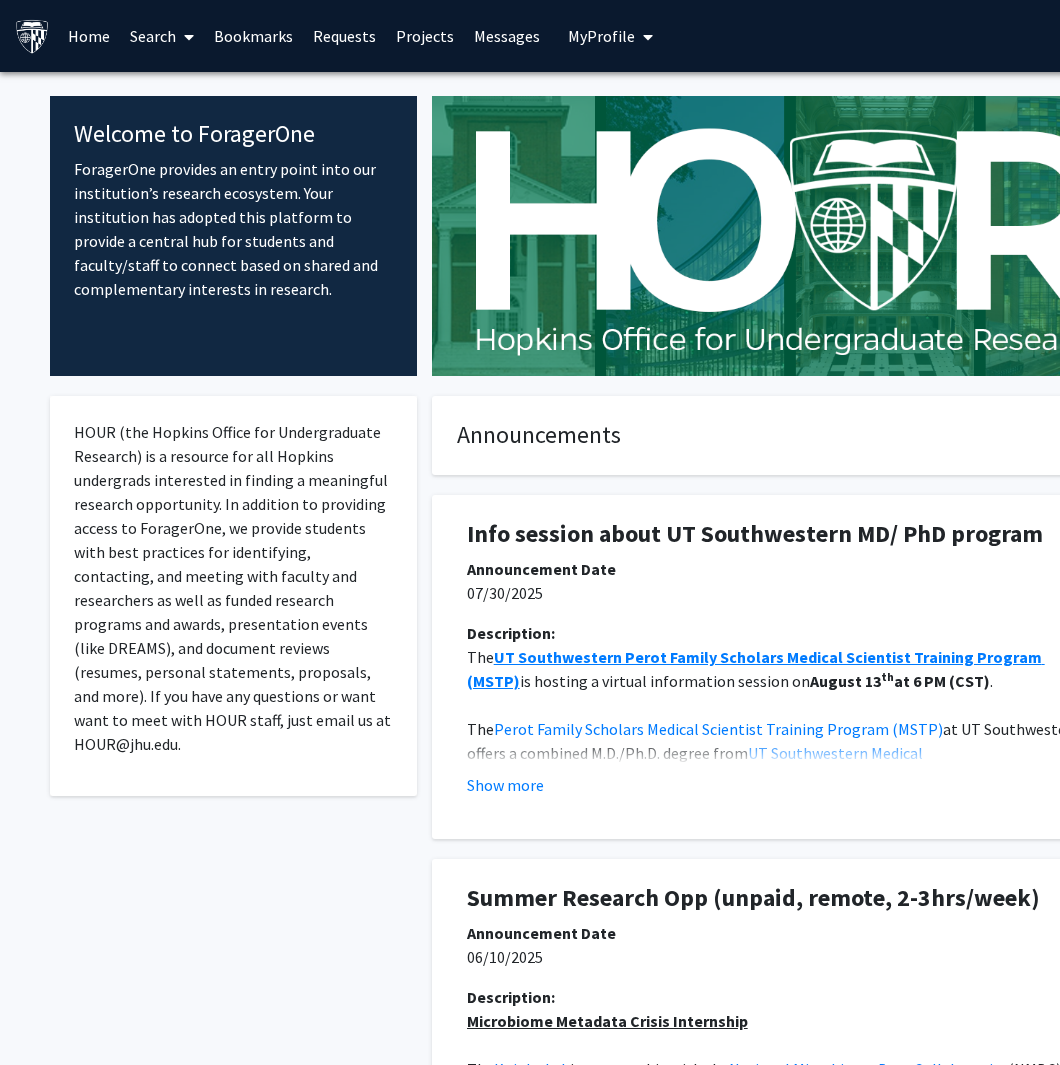 click at bounding box center [185, 37] 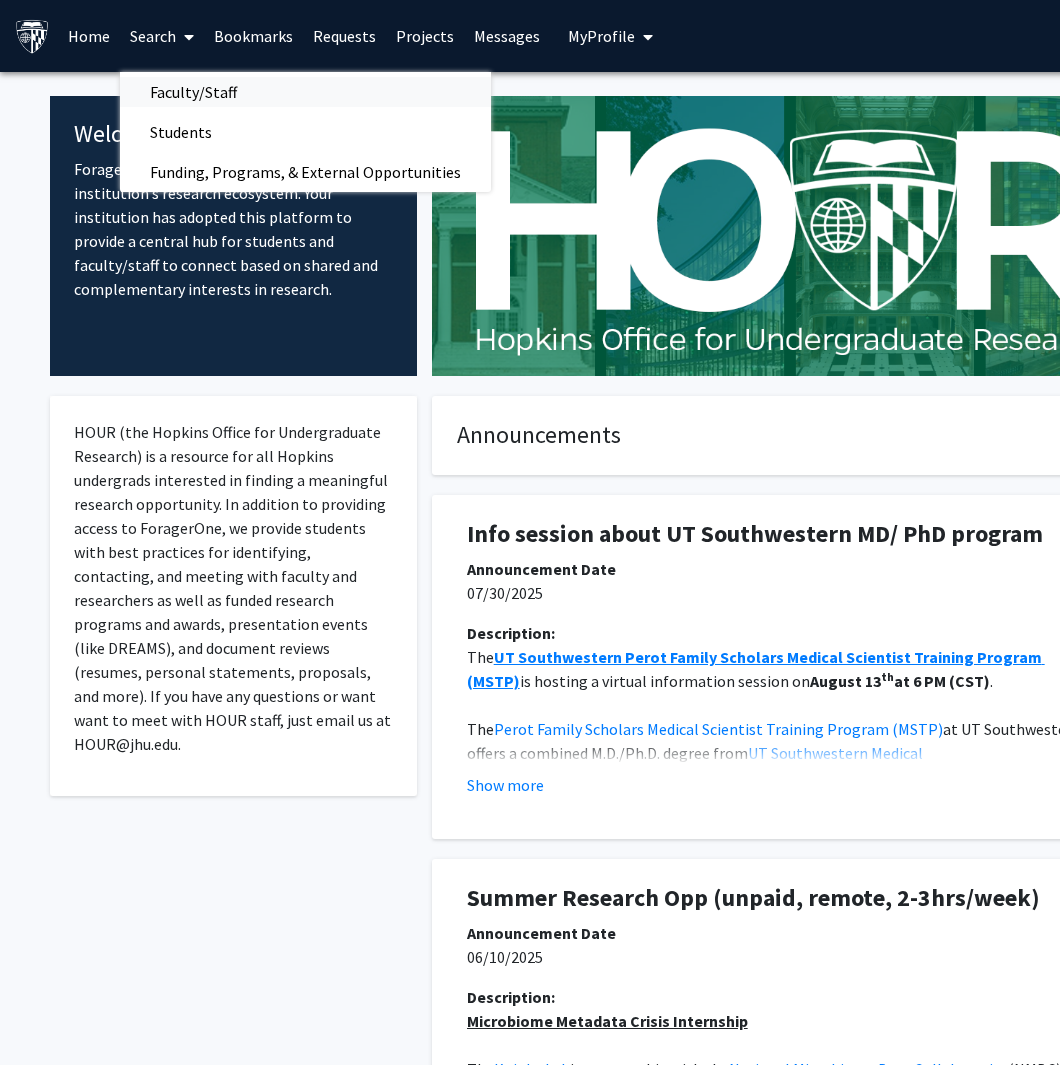 click on "Faculty/Staff" at bounding box center [193, 92] 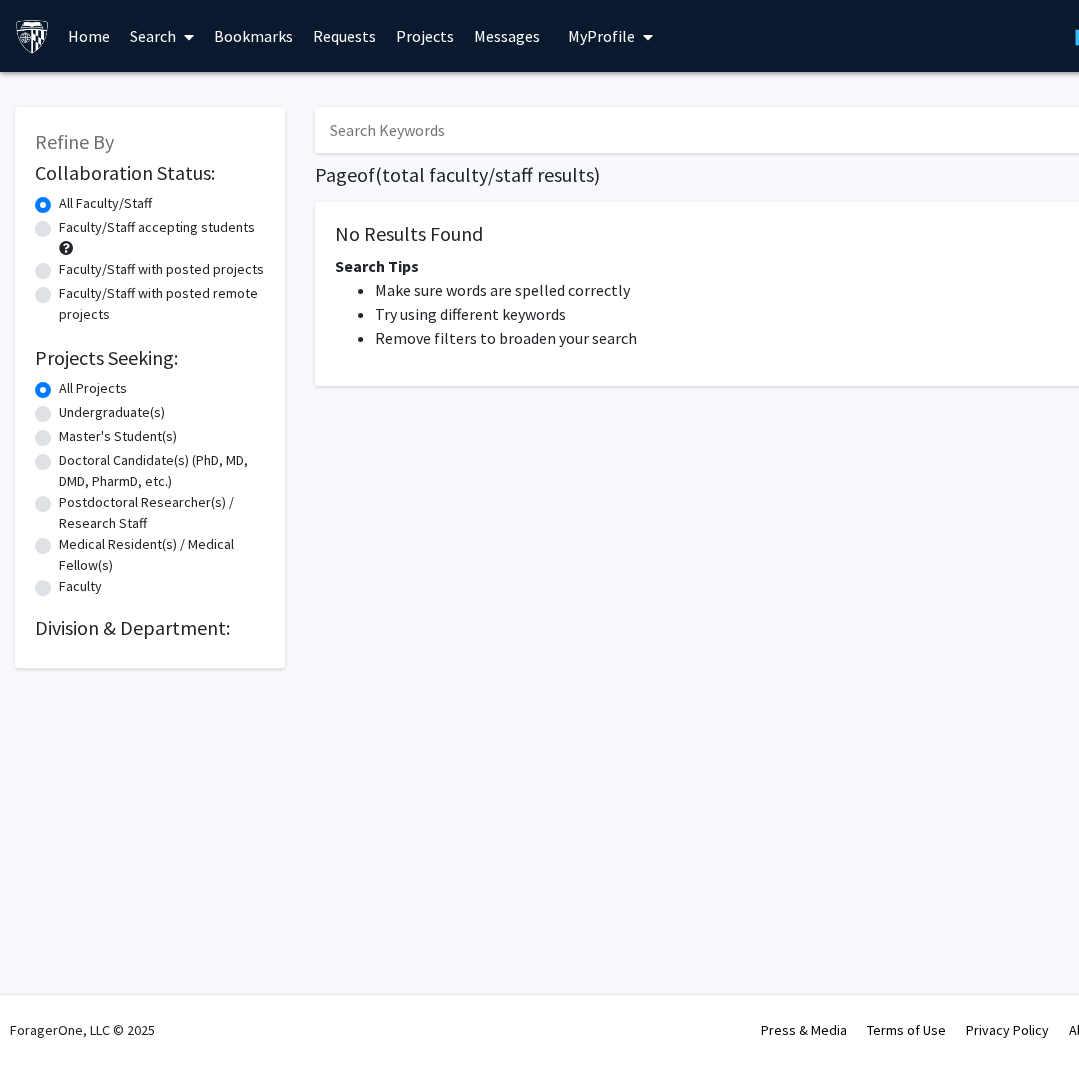 click on "Faculty/Staff accepting students" 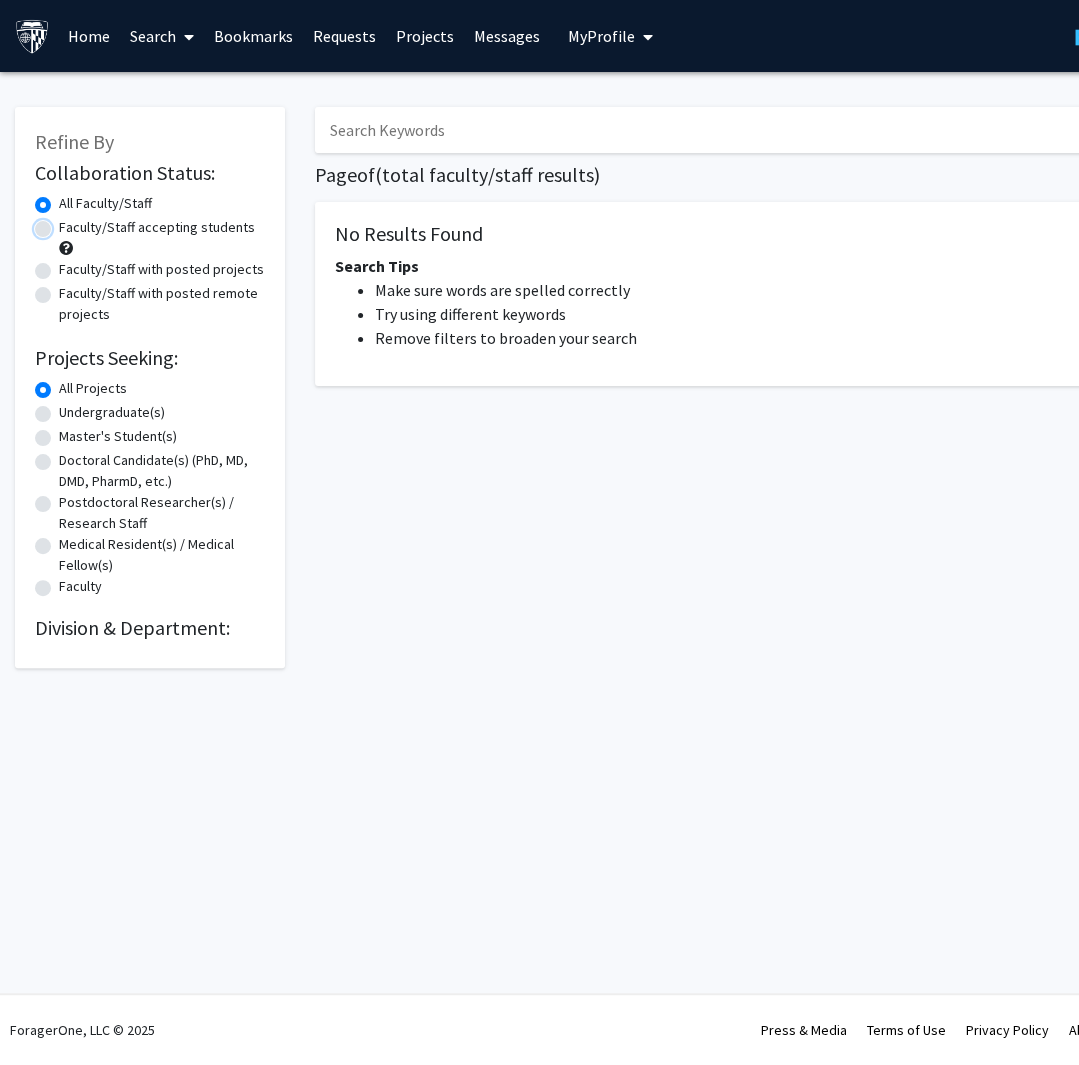 click on "Faculty/Staff accepting students" at bounding box center [65, 223] 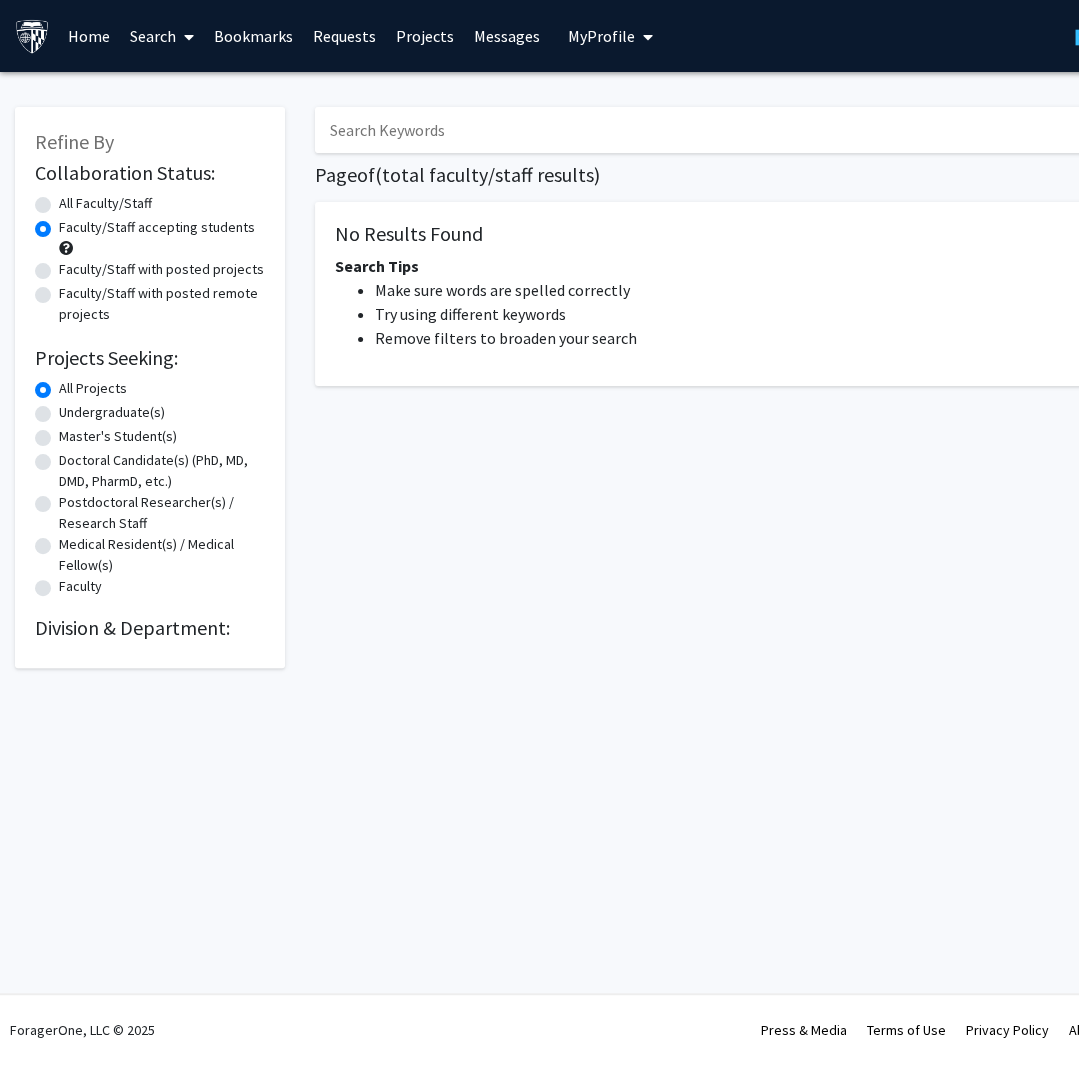 click on "All Faculty/Staff" 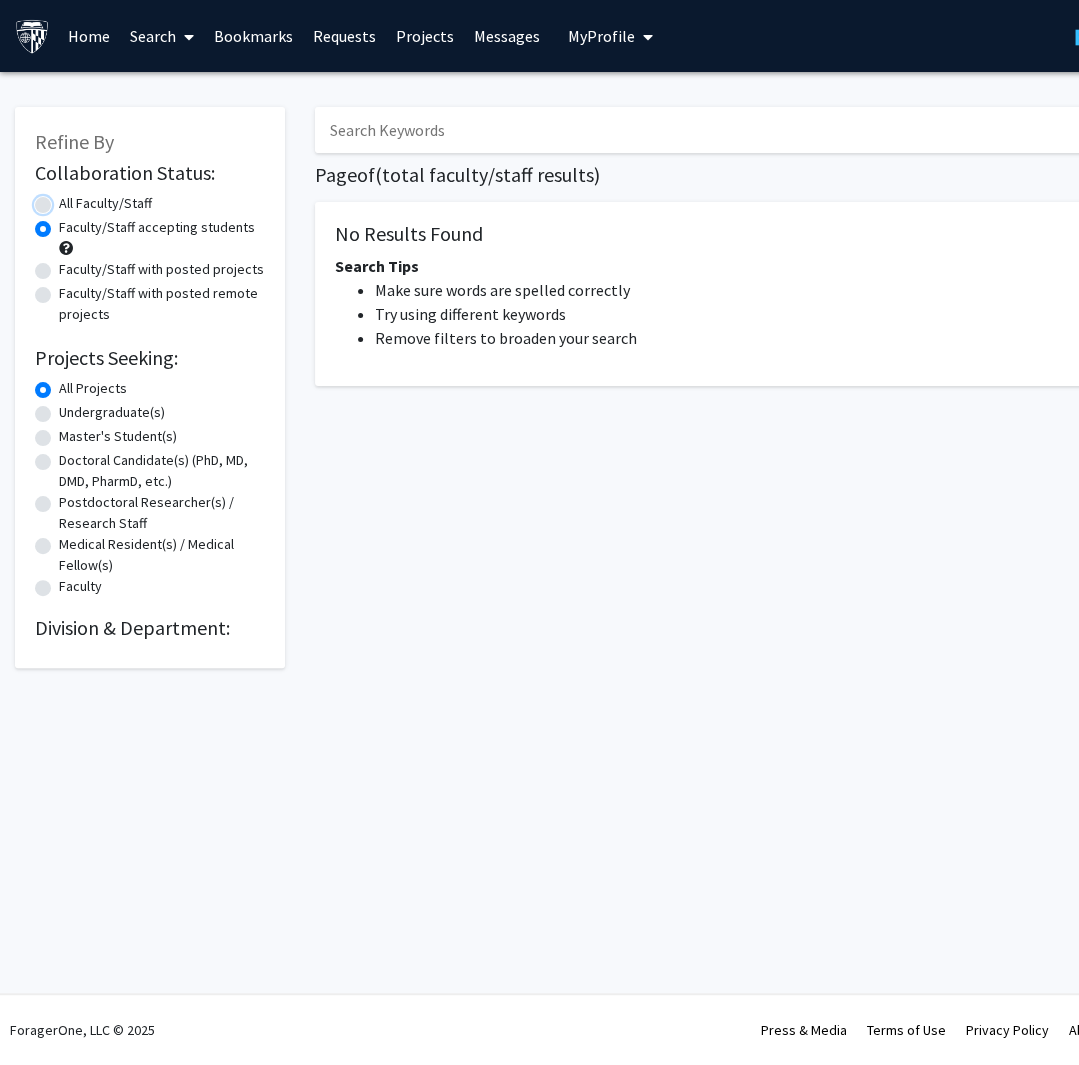 click on "All Faculty/Staff" at bounding box center [65, 199] 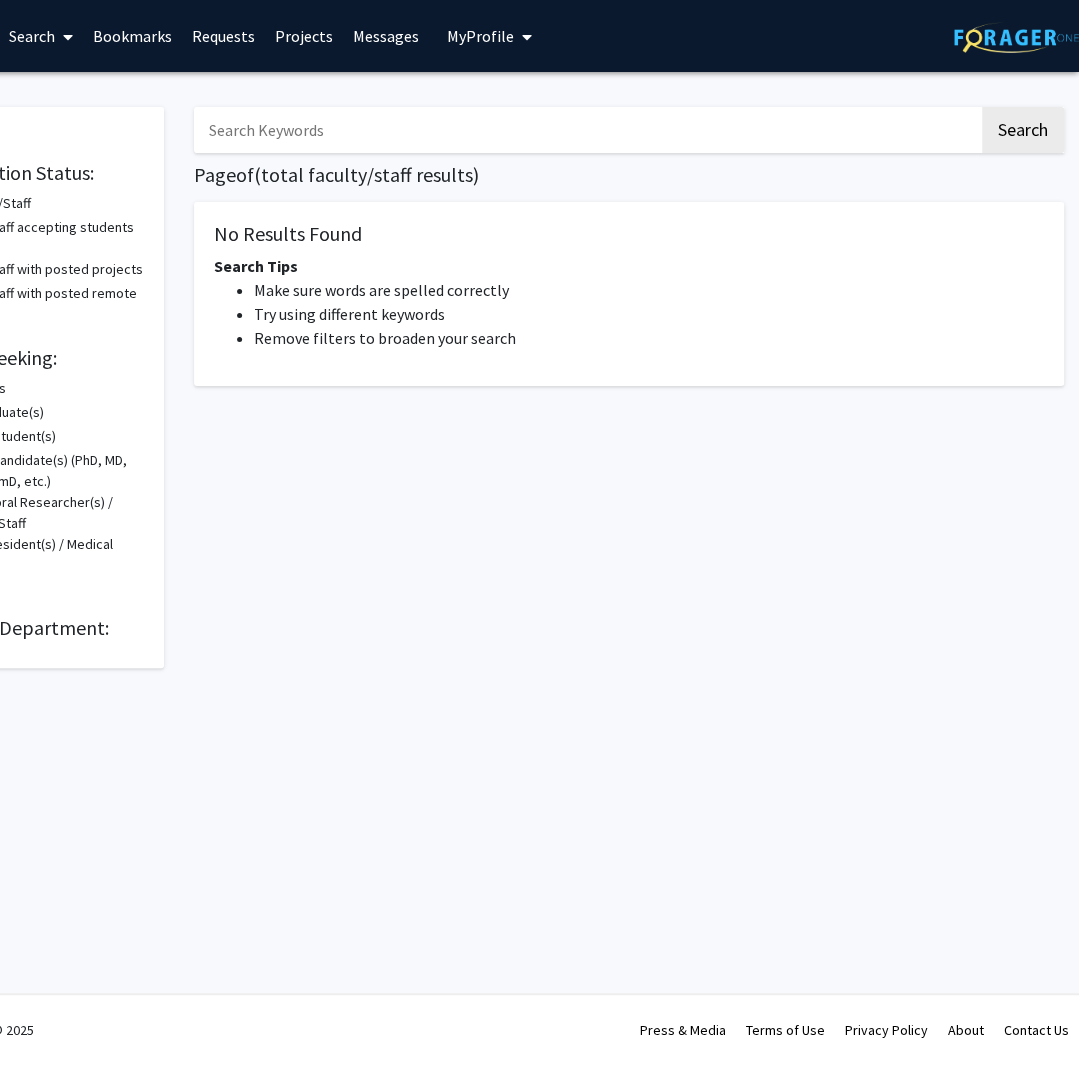 scroll, scrollTop: 0, scrollLeft: 0, axis: both 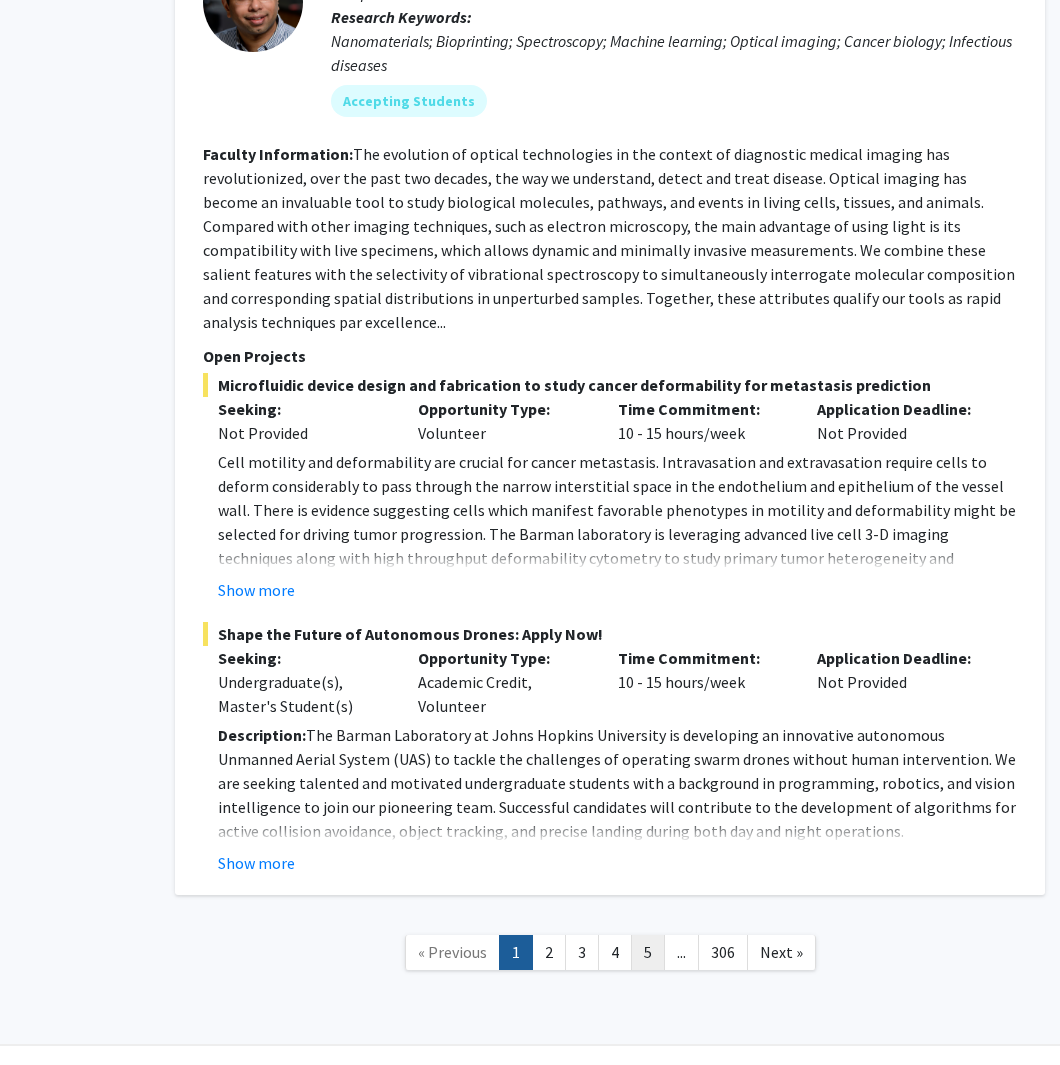 click on "5" 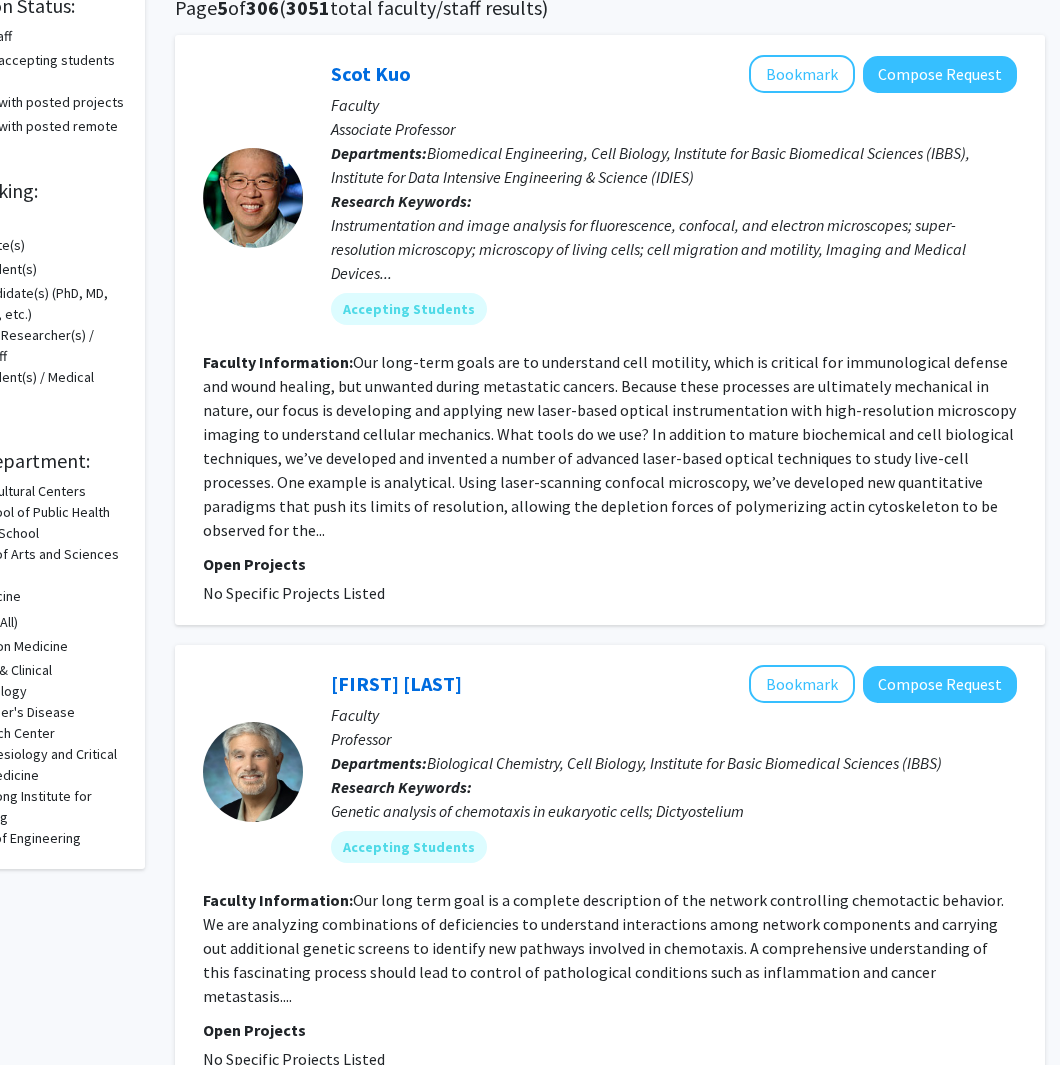 scroll, scrollTop: 0, scrollLeft: 140, axis: horizontal 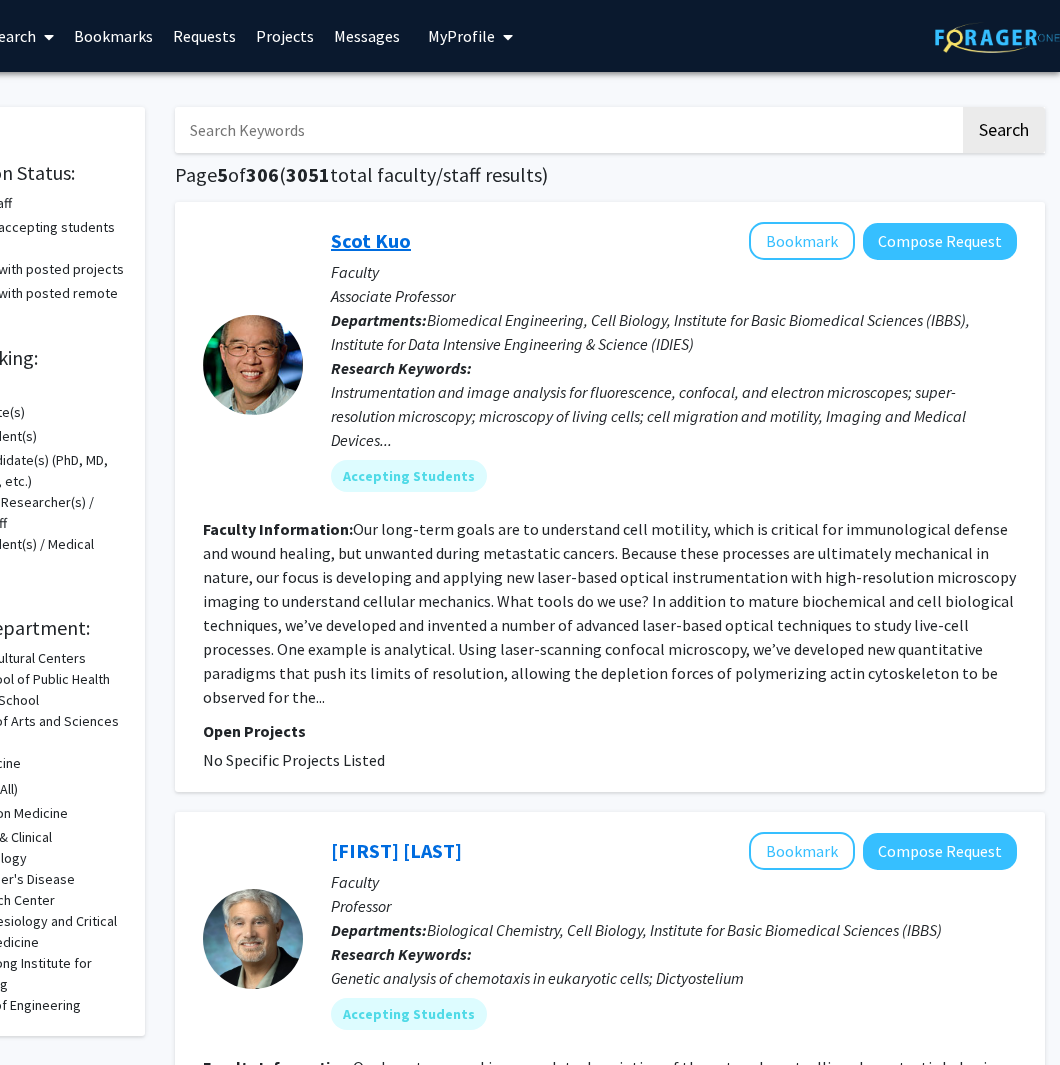 click on "Scot Kuo" 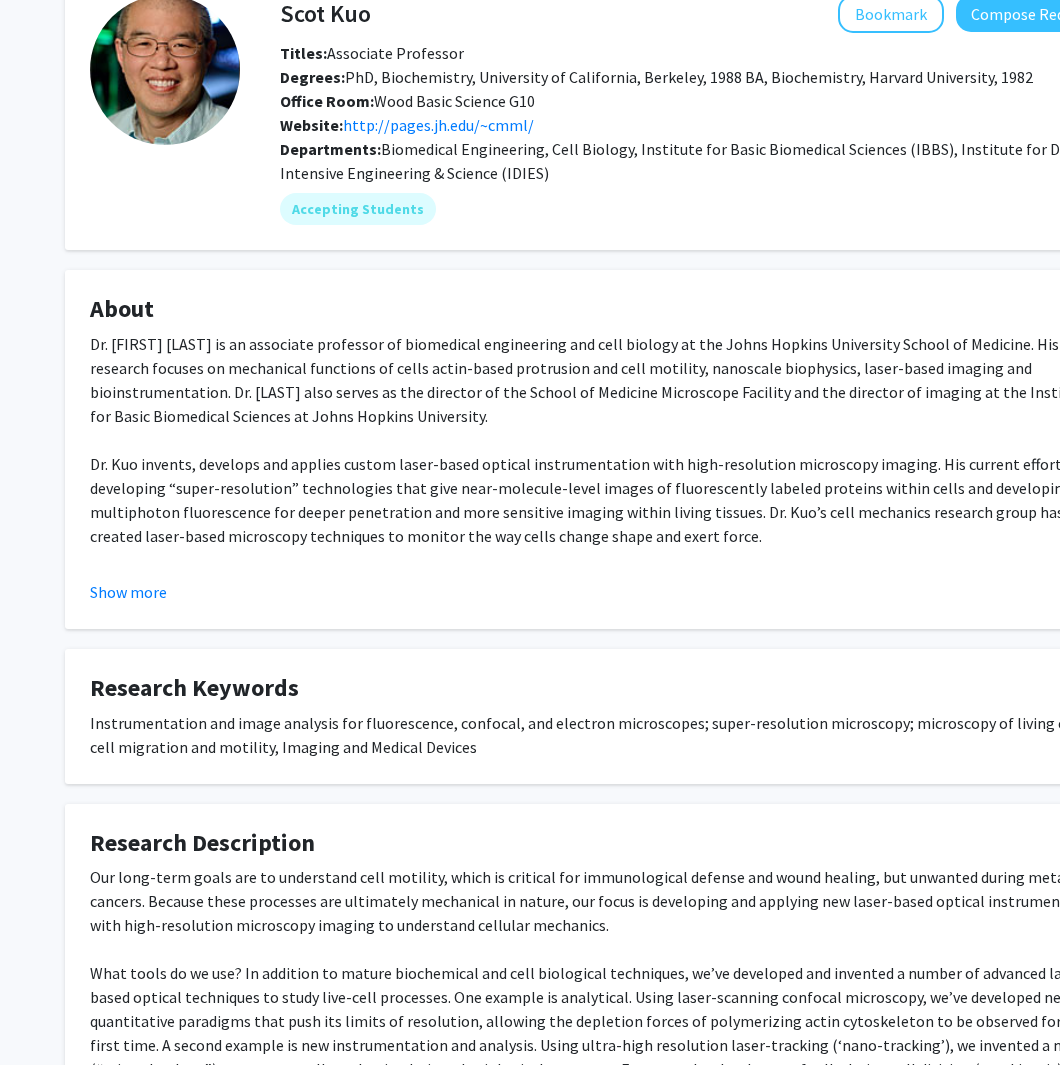 scroll, scrollTop: 0, scrollLeft: 0, axis: both 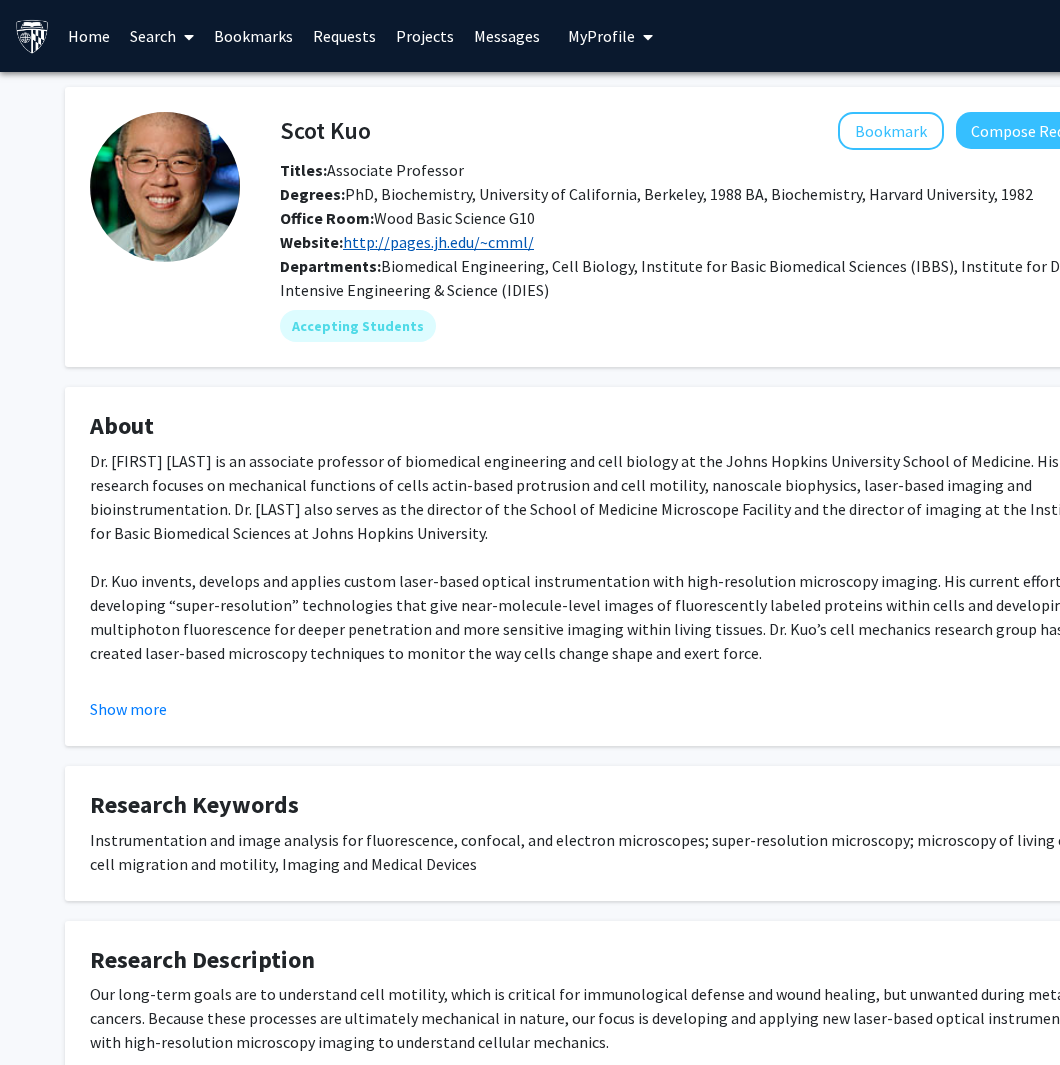 click on "http://pages.jh.edu/~cmml/" 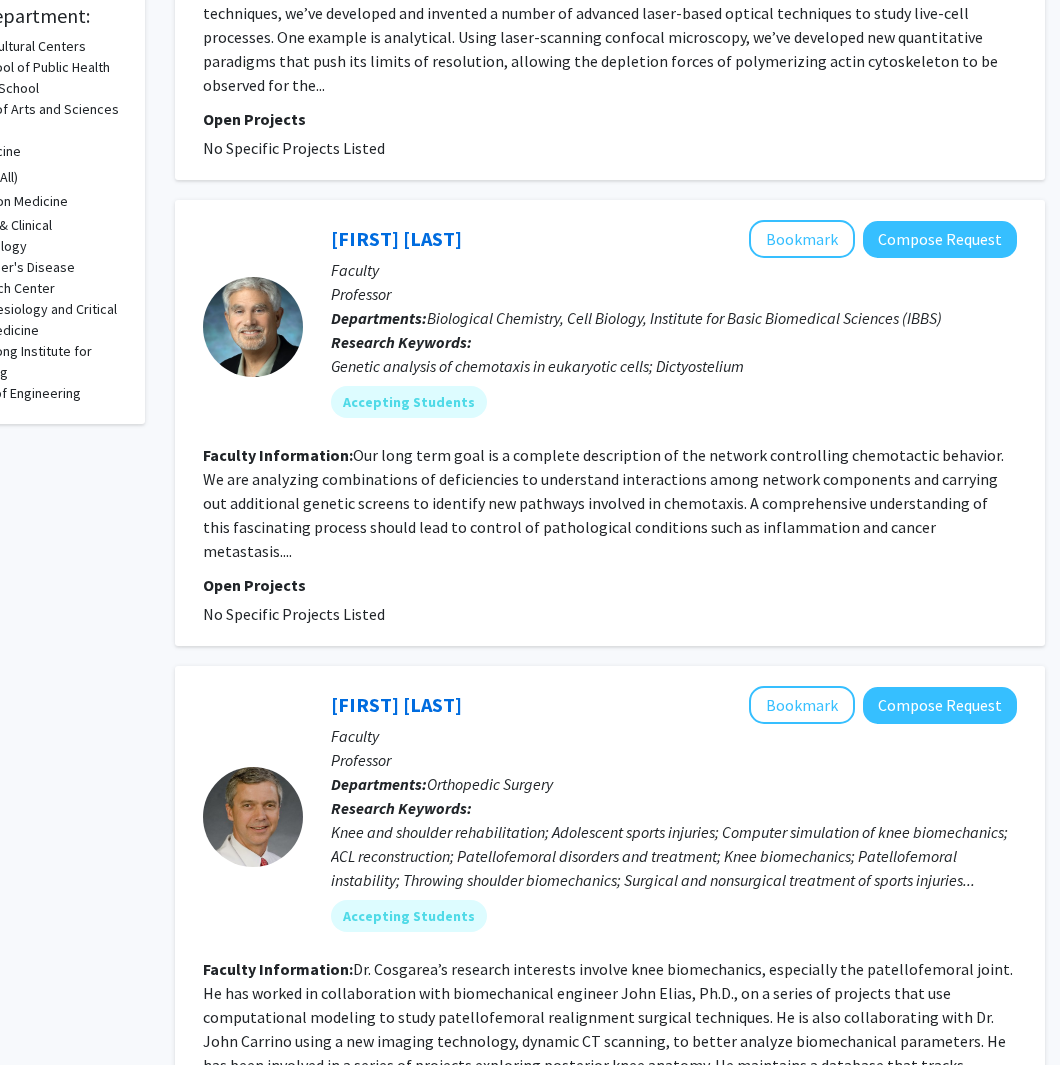 scroll, scrollTop: 0, scrollLeft: 140, axis: horizontal 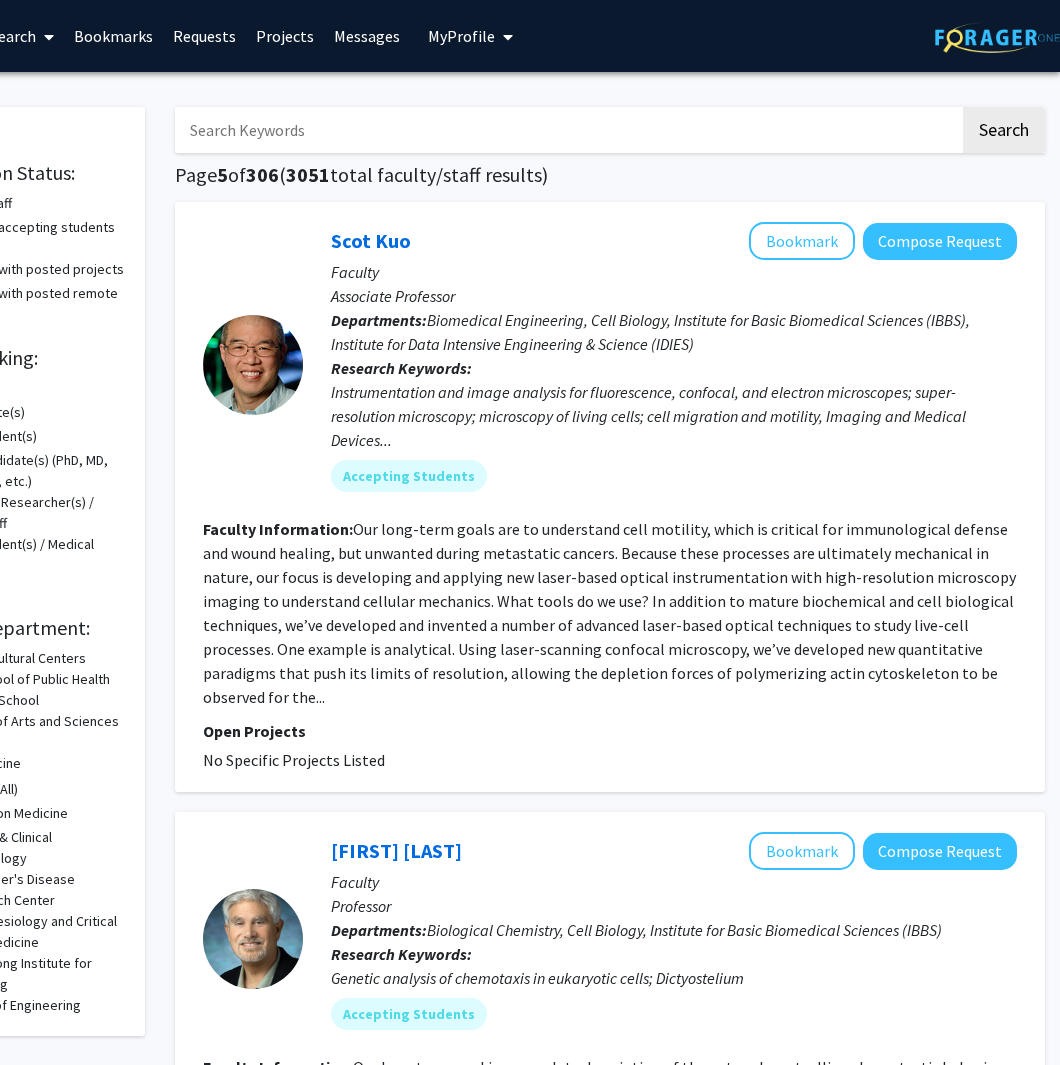 click at bounding box center [567, 130] 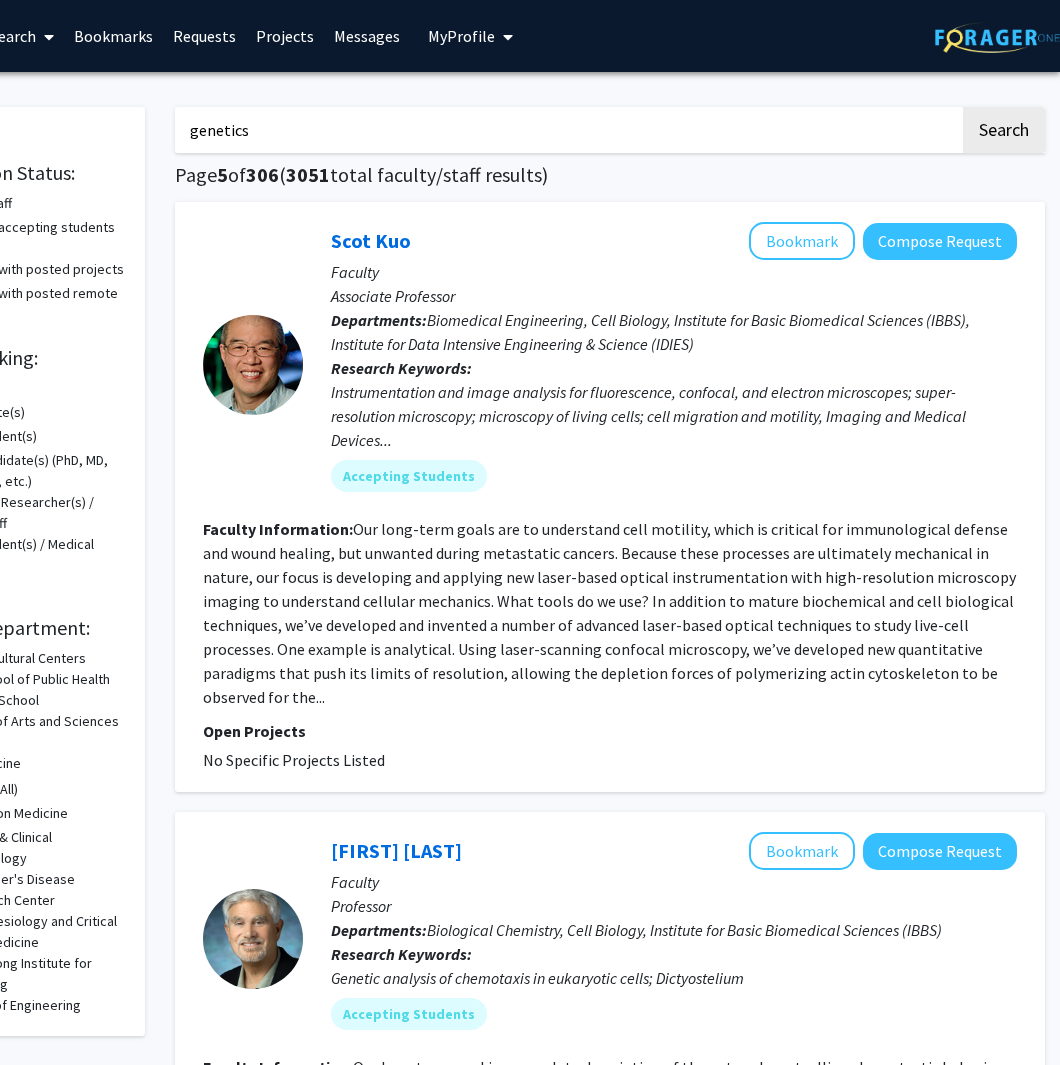 type on "genetics" 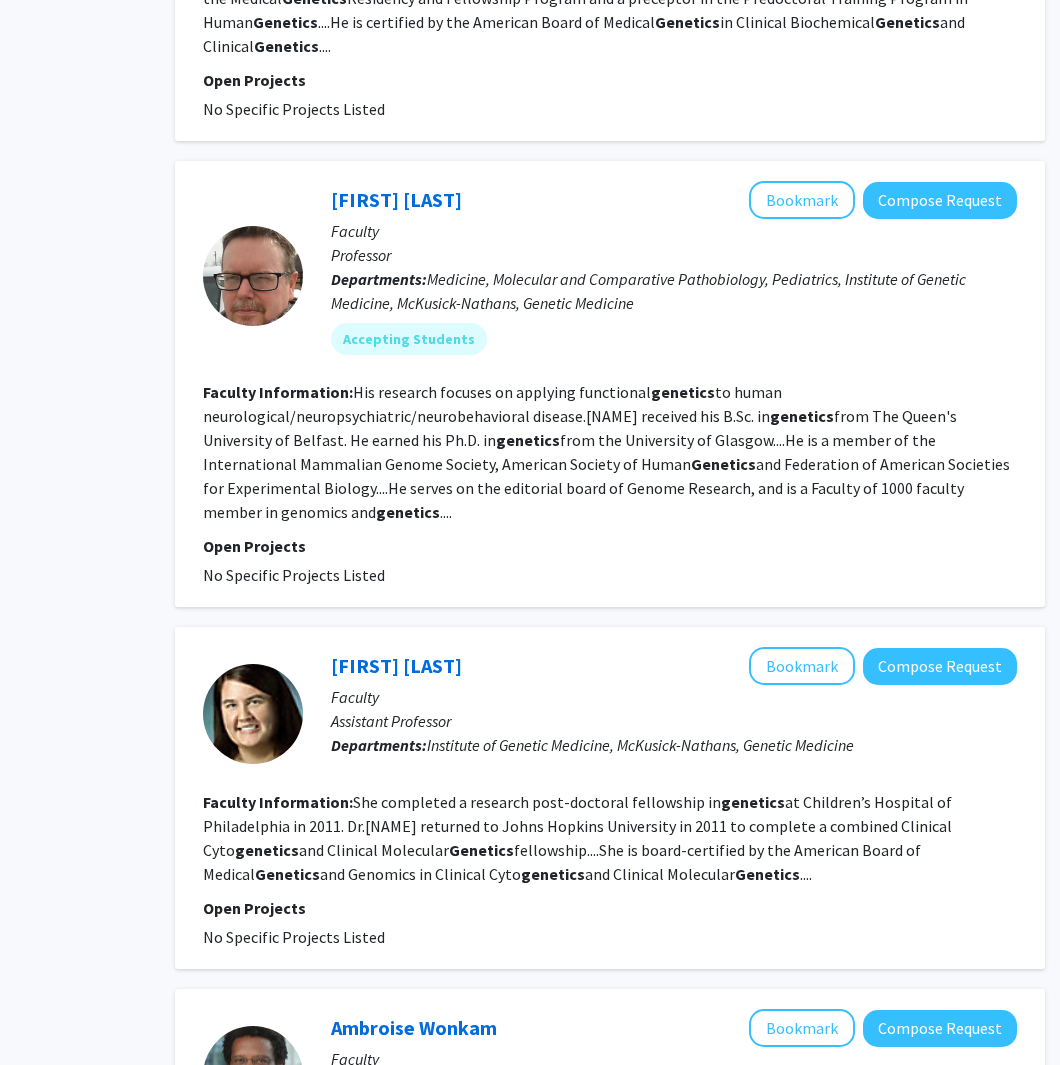 scroll, scrollTop: 1154, scrollLeft: 140, axis: both 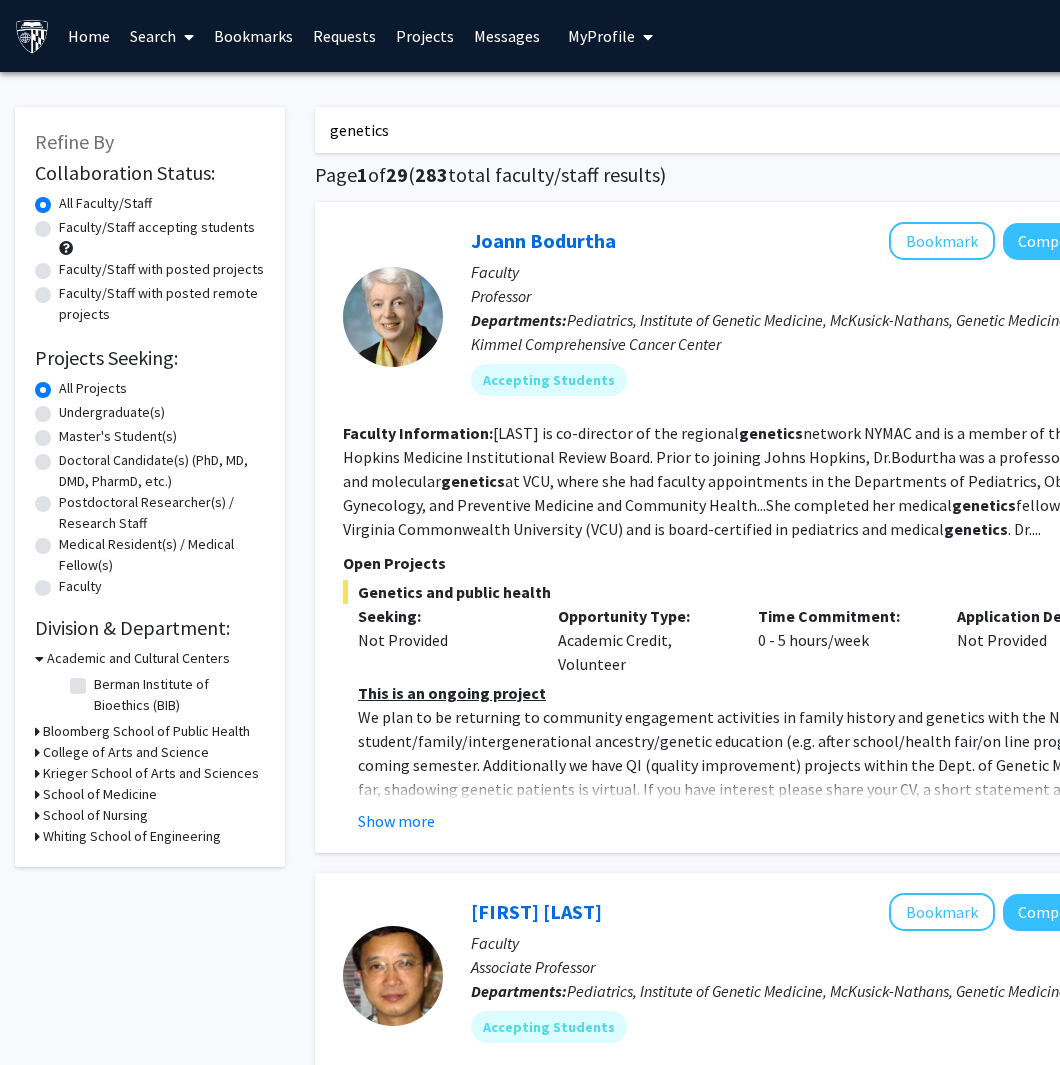 click on "Faculty/Staff accepting students" 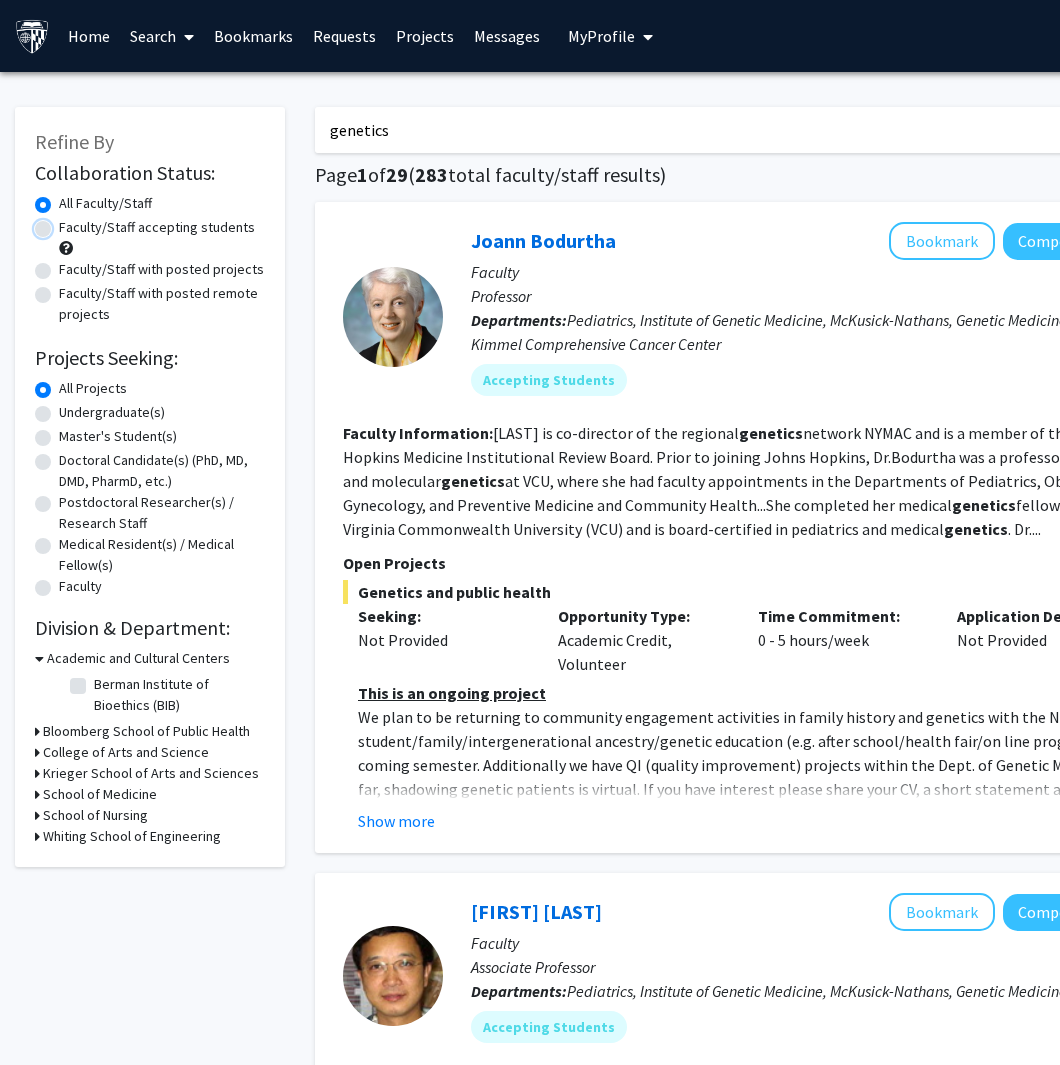 click on "Faculty/Staff accepting students" at bounding box center [65, 223] 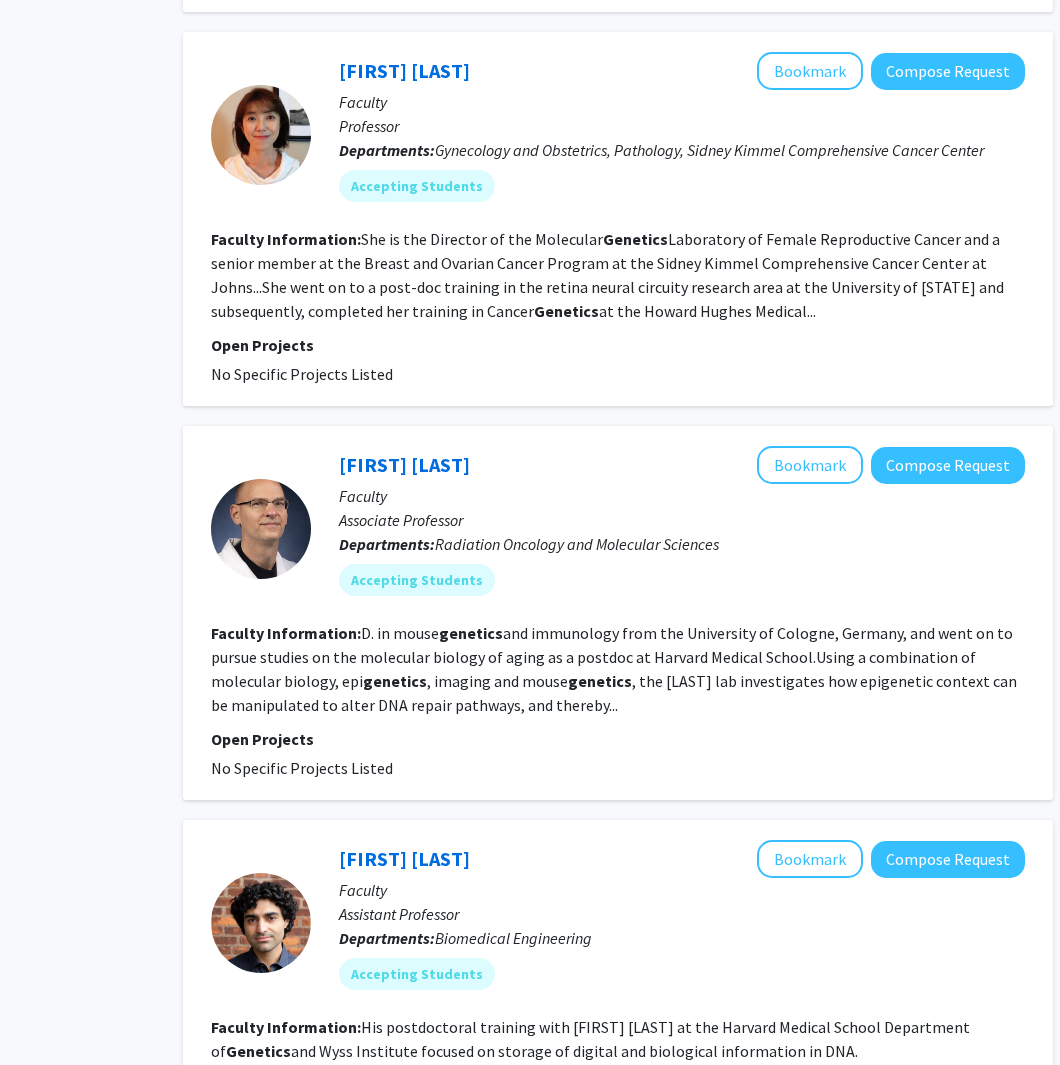 scroll, scrollTop: 3696, scrollLeft: 132, axis: both 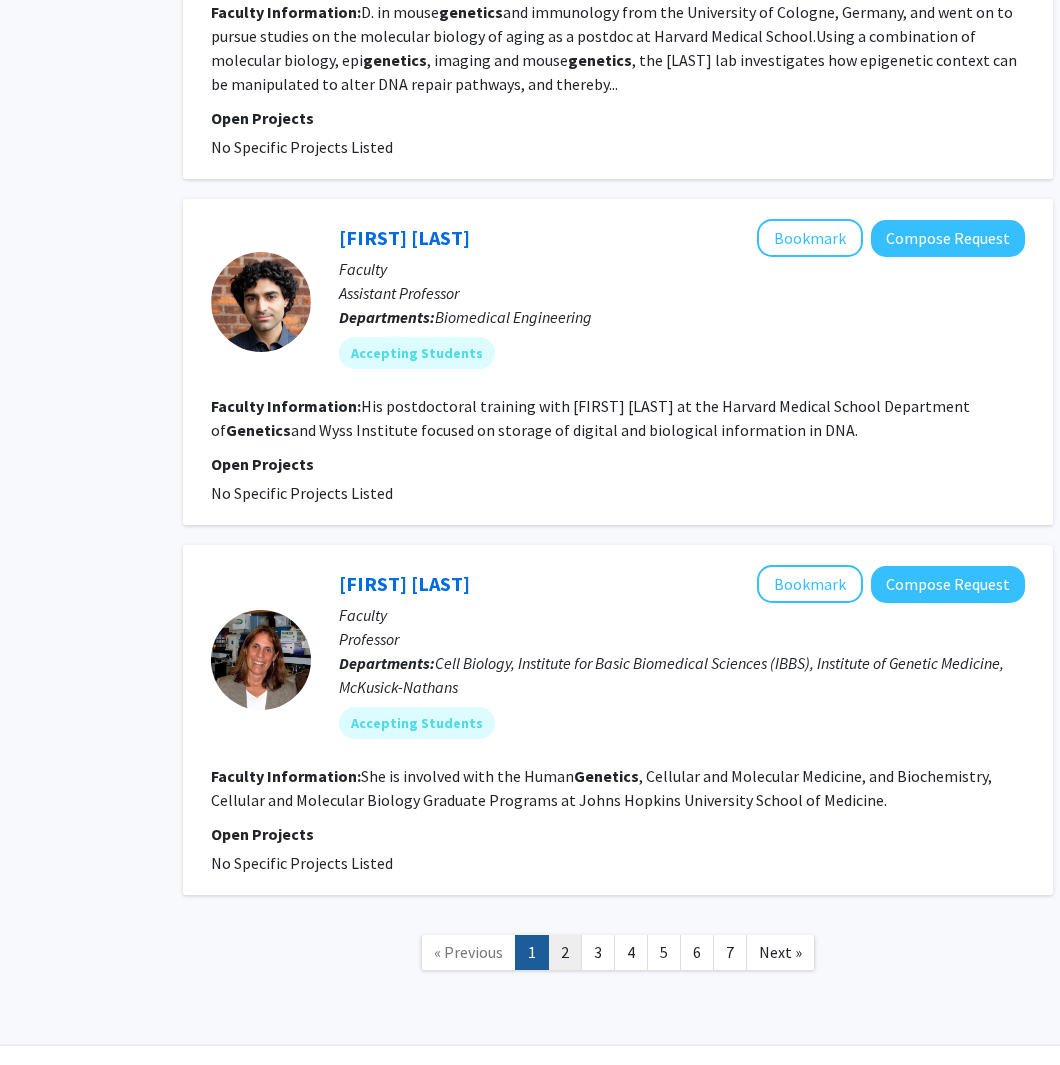 click on "2" 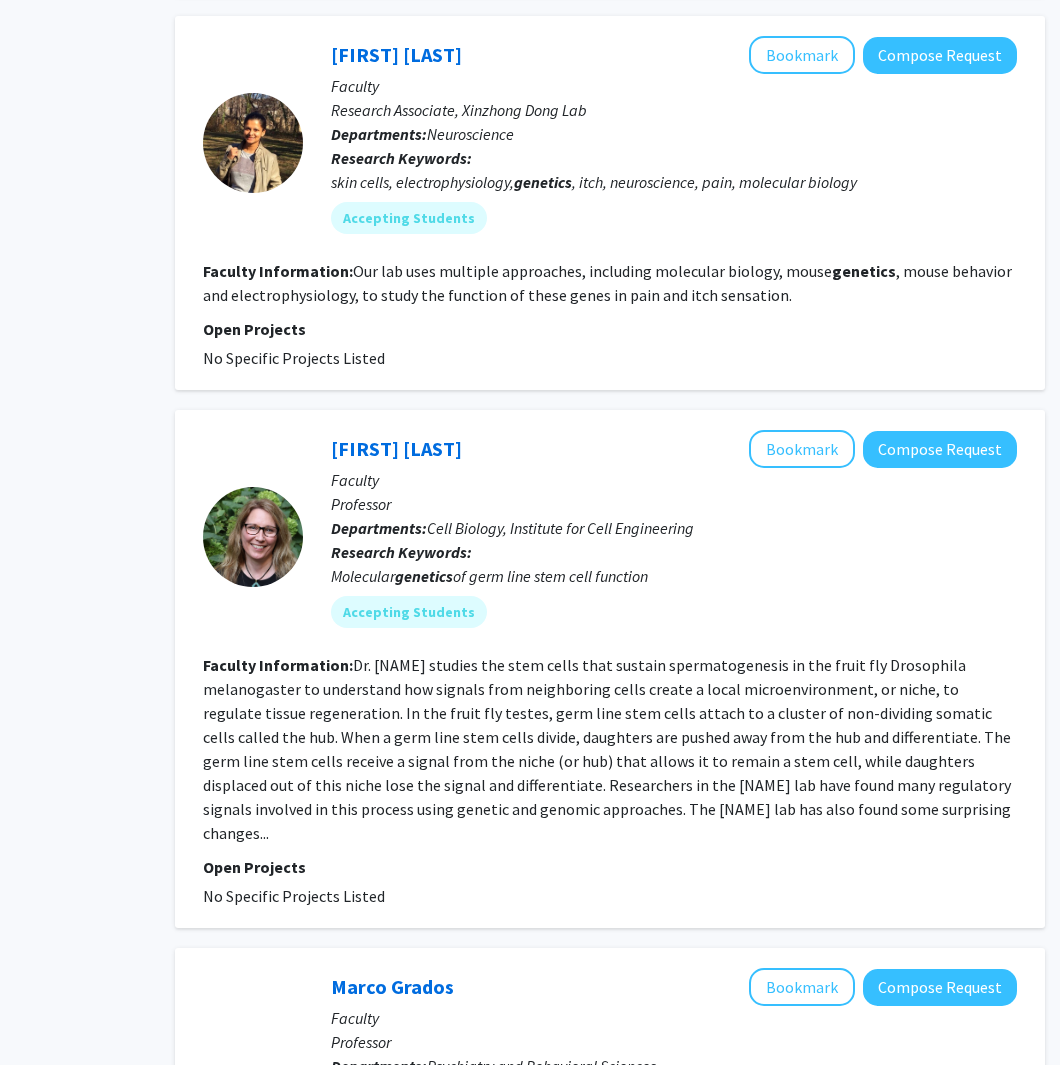 scroll, scrollTop: 1001, scrollLeft: 140, axis: both 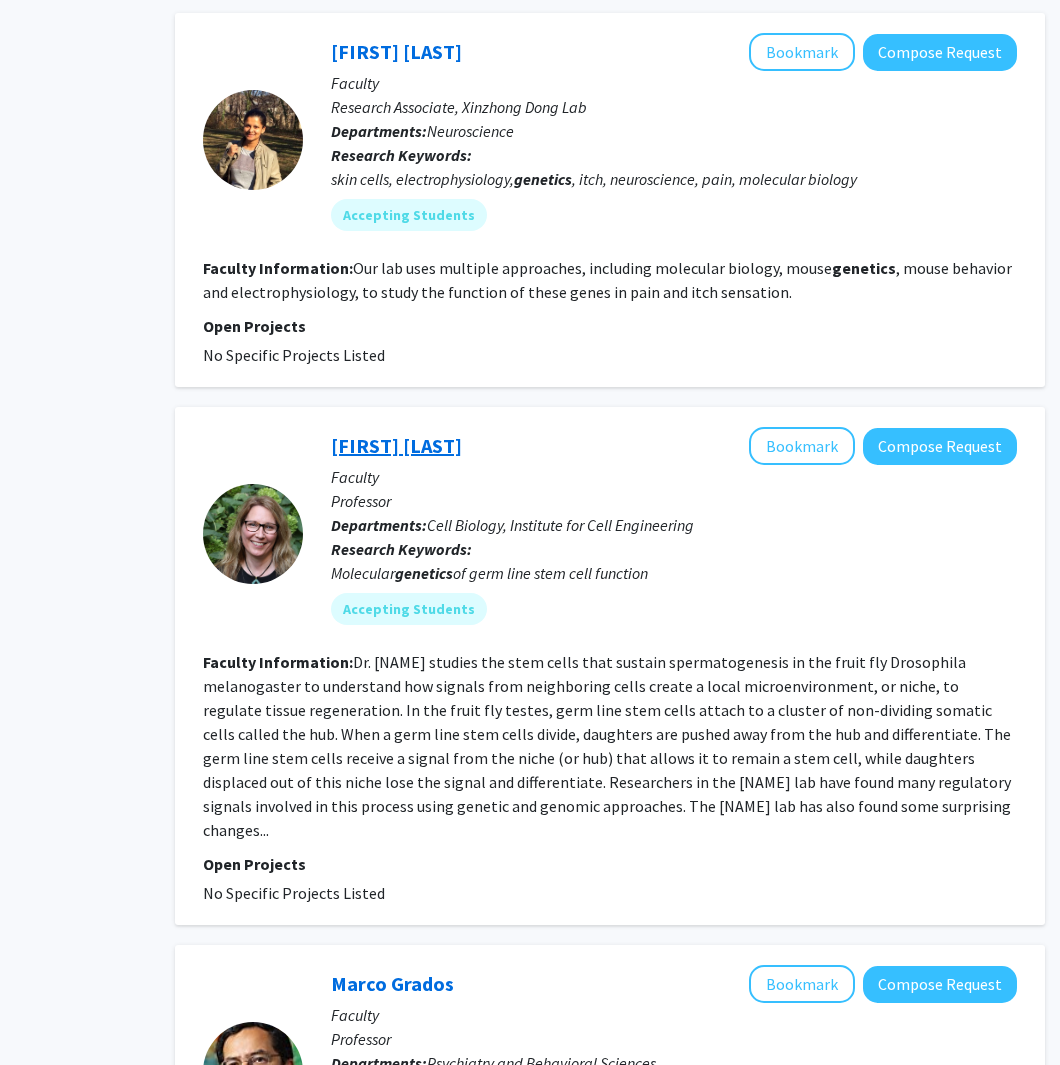 click on "[FIRST] [LAST]" 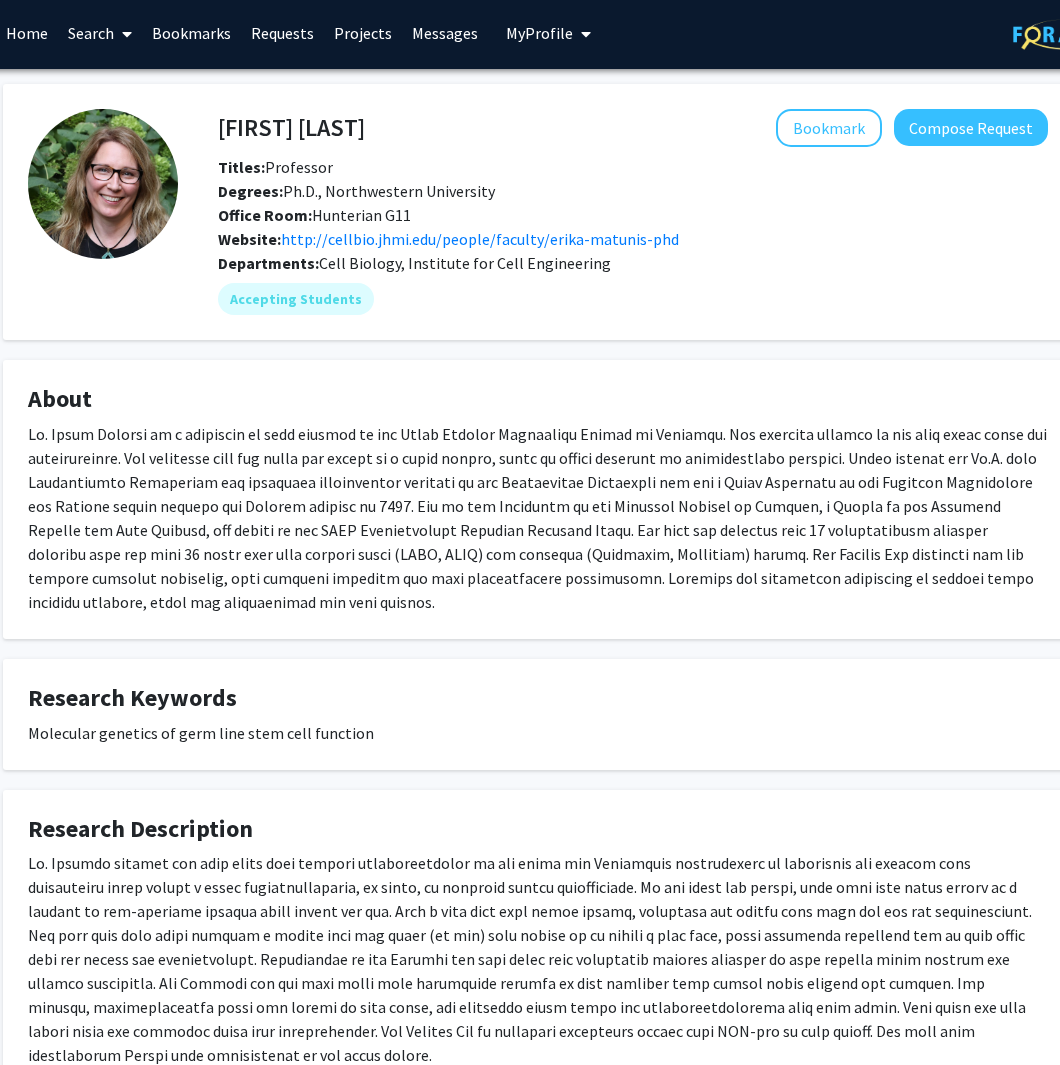 scroll, scrollTop: 0, scrollLeft: 62, axis: horizontal 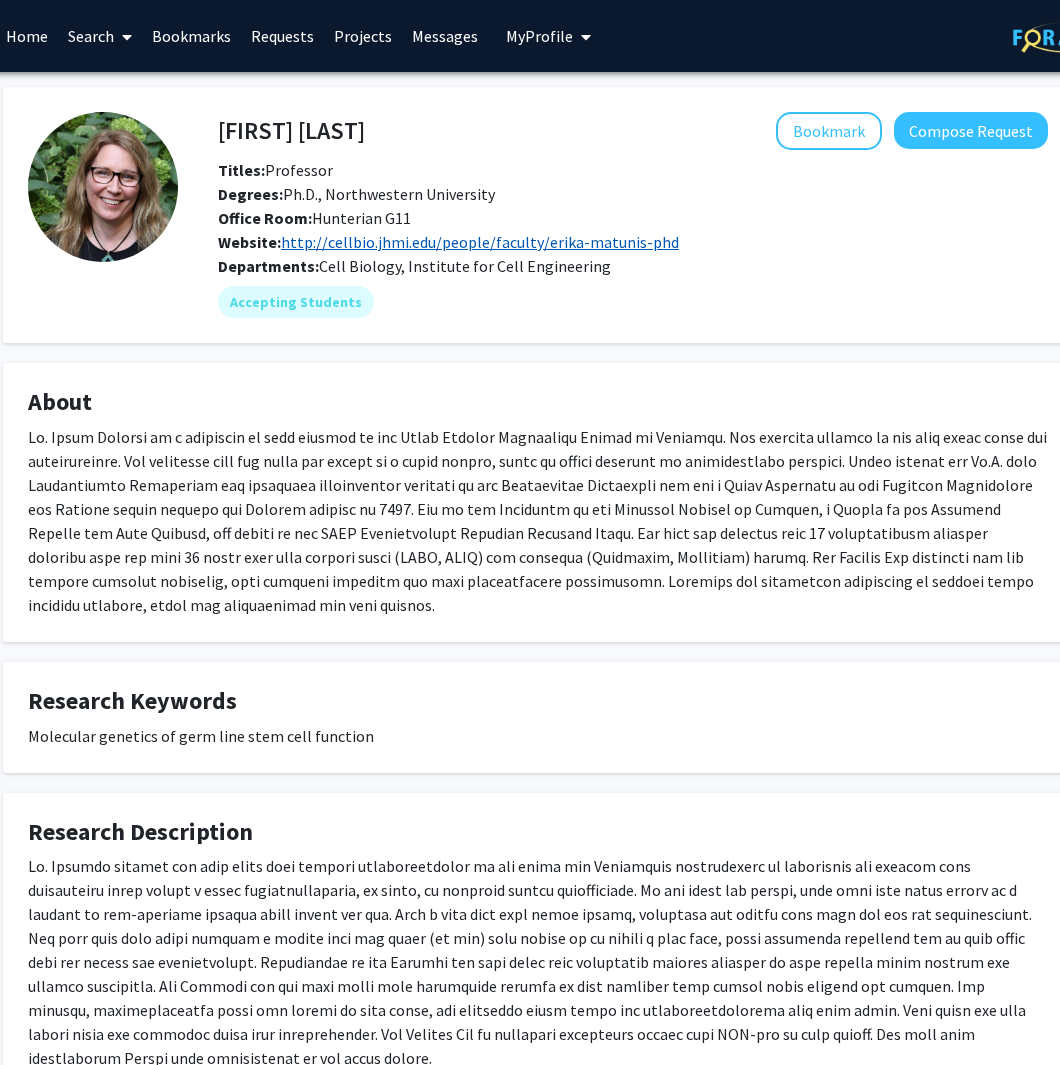 click on "http://cellbio.jhmi.edu/people/faculty/erika-matunis-phd" 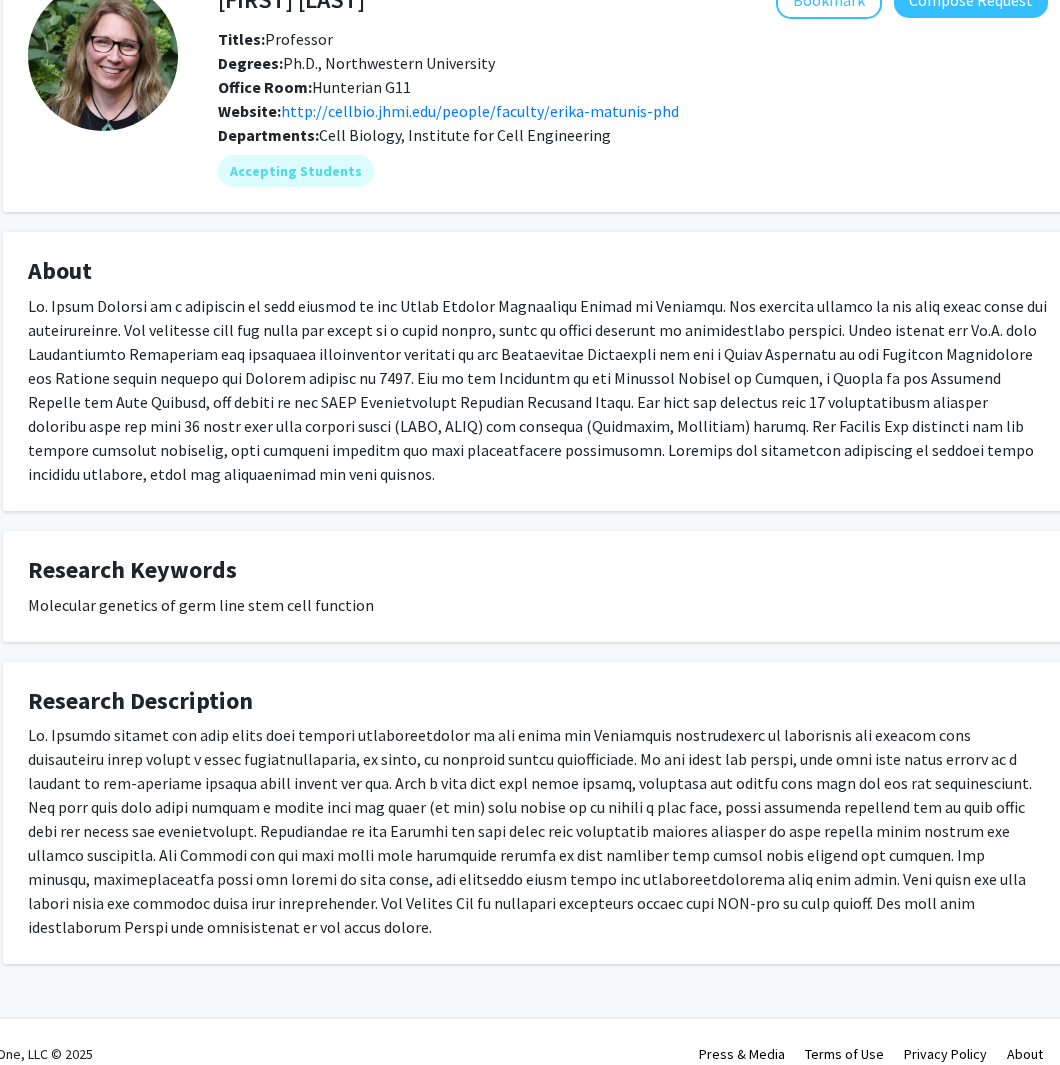 scroll, scrollTop: 0, scrollLeft: 62, axis: horizontal 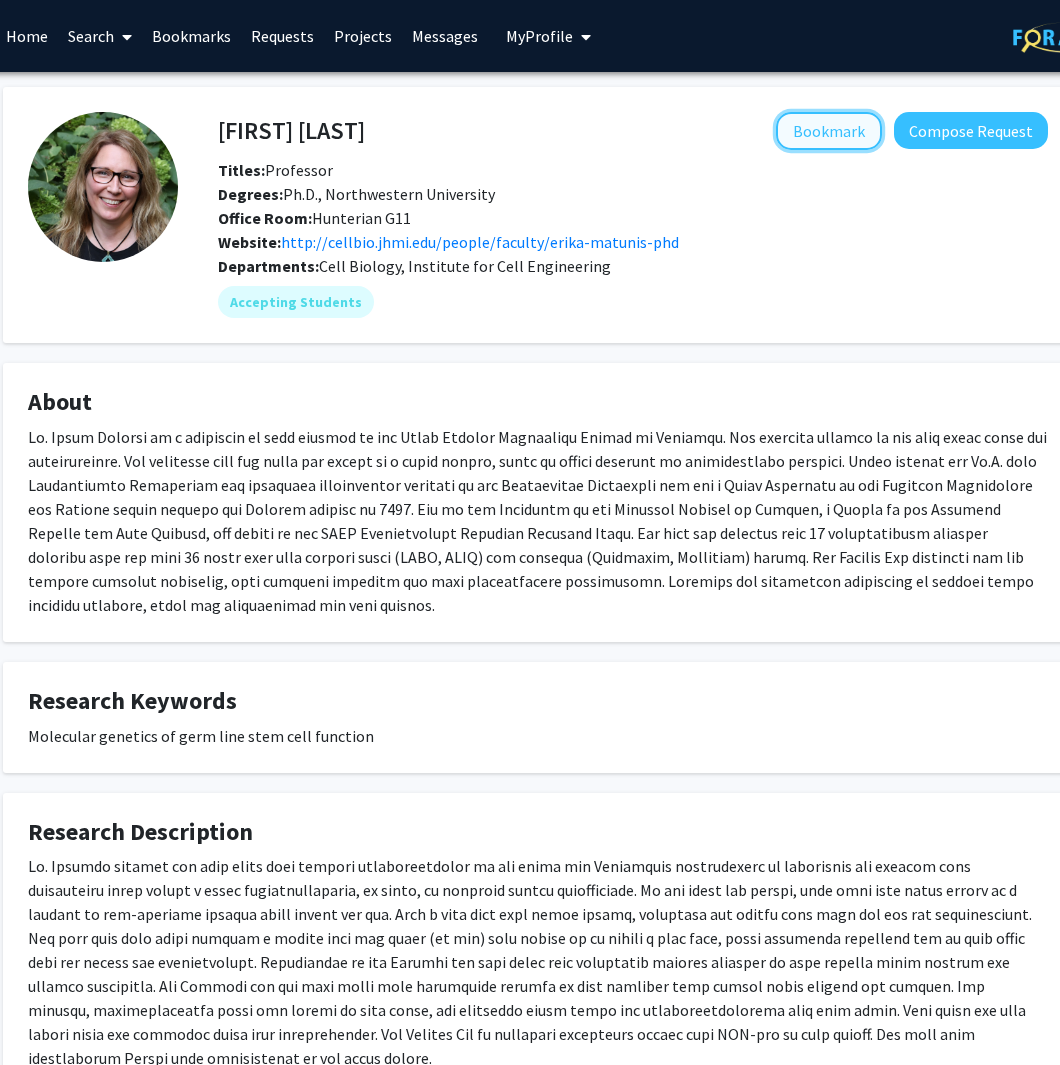 click on "Bookmark" 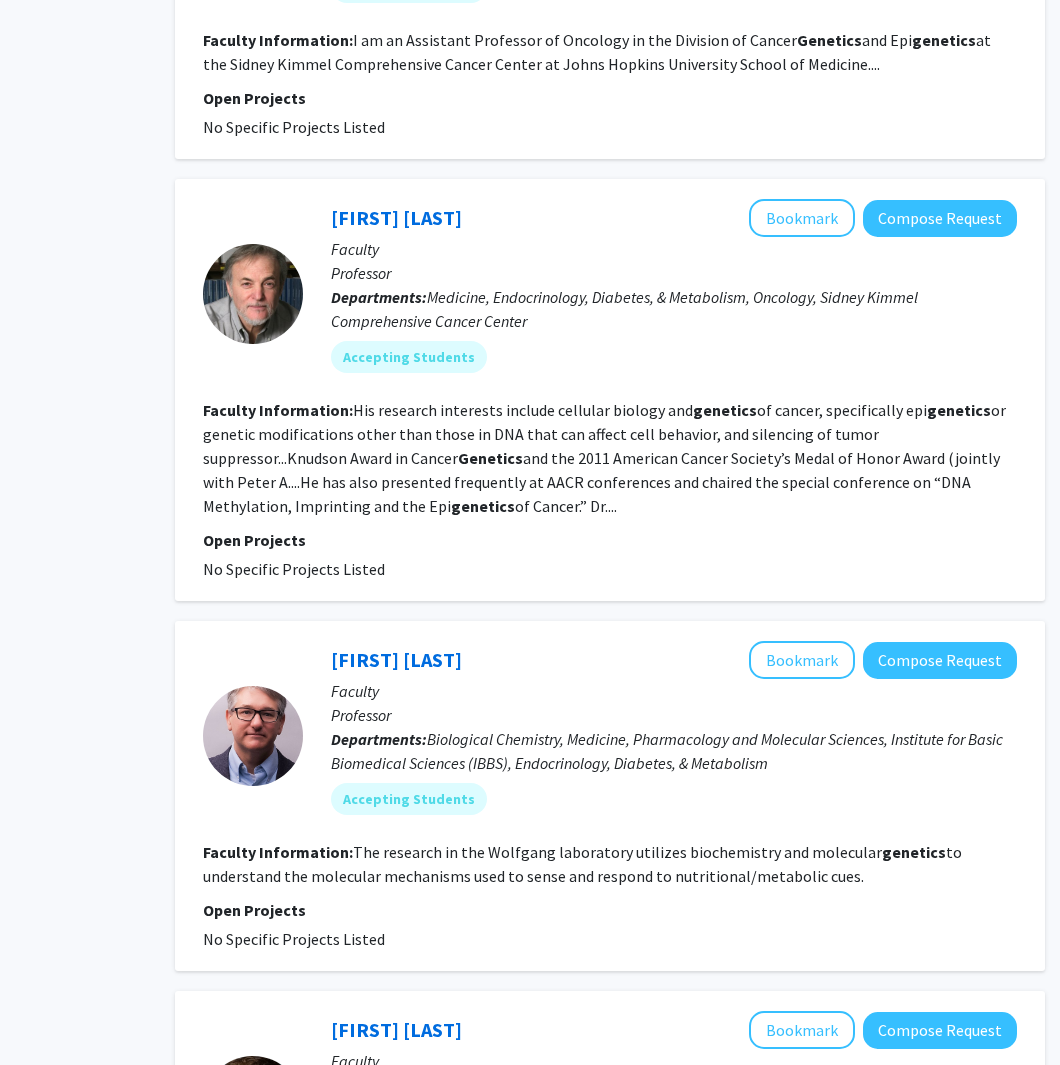 scroll, scrollTop: 2856, scrollLeft: 140, axis: both 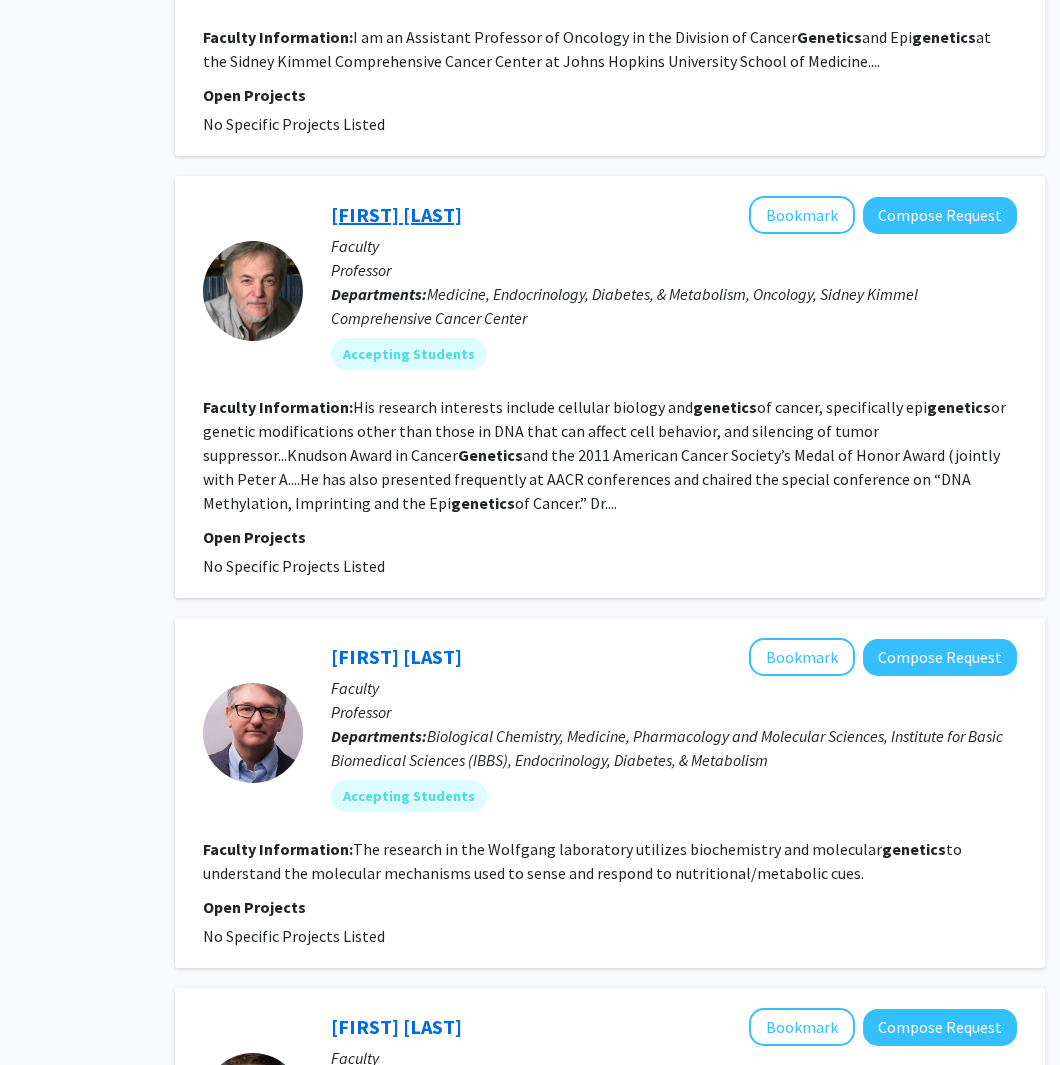 click on "[FIRST] [LAST]" 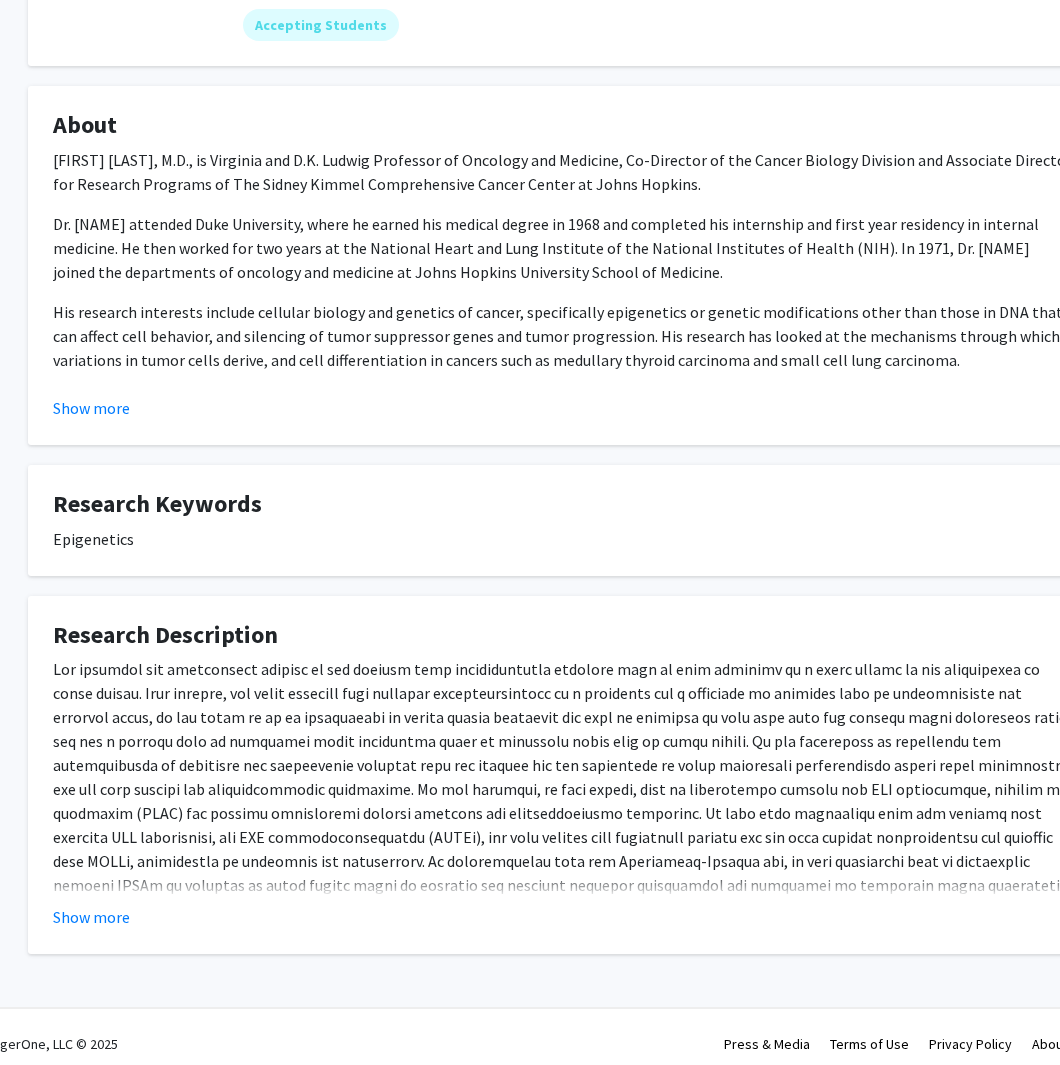 scroll, scrollTop: 291, scrollLeft: 37, axis: both 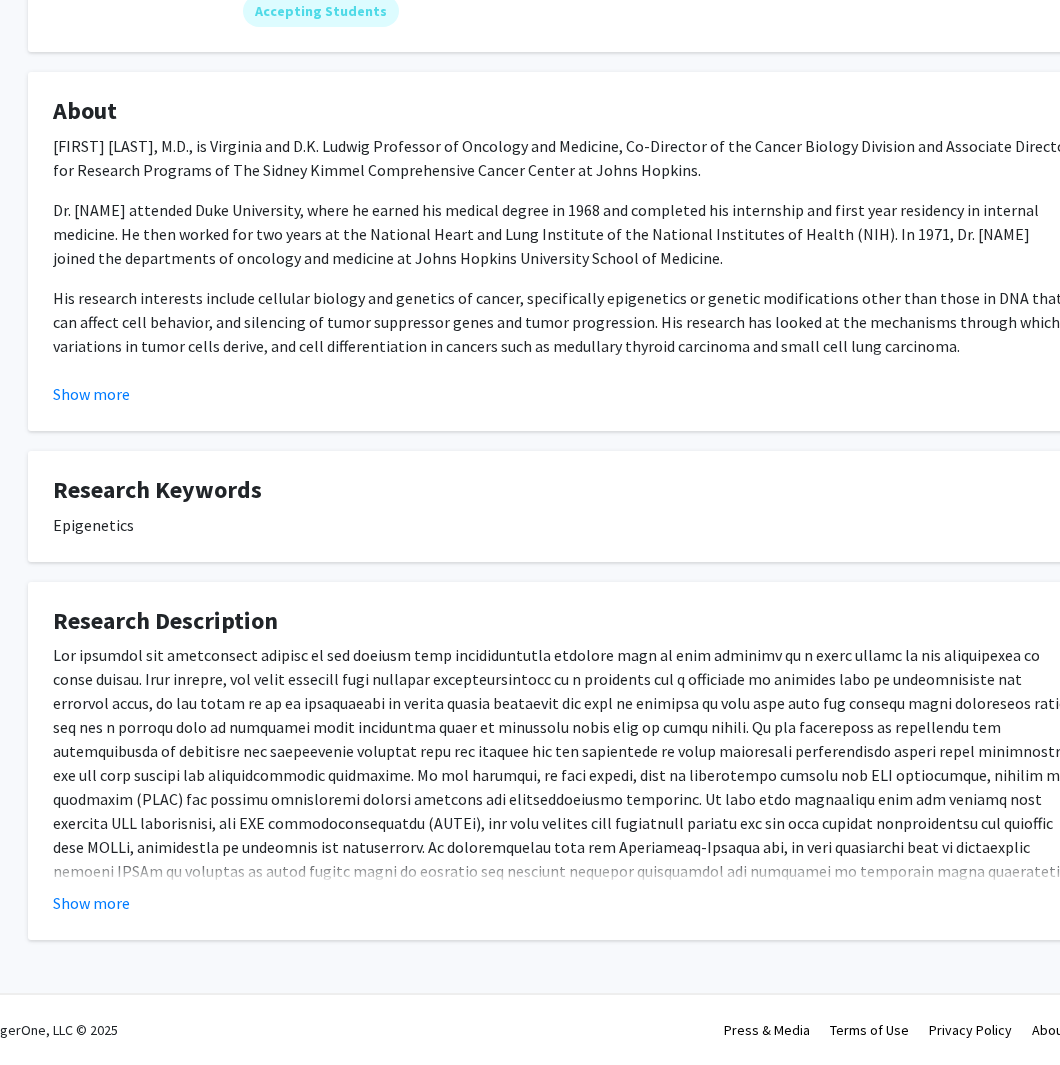click on "Show more" 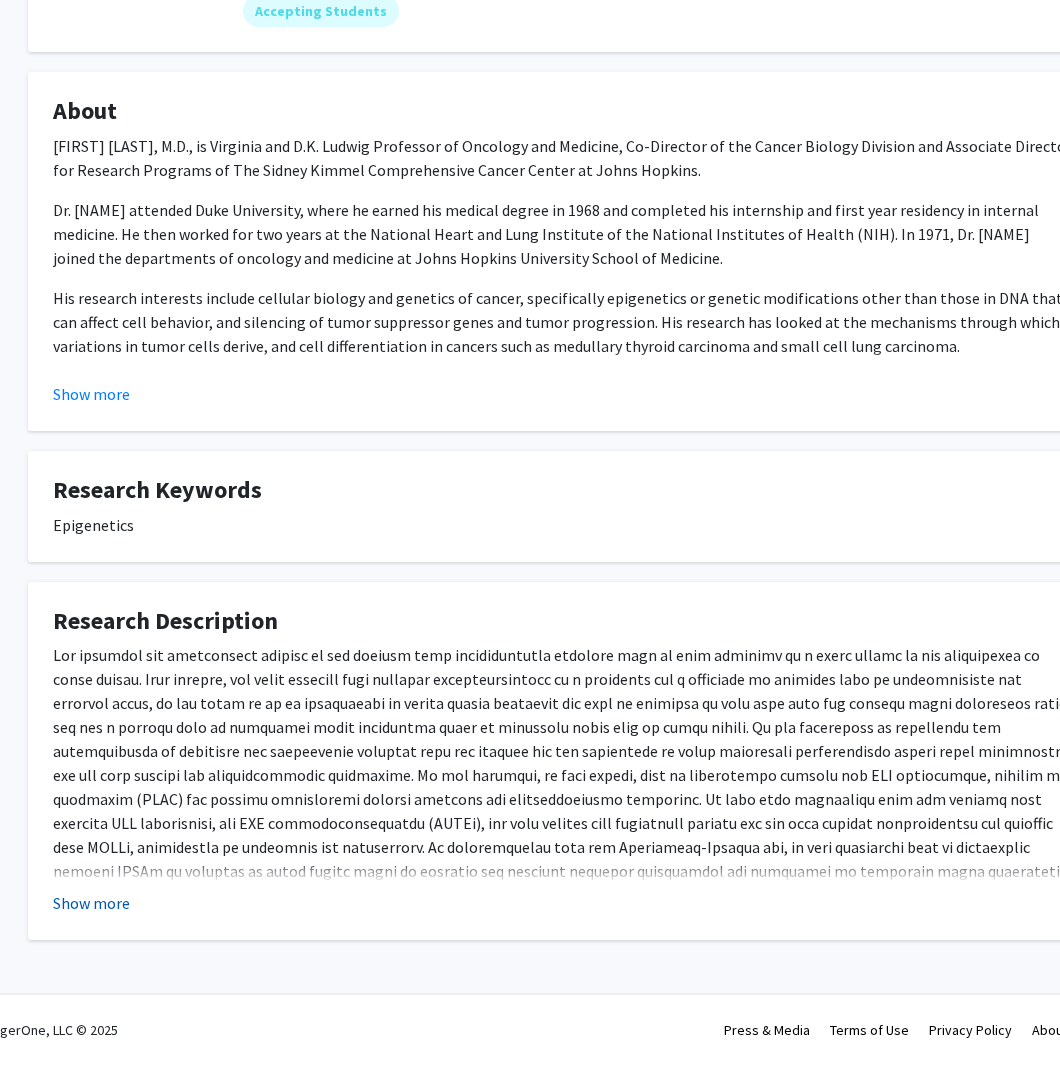 click on "Show more" 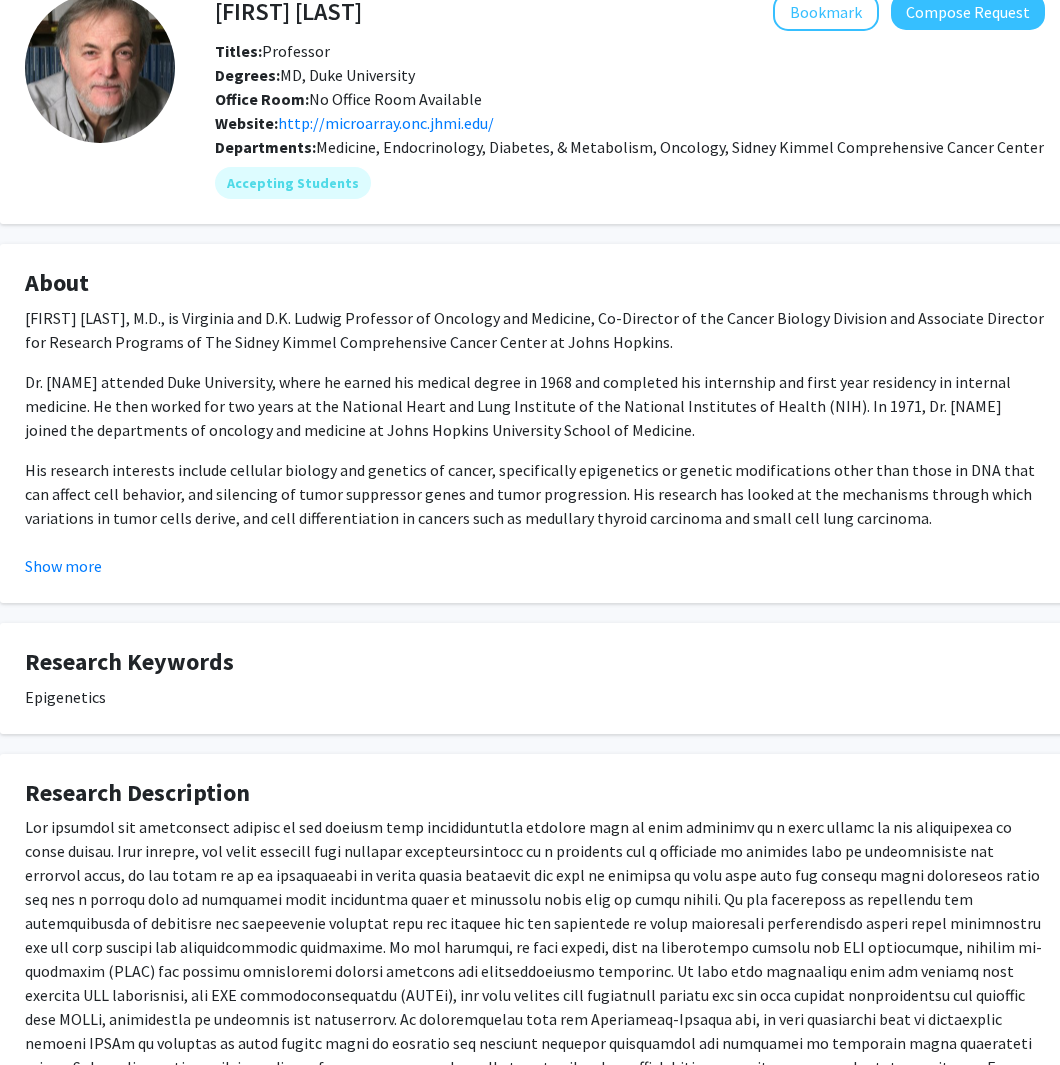 scroll, scrollTop: 0, scrollLeft: 65, axis: horizontal 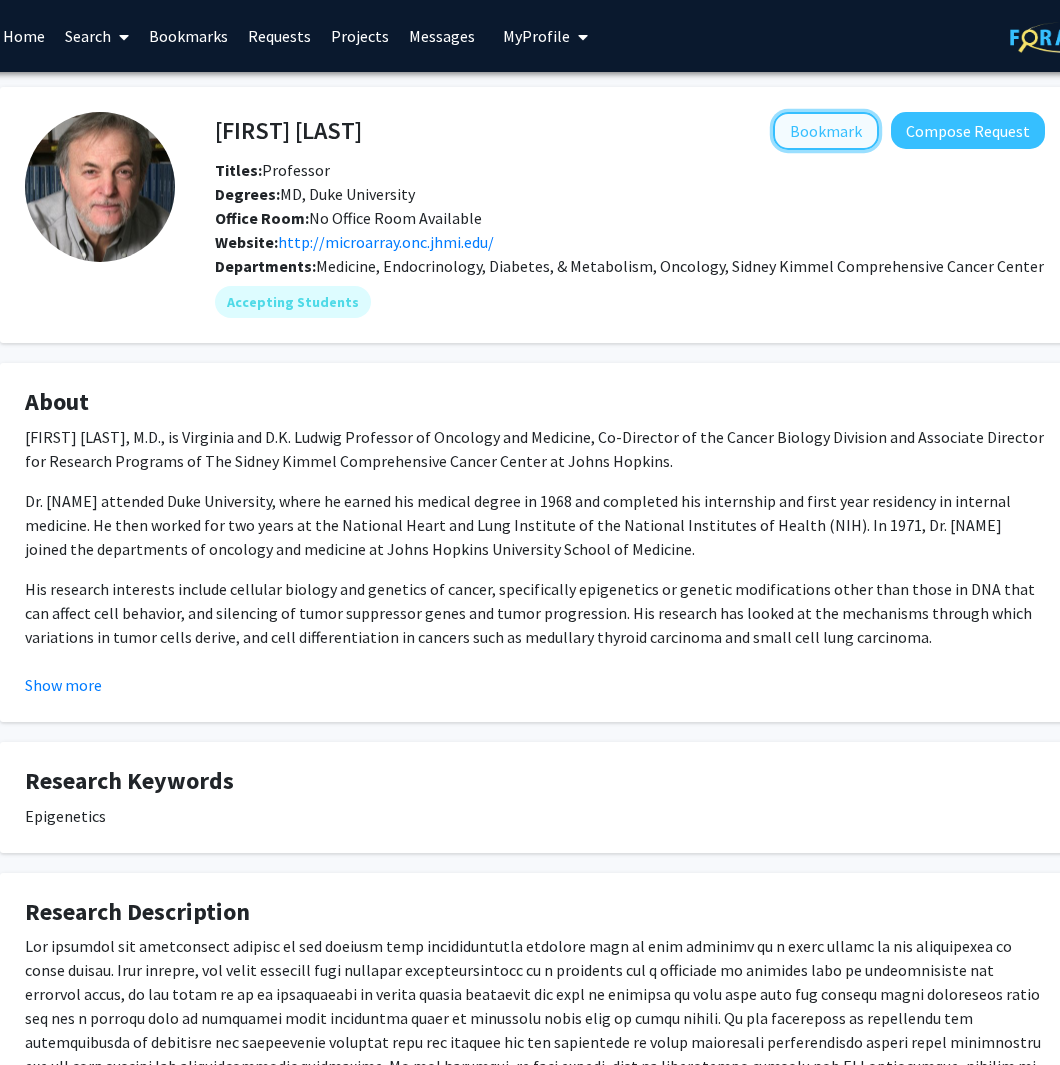 click on "Bookmark" 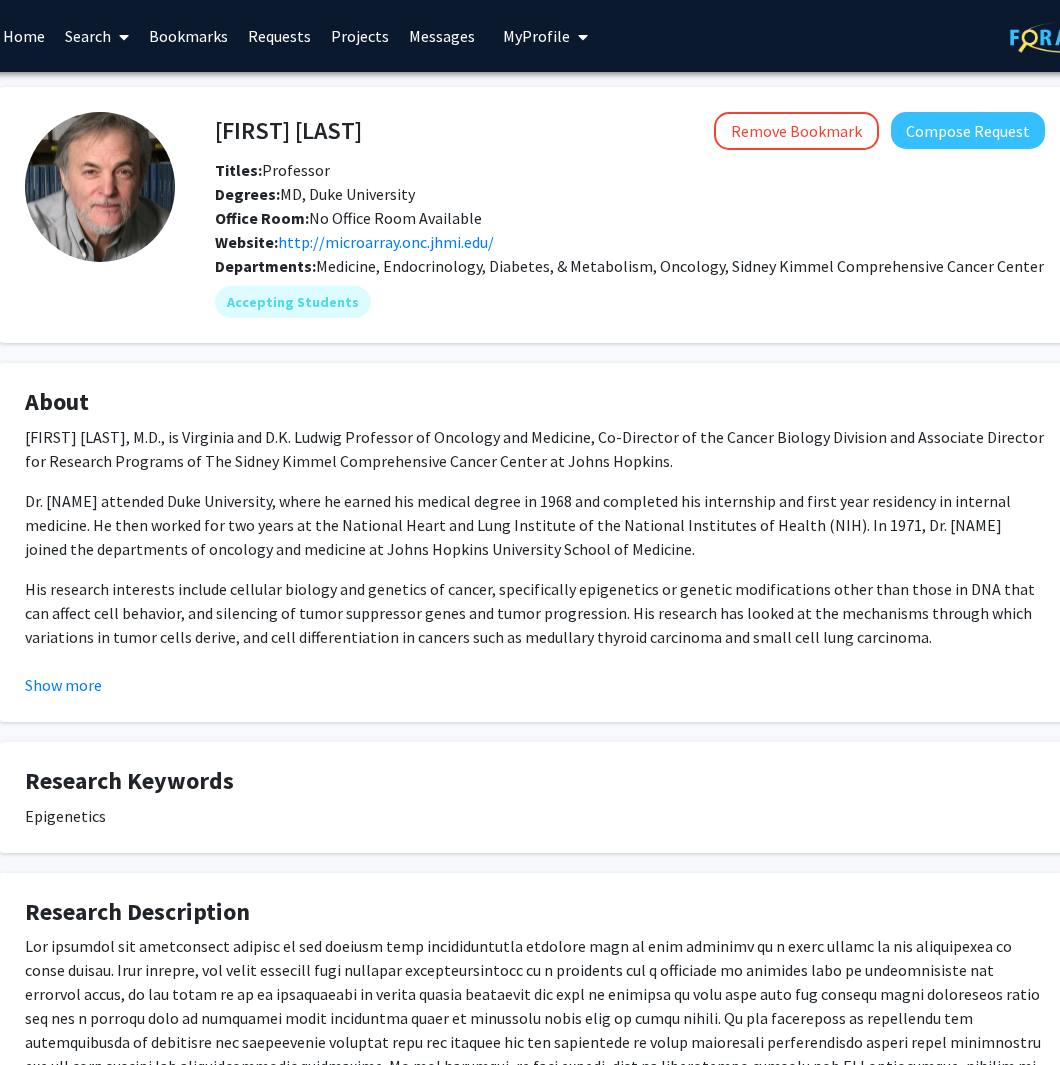 scroll, scrollTop: 0, scrollLeft: 121, axis: horizontal 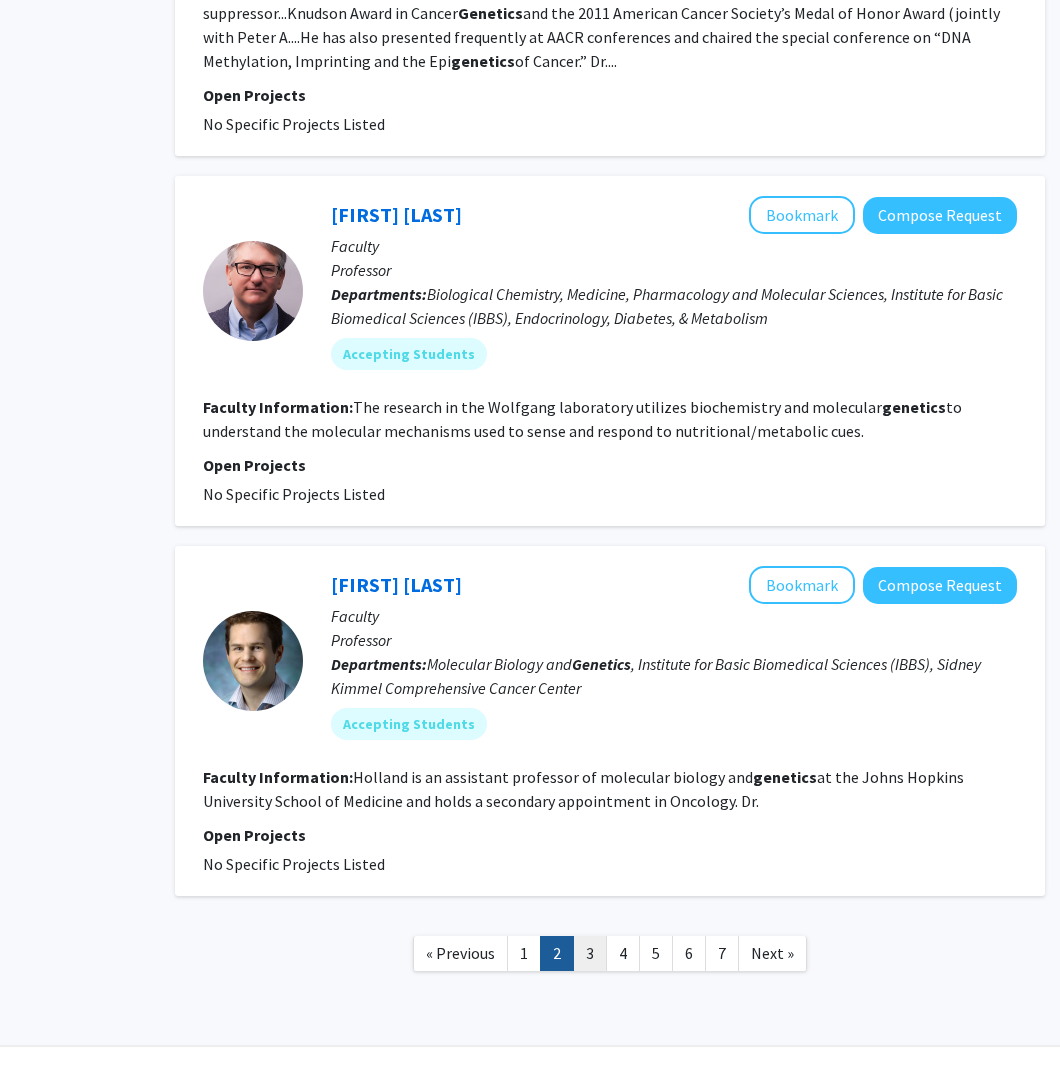 click on "3" 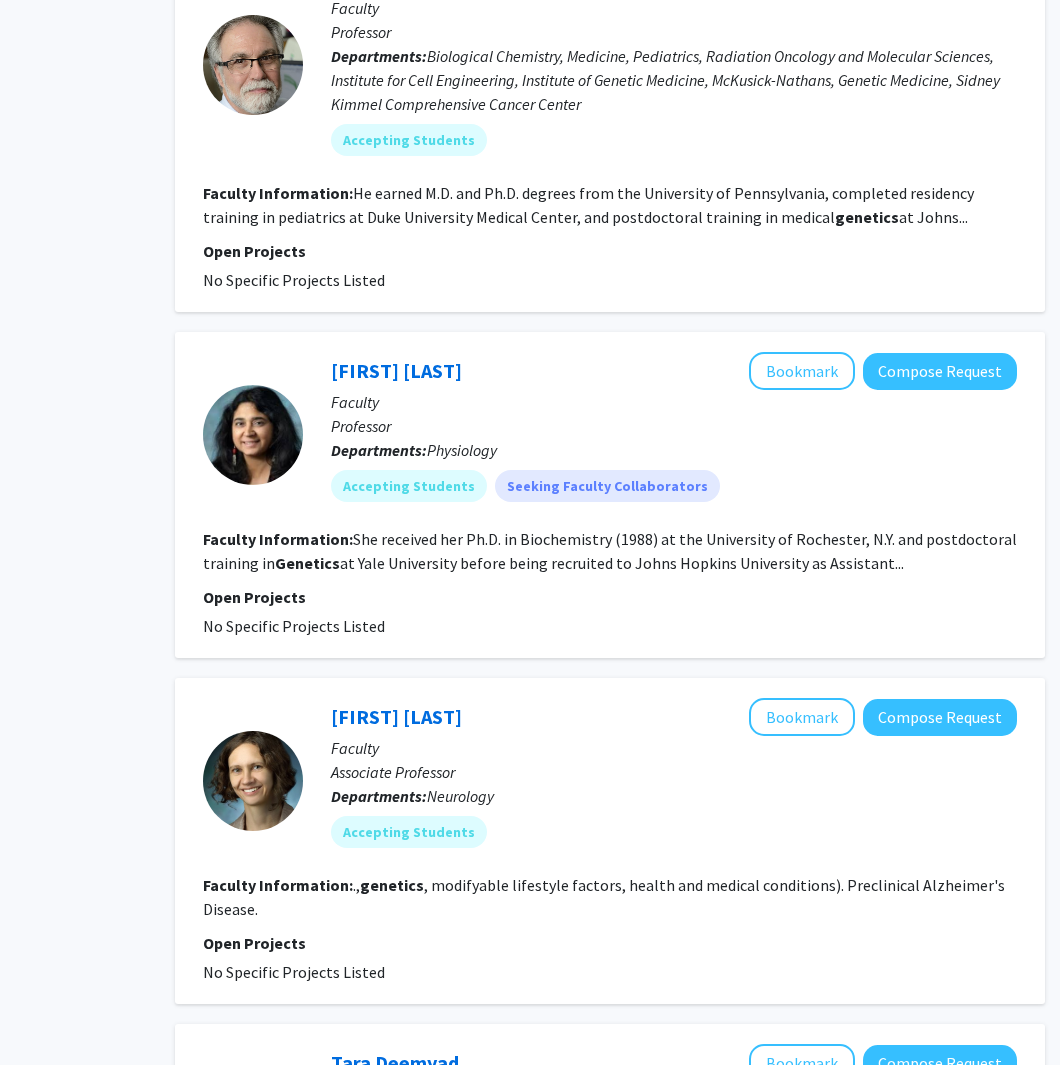 scroll, scrollTop: 2557, scrollLeft: 140, axis: both 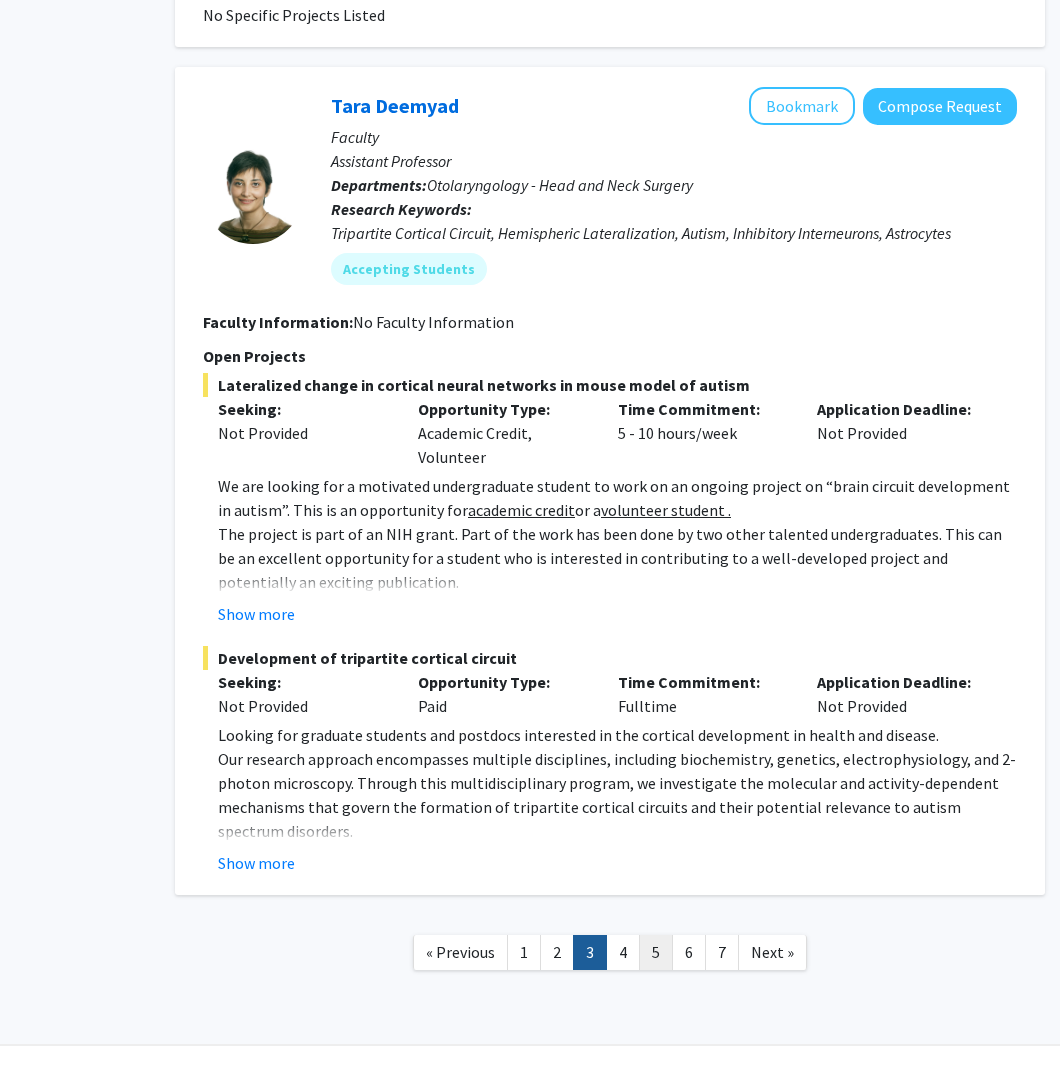 click on "5" 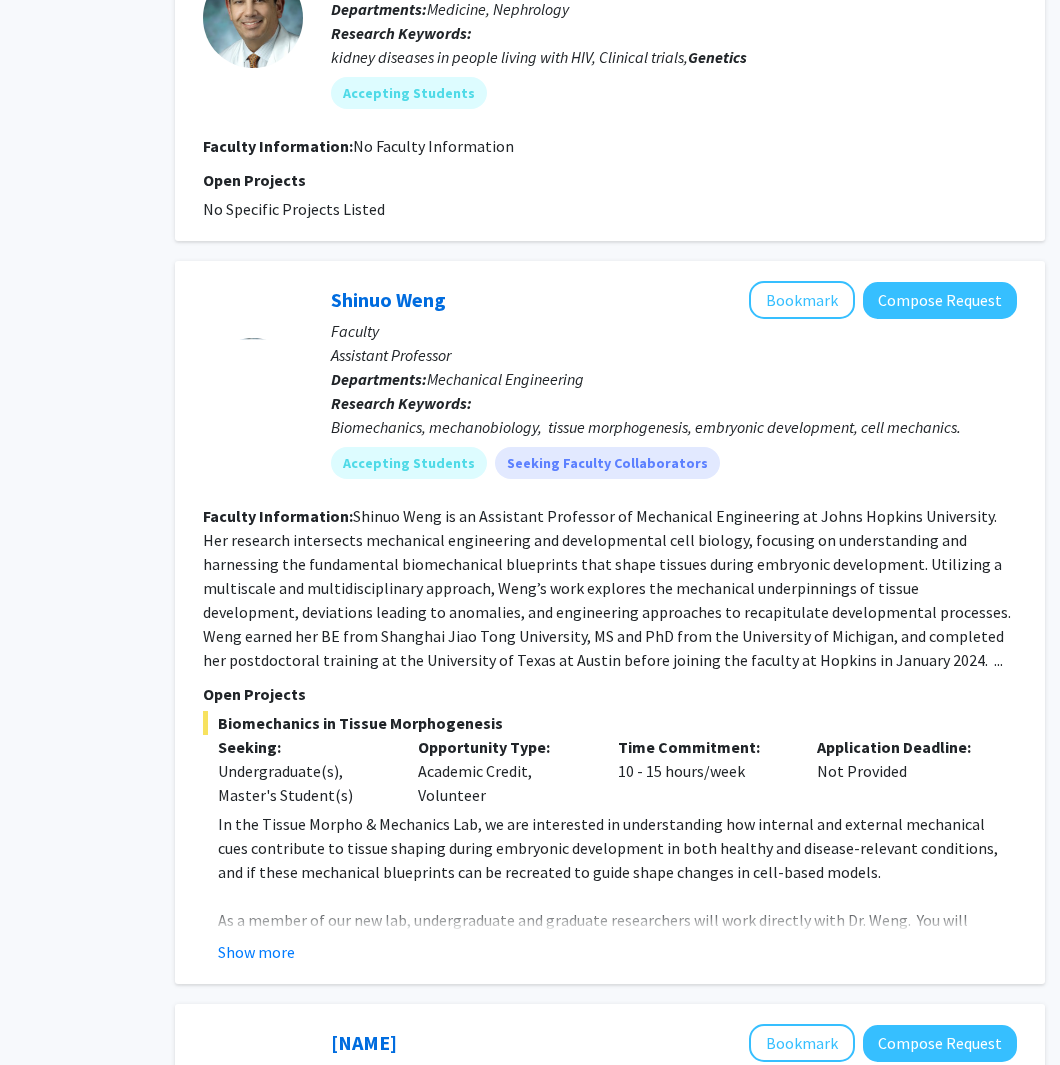 scroll, scrollTop: 1431, scrollLeft: 140, axis: both 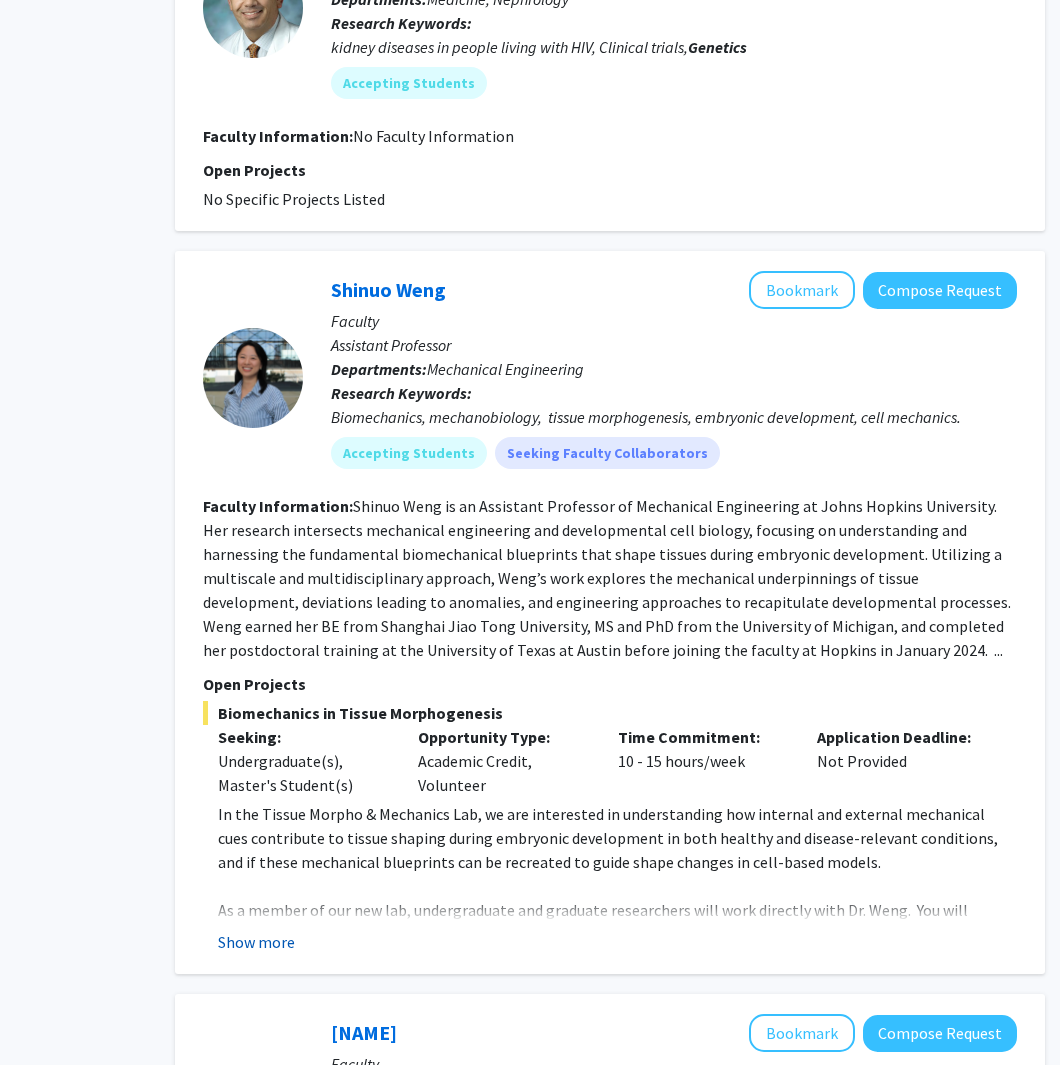 click on "Show more" 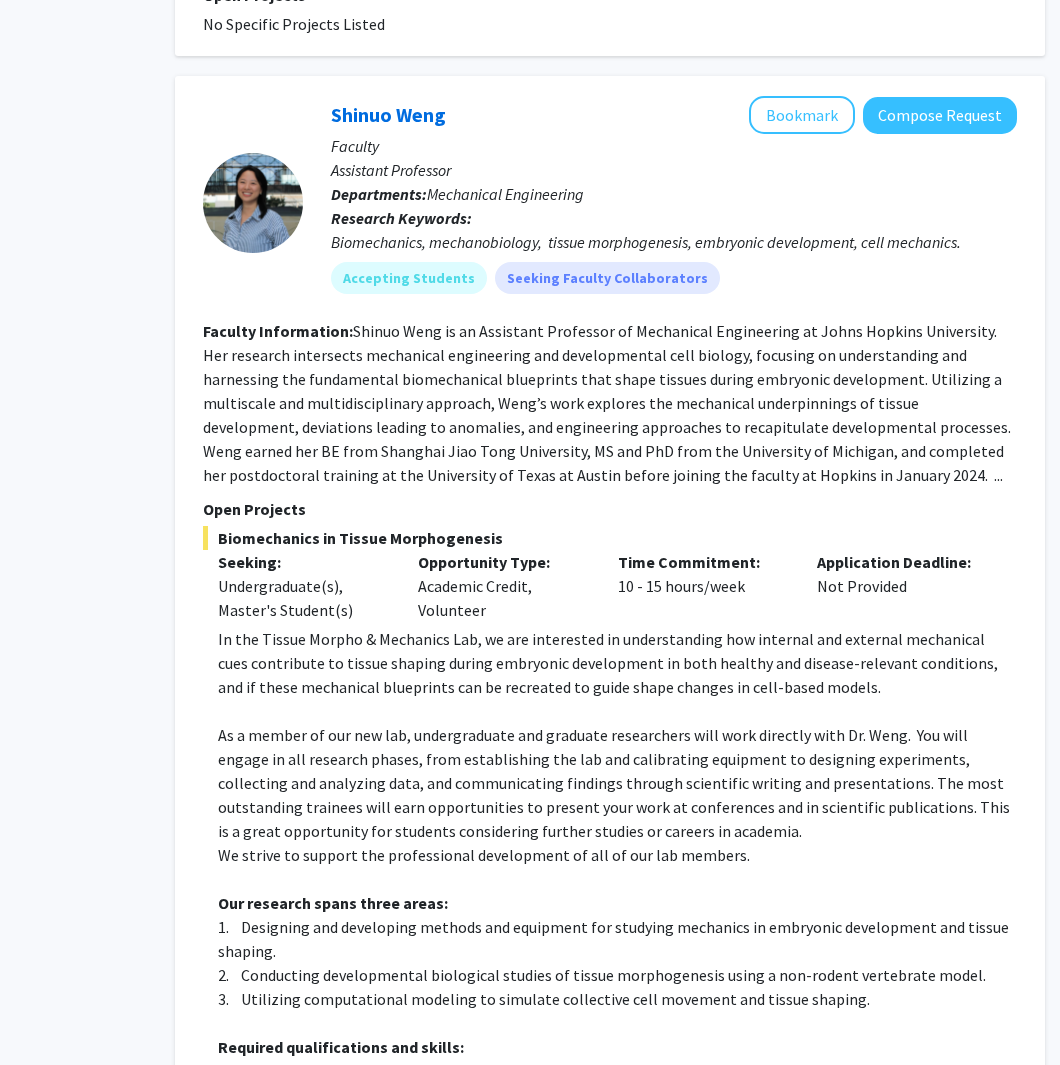 scroll, scrollTop: 1602, scrollLeft: 140, axis: both 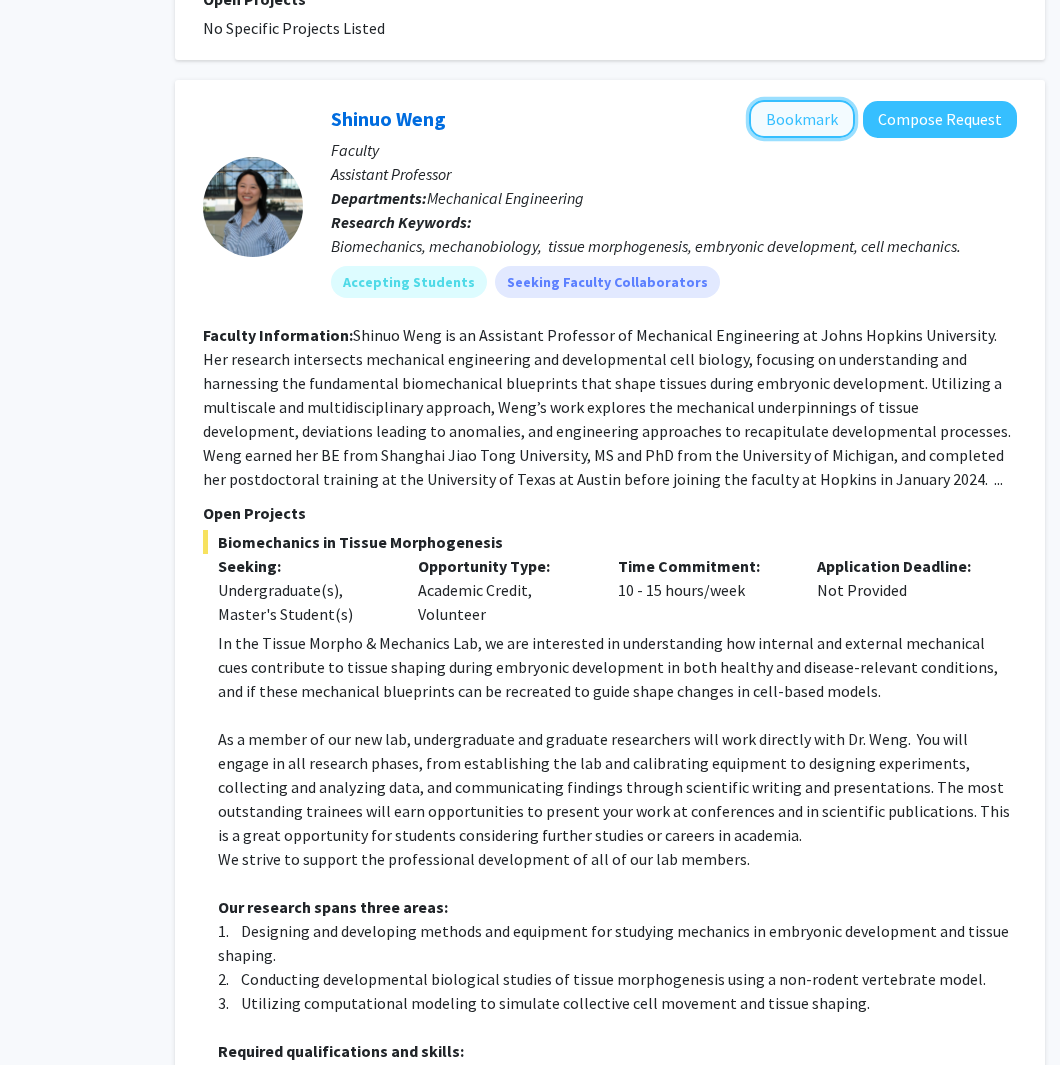 click on "Bookmark" 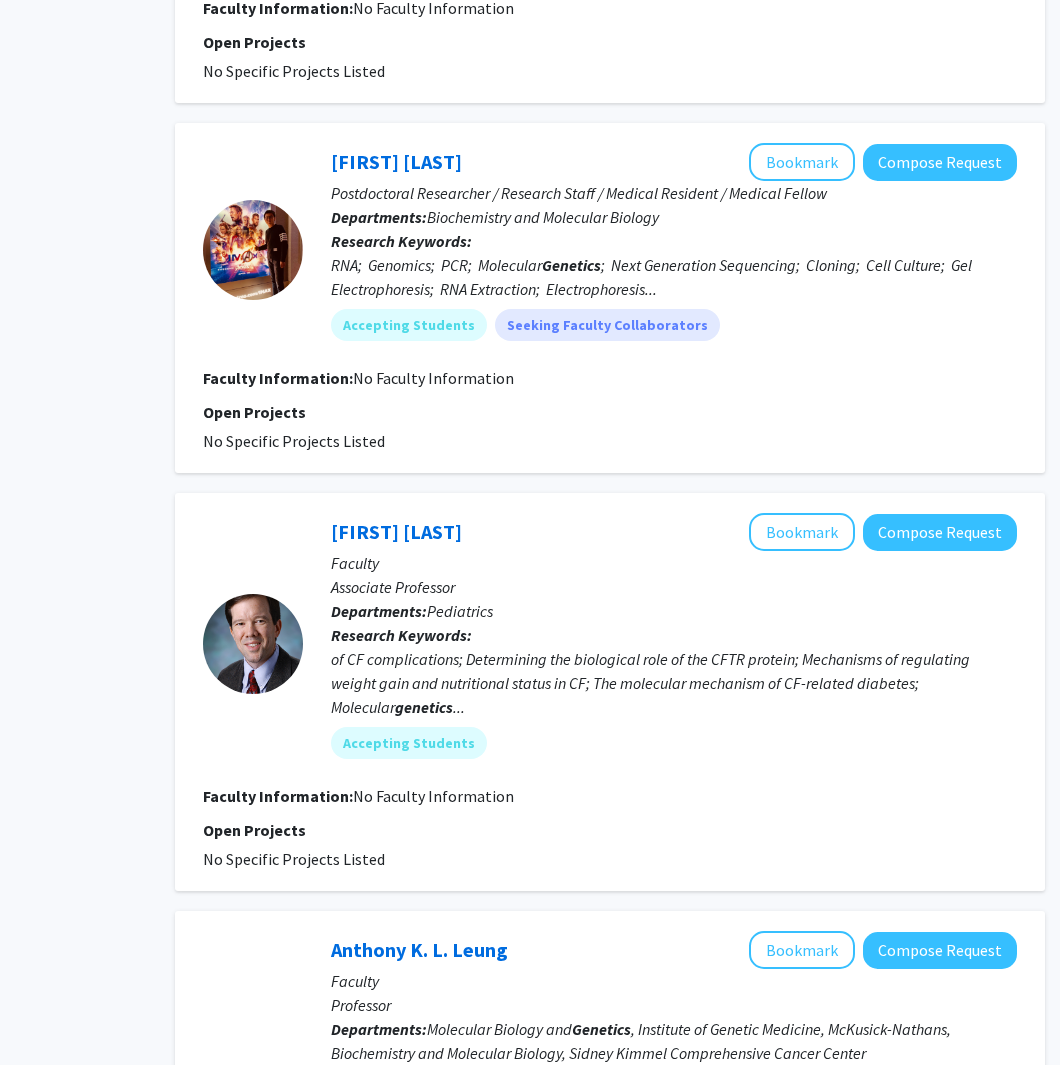 scroll, scrollTop: 3885, scrollLeft: 140, axis: both 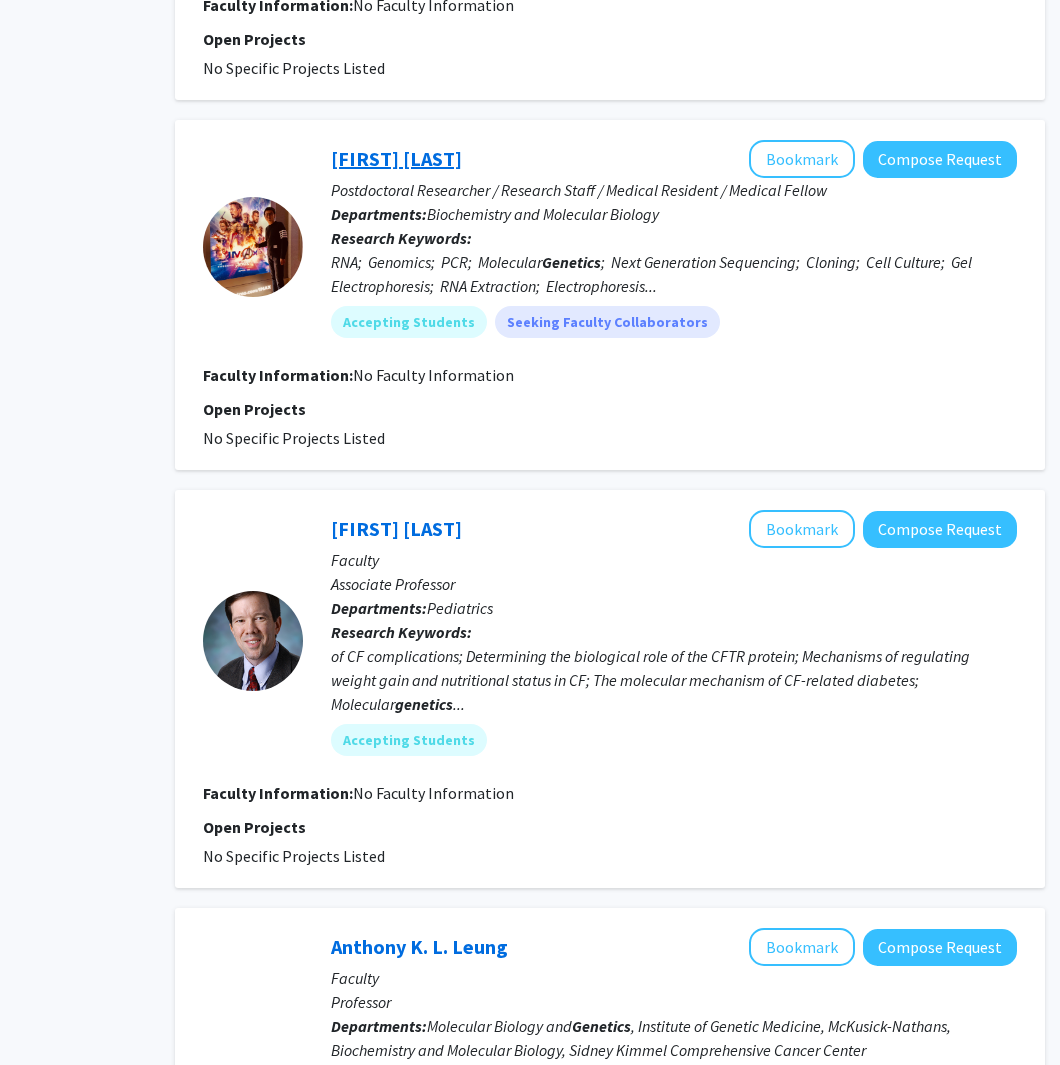 click on "[FIRST] [LAST]" 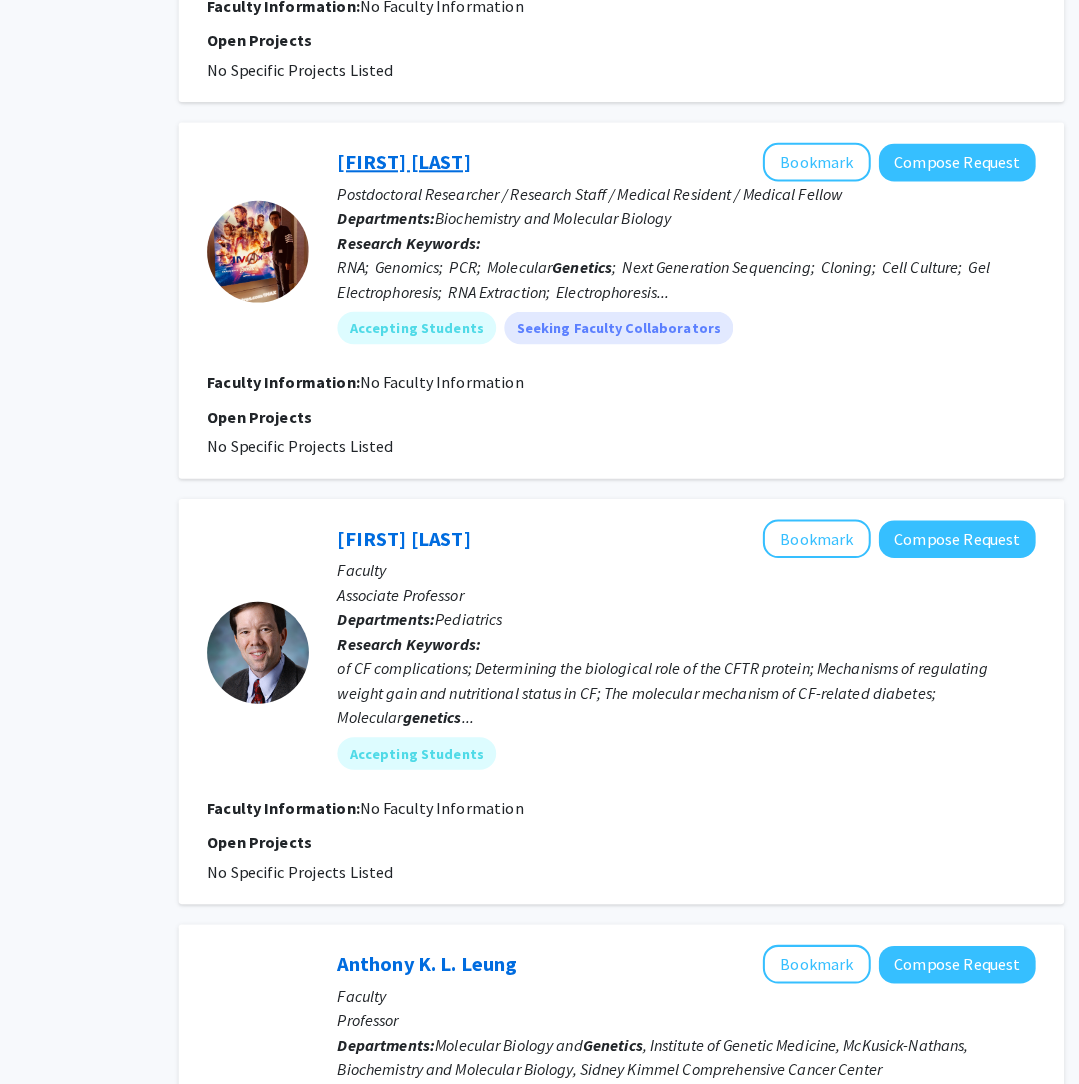 scroll, scrollTop: 0, scrollLeft: 0, axis: both 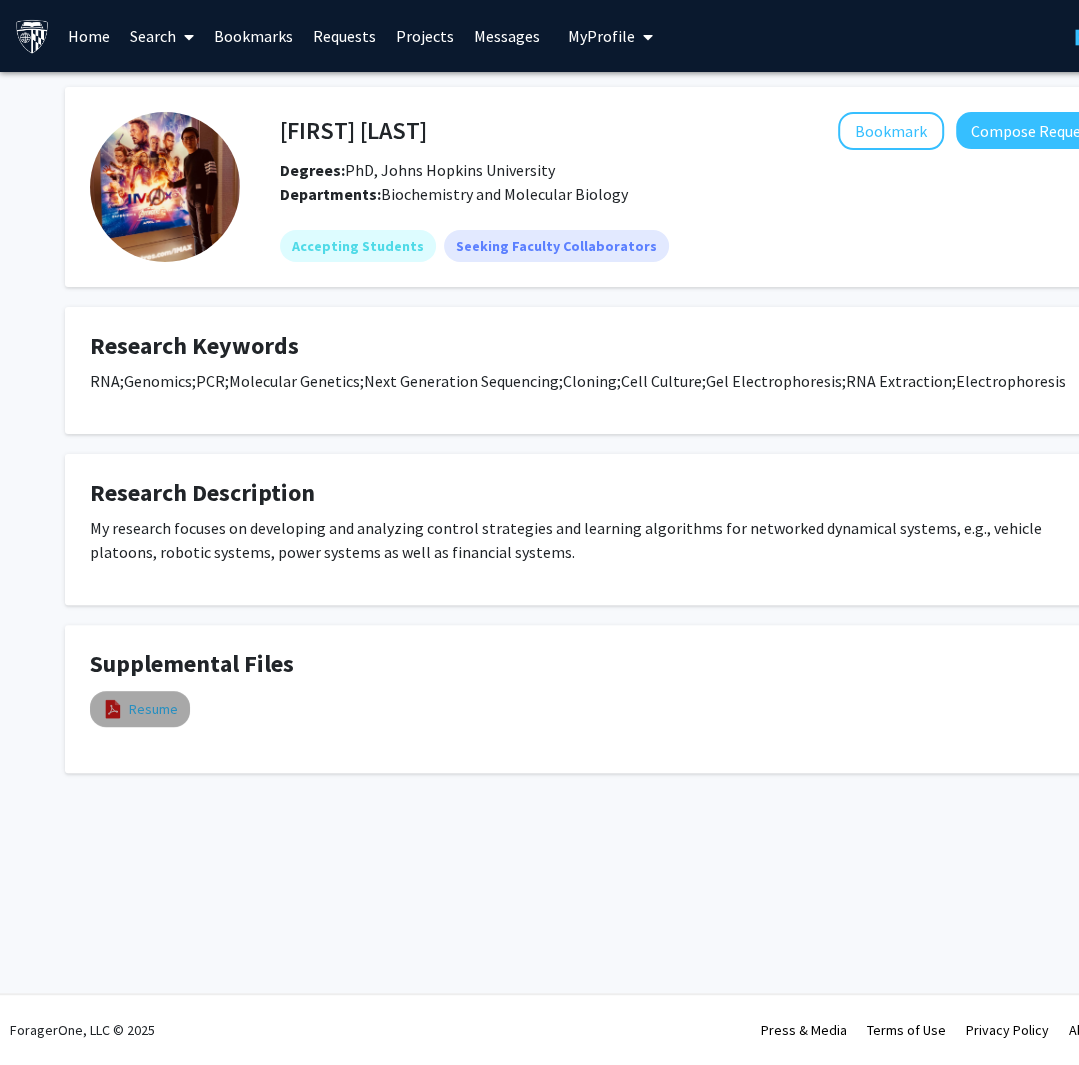click on "Resume" at bounding box center (153, 709) 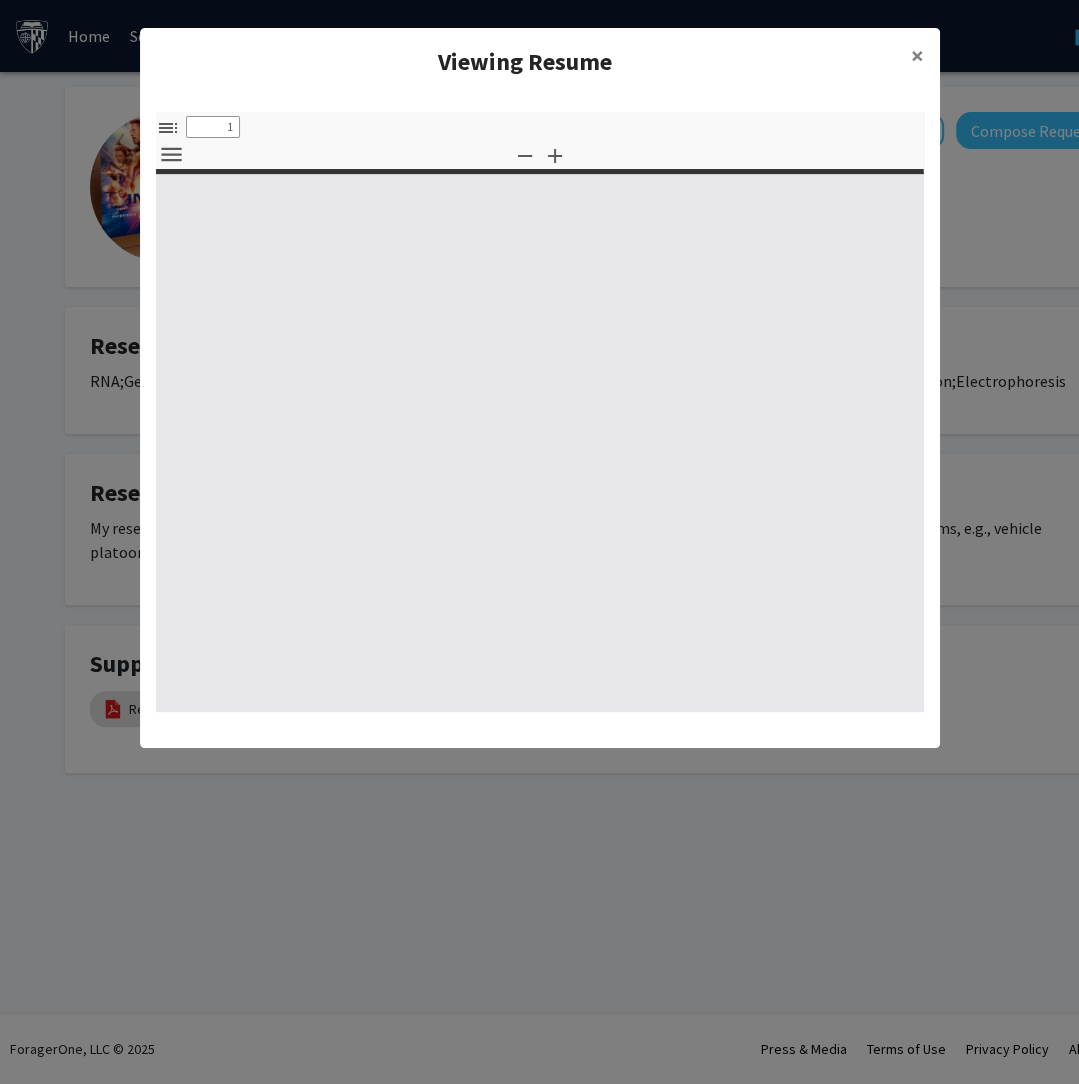 select on "custom" 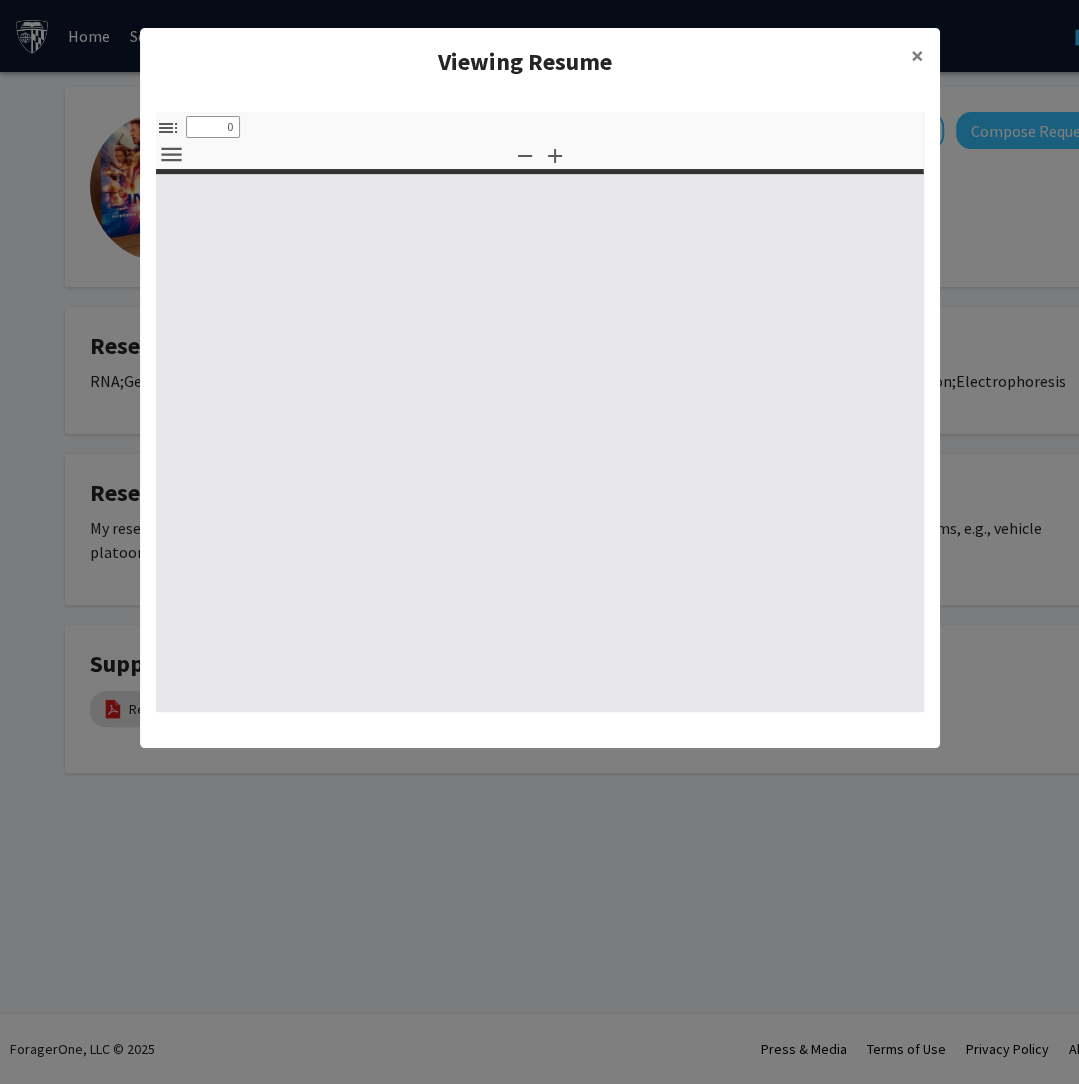 select on "custom" 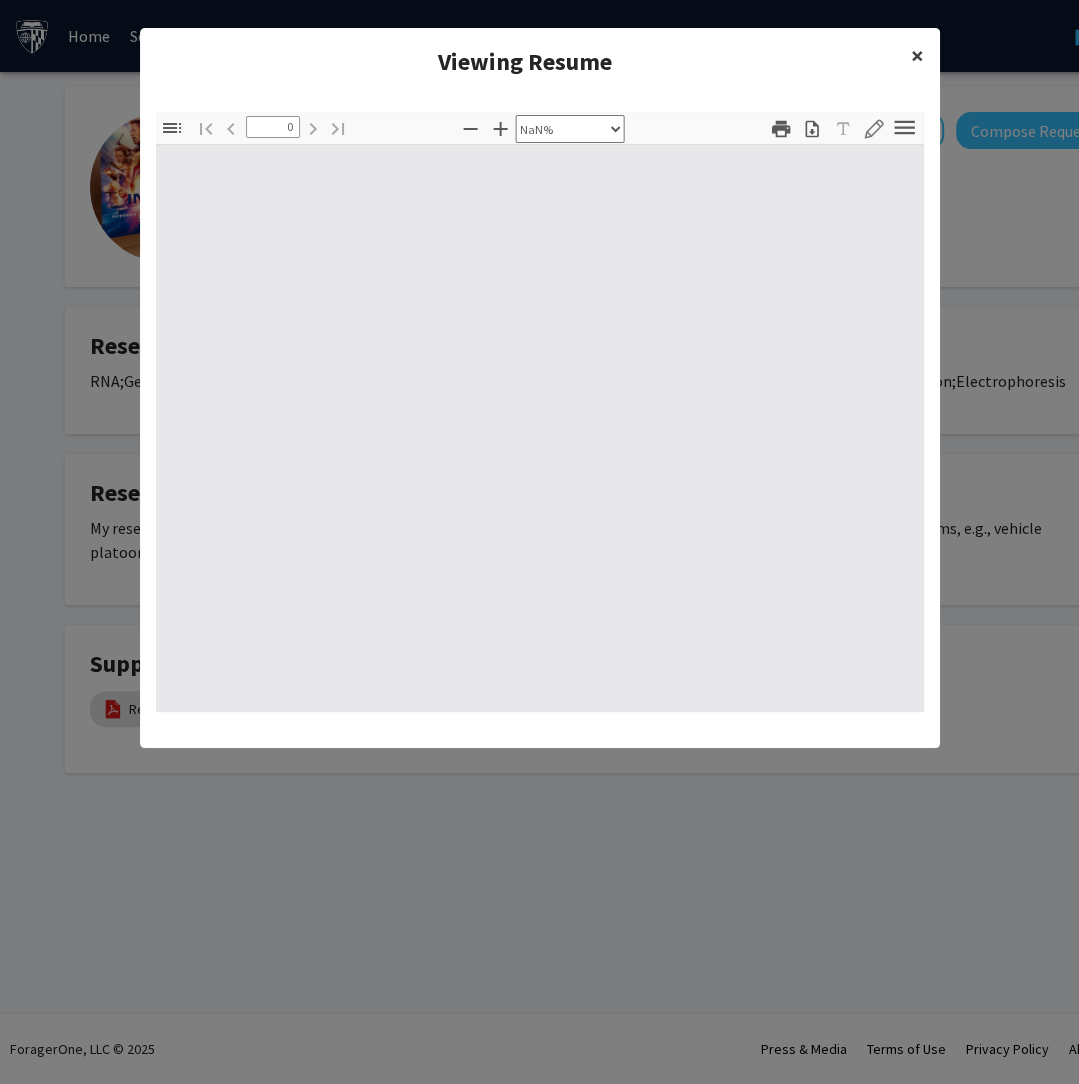 type on "1" 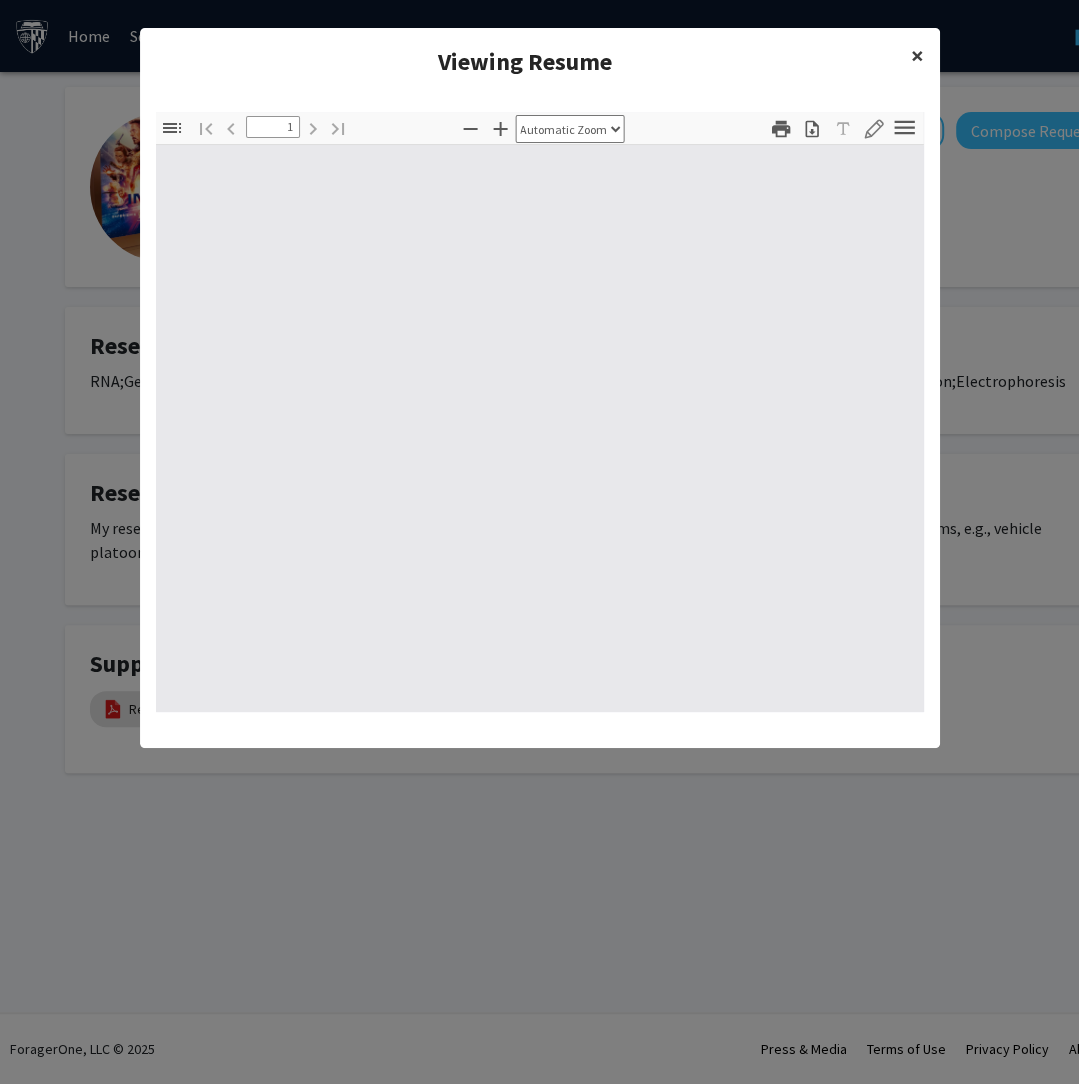 select on "auto" 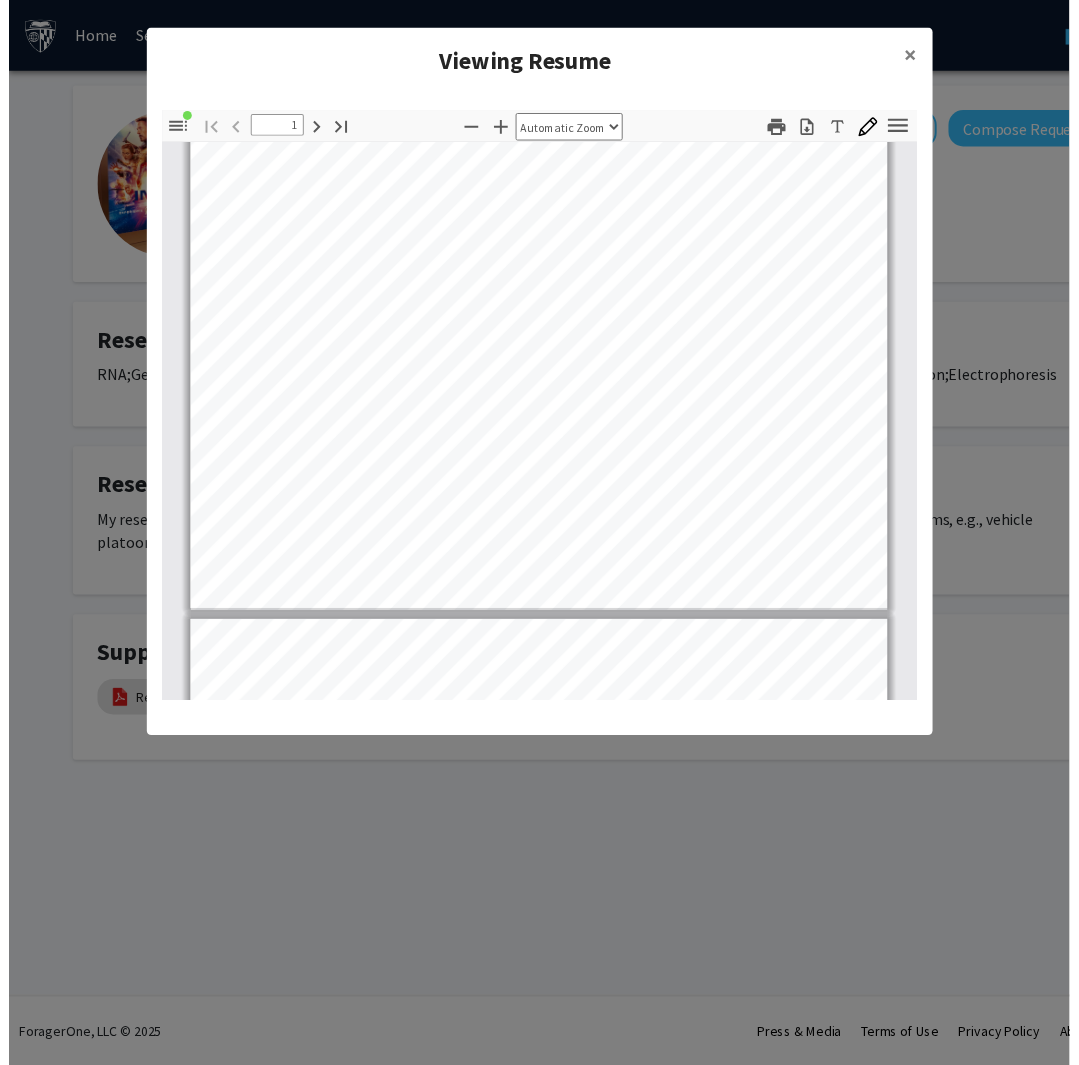 scroll, scrollTop: 461, scrollLeft: 0, axis: vertical 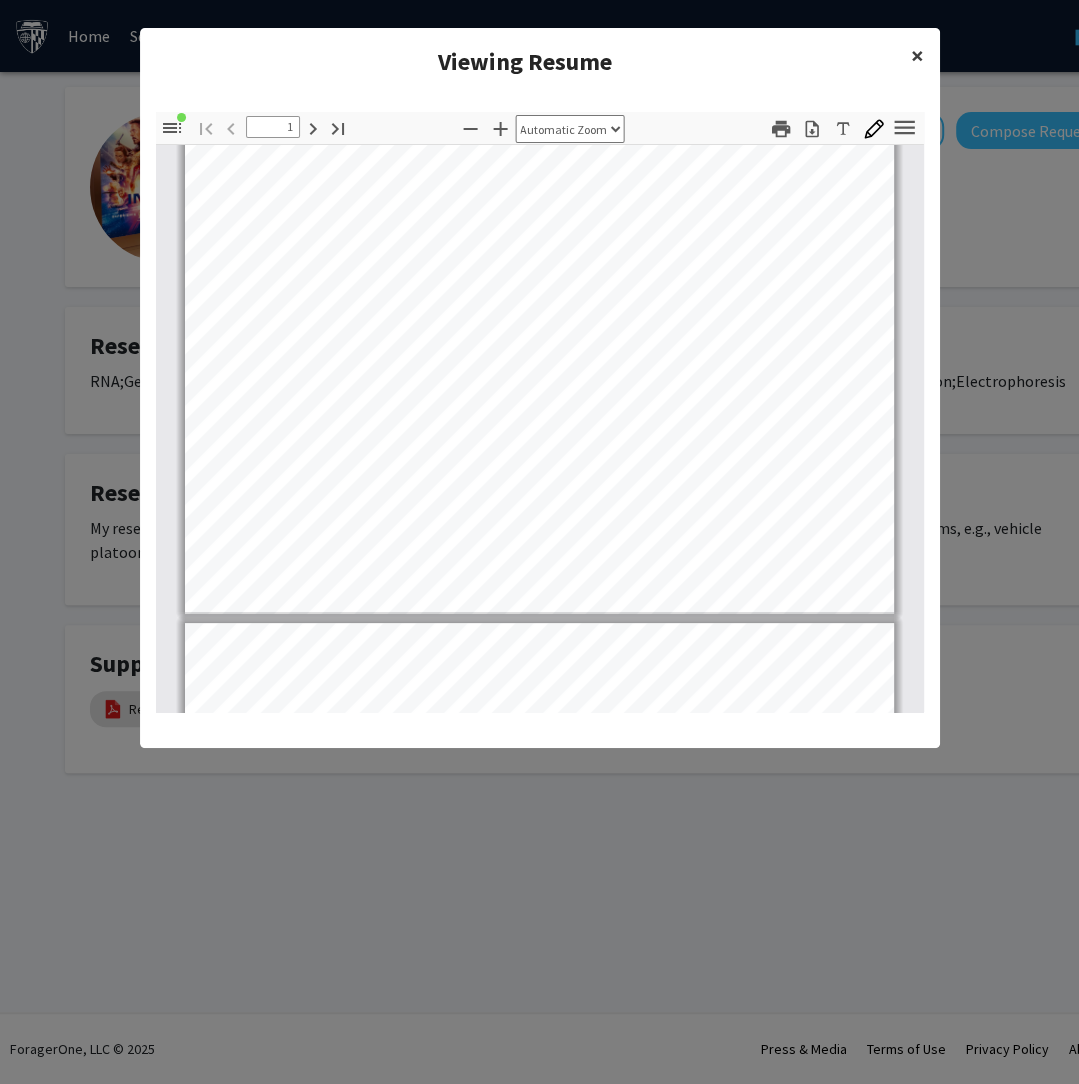 click on "×" 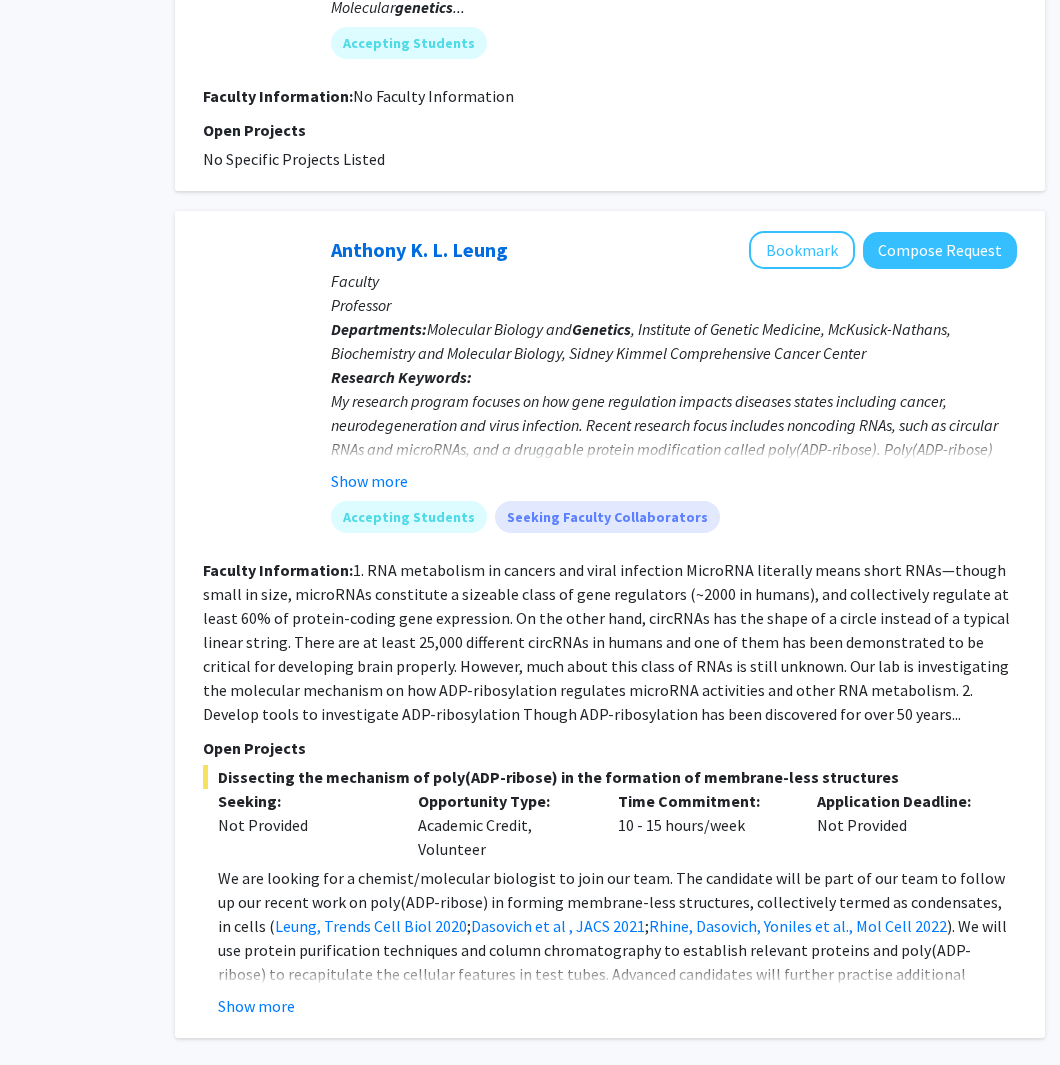 scroll, scrollTop: 4101, scrollLeft: 140, axis: both 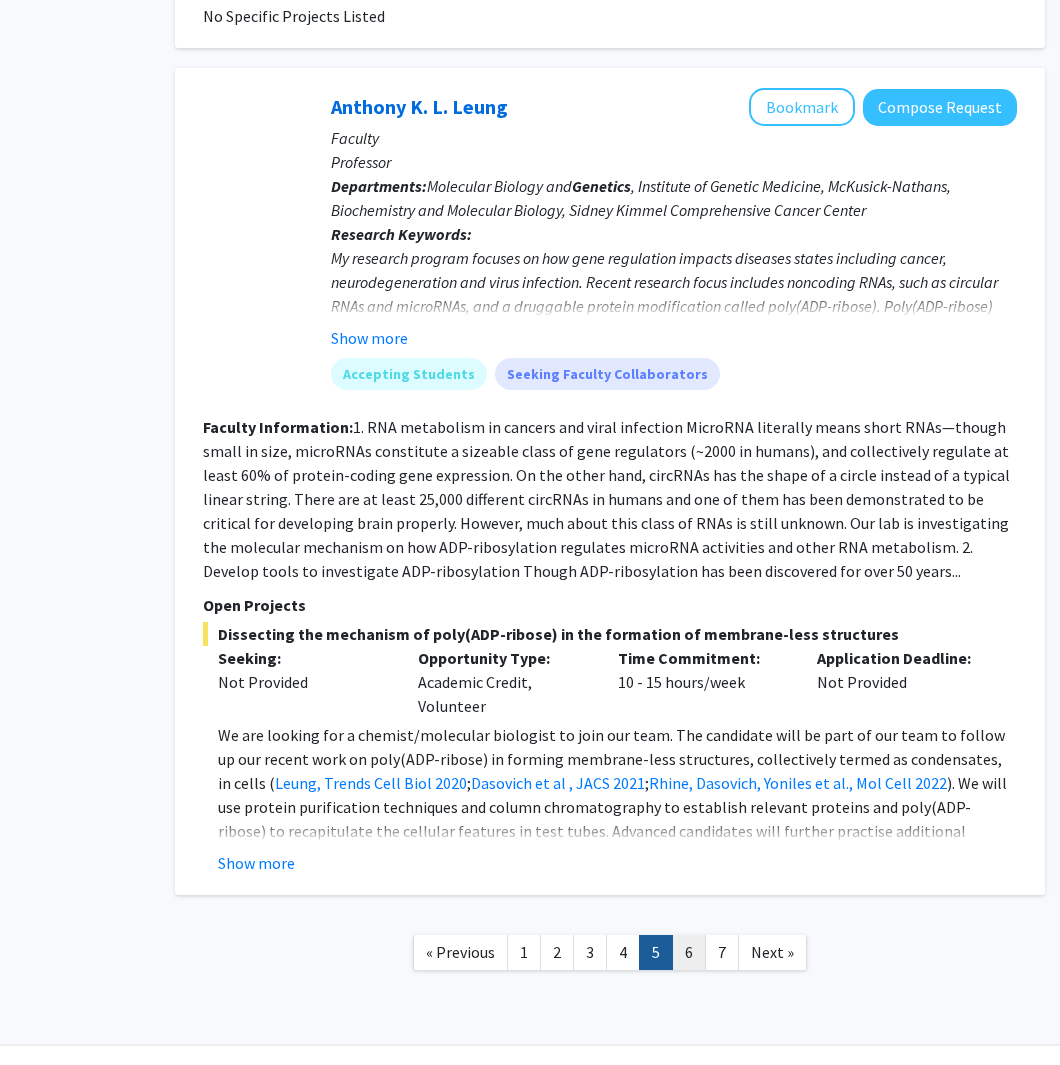 click on "6" 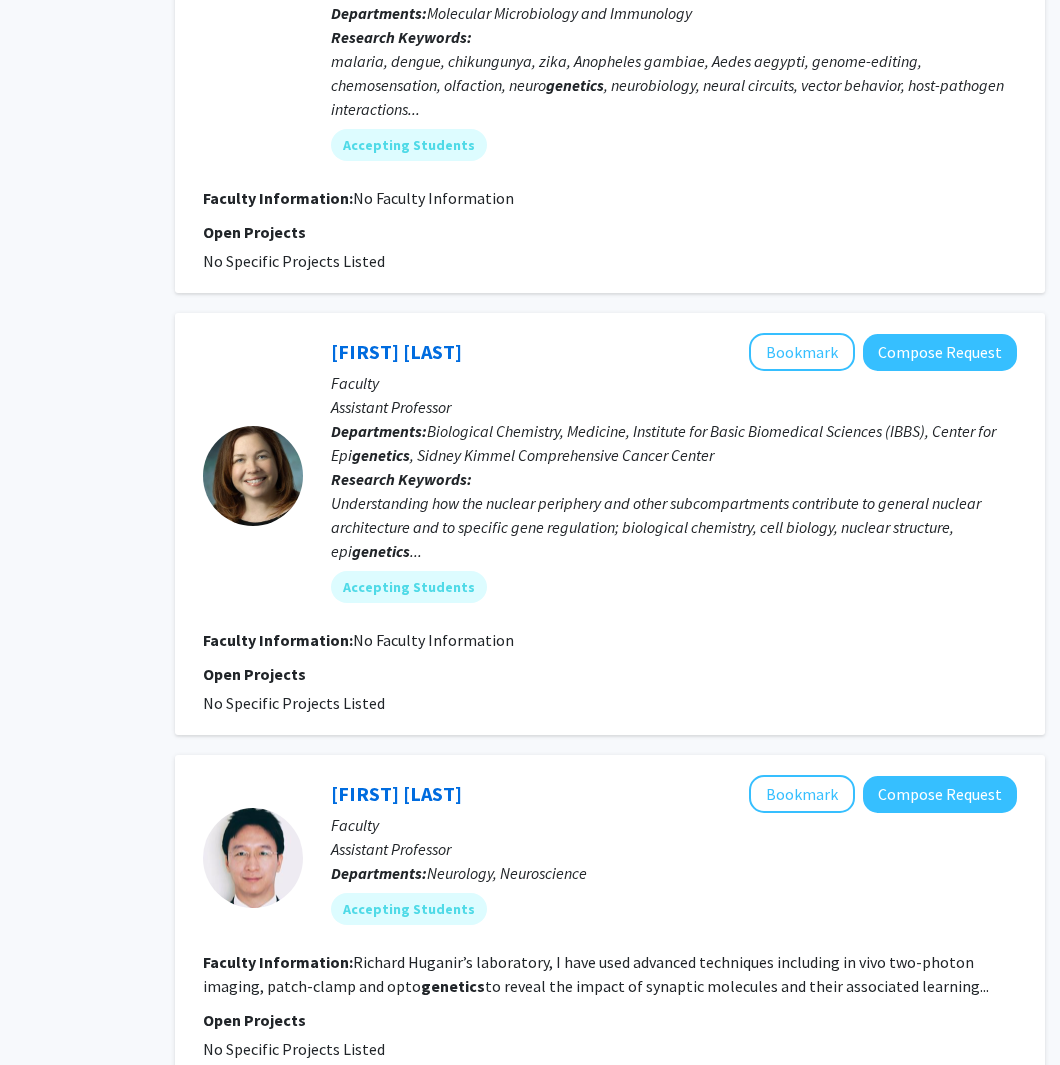 scroll, scrollTop: 3179, scrollLeft: 140, axis: both 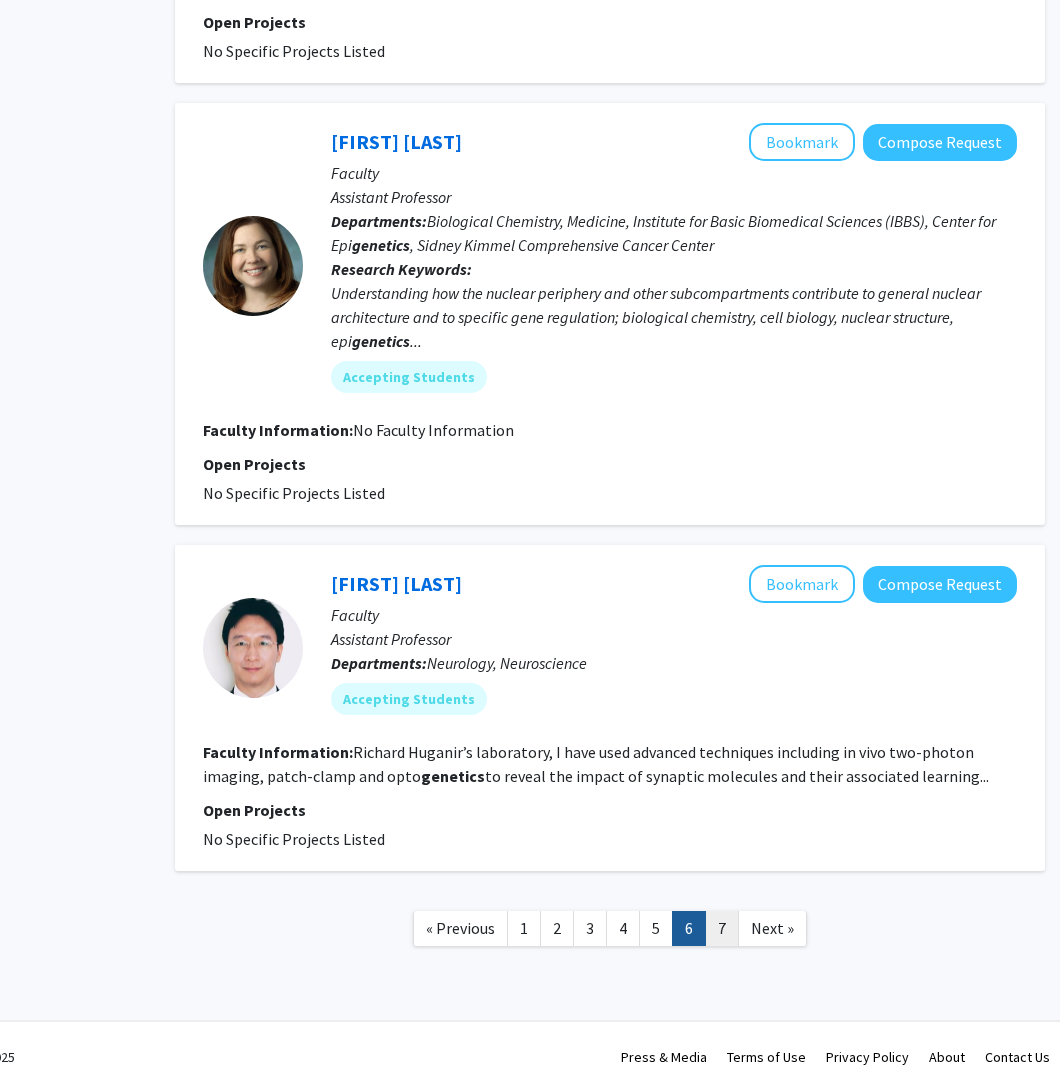 click on "7" 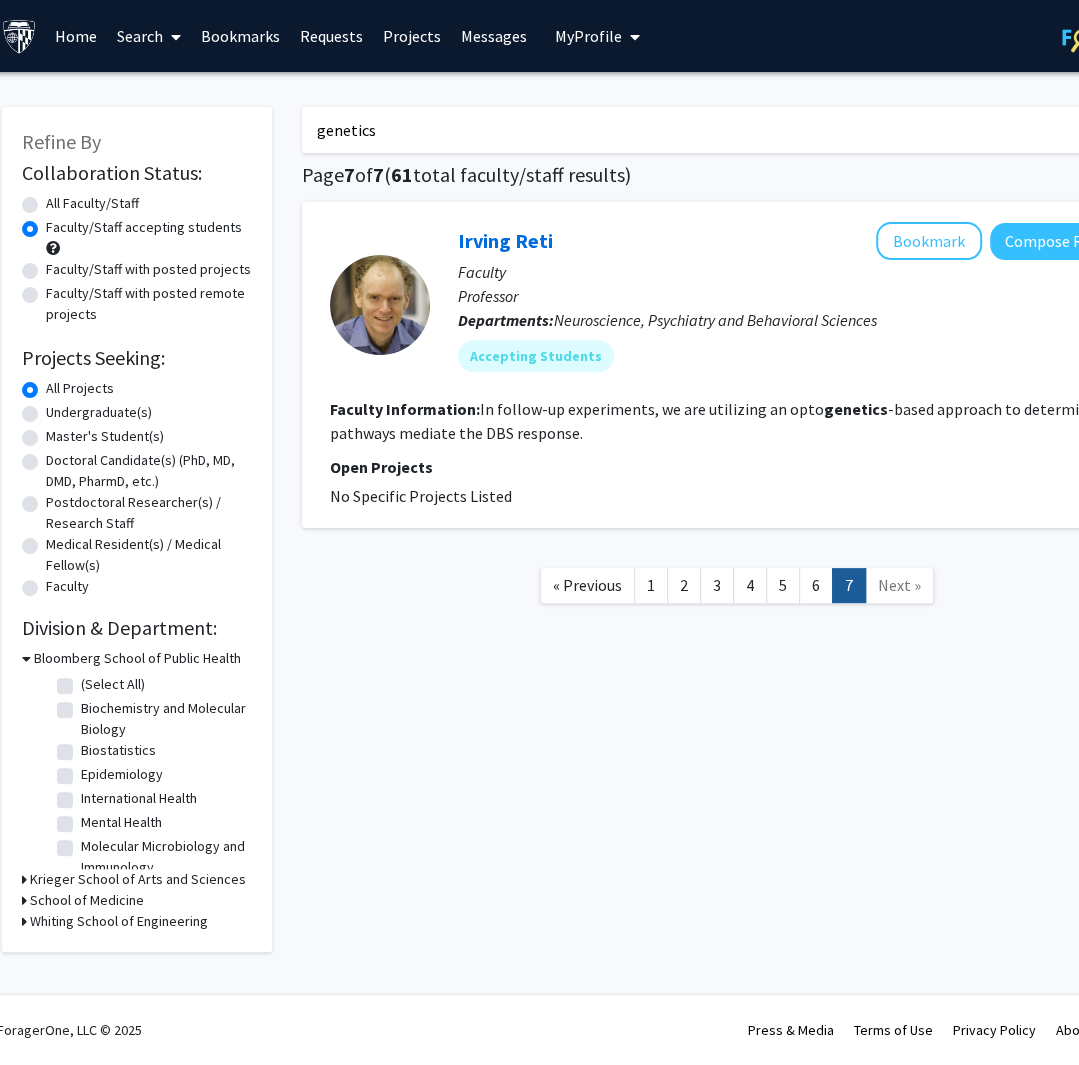 scroll, scrollTop: 0, scrollLeft: 25, axis: horizontal 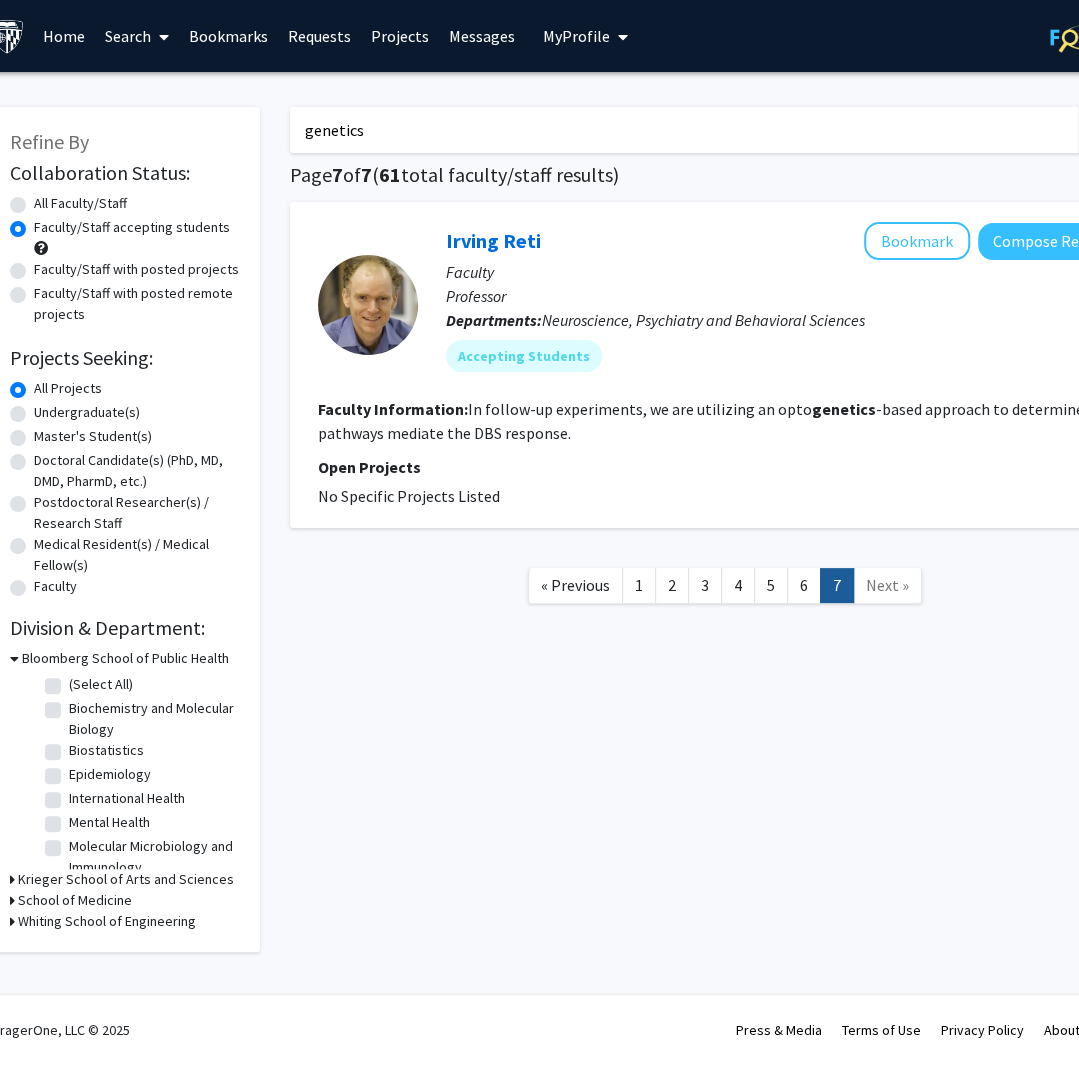 click on "Bookmarks" at bounding box center (228, 36) 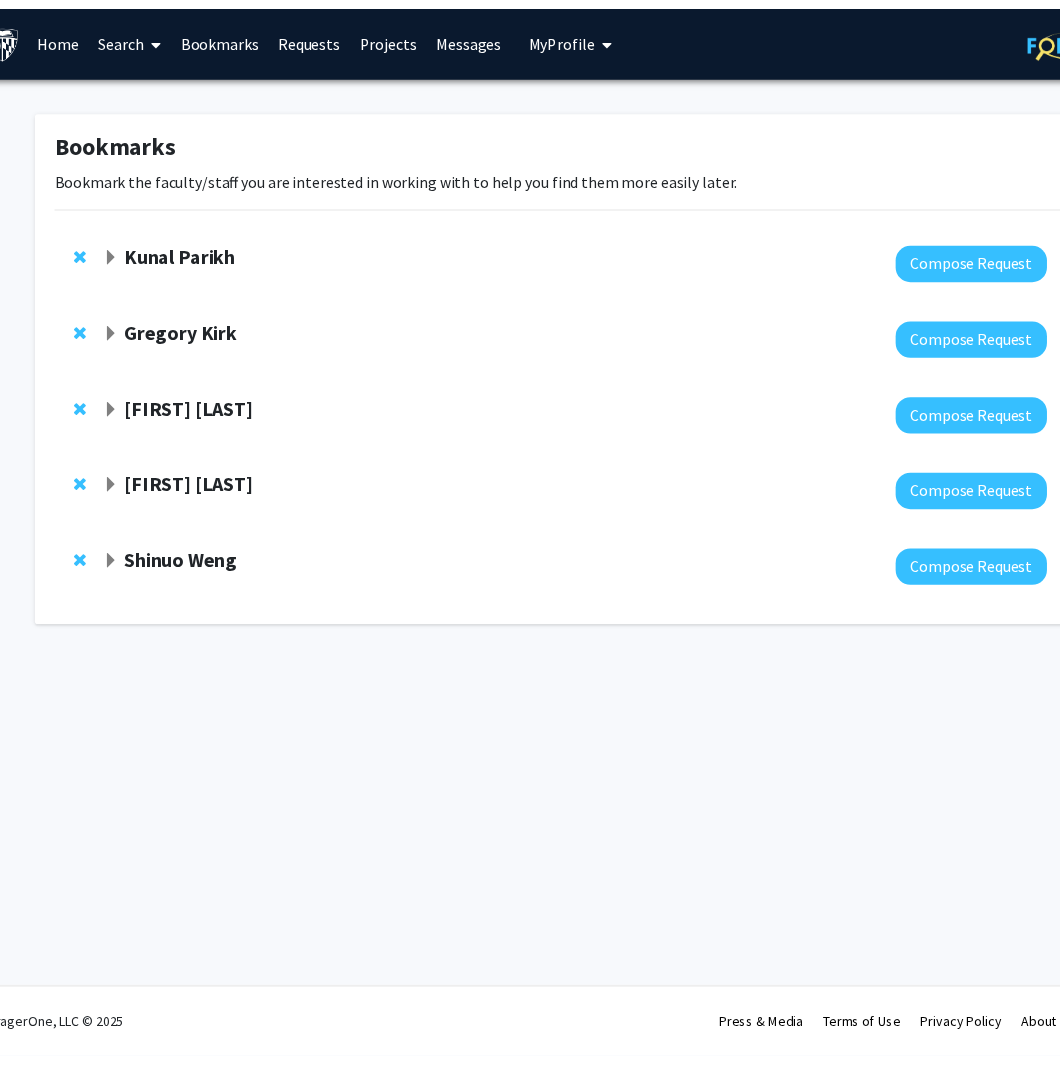 scroll, scrollTop: 0, scrollLeft: 52, axis: horizontal 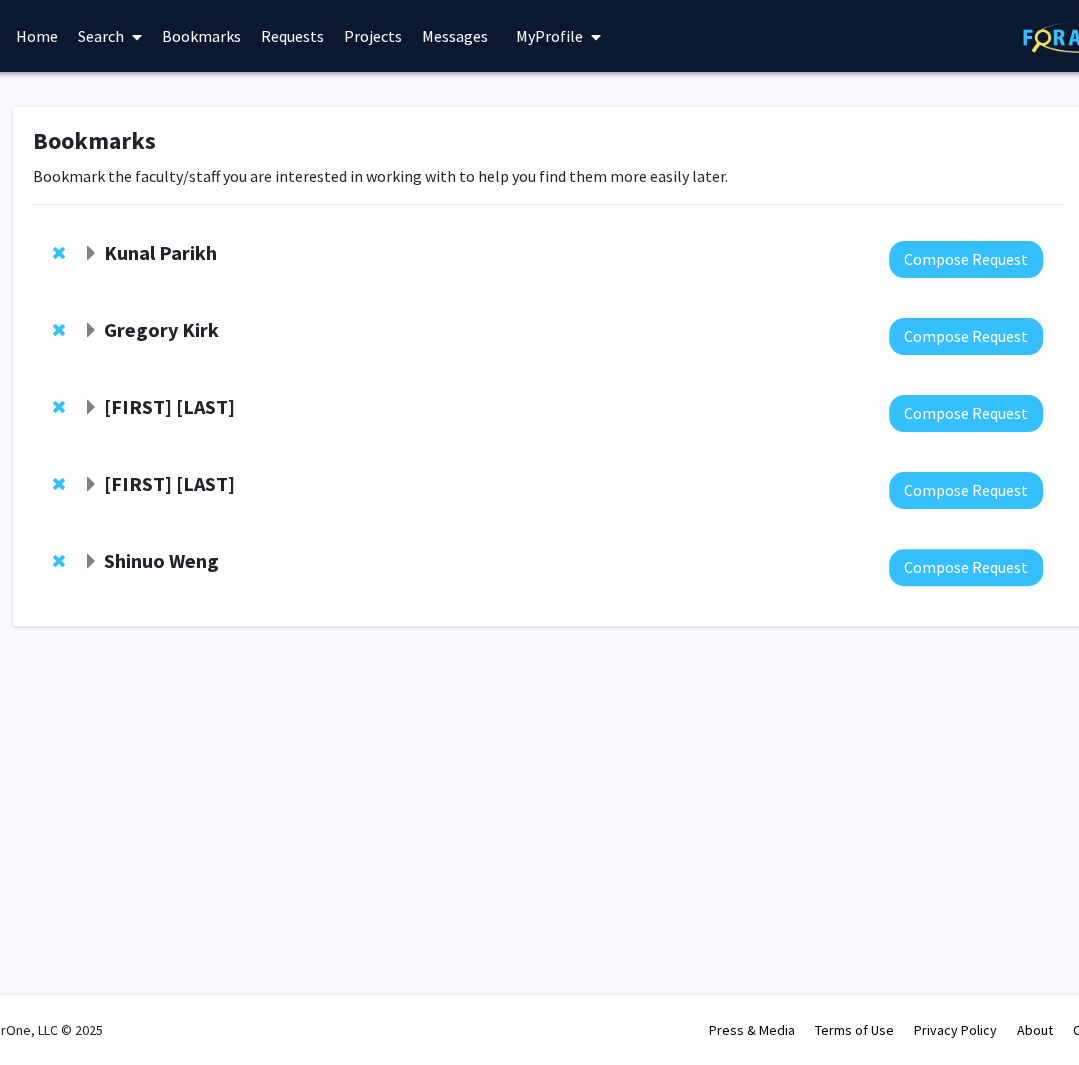 click 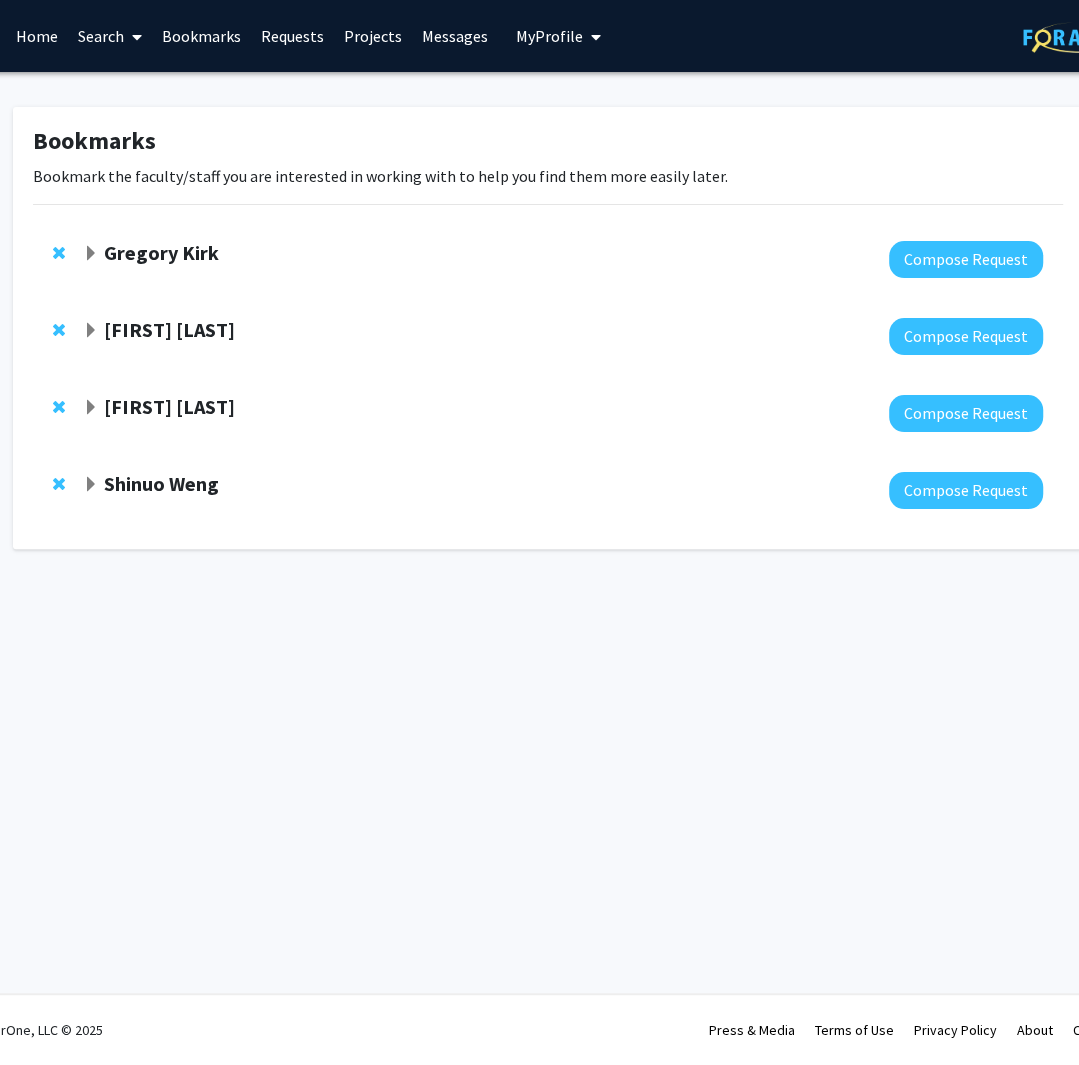 click on "Gregory Kirk" 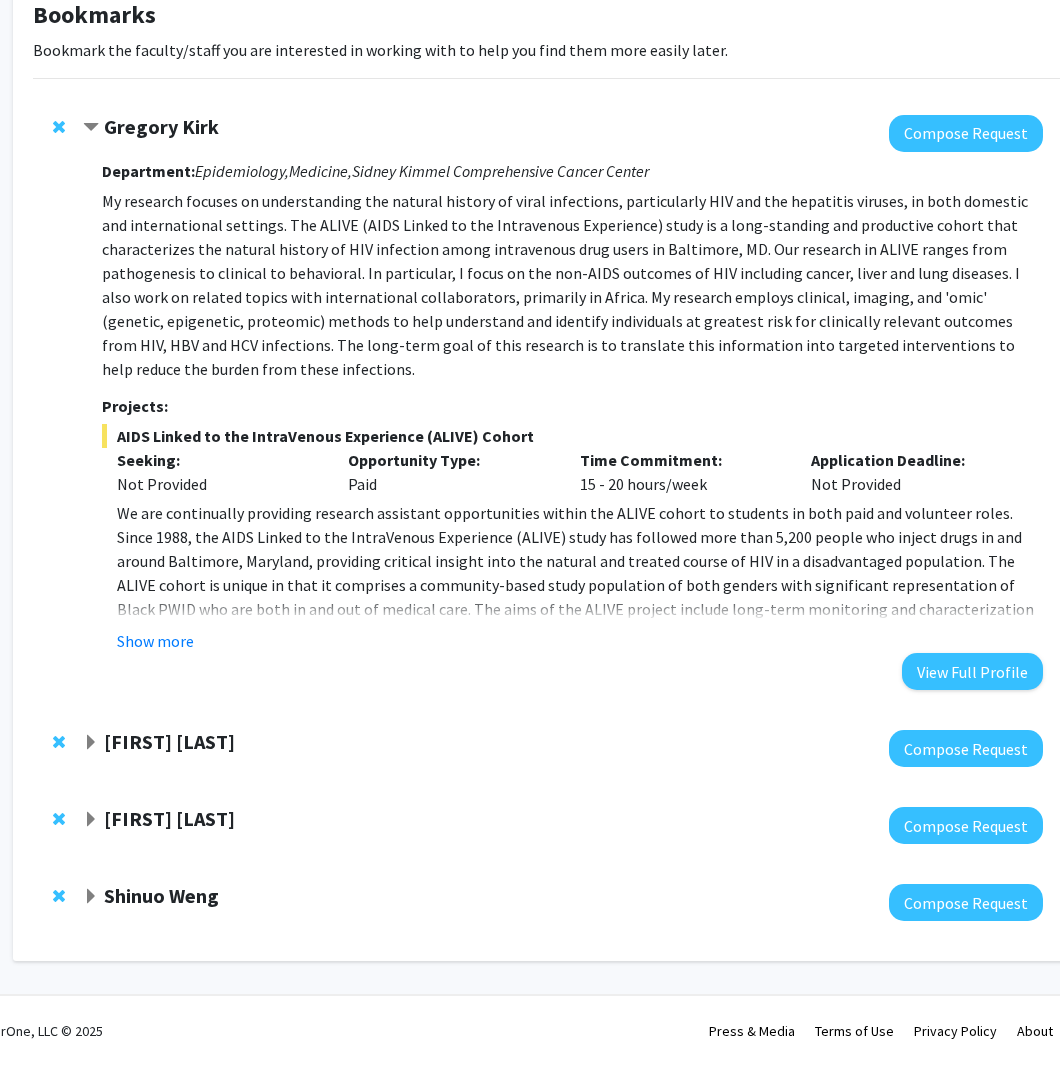 click on "[FIRST] [LAST]" 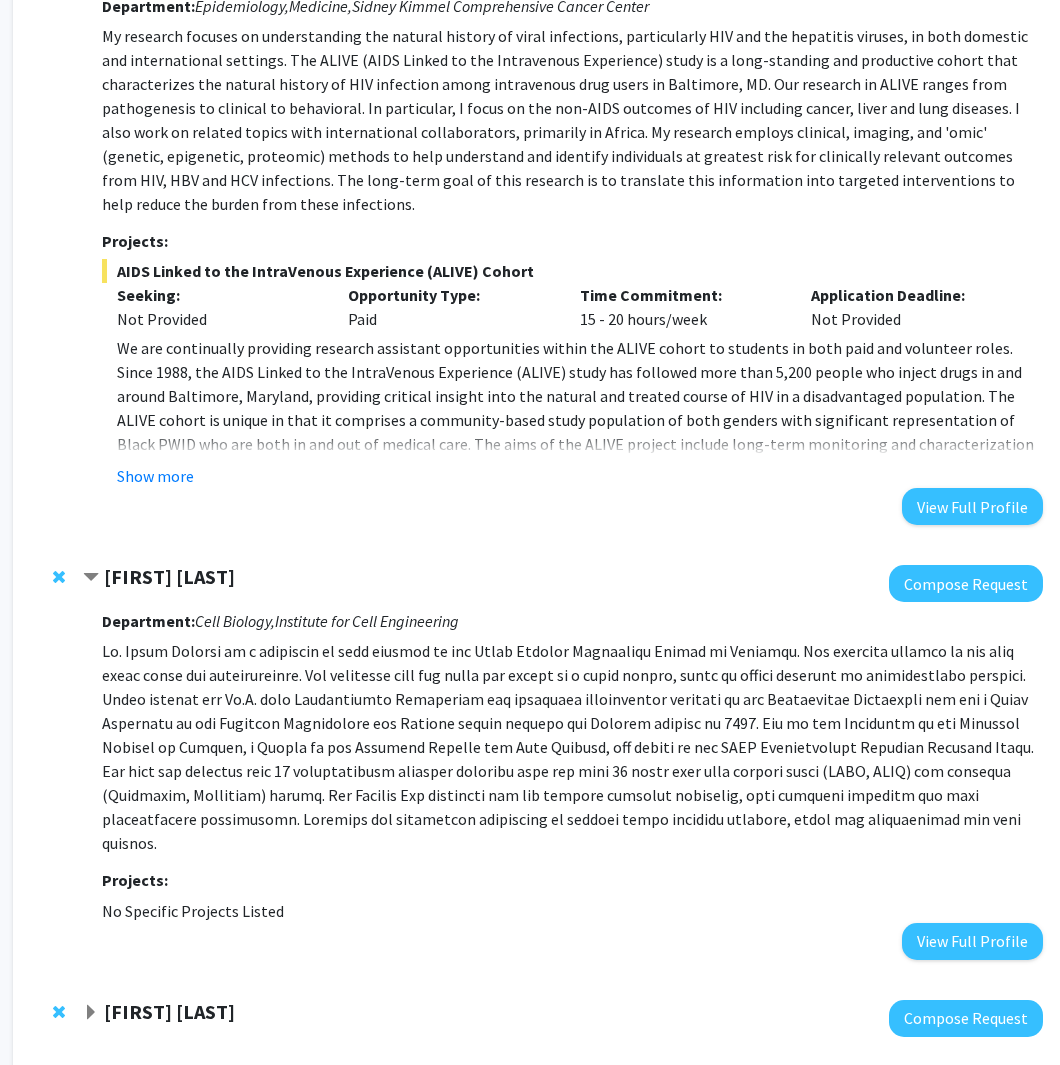 scroll, scrollTop: 460, scrollLeft: 52, axis: both 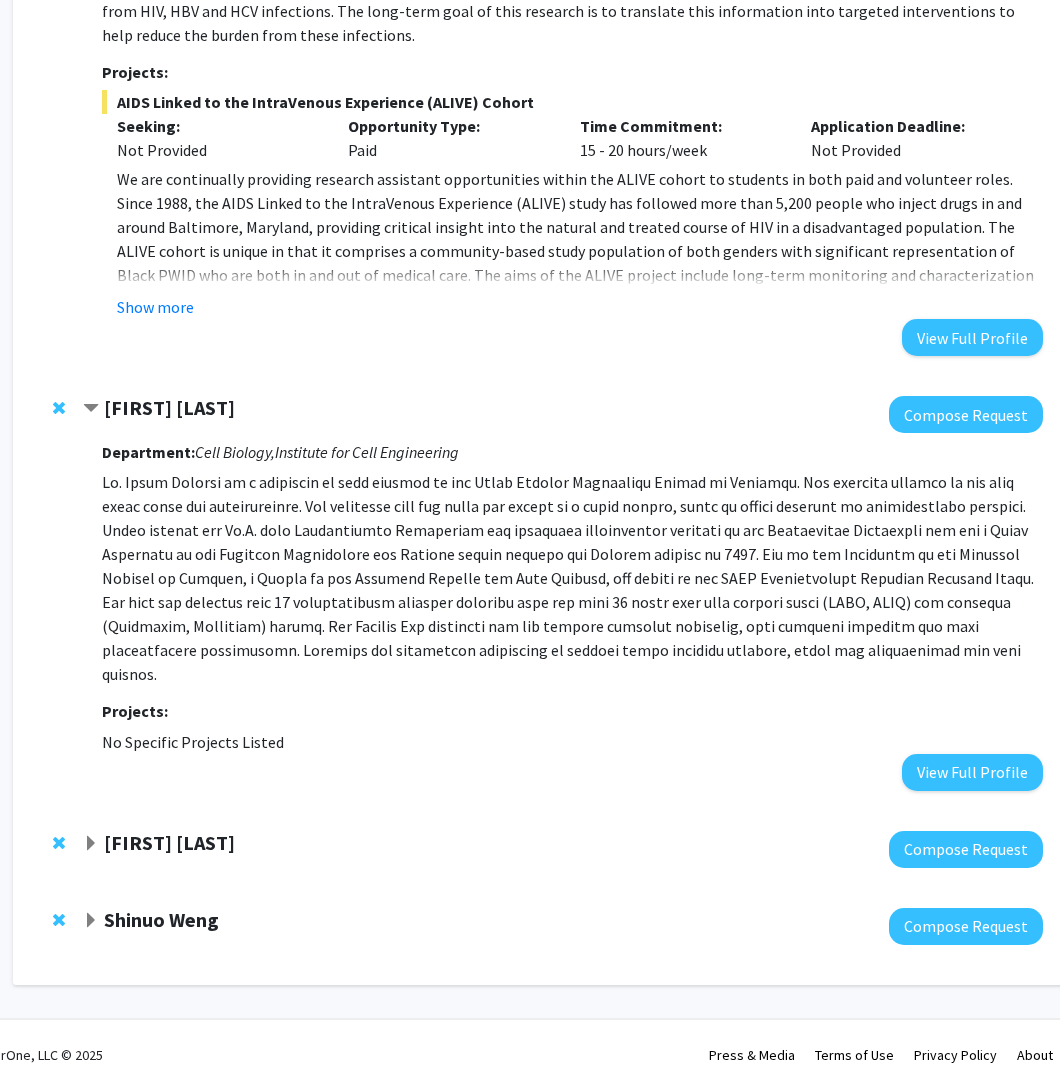 click on "[FIRST] [LAST]" 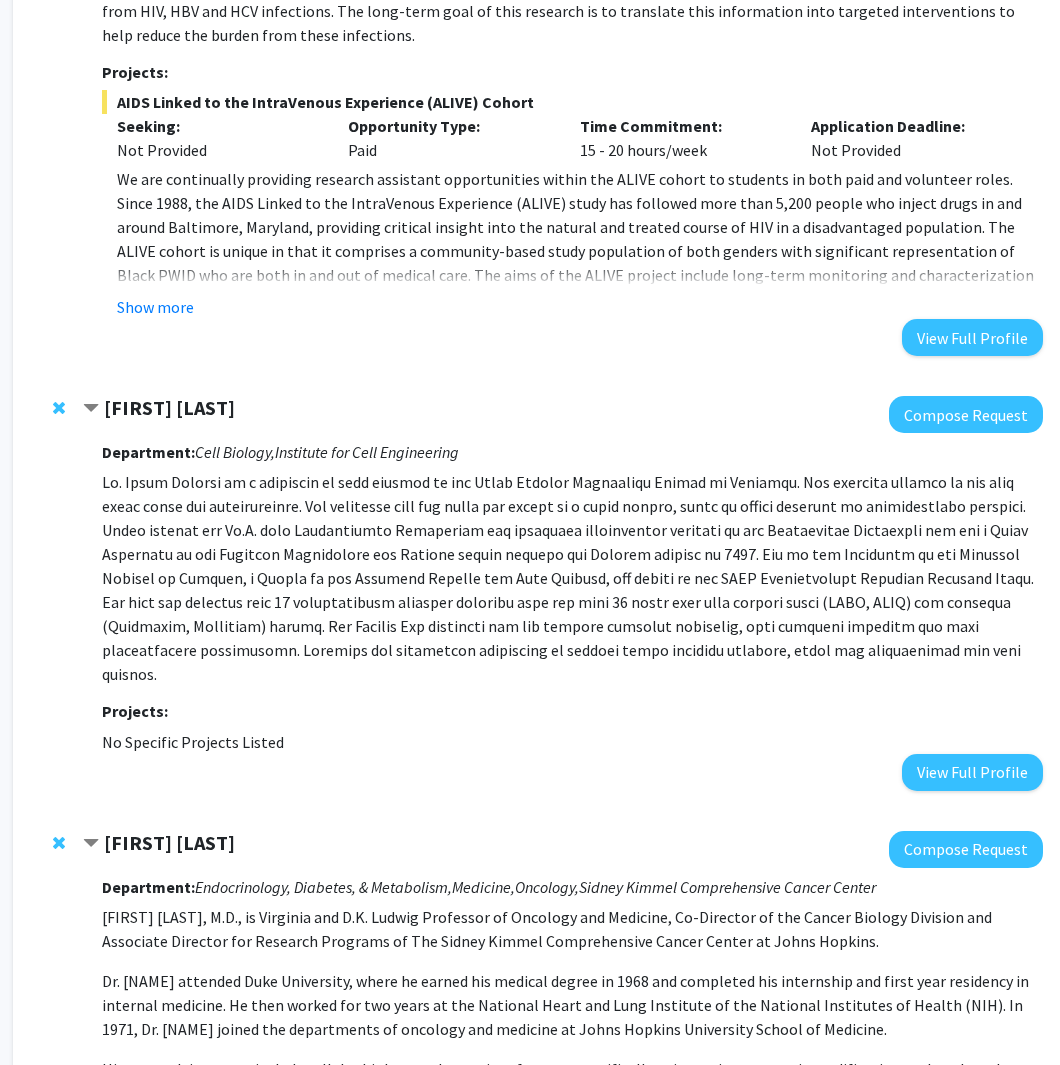 scroll, scrollTop: 1058, scrollLeft: 52, axis: both 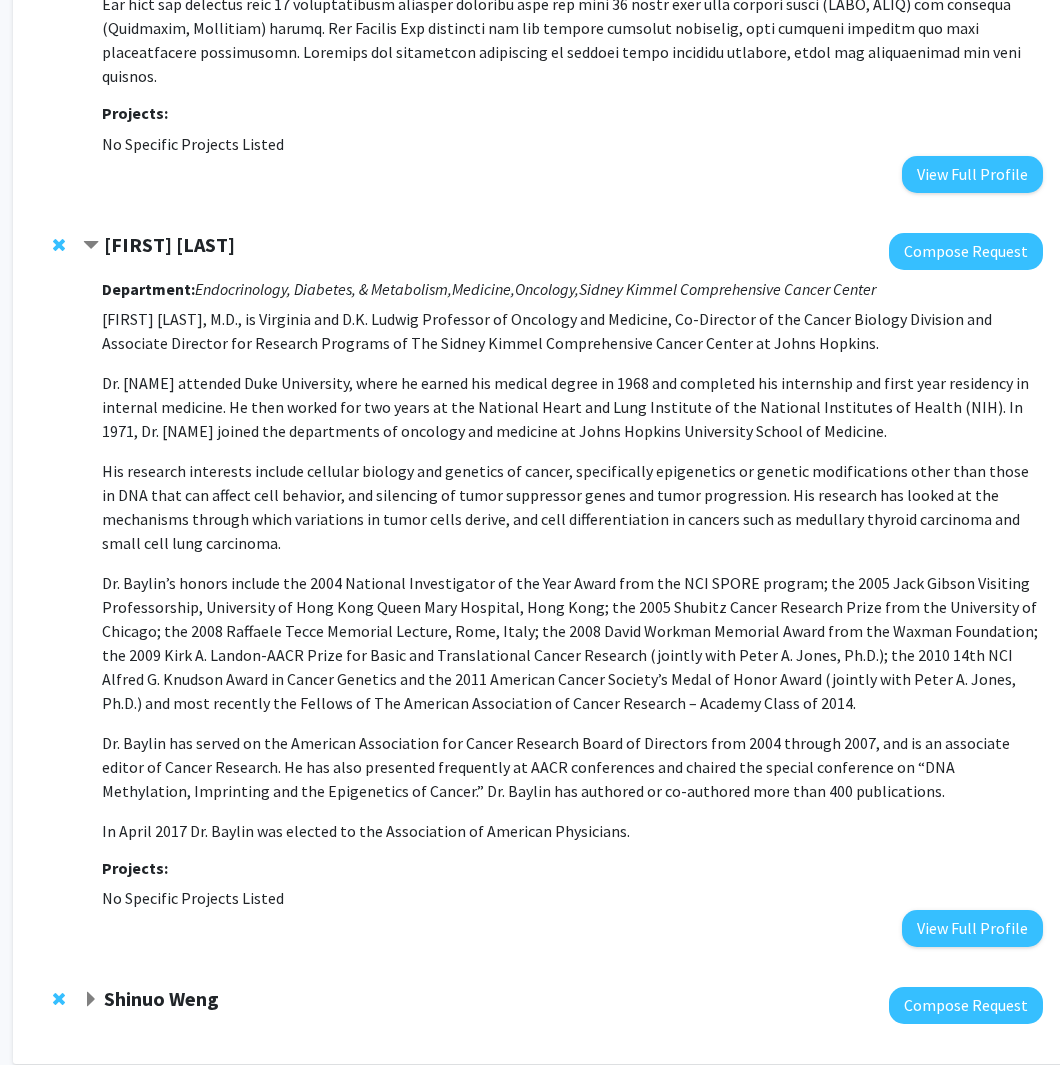 click on "[FIRST] [LAST] Compose Request" 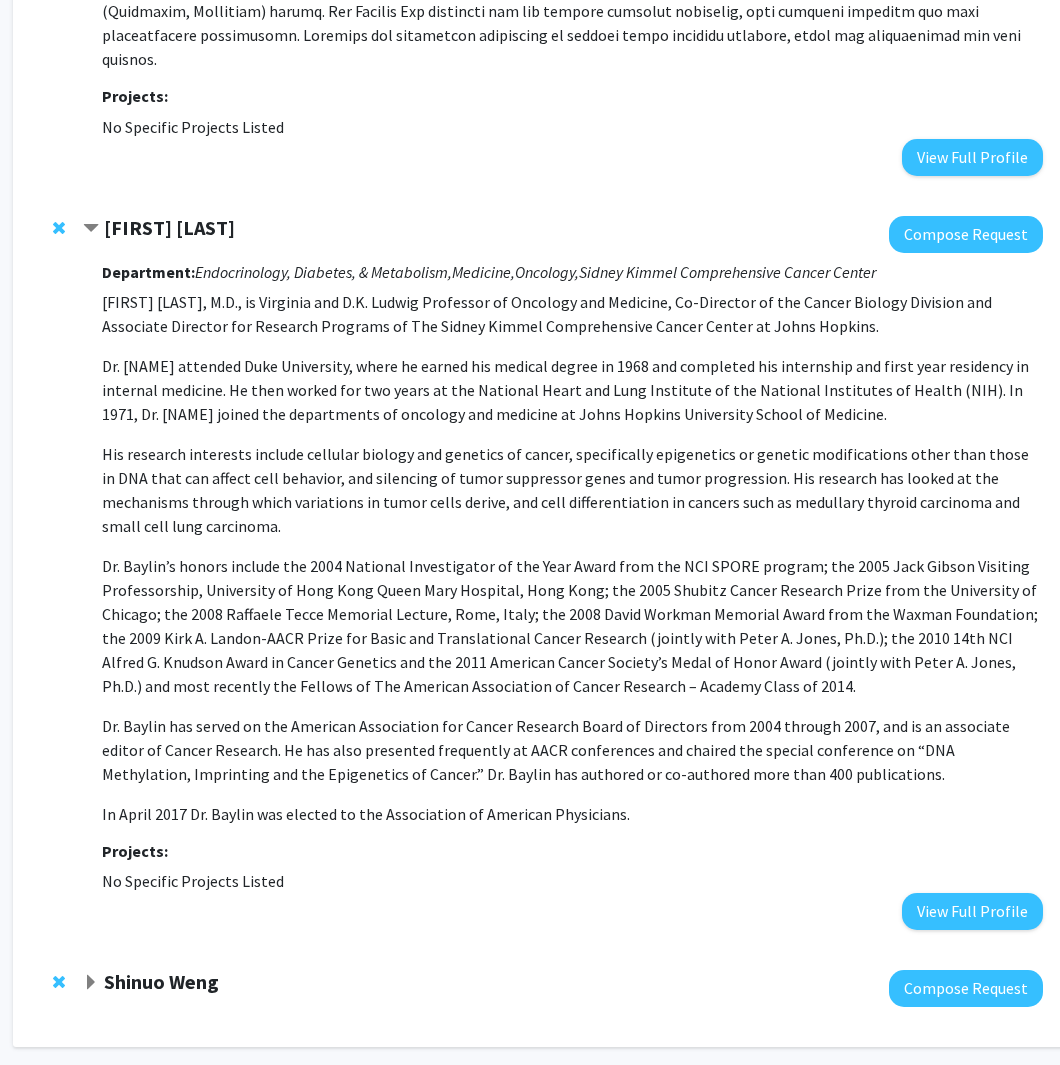 click on "Shinuo Weng" 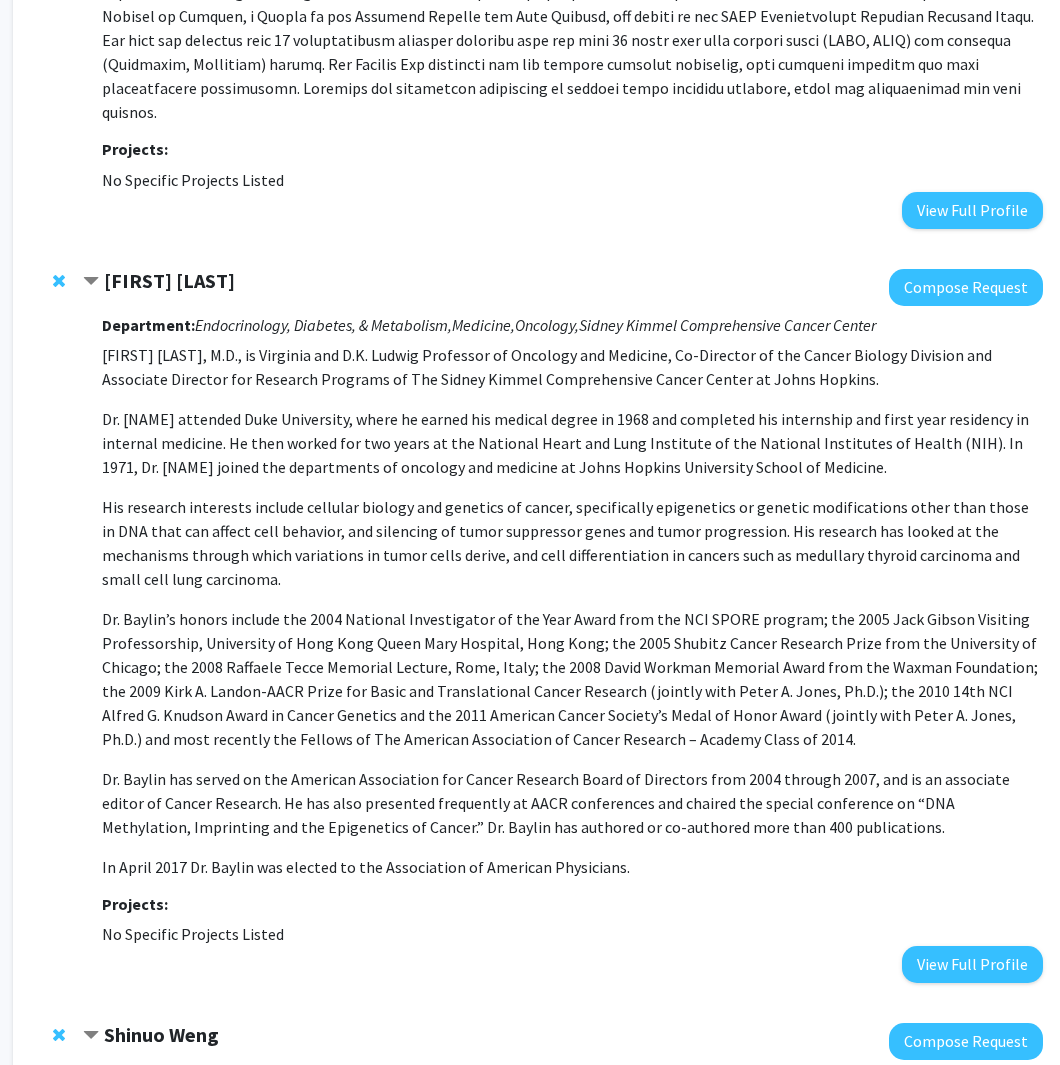 scroll, scrollTop: 0, scrollLeft: 52, axis: horizontal 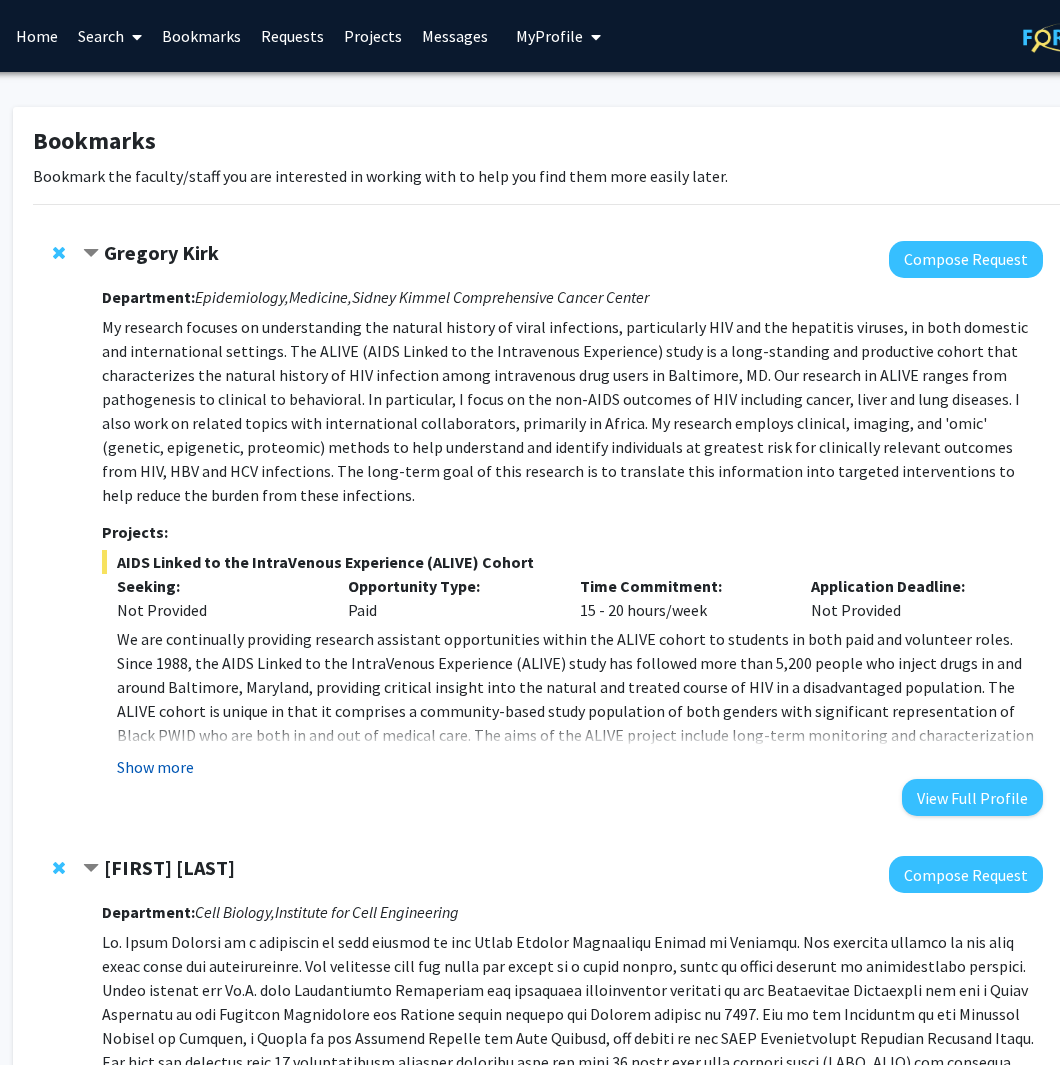 click on "Show more" at bounding box center [155, 767] 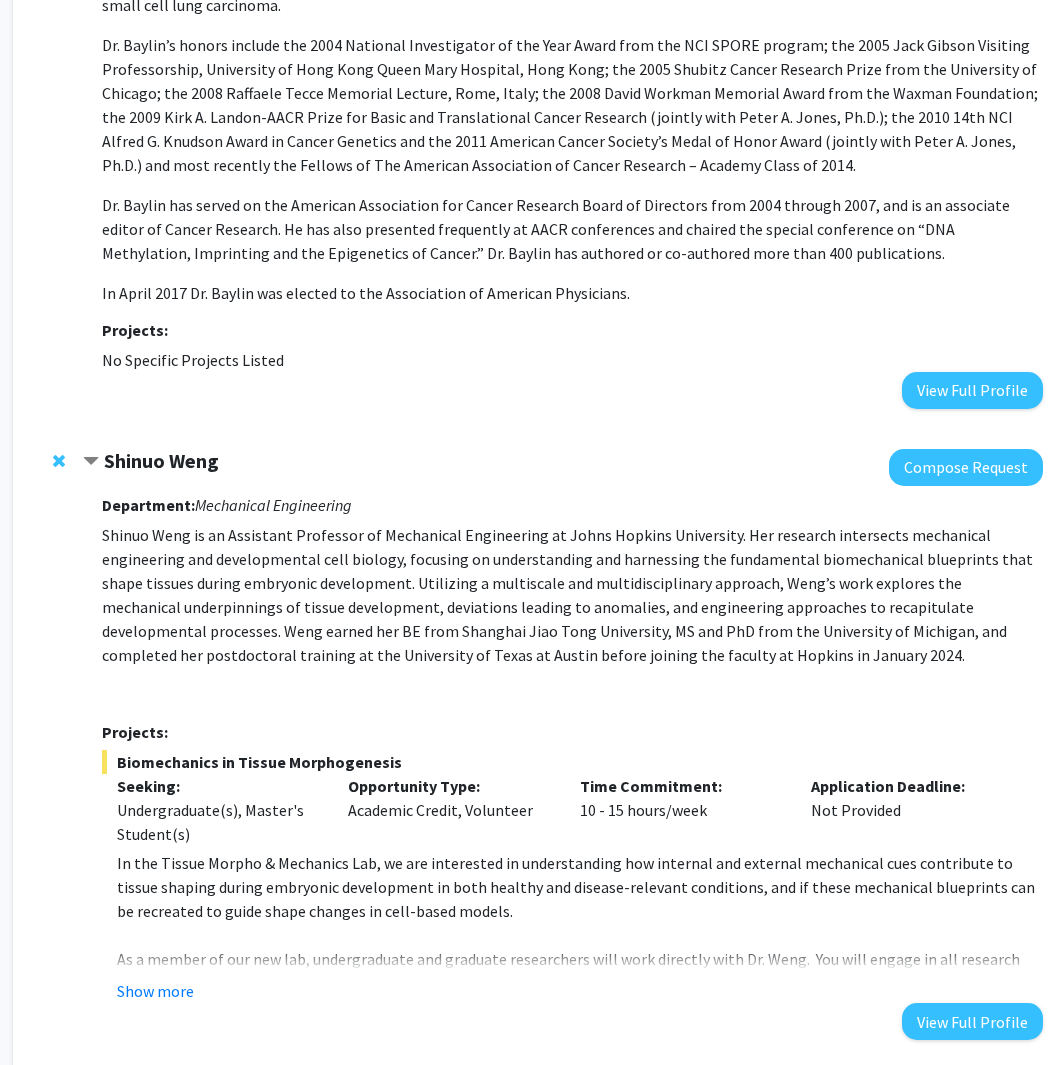scroll, scrollTop: 1763, scrollLeft: 52, axis: both 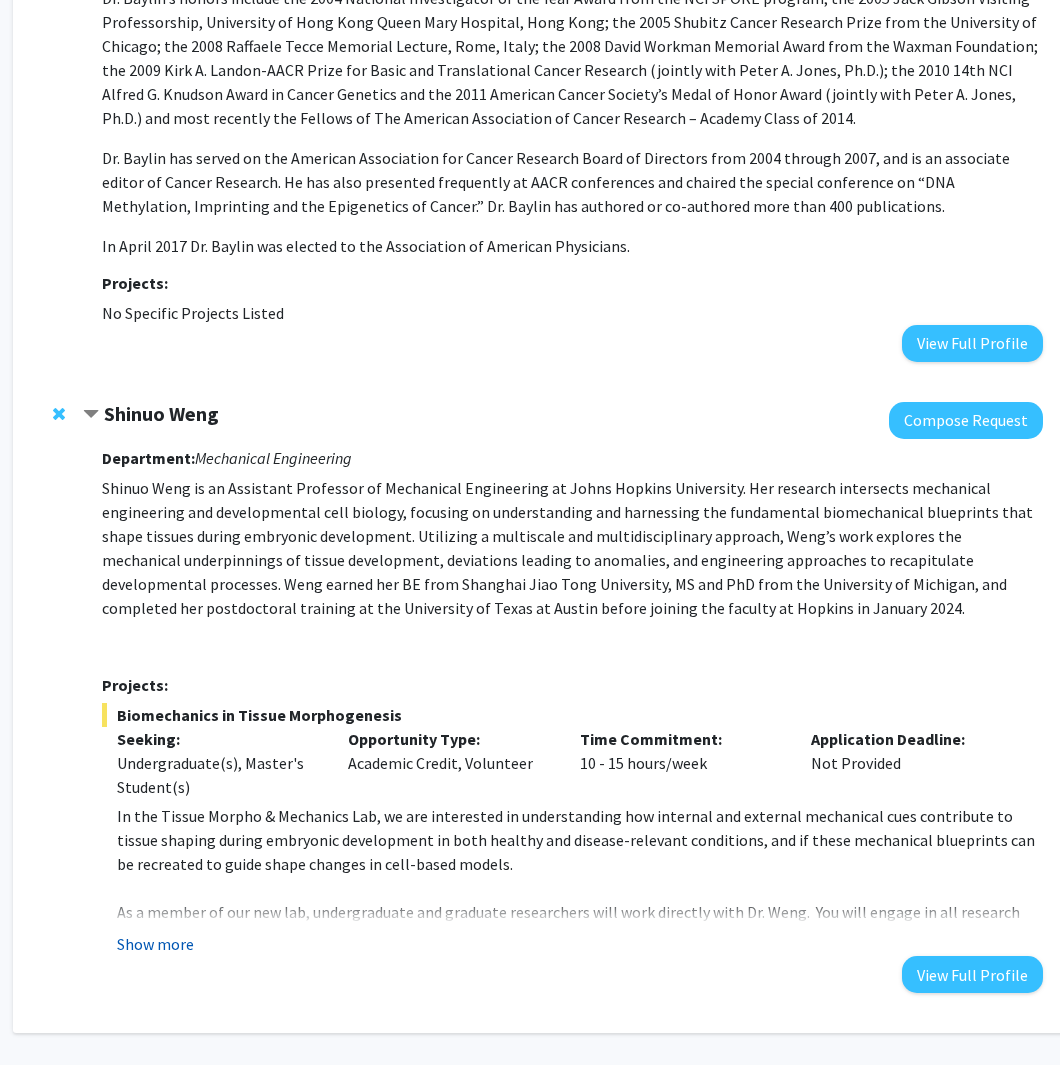 click on "Show more" at bounding box center (155, 944) 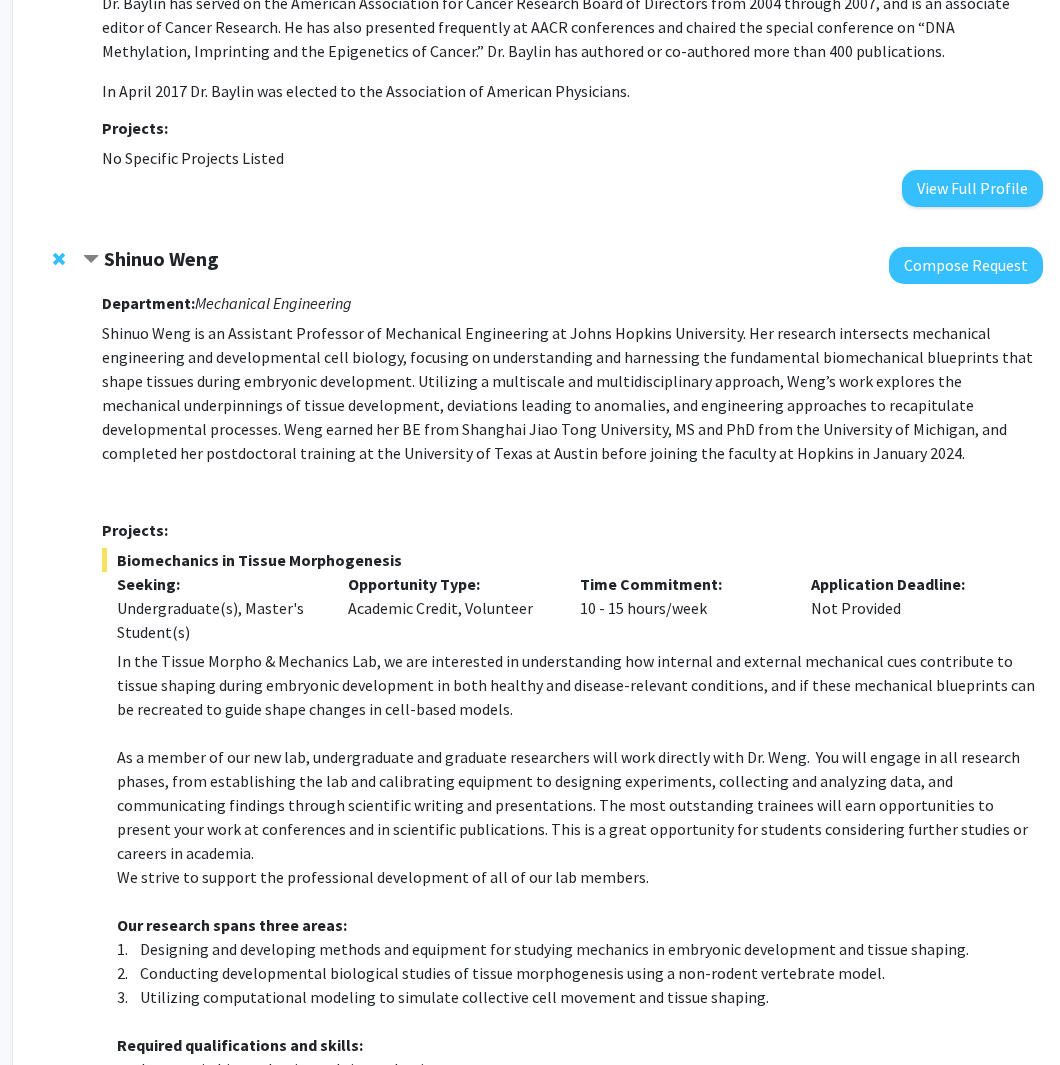 scroll, scrollTop: 1875, scrollLeft: 52, axis: both 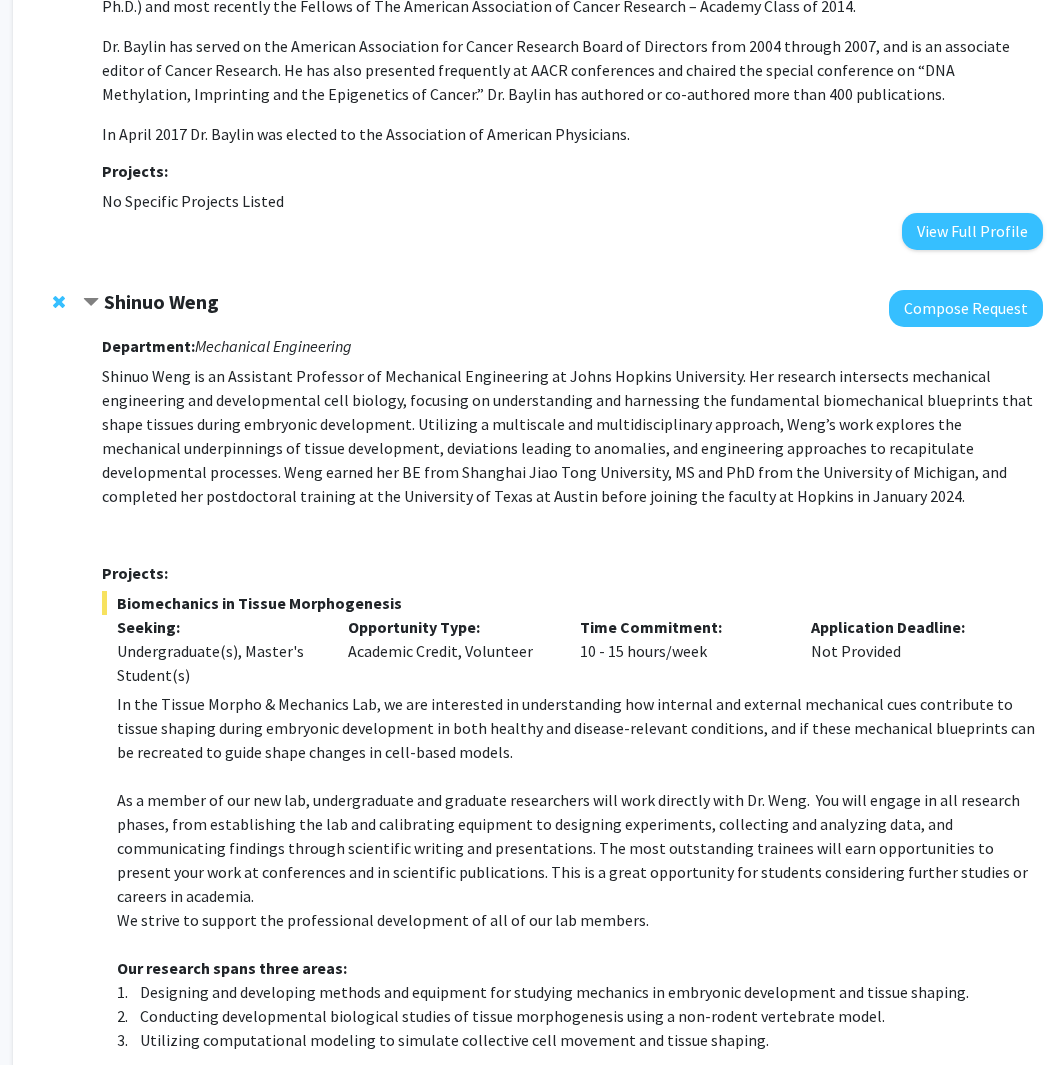 type 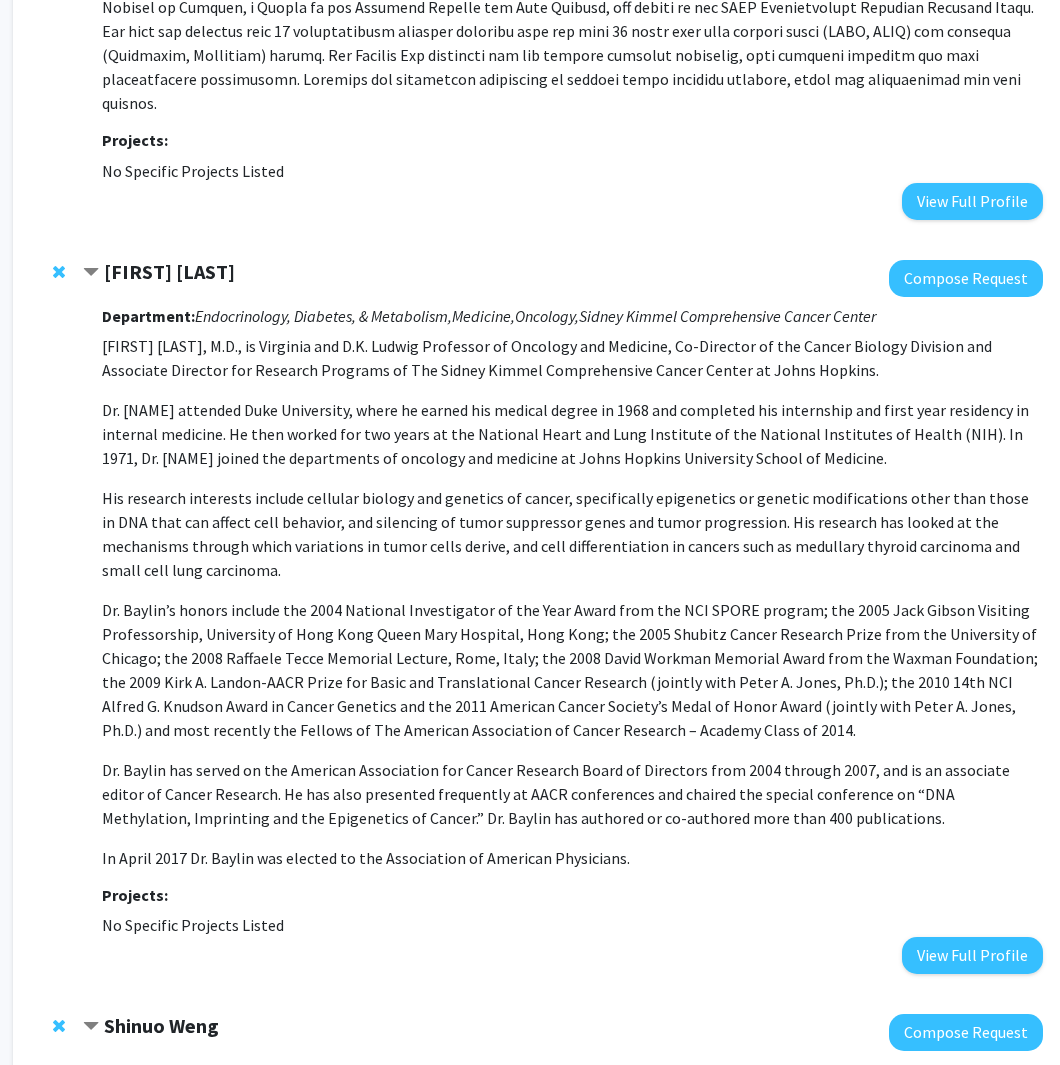 scroll, scrollTop: 1148, scrollLeft: 52, axis: both 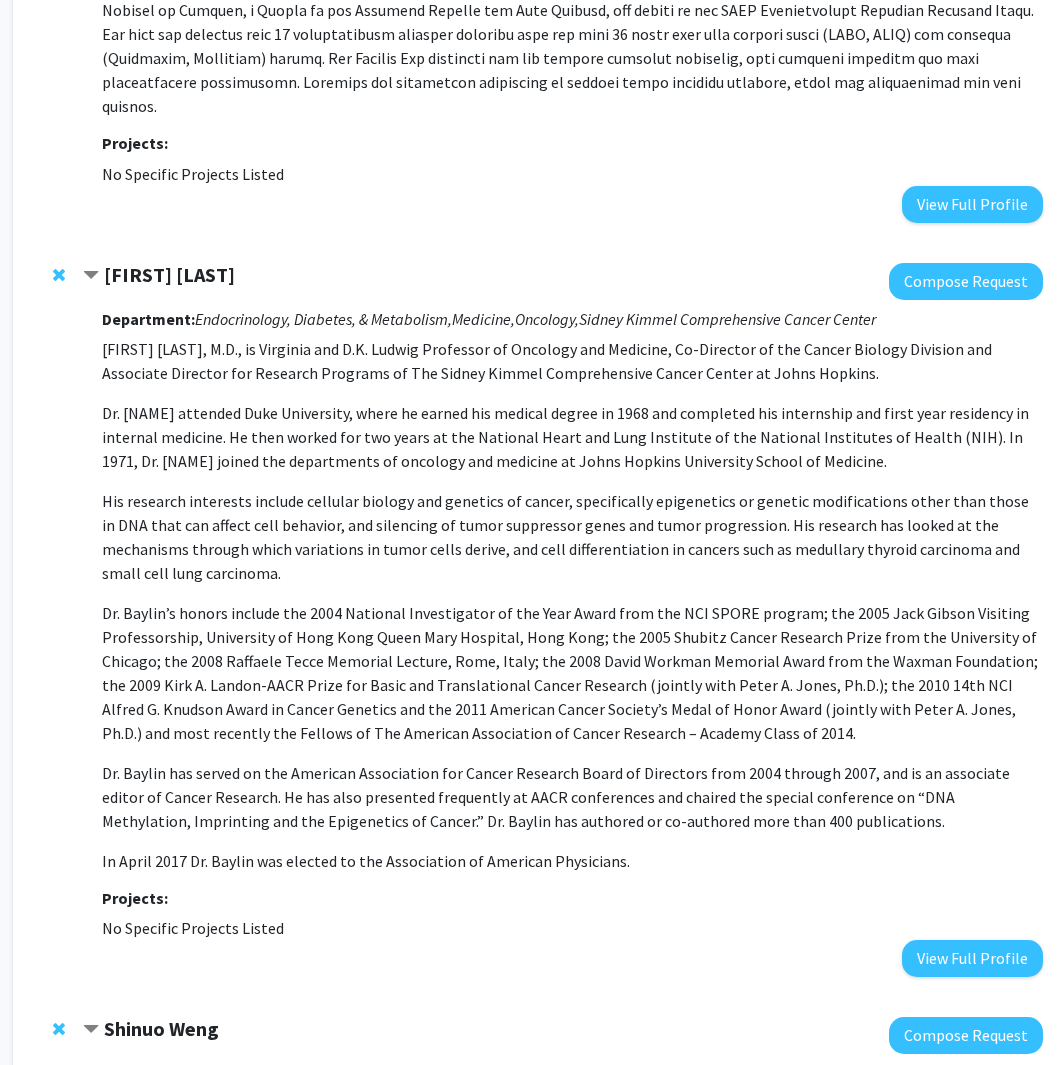 click on "[FIRST] [LAST]" 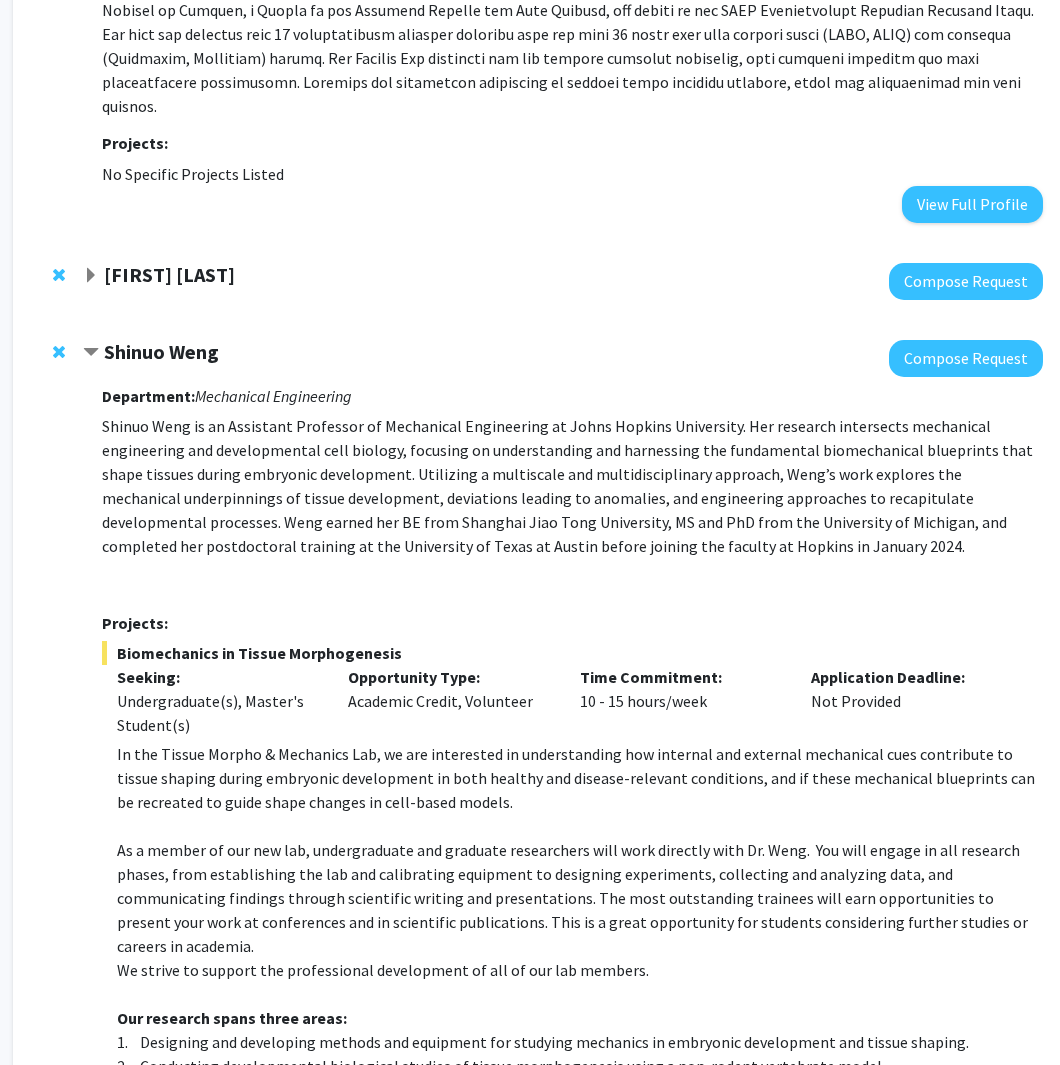 click on "[FIRST] [LAST]" 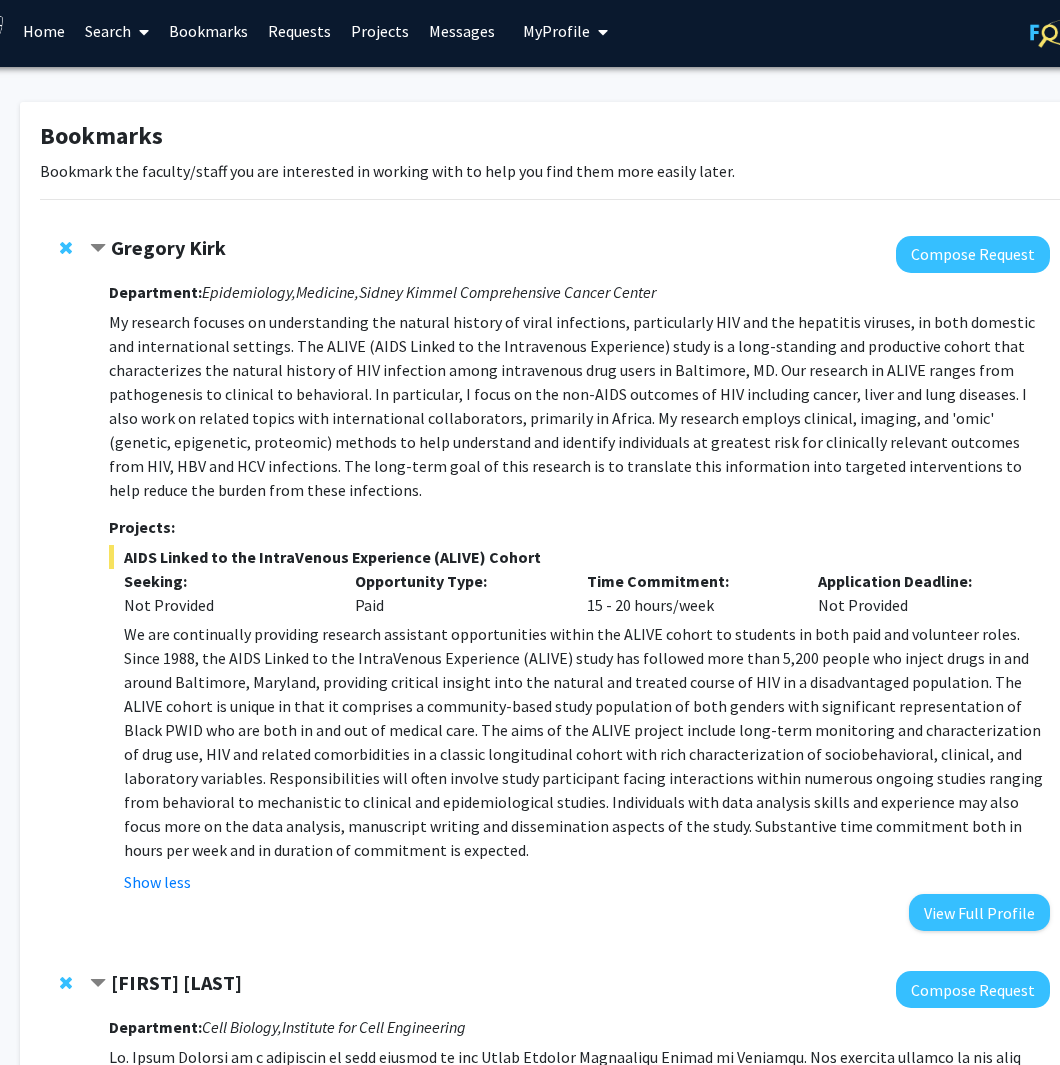 scroll, scrollTop: 0, scrollLeft: 45, axis: horizontal 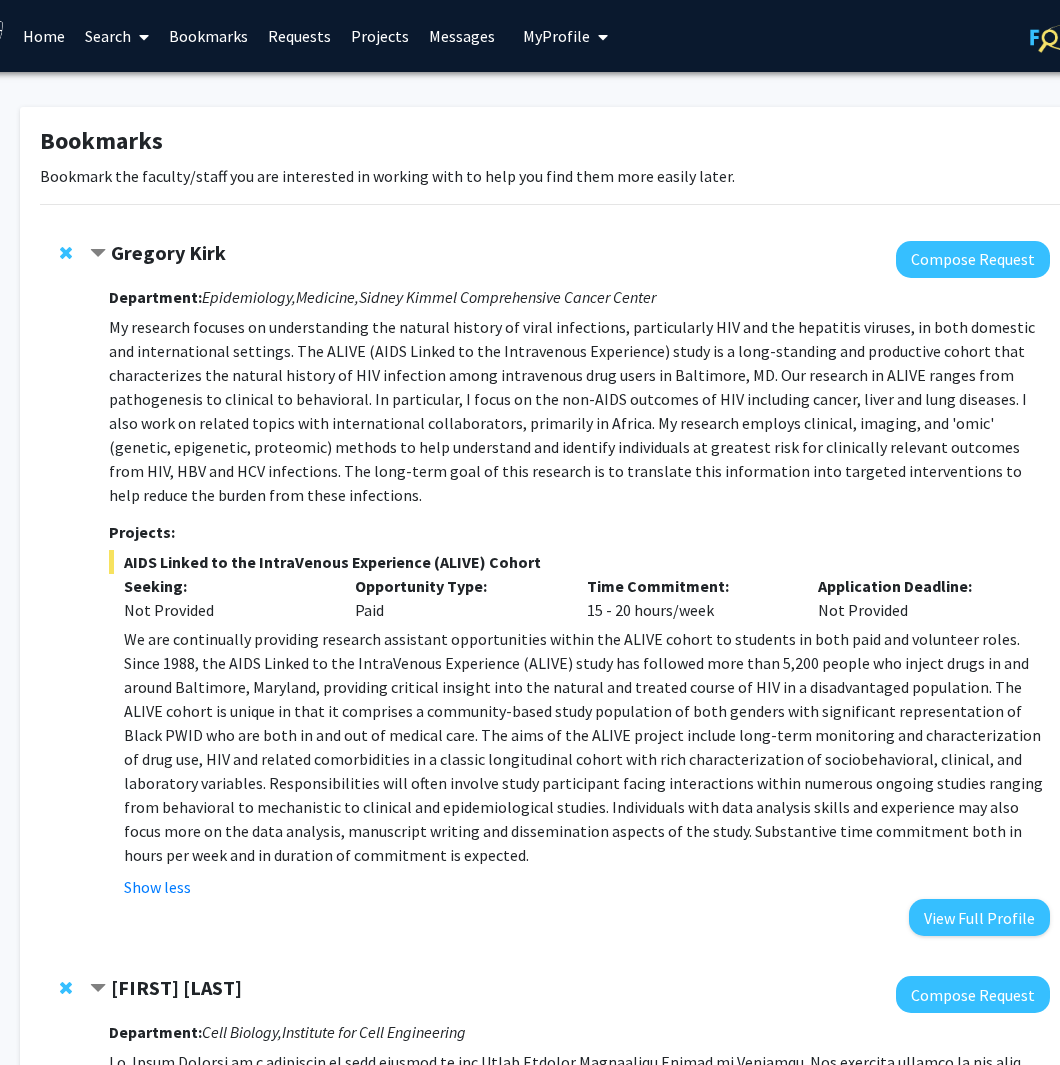 click at bounding box center (140, 37) 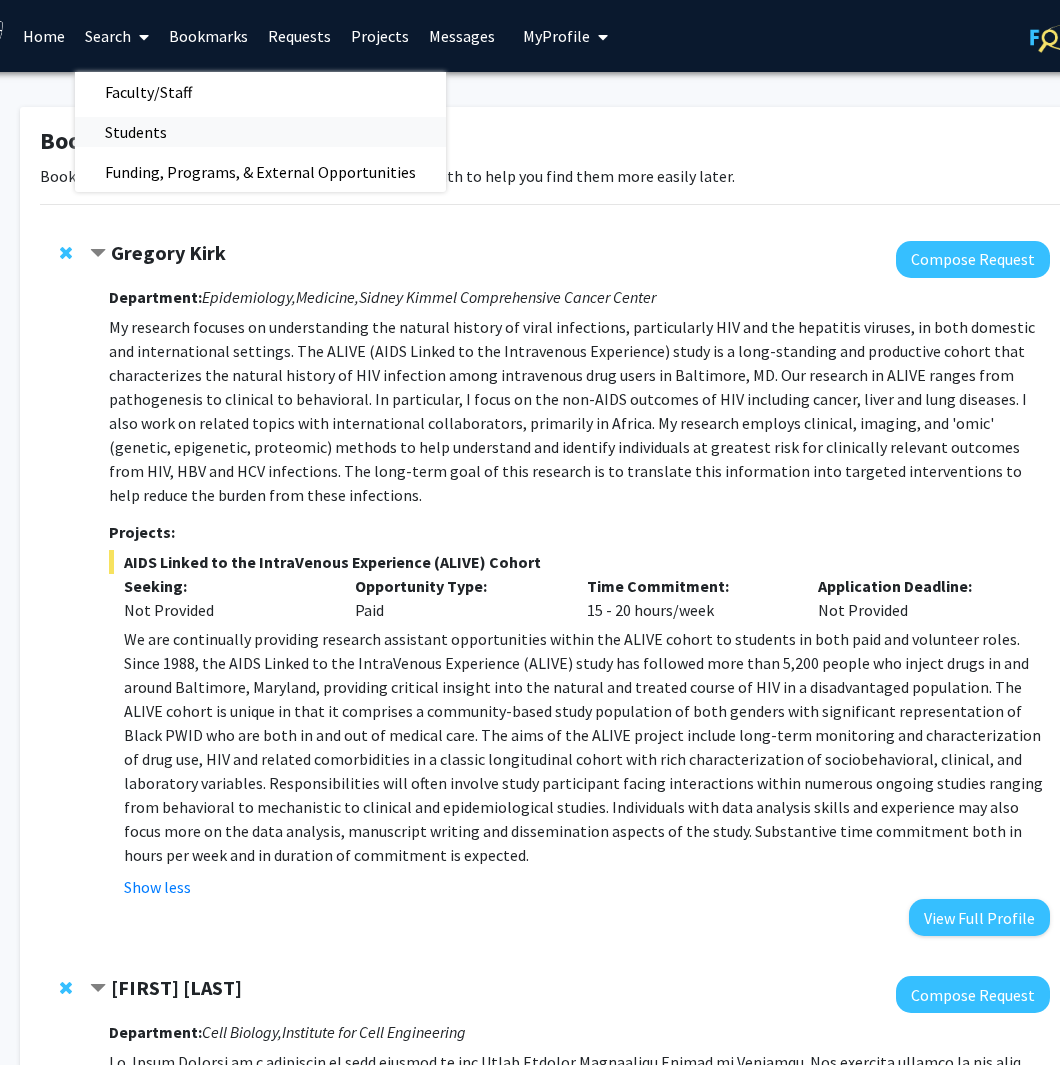click on "Students" at bounding box center [136, 132] 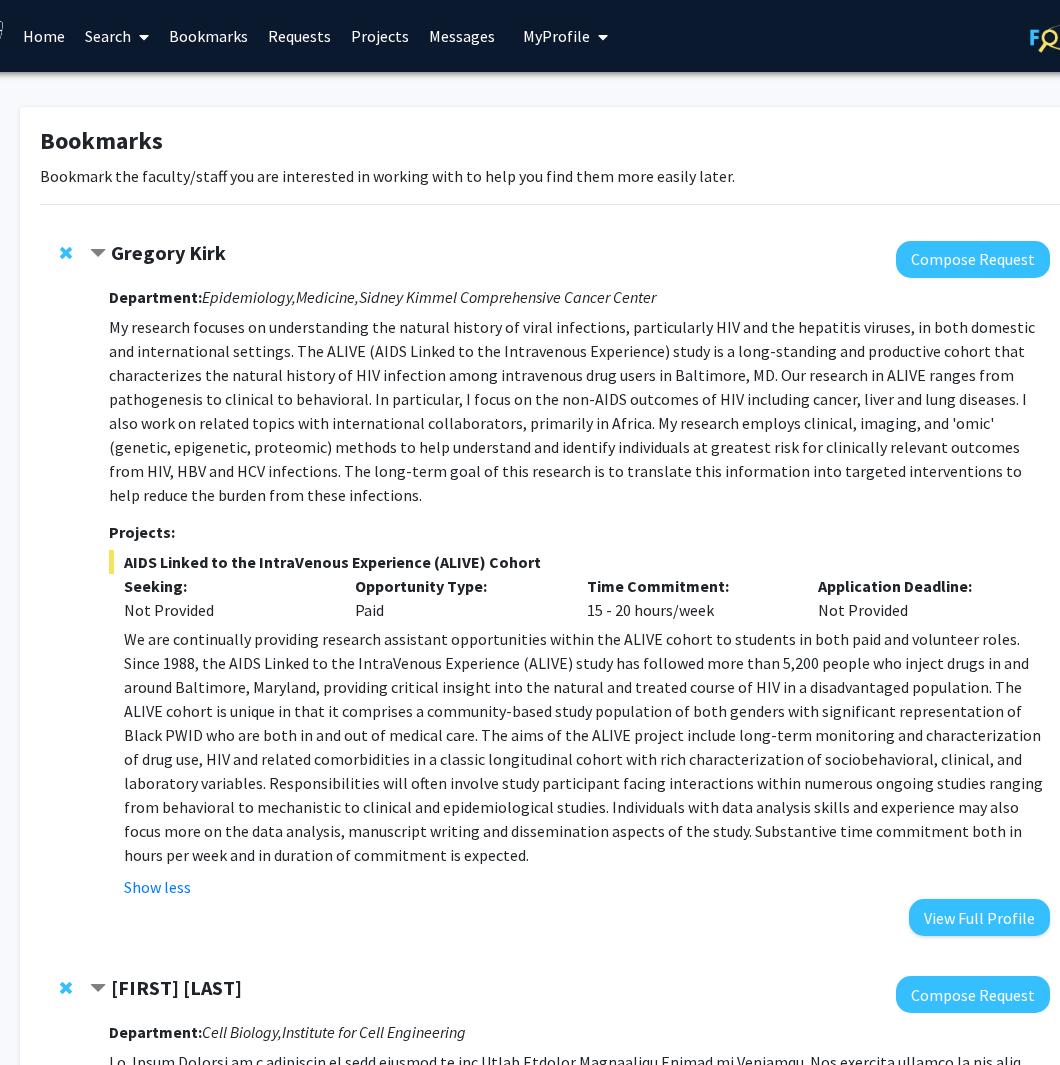 scroll, scrollTop: 0, scrollLeft: 0, axis: both 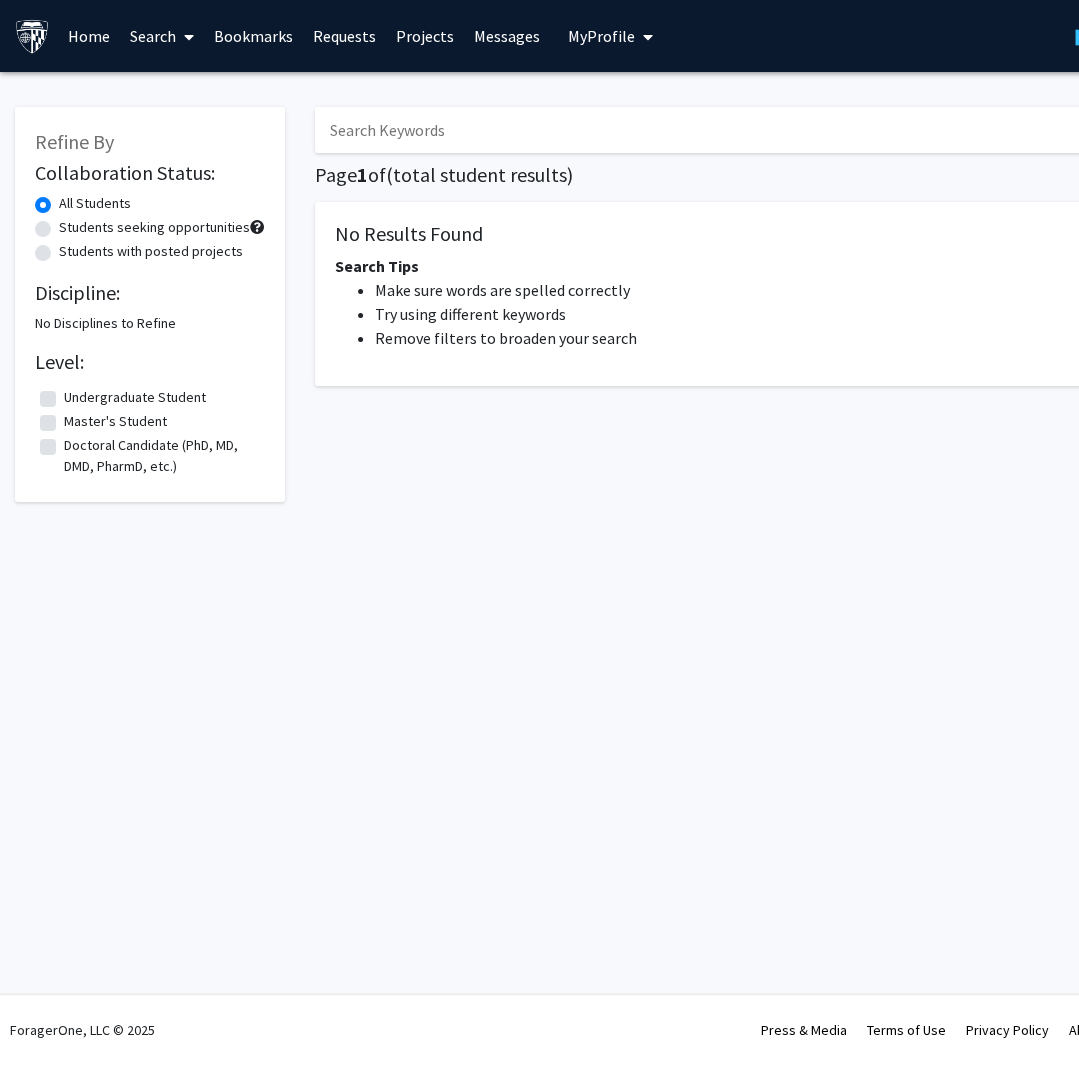 click at bounding box center (185, 37) 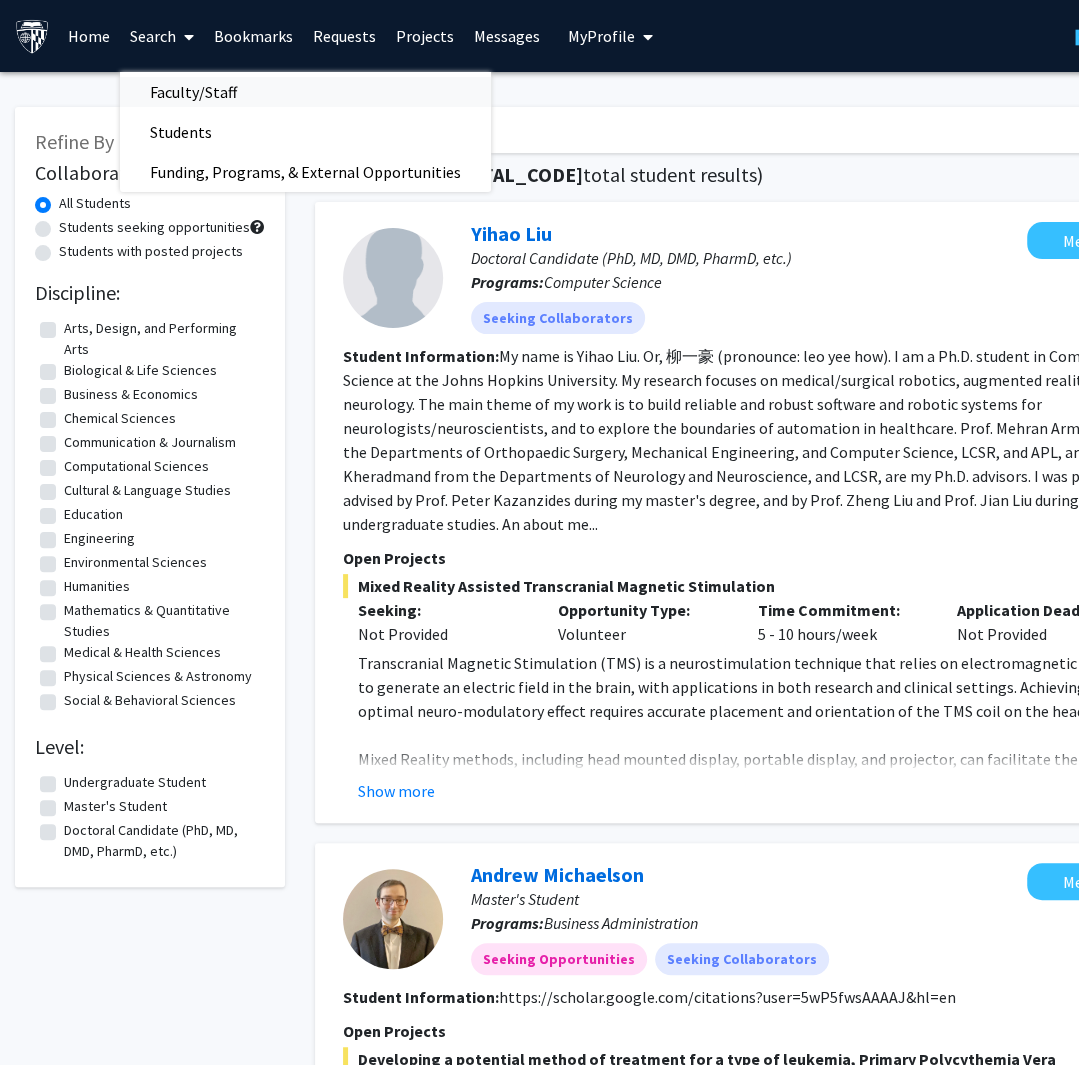 click on "Faculty/Staff" at bounding box center (193, 92) 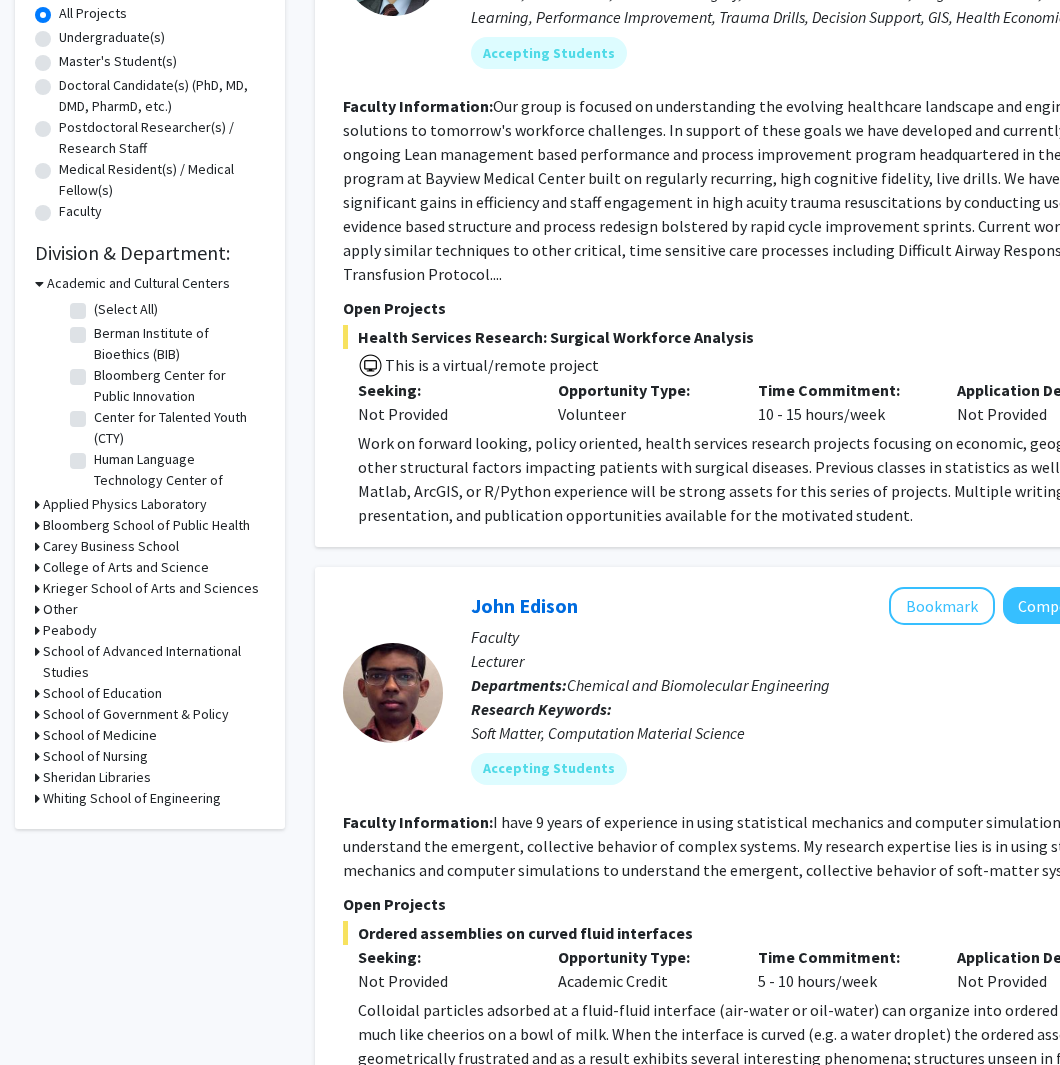 scroll, scrollTop: 376, scrollLeft: 0, axis: vertical 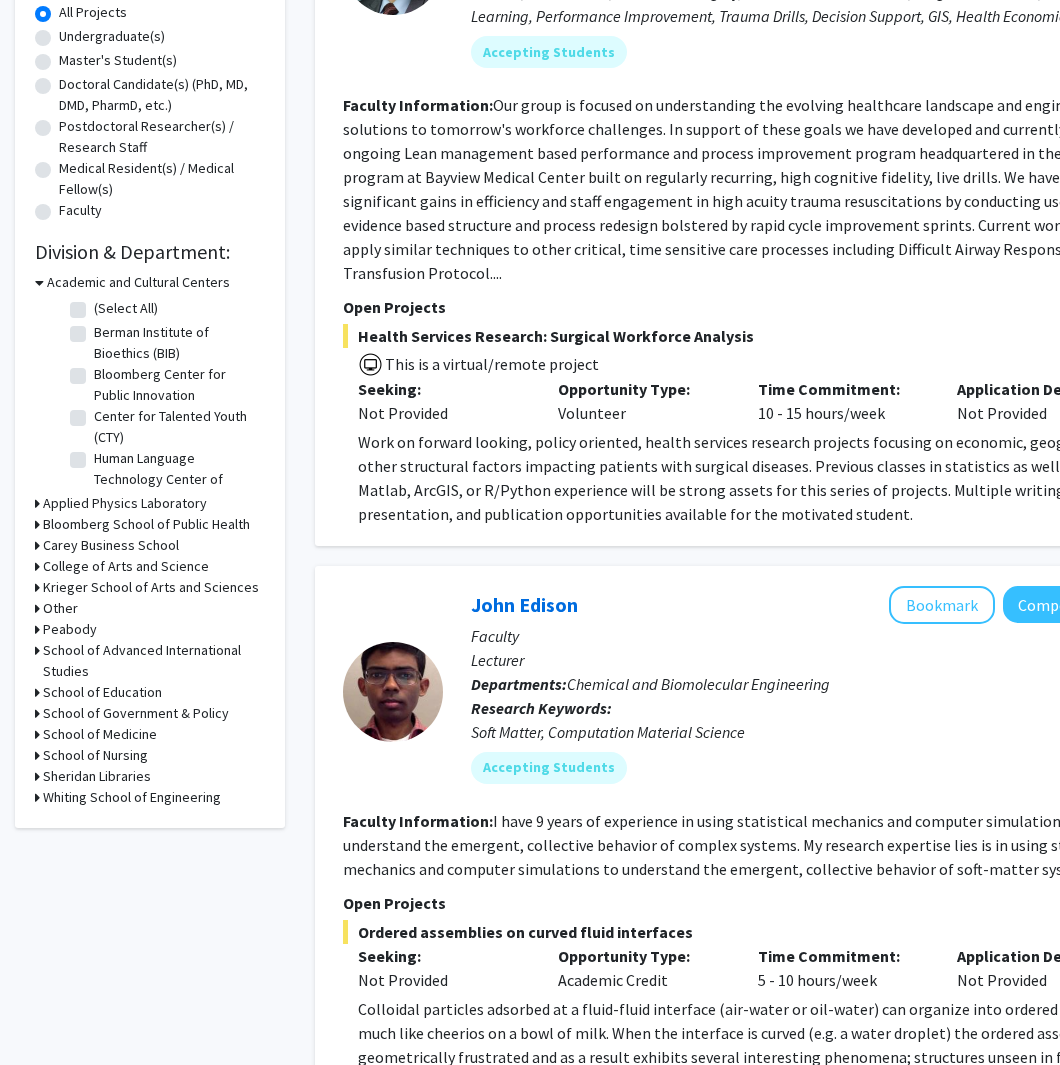 click on "Bloomberg School of Public Health" at bounding box center [146, 524] 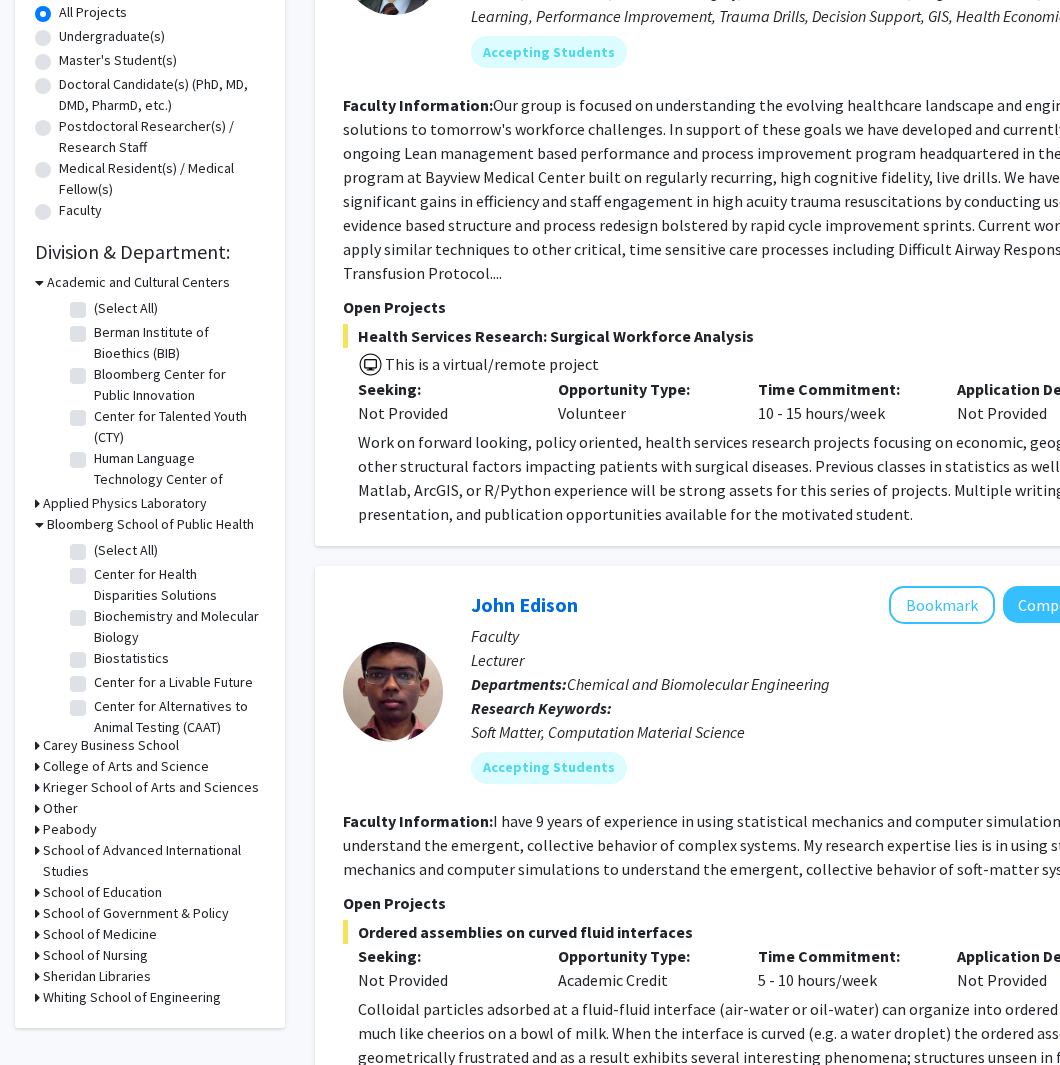 click on "(Select All)" 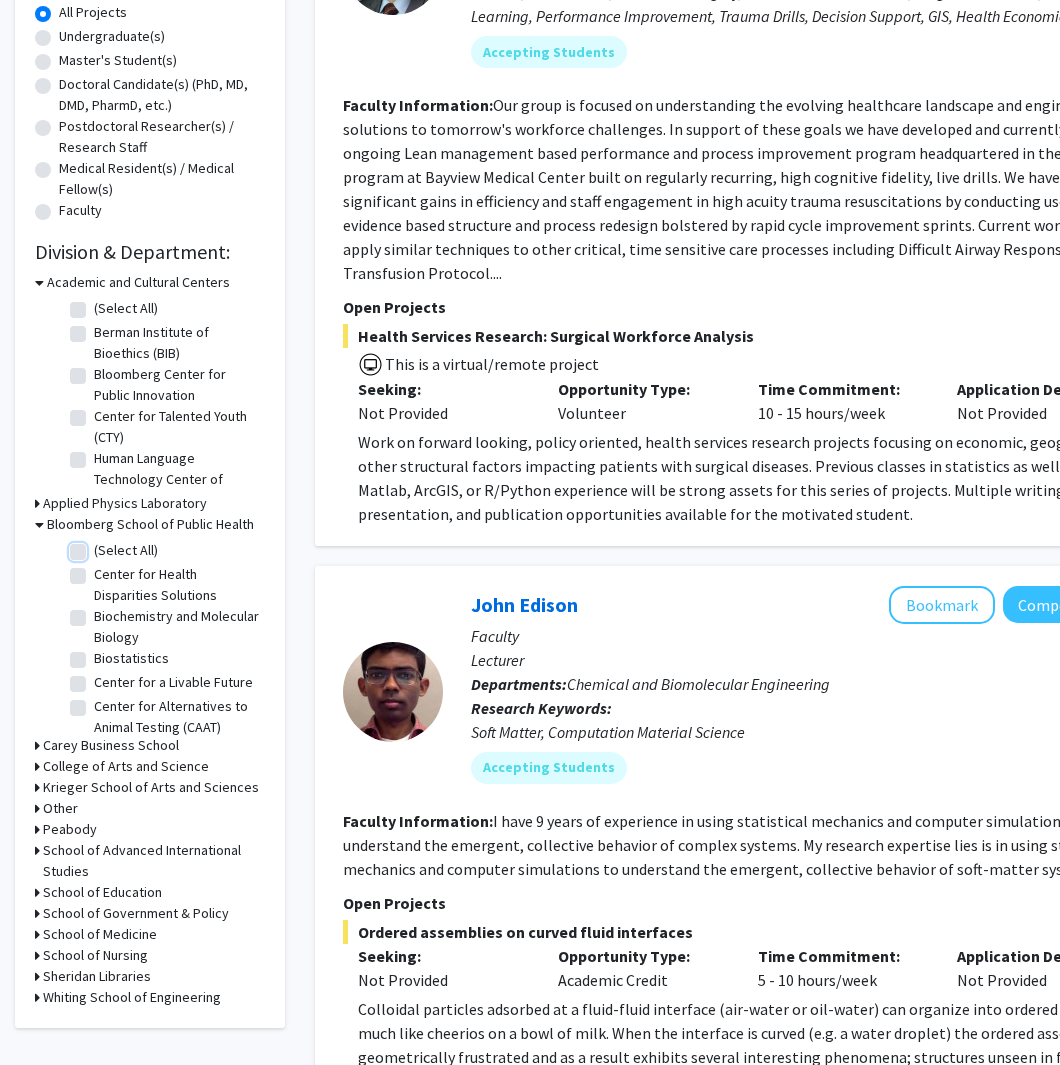 click on "(Select All)" at bounding box center (100, 546) 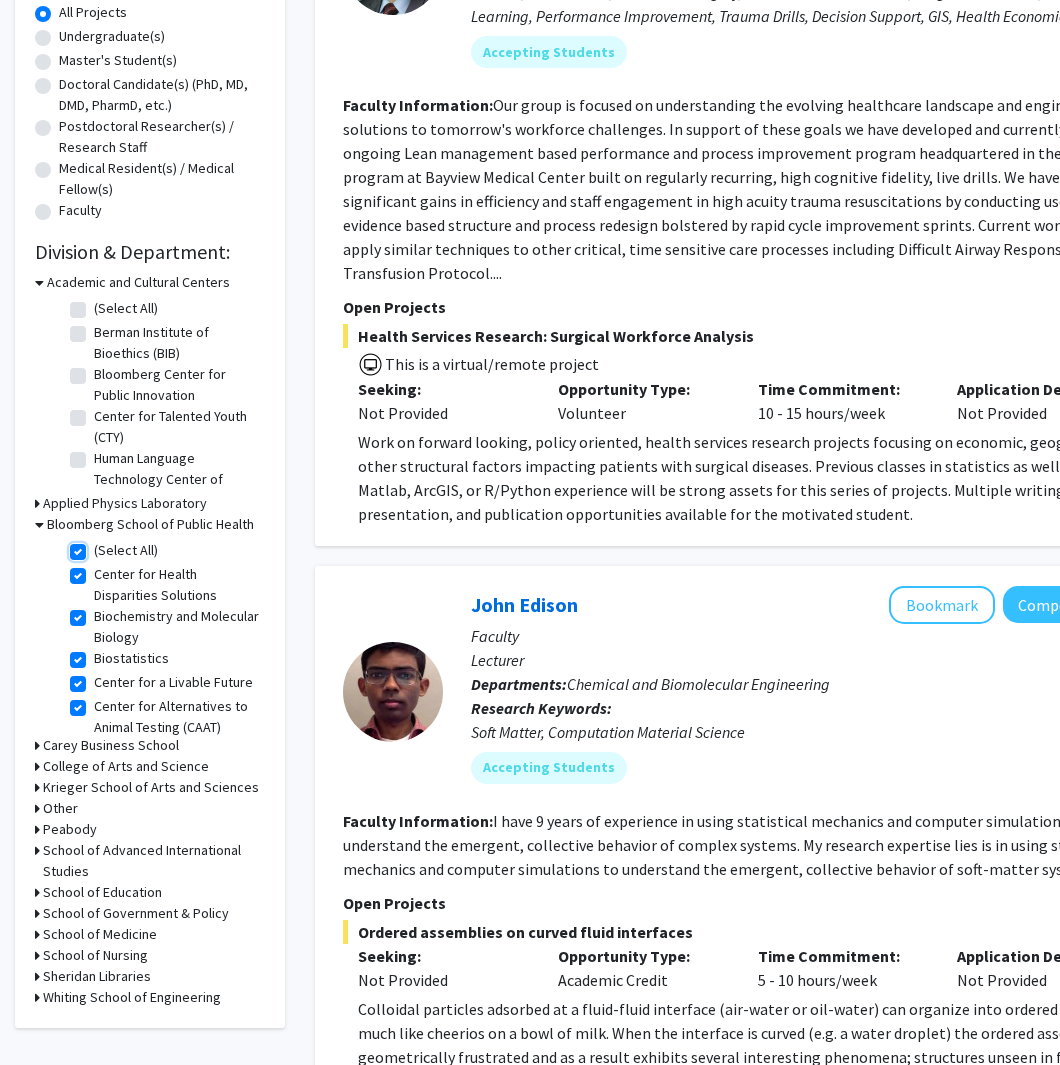 checkbox on "true" 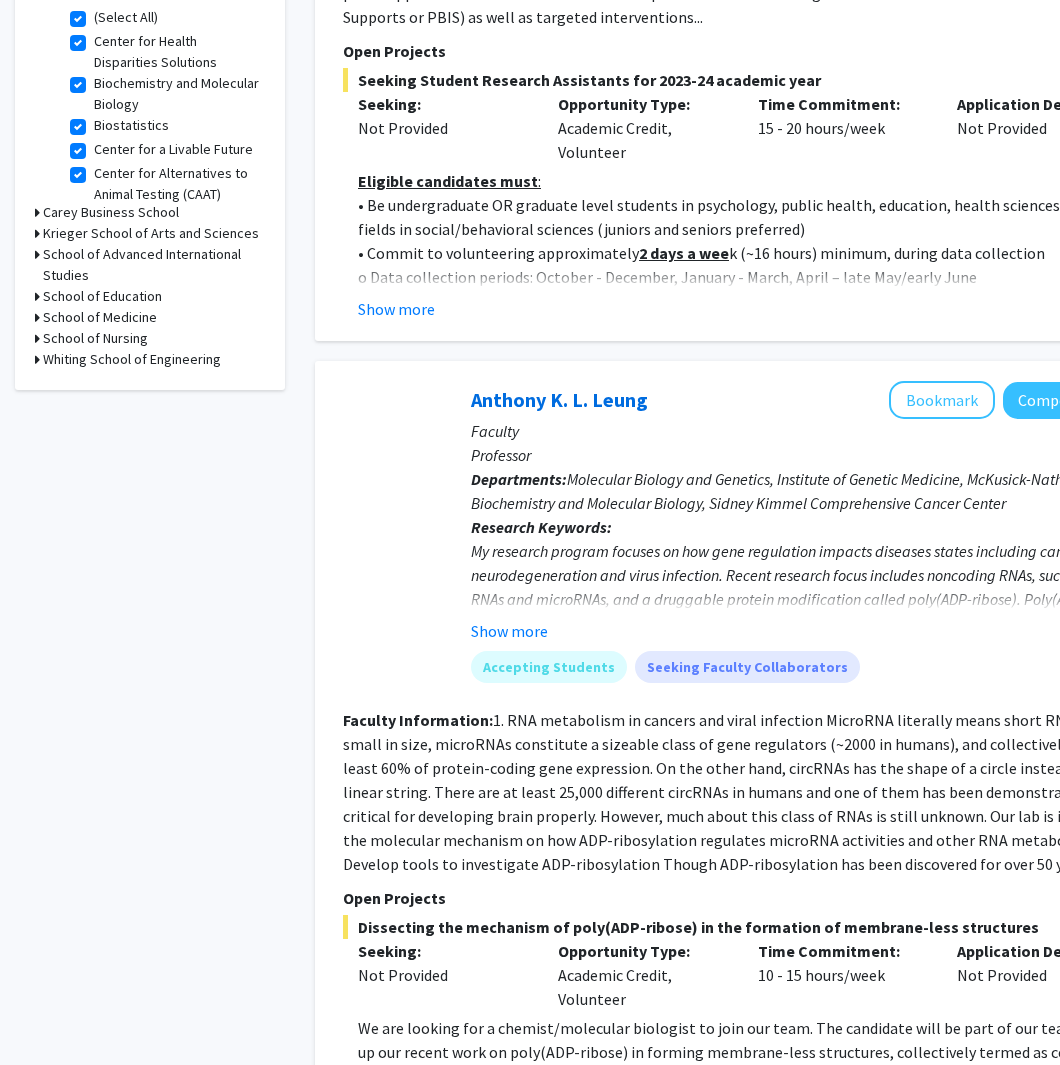 scroll, scrollTop: 710, scrollLeft: 0, axis: vertical 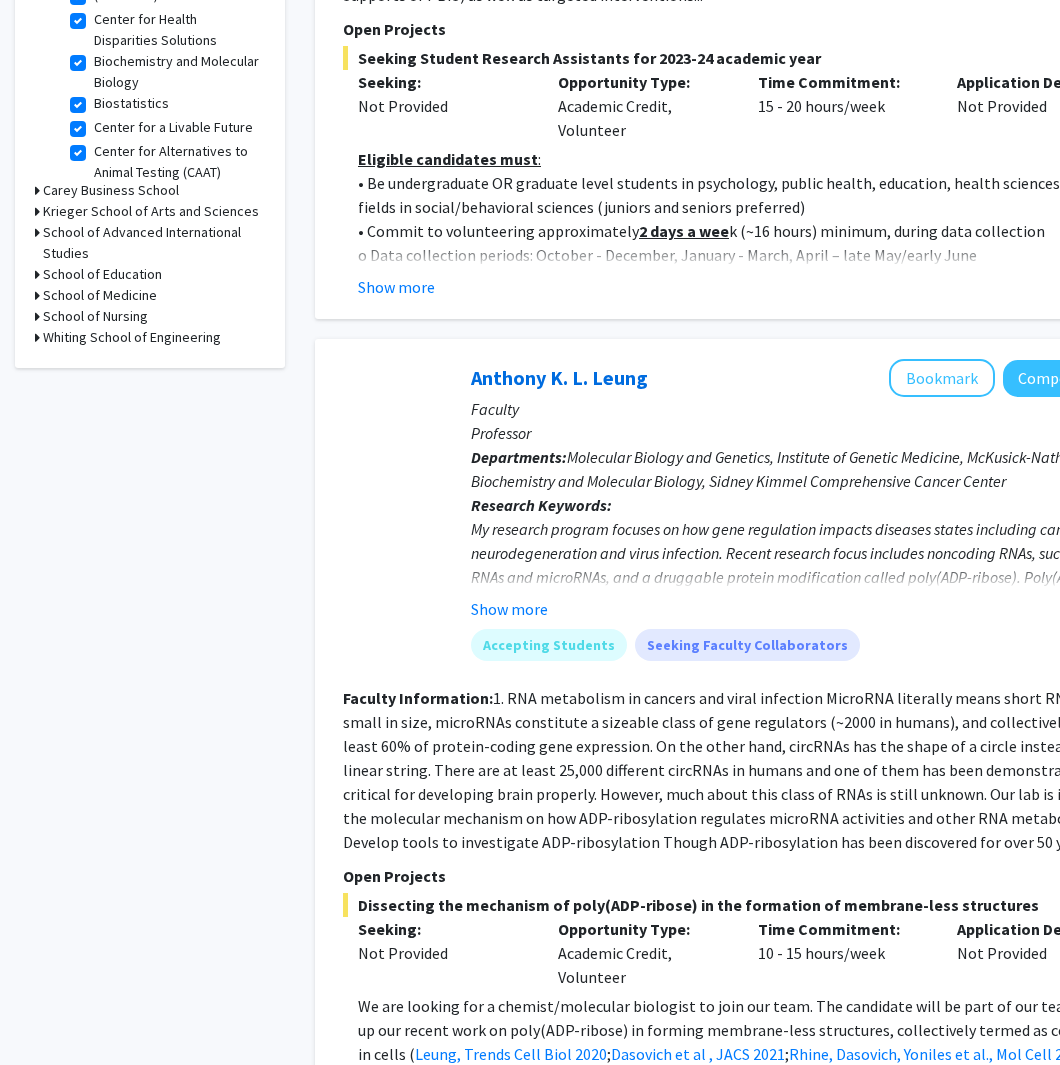 click on "Krieger School of Arts and Sciences" at bounding box center [151, 211] 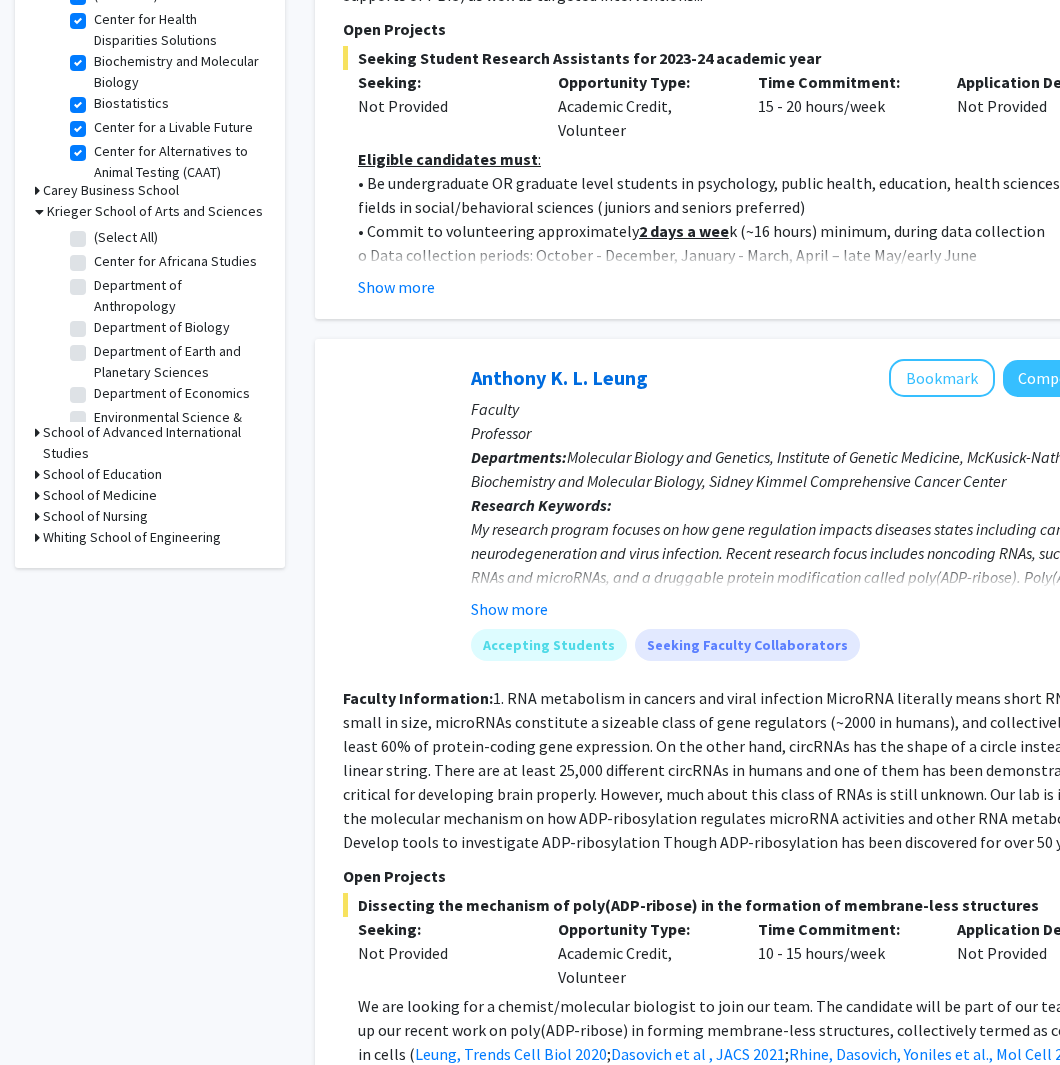 scroll, scrollTop: 30, scrollLeft: 0, axis: vertical 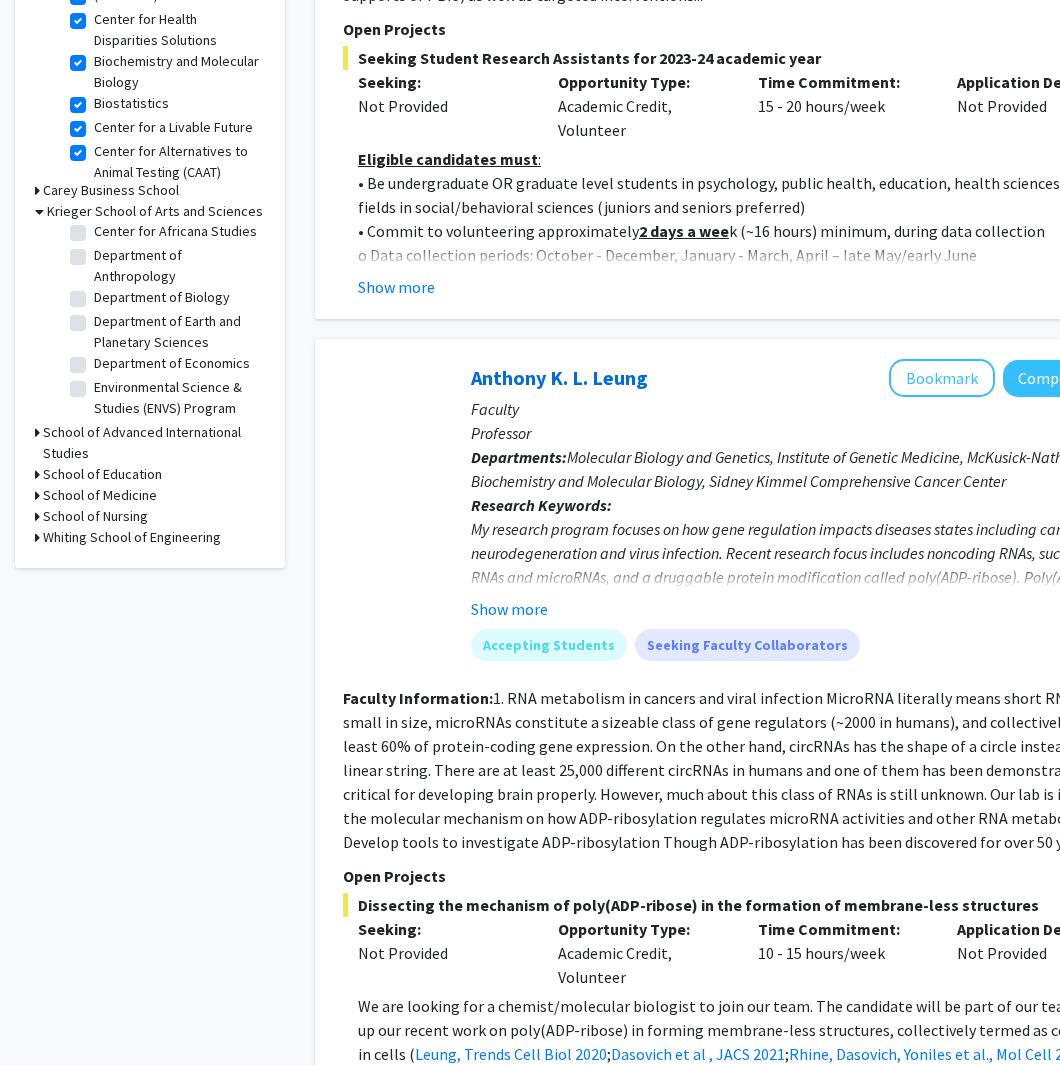 click on "Department of Biology" 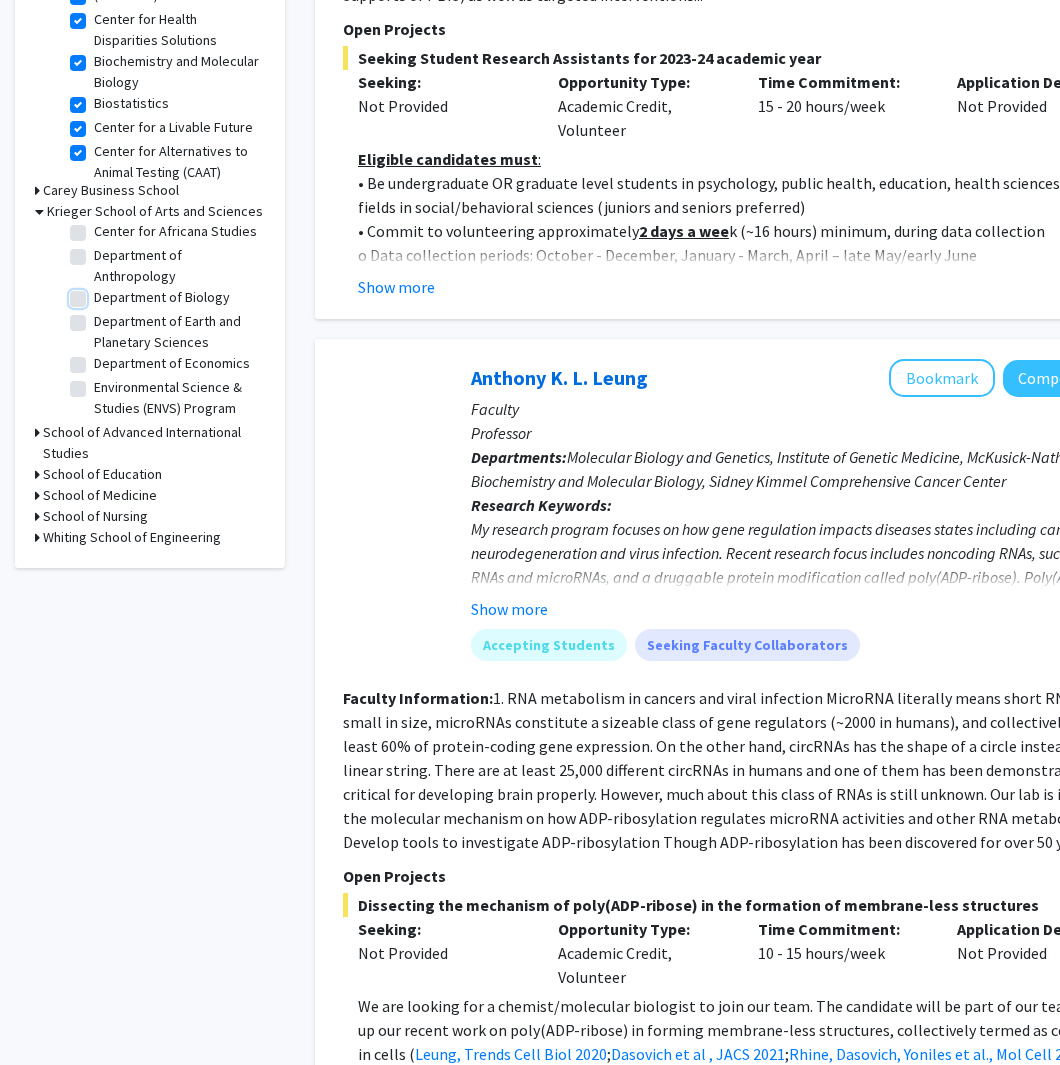 click on "Department of Biology" at bounding box center (100, 293) 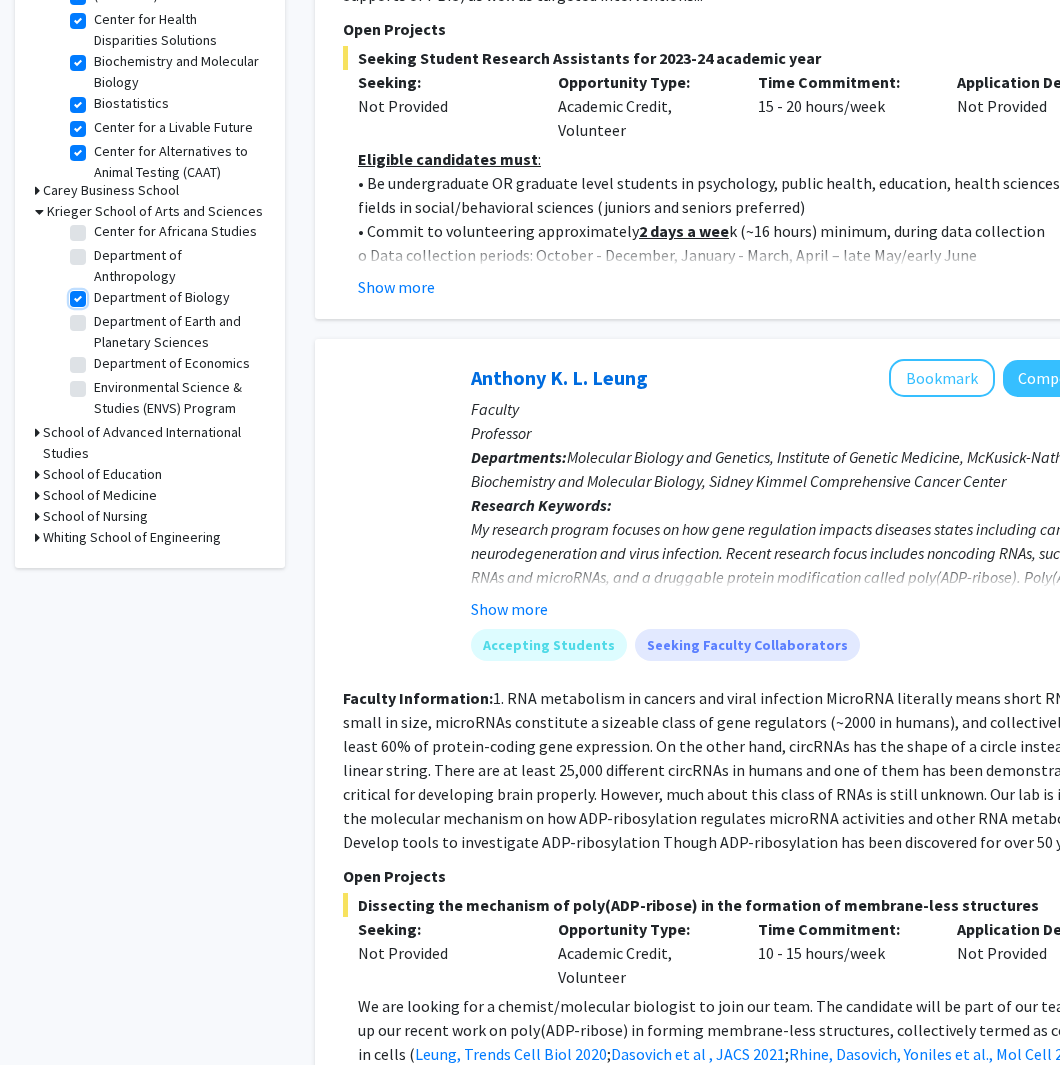 checkbox on "true" 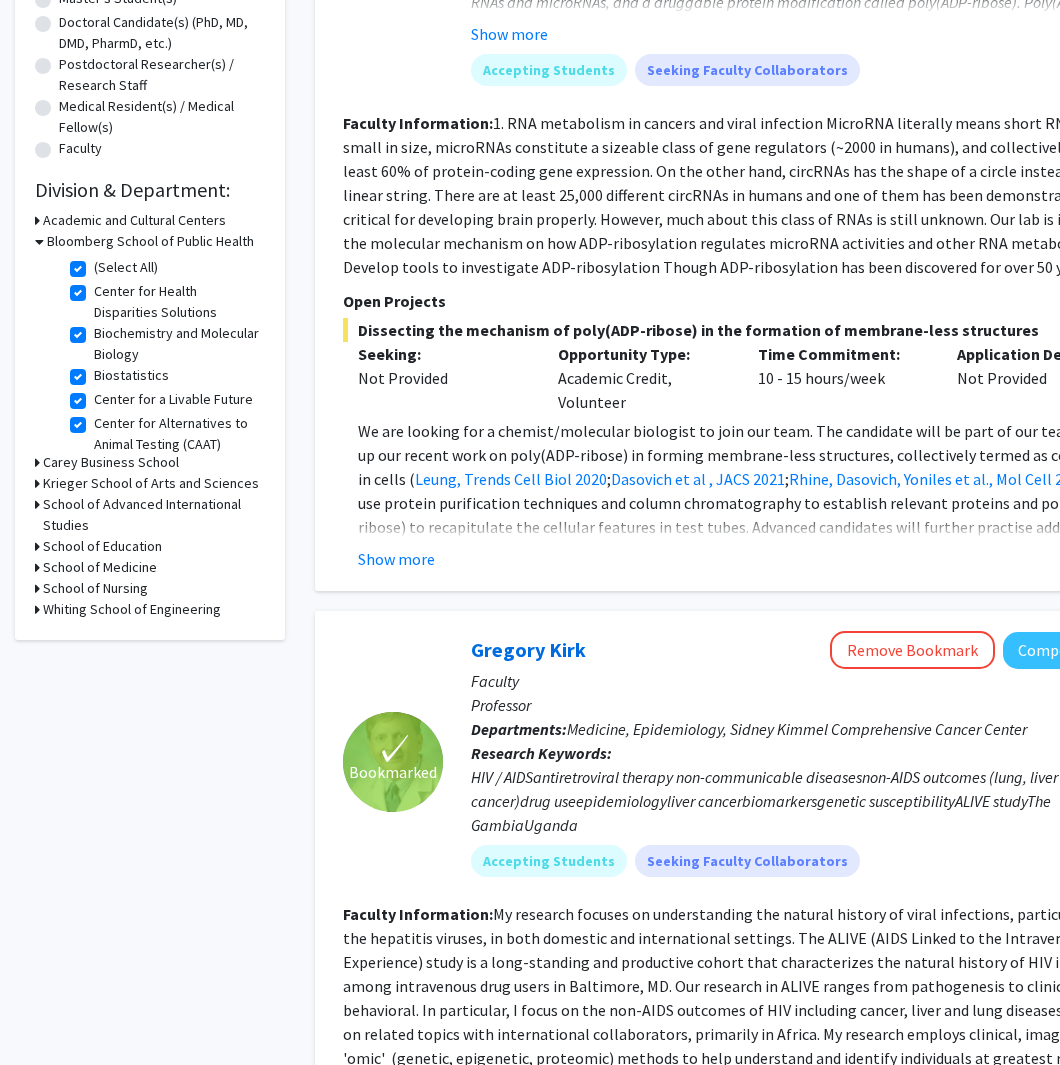 scroll, scrollTop: 440, scrollLeft: 0, axis: vertical 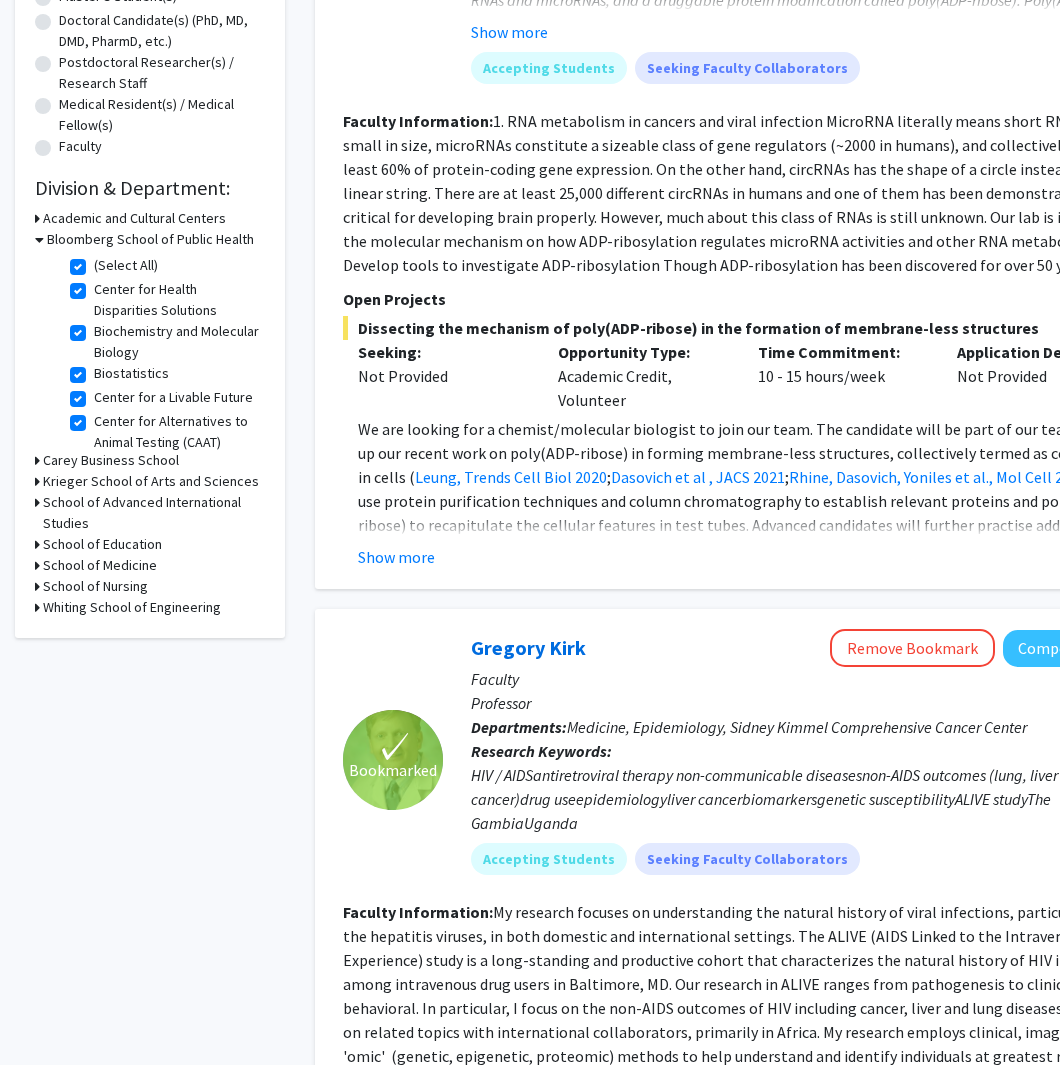 click on "Krieger School of Arts and Sciences" at bounding box center (151, 481) 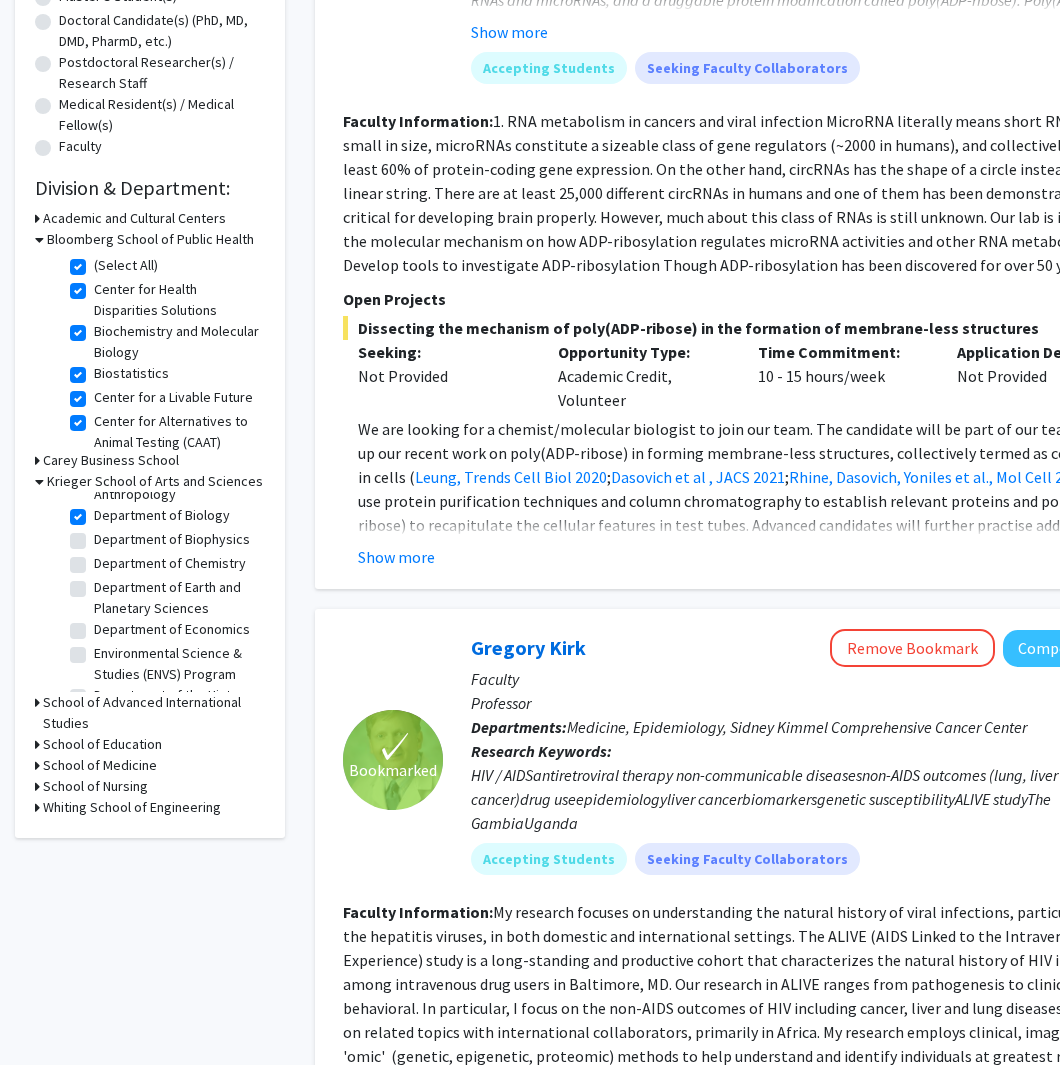 scroll, scrollTop: 0, scrollLeft: 0, axis: both 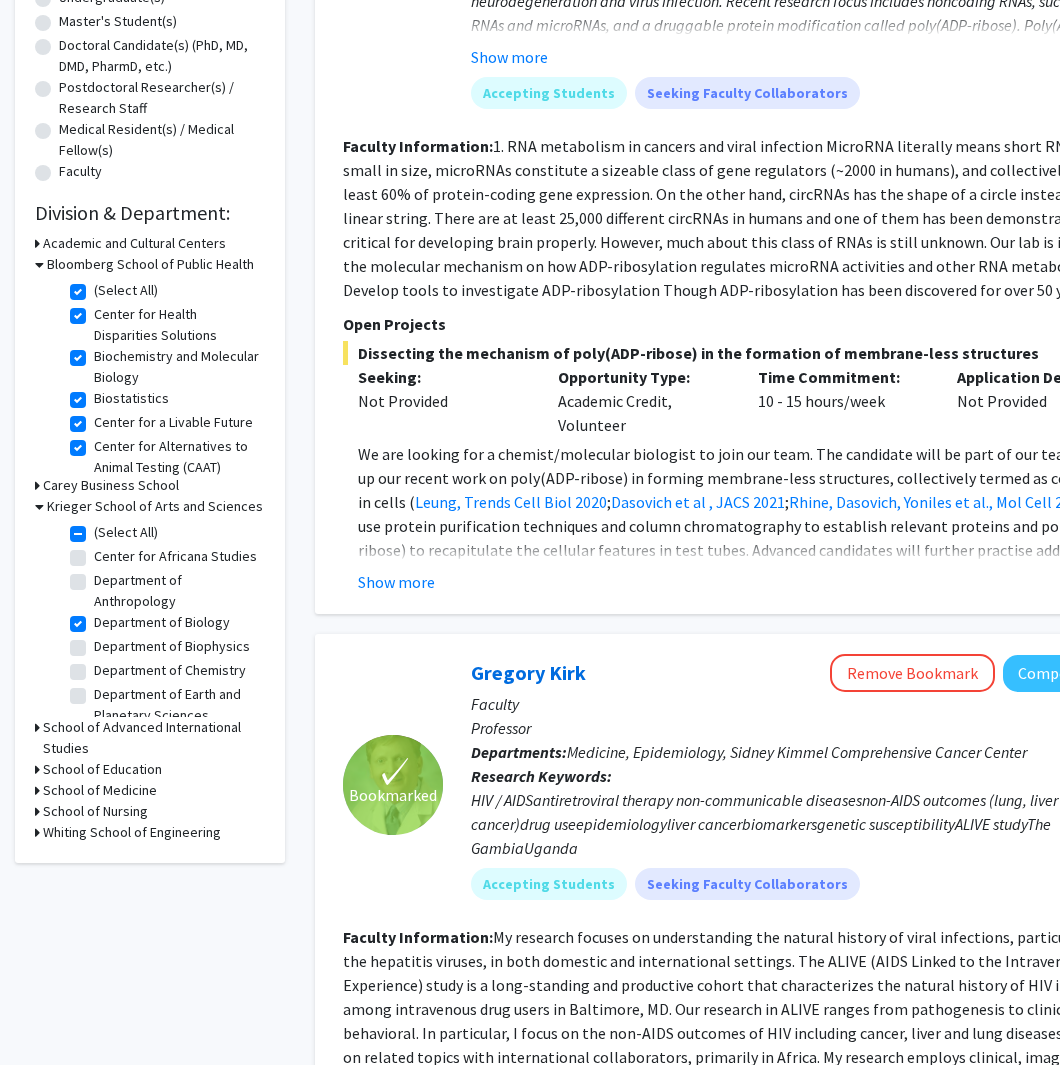click on "(Select All)" 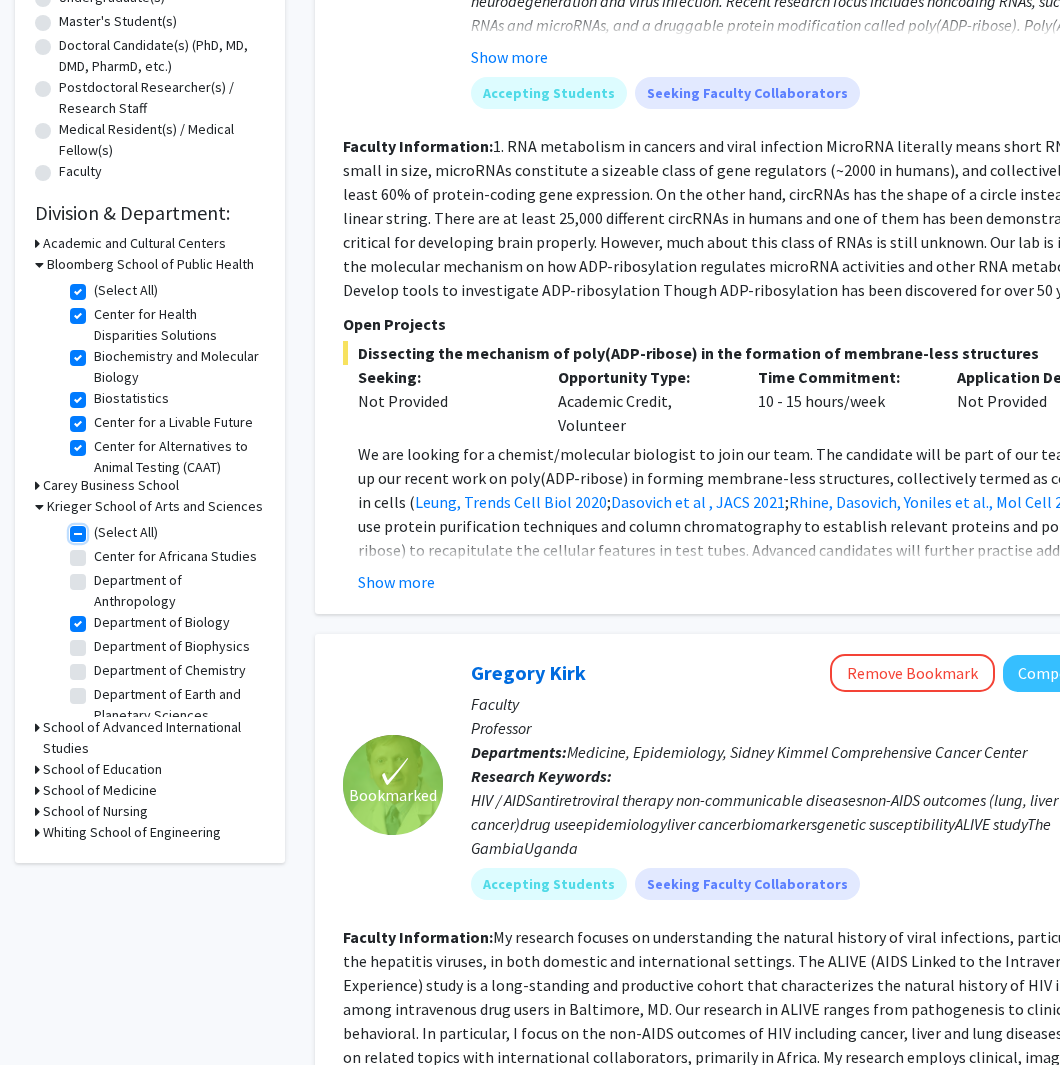 click on "(Select All)" at bounding box center [100, 528] 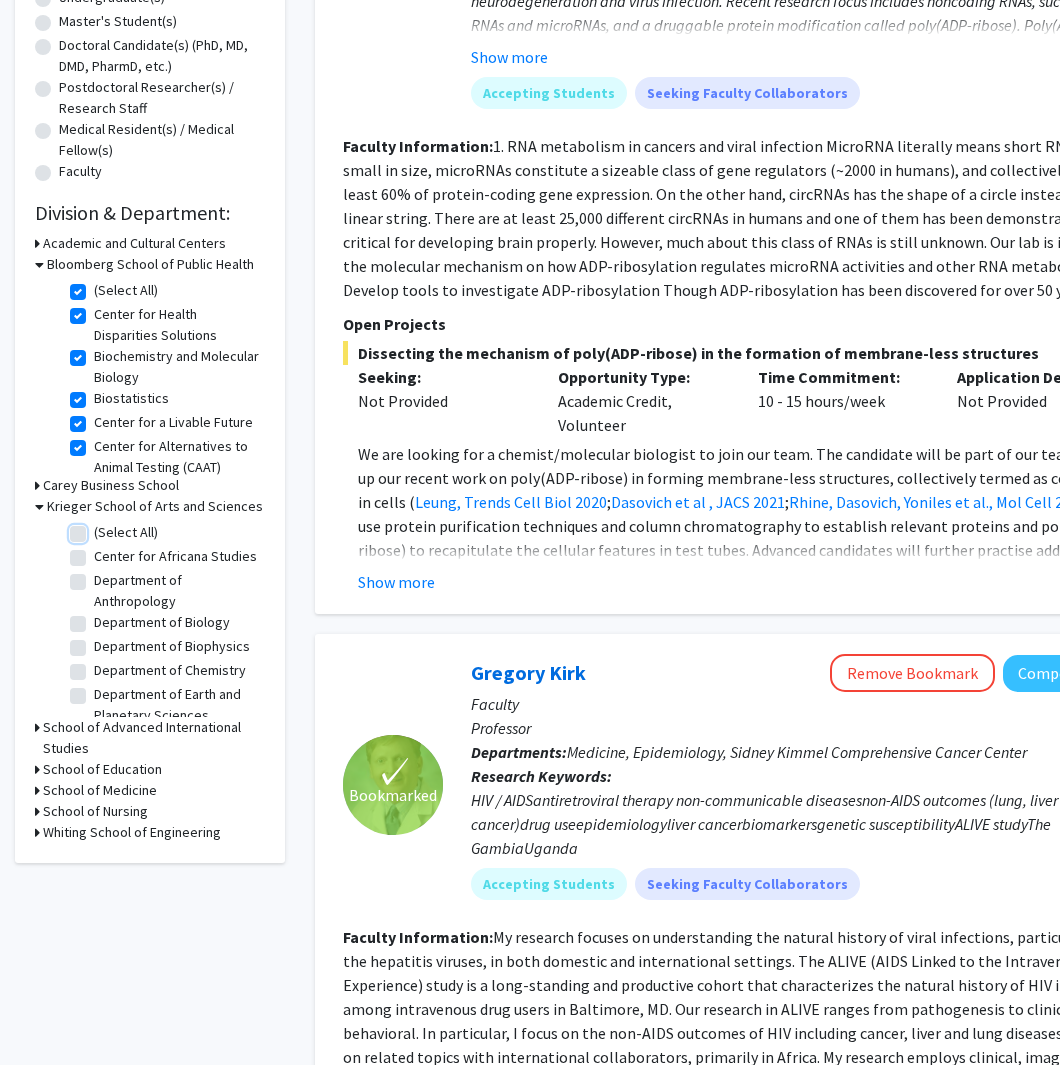 checkbox on "false" 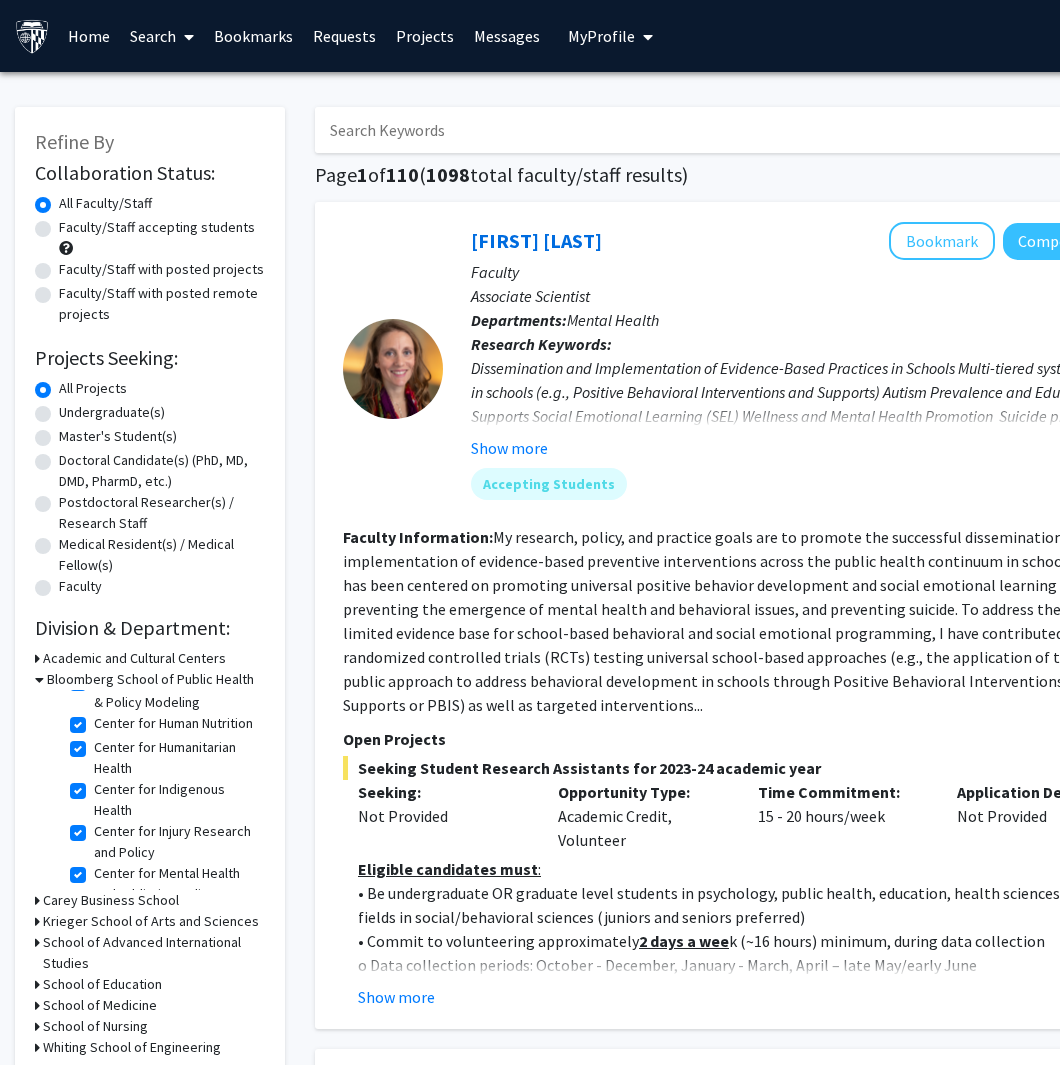 scroll, scrollTop: 435, scrollLeft: 0, axis: vertical 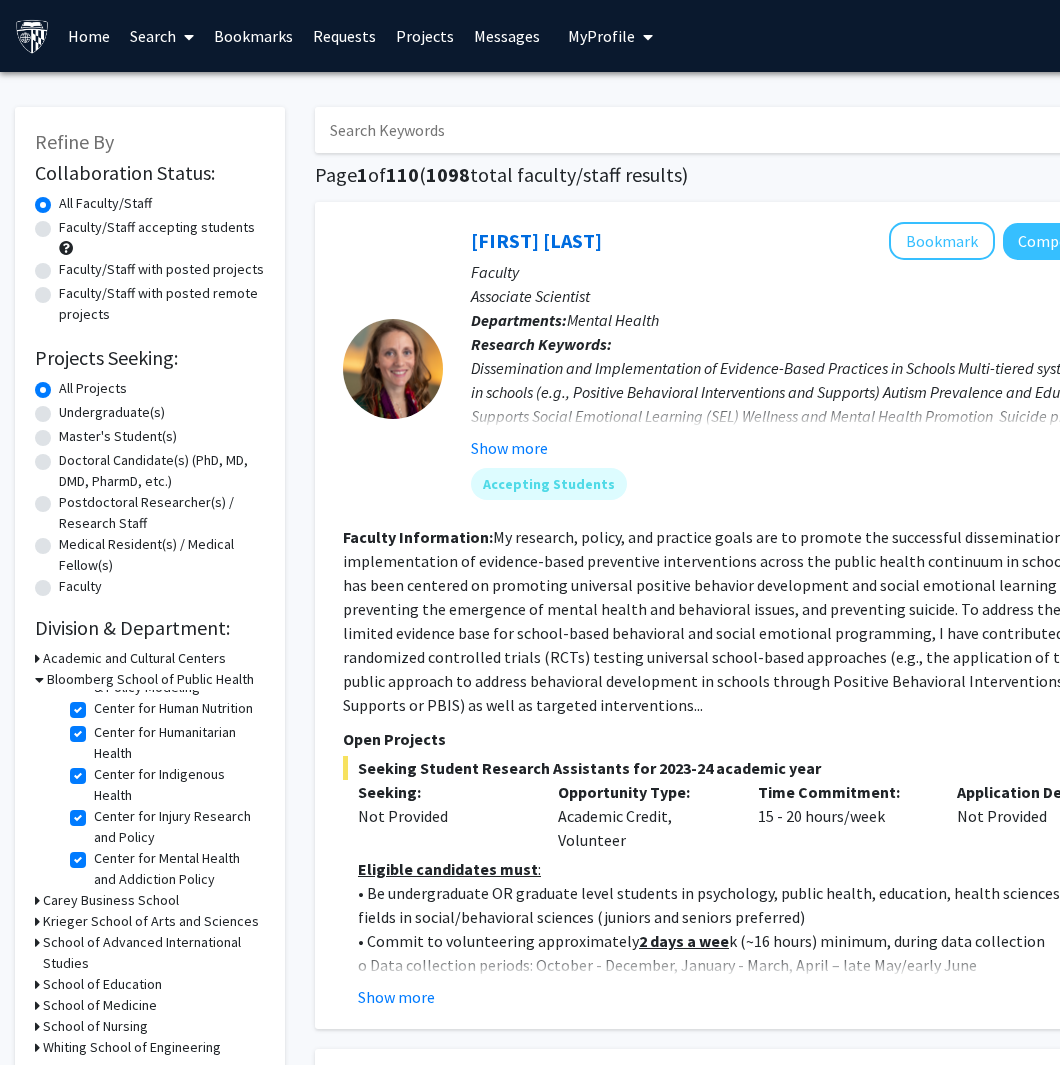 click on "Krieger School of Arts and Sciences" at bounding box center [151, 921] 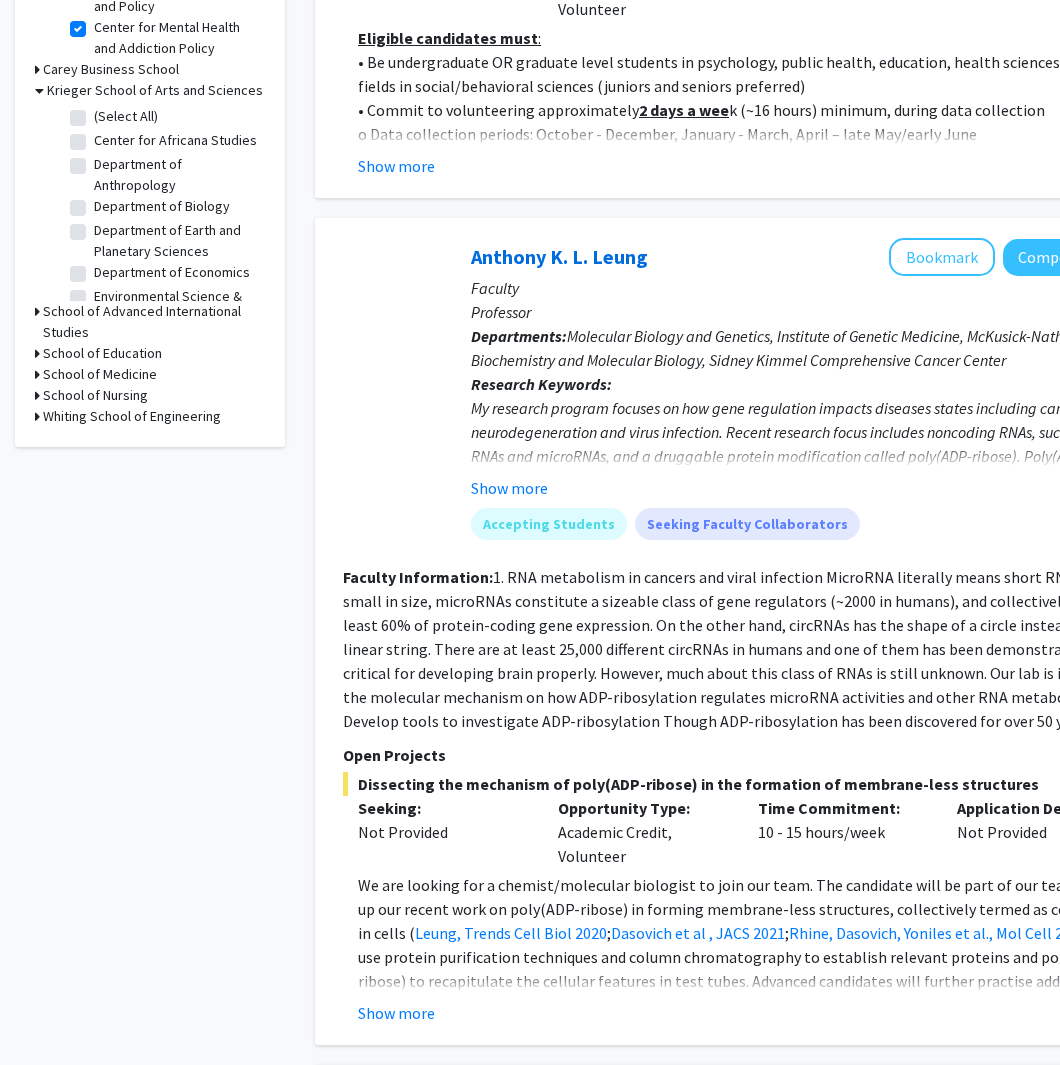 scroll, scrollTop: 1046, scrollLeft: 0, axis: vertical 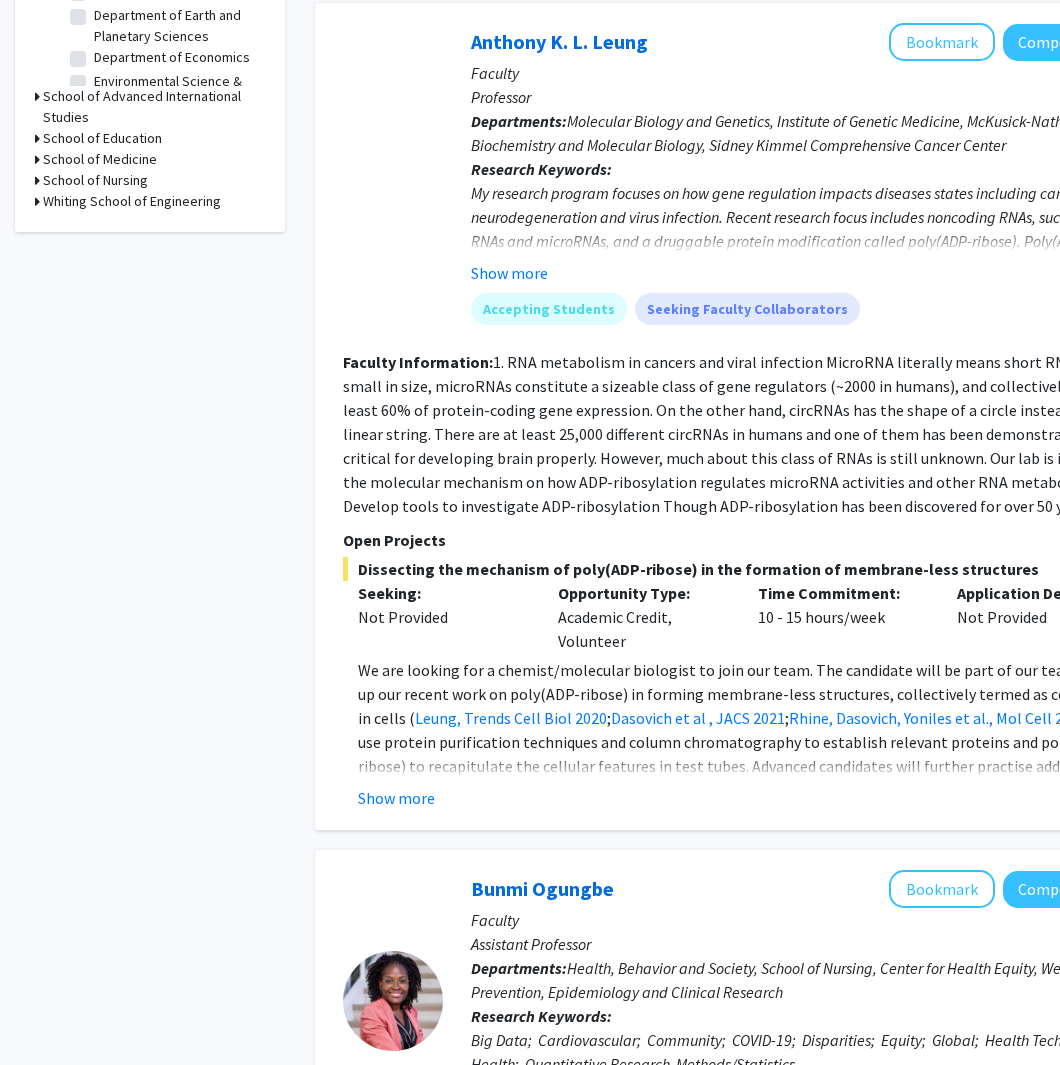 click on "School of Medicine" at bounding box center [100, 159] 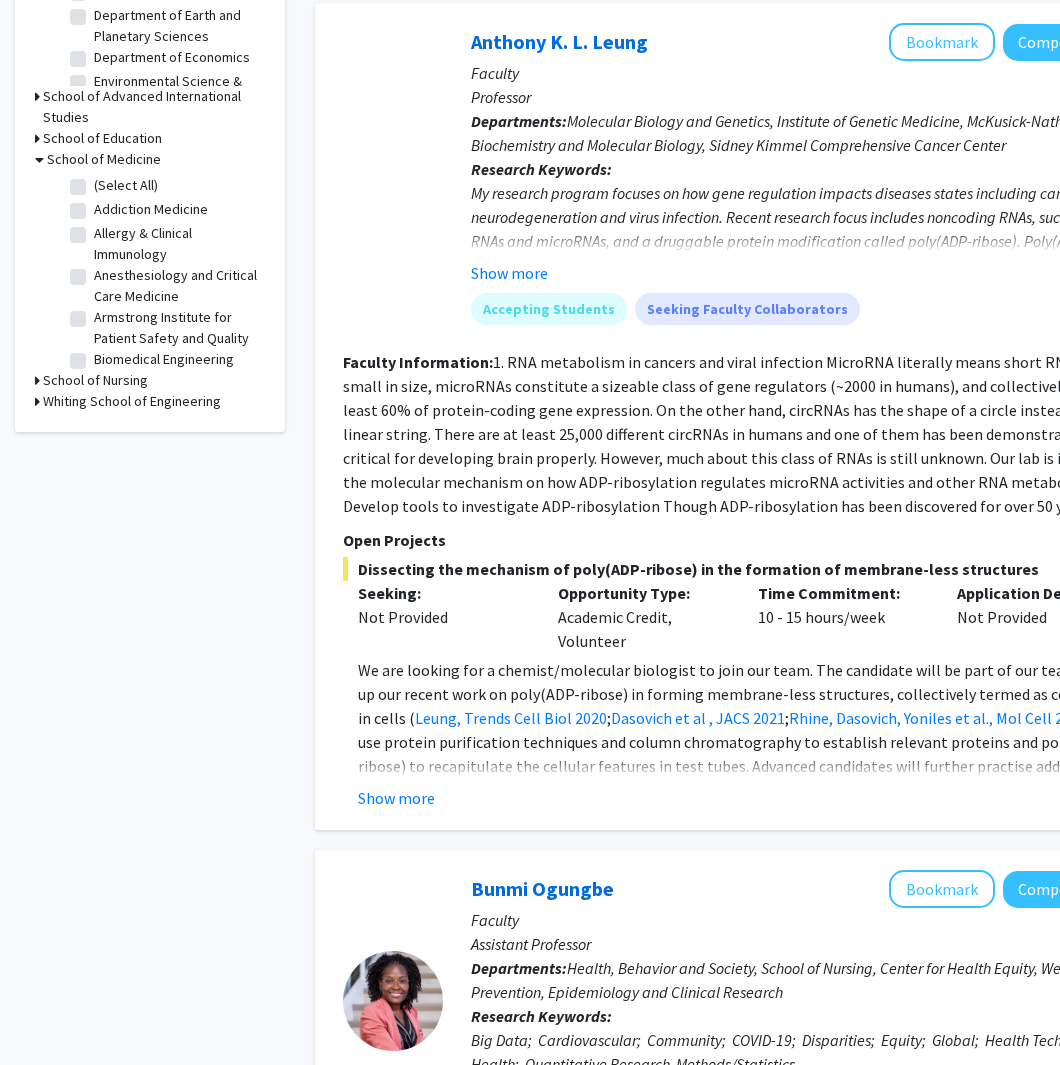 click on "(Select All)" 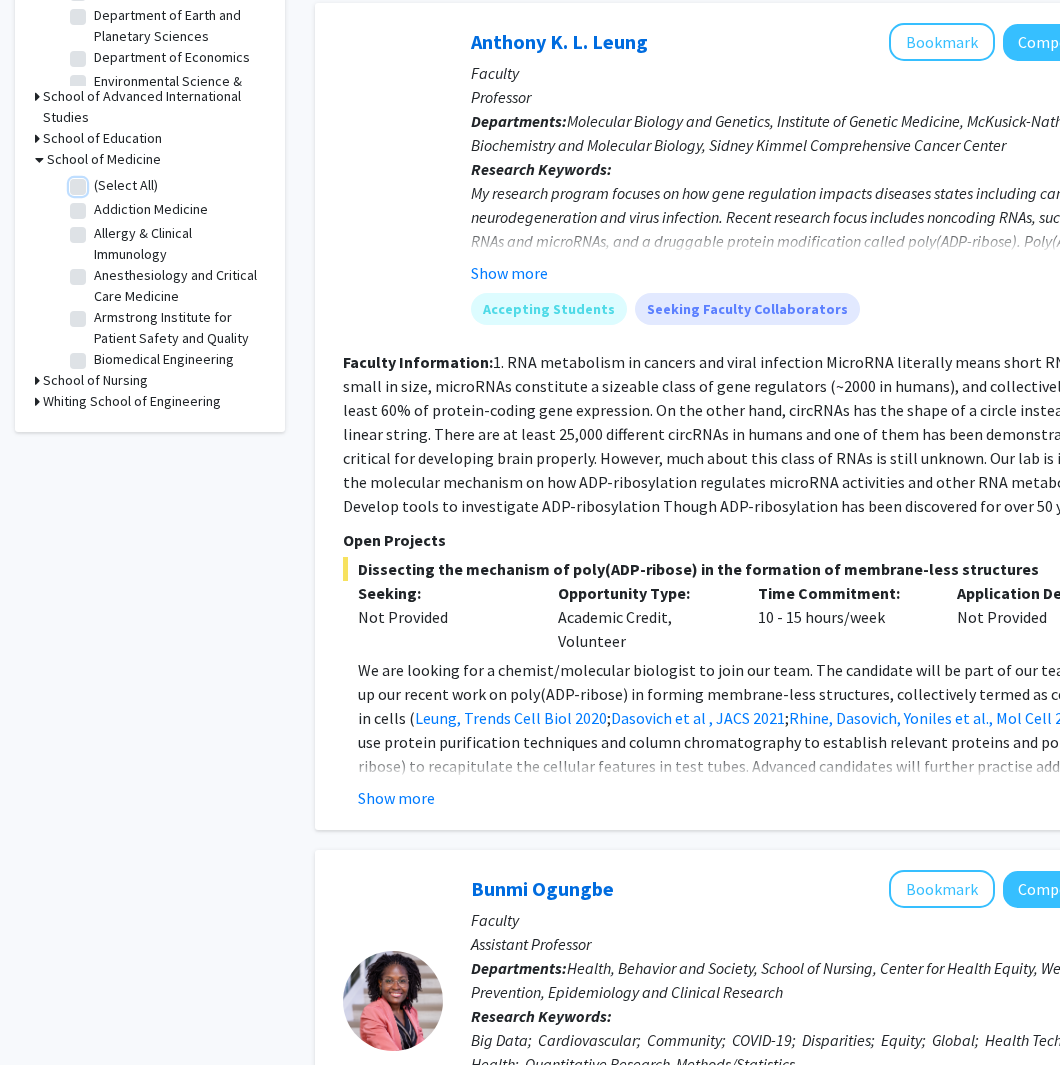 click on "(Select All)" at bounding box center (100, 181) 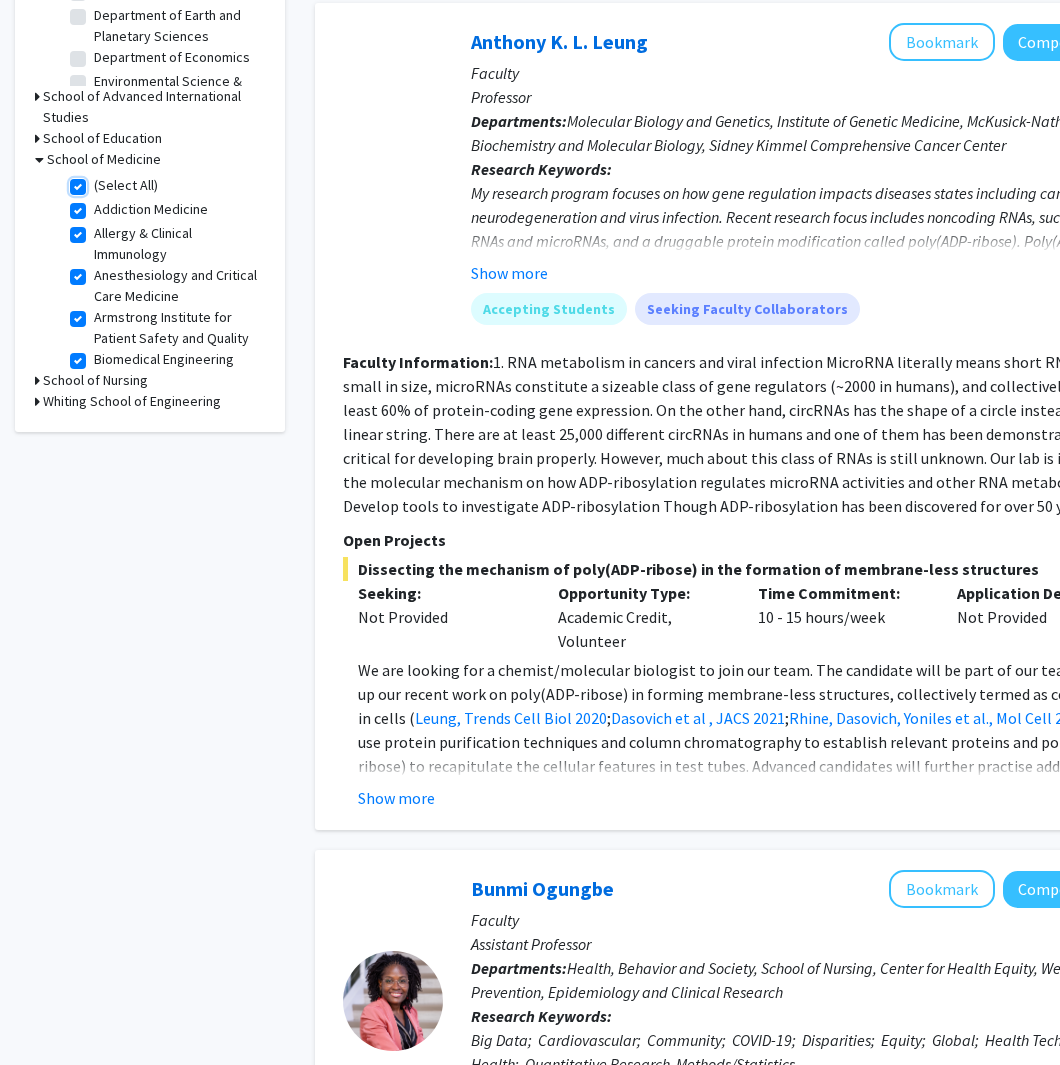 checkbox on "true" 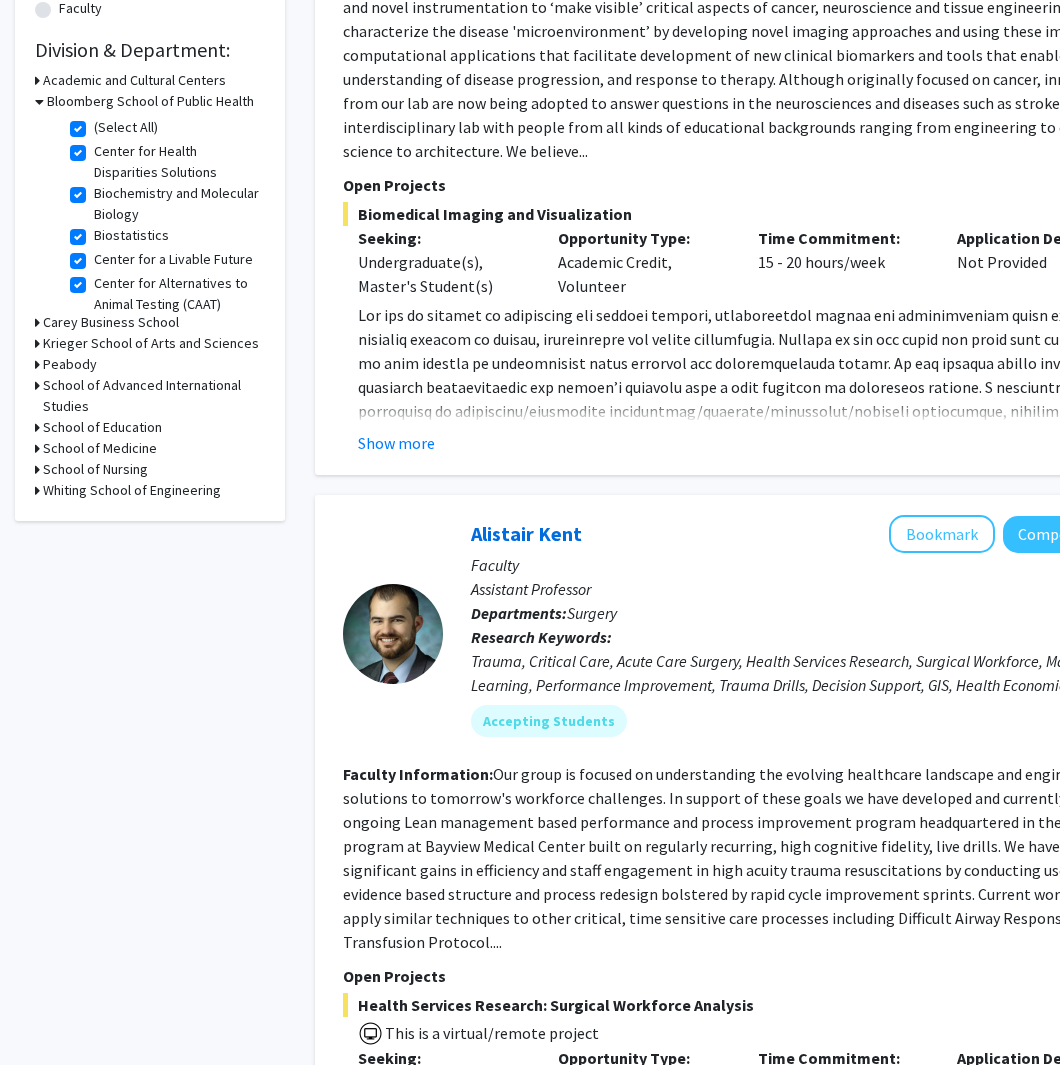 scroll, scrollTop: 601, scrollLeft: 0, axis: vertical 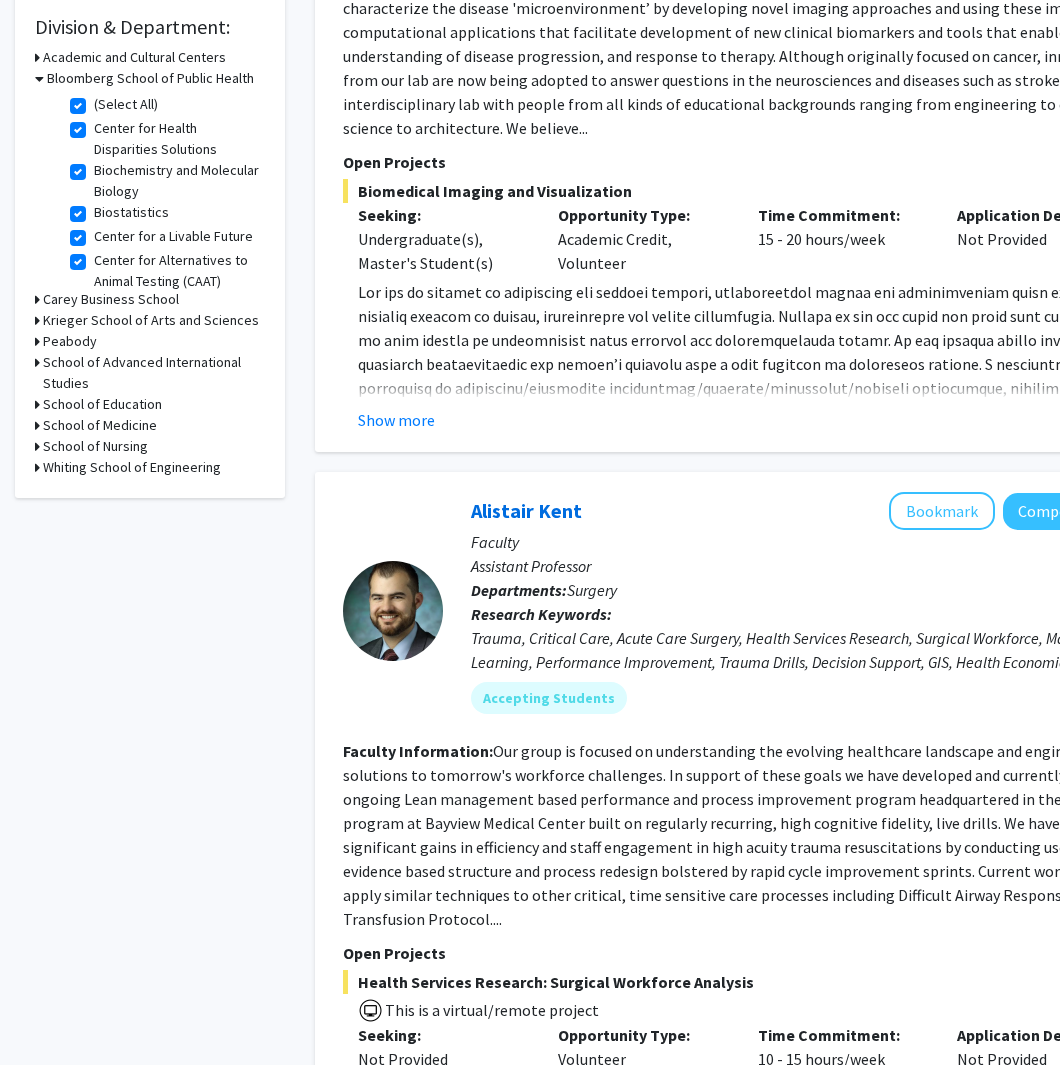 click on "School of Nursing" at bounding box center [95, 446] 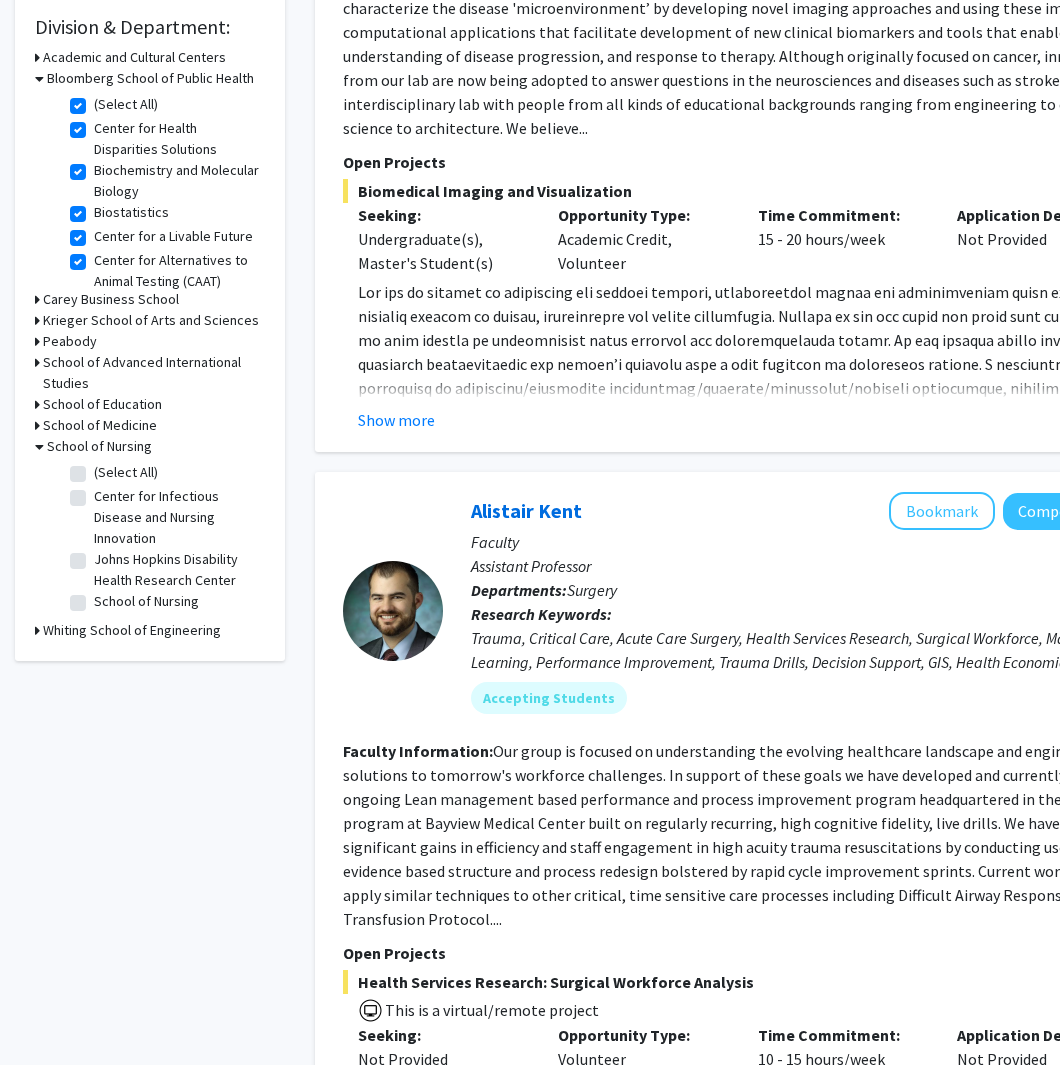 click on "(Select All)" 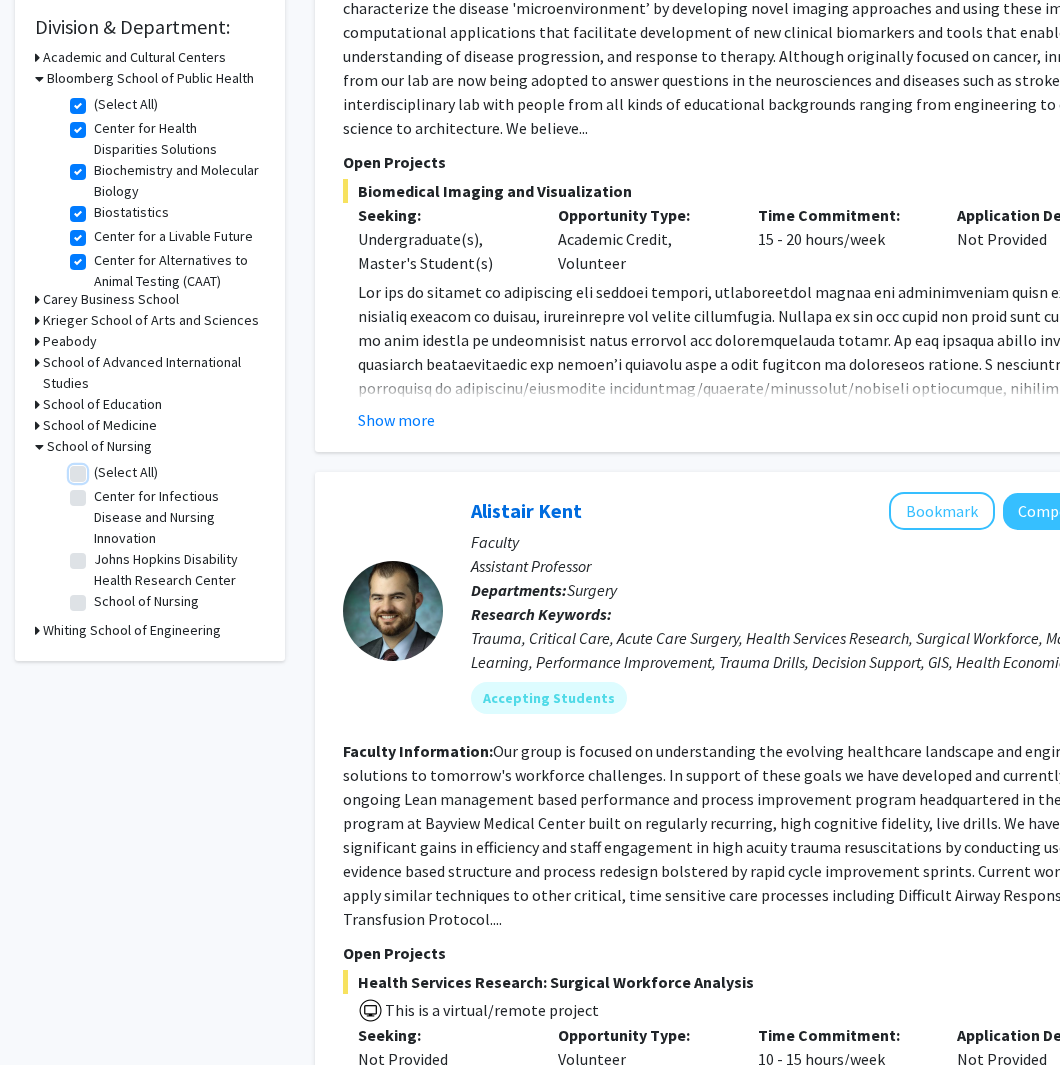 click on "(Select All)" at bounding box center [100, 468] 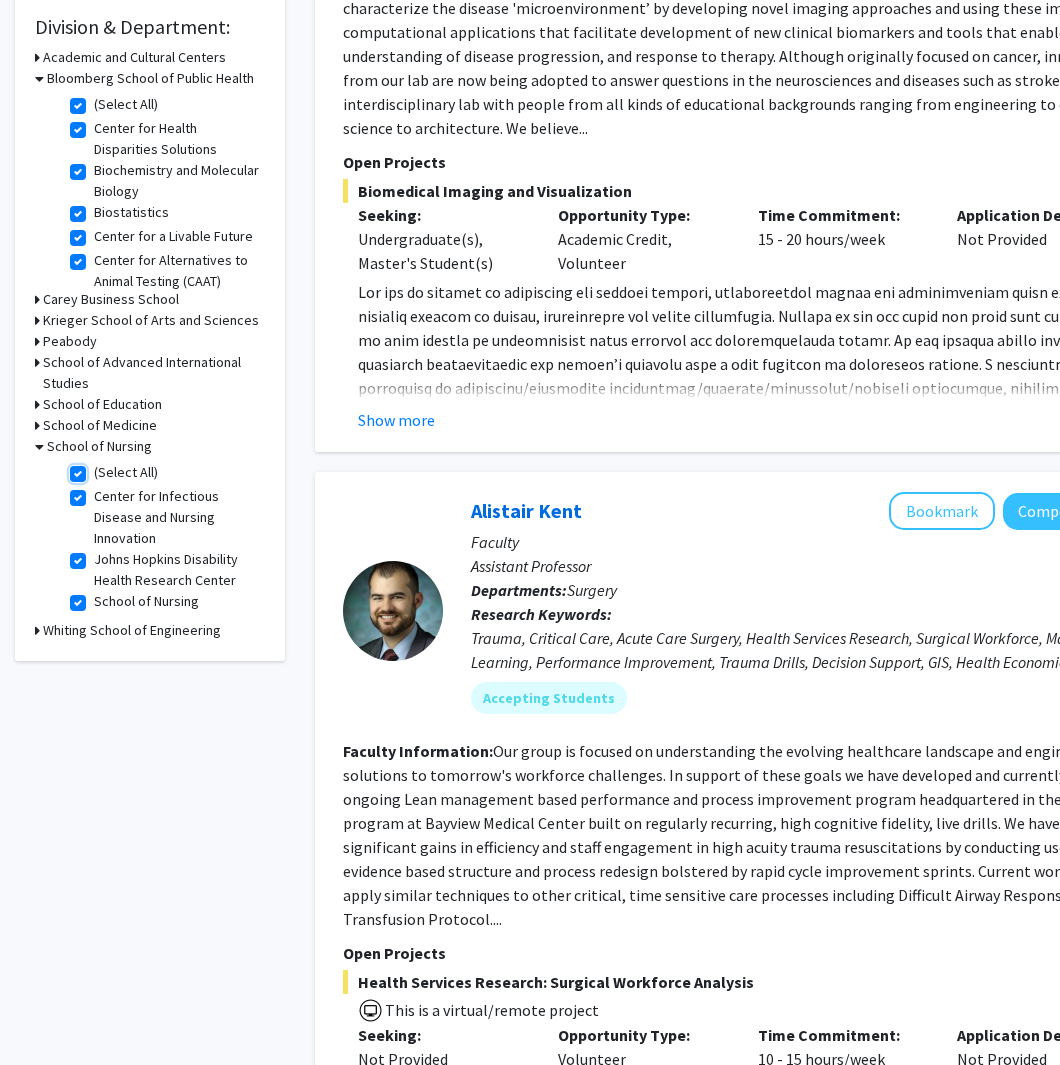 checkbox on "true" 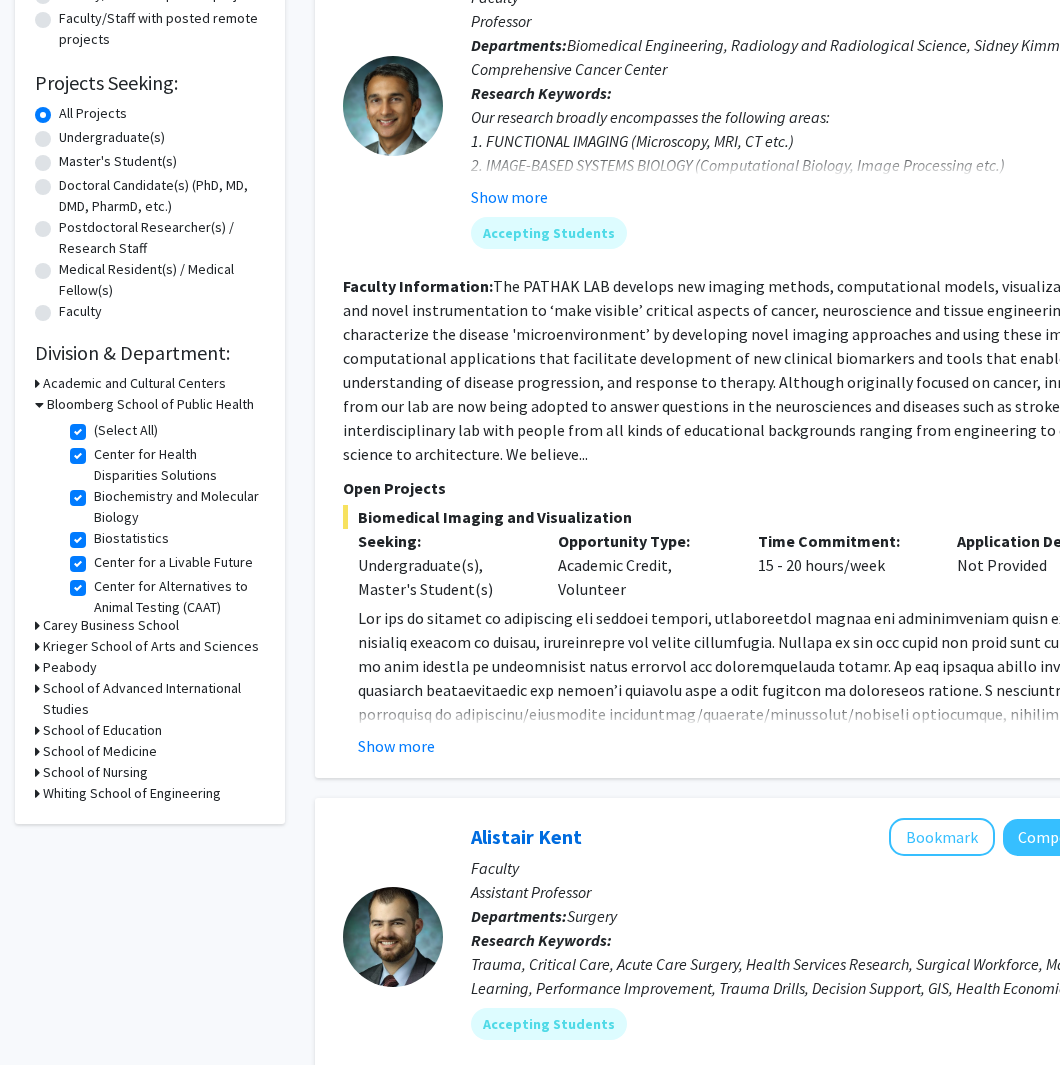 scroll, scrollTop: 0, scrollLeft: 0, axis: both 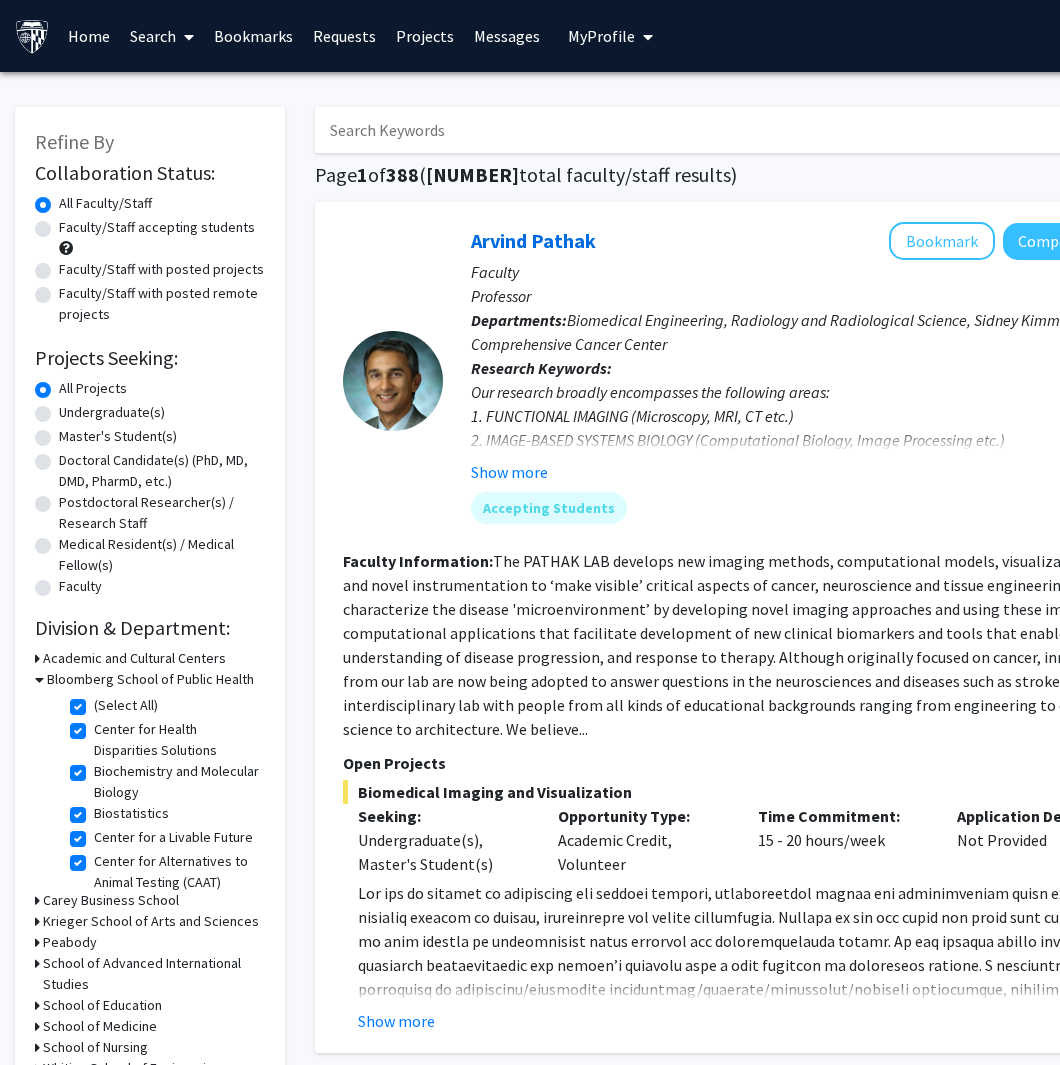 click on "Undergraduate(s)" 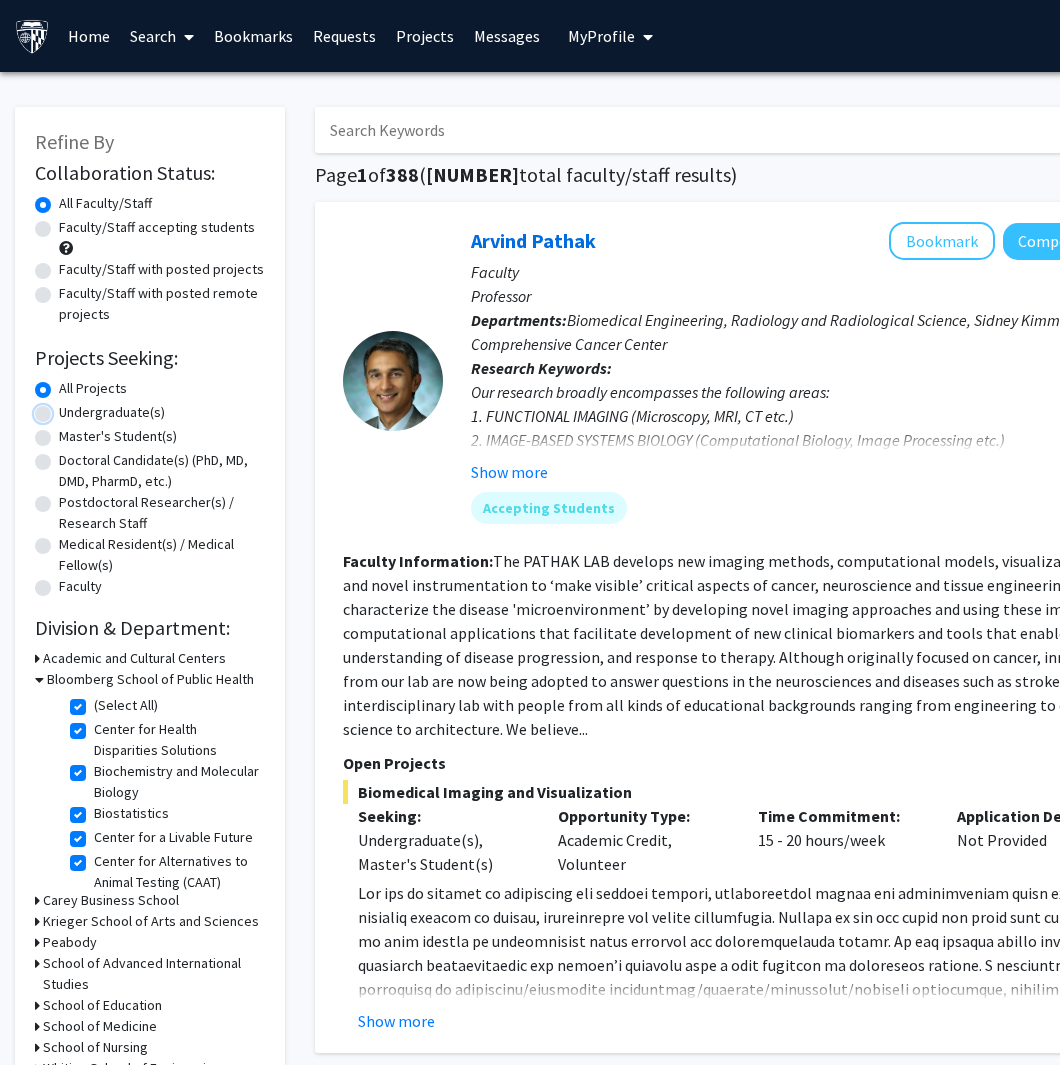 click on "Undergraduate(s)" at bounding box center [65, 408] 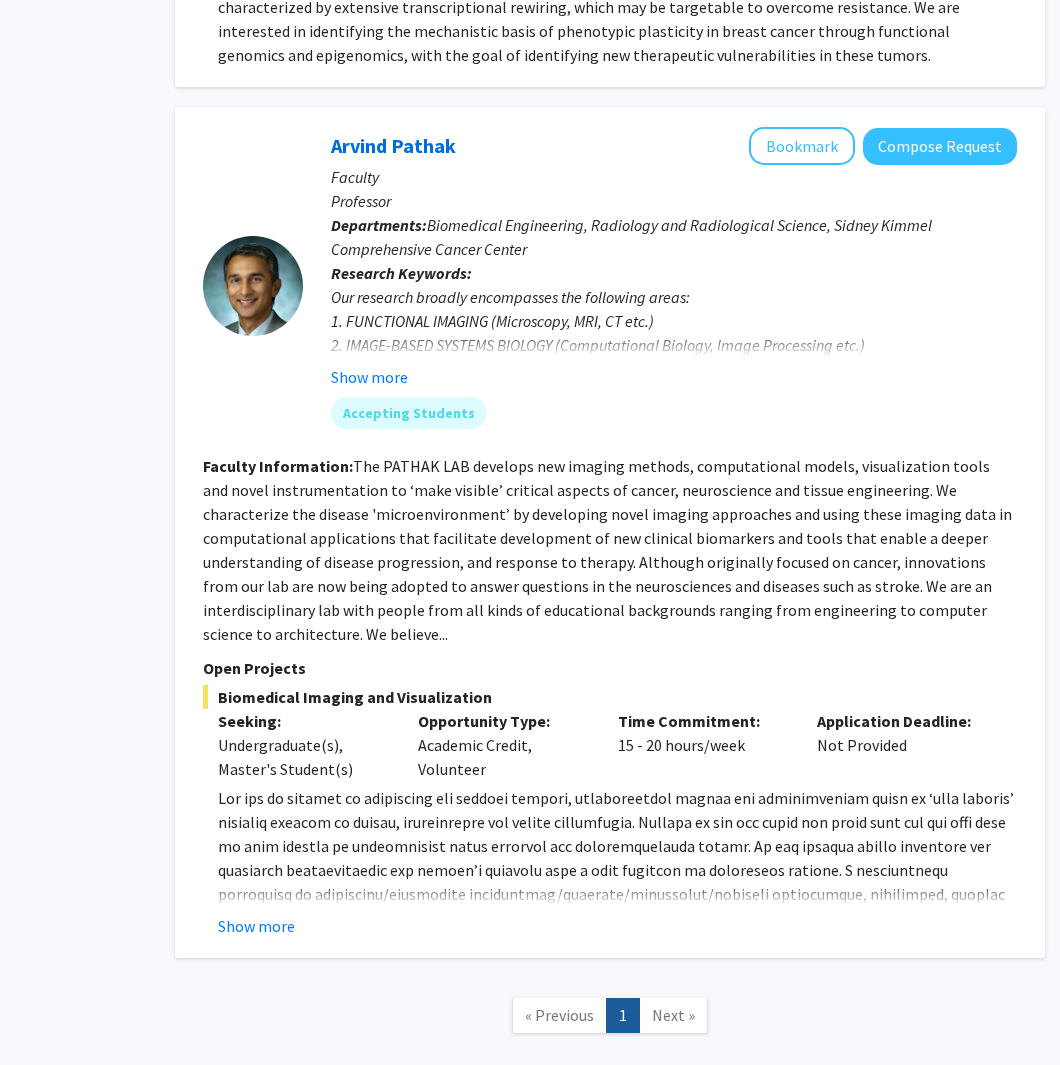scroll, scrollTop: 3780, scrollLeft: 140, axis: both 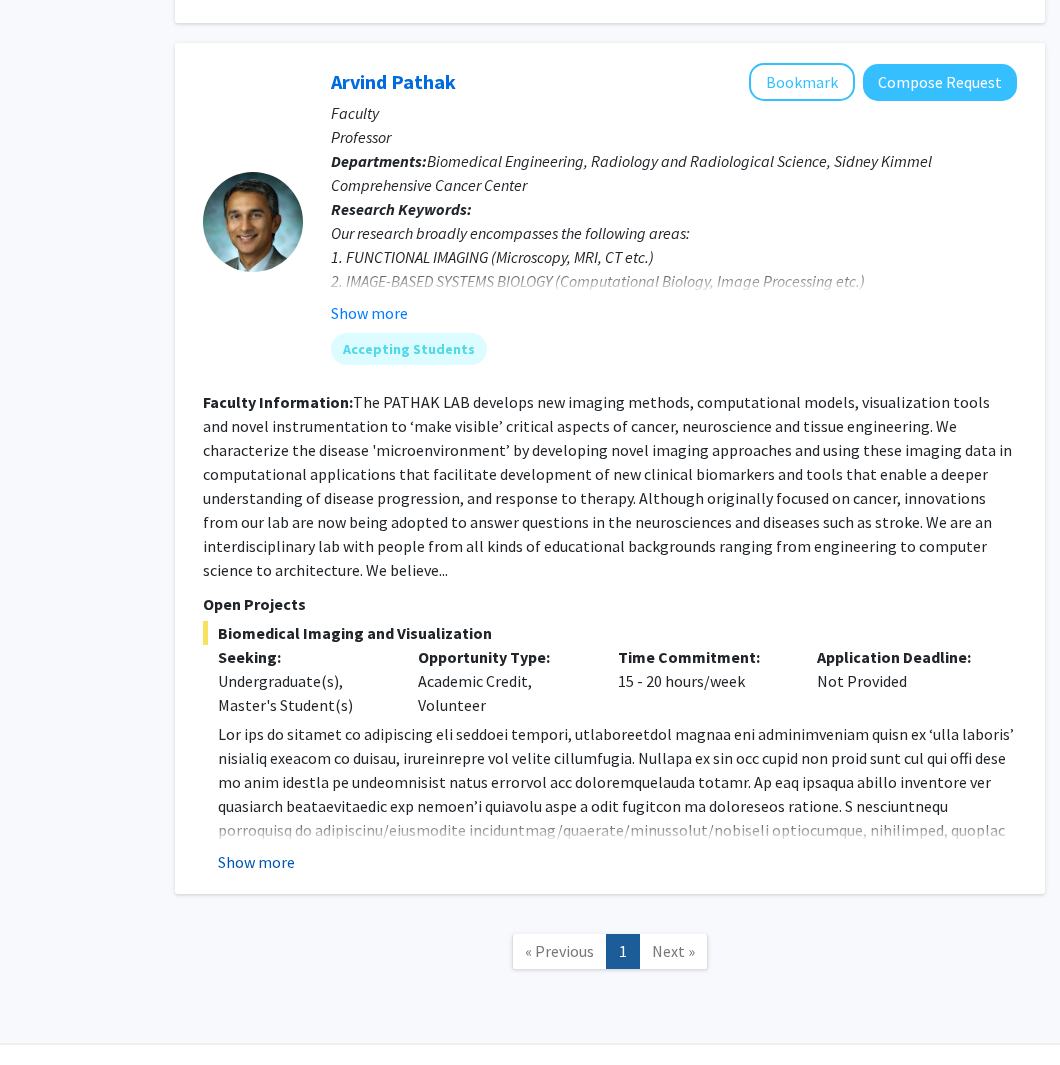 click on "Show more" 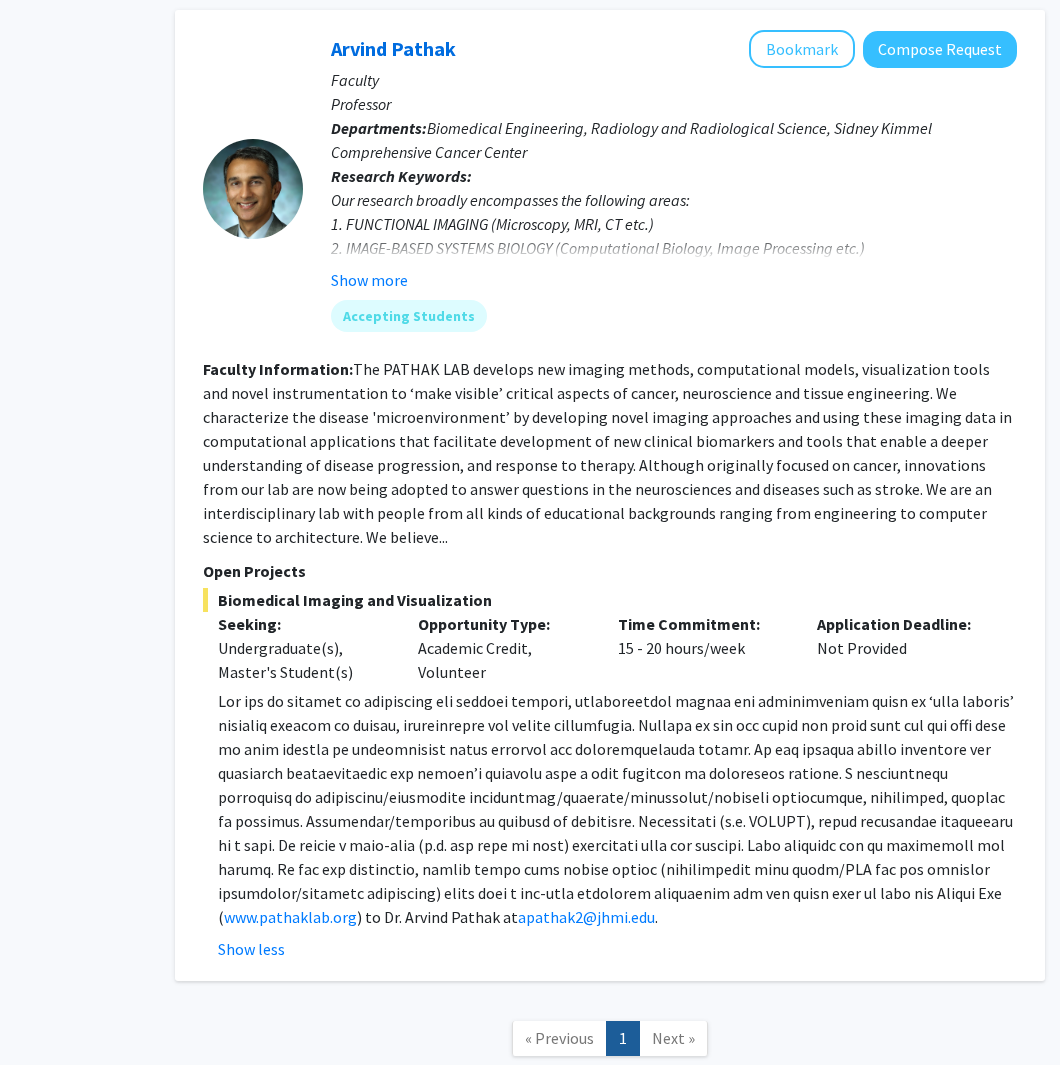 scroll, scrollTop: 3813, scrollLeft: 138, axis: both 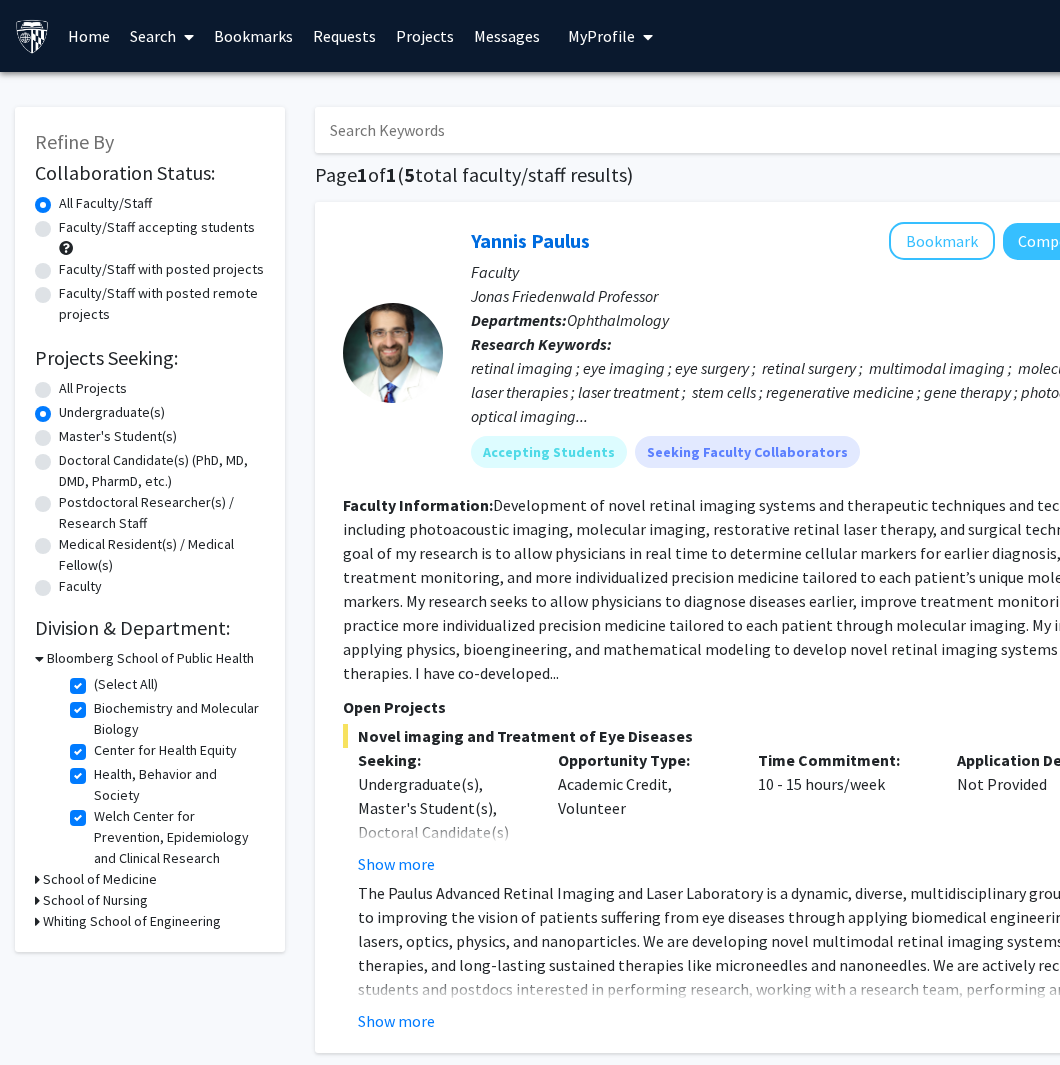click at bounding box center (185, 37) 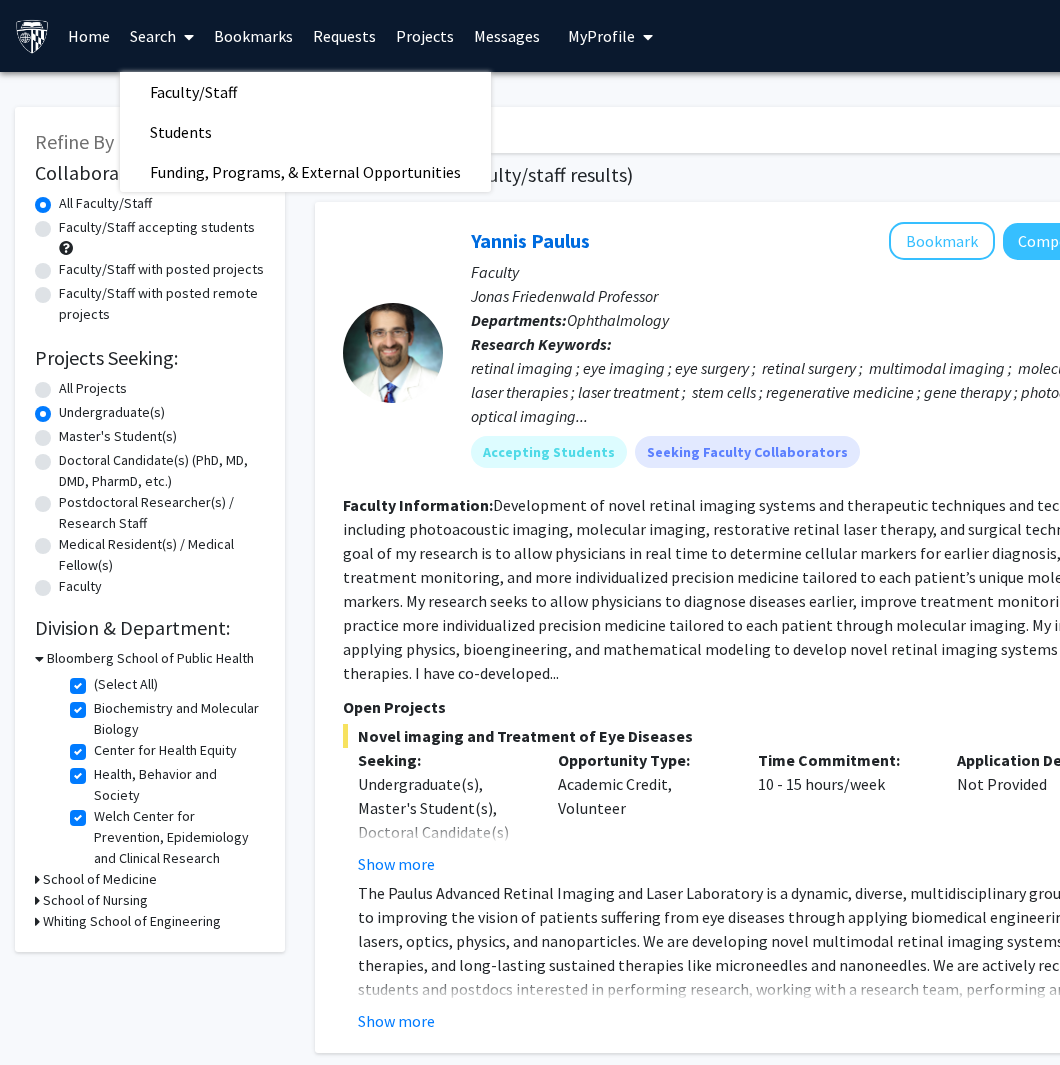click at bounding box center [185, 37] 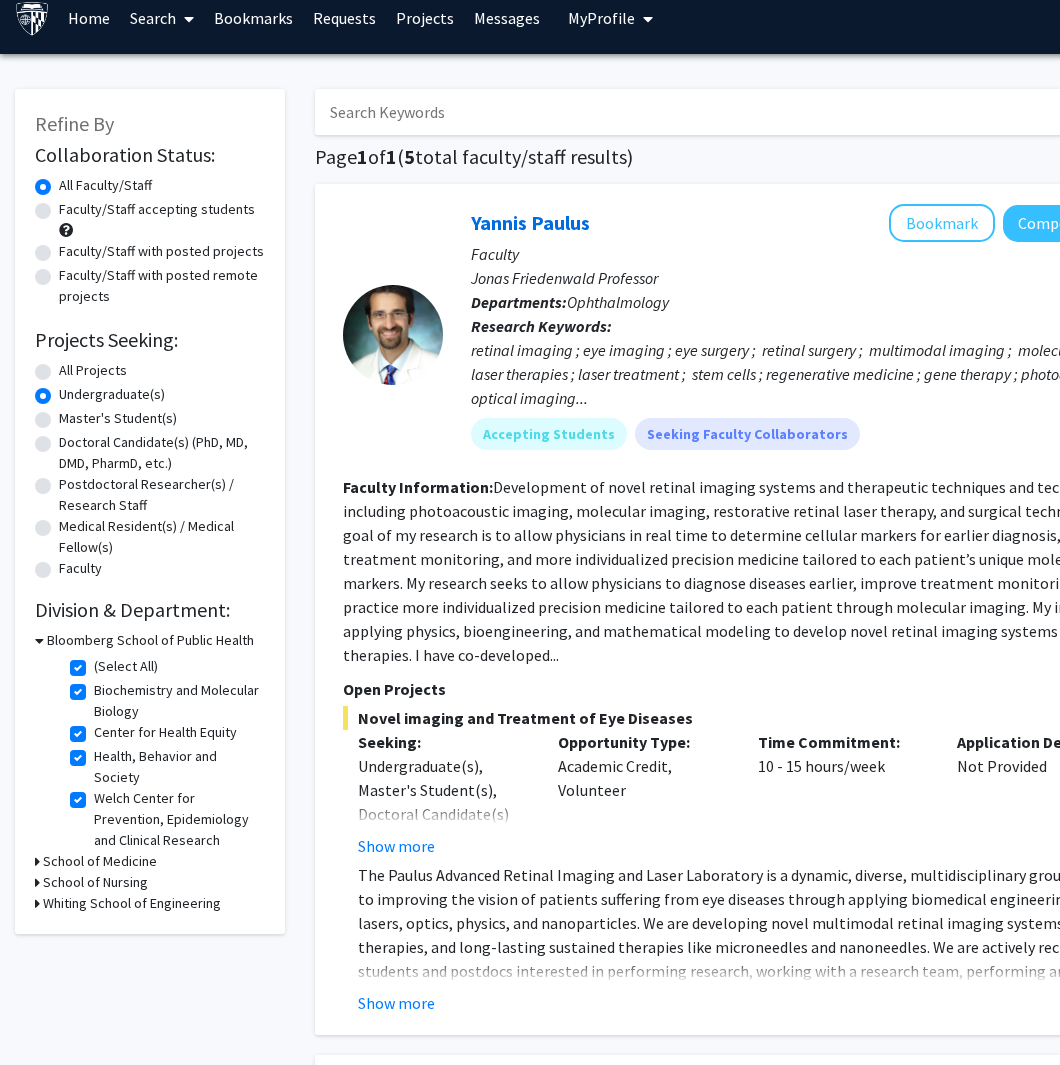 scroll, scrollTop: 30, scrollLeft: 0, axis: vertical 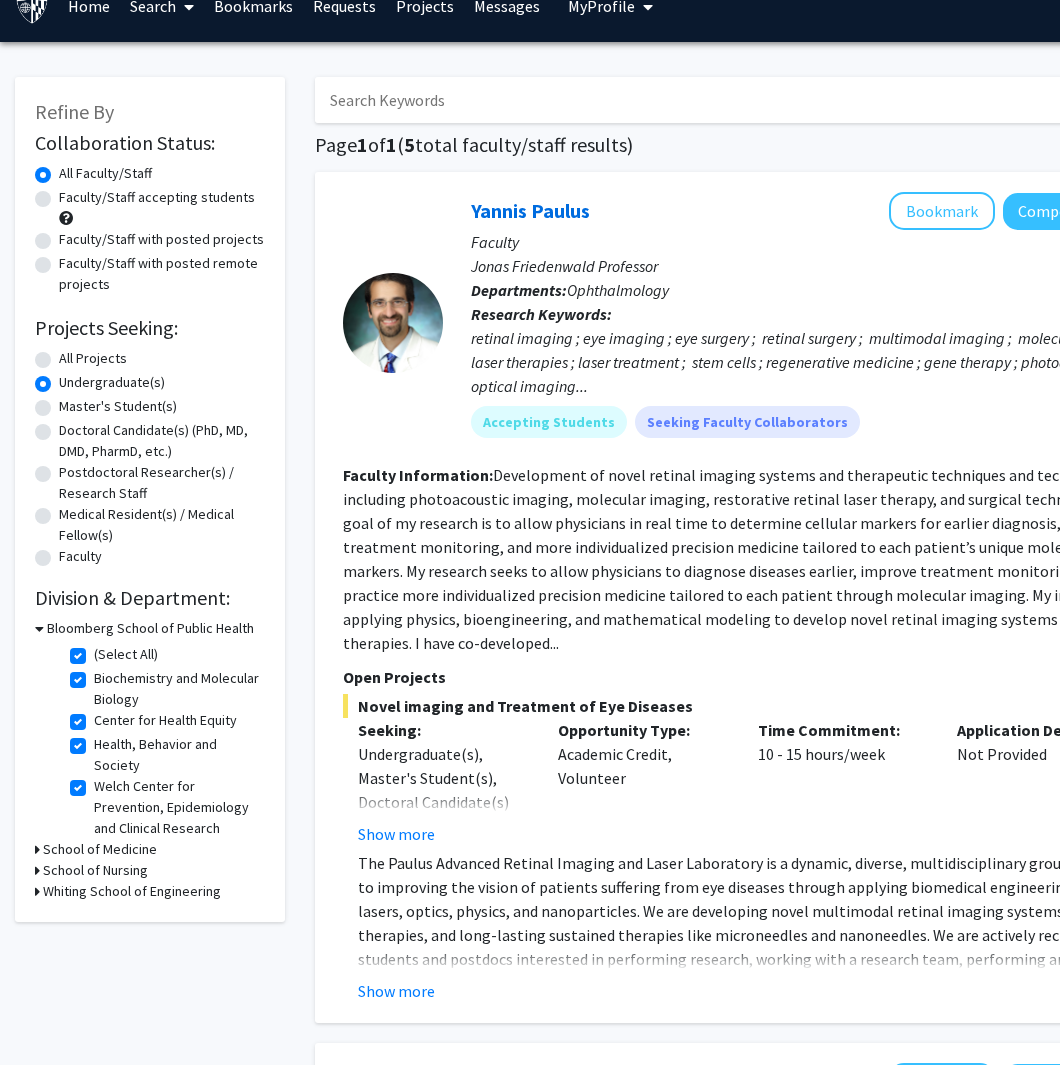 click on "All Projects" 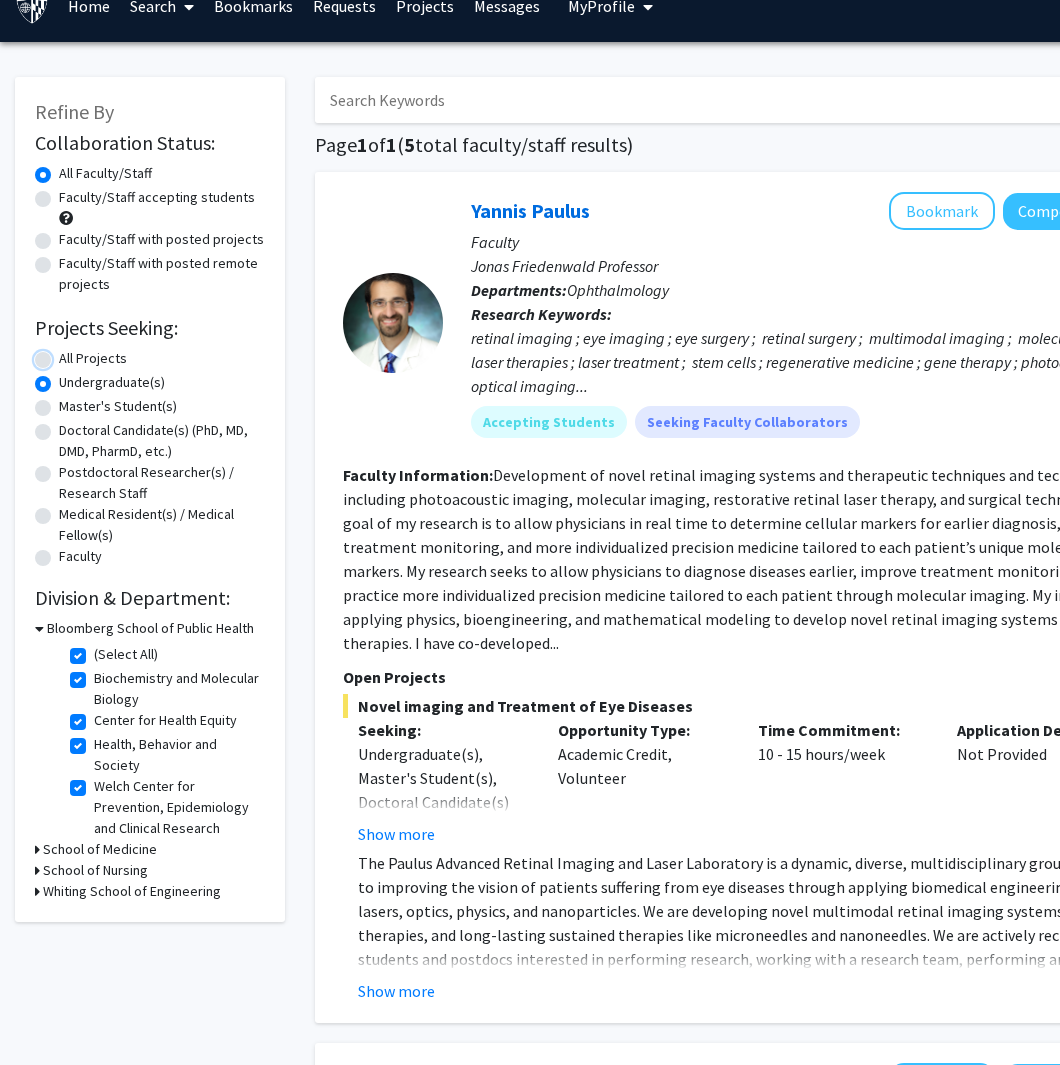 click on "All Projects" at bounding box center [65, 354] 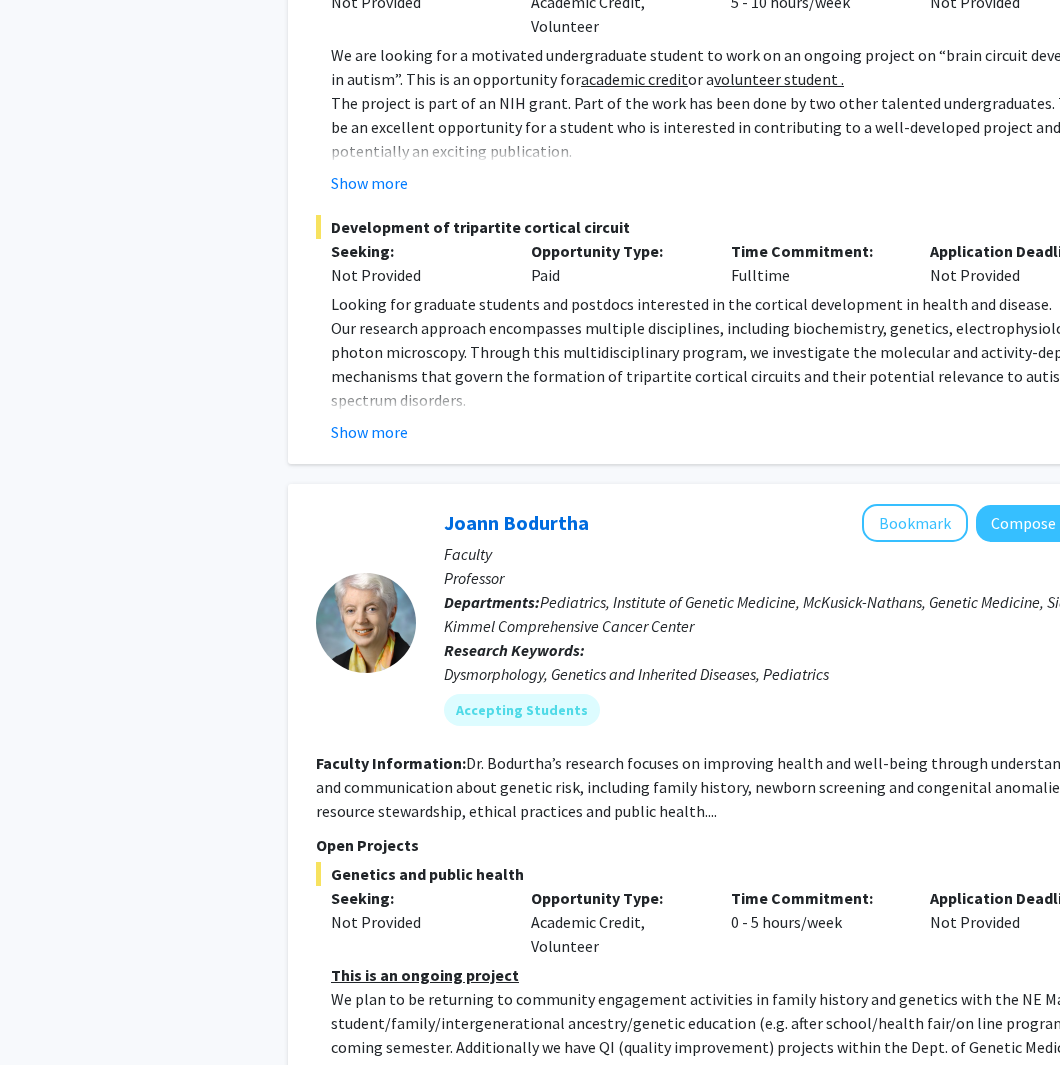 scroll, scrollTop: 8435, scrollLeft: 27, axis: both 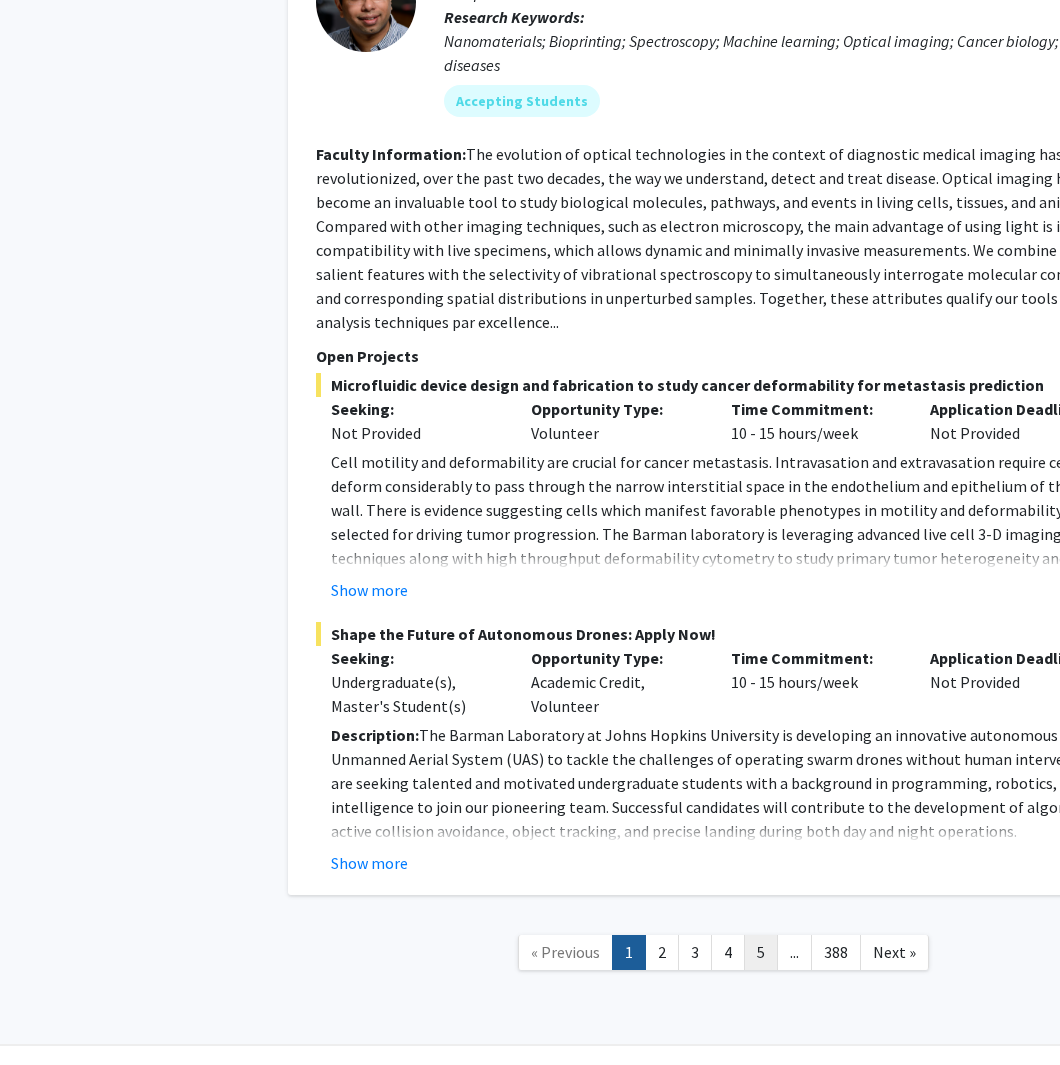 click on "5" 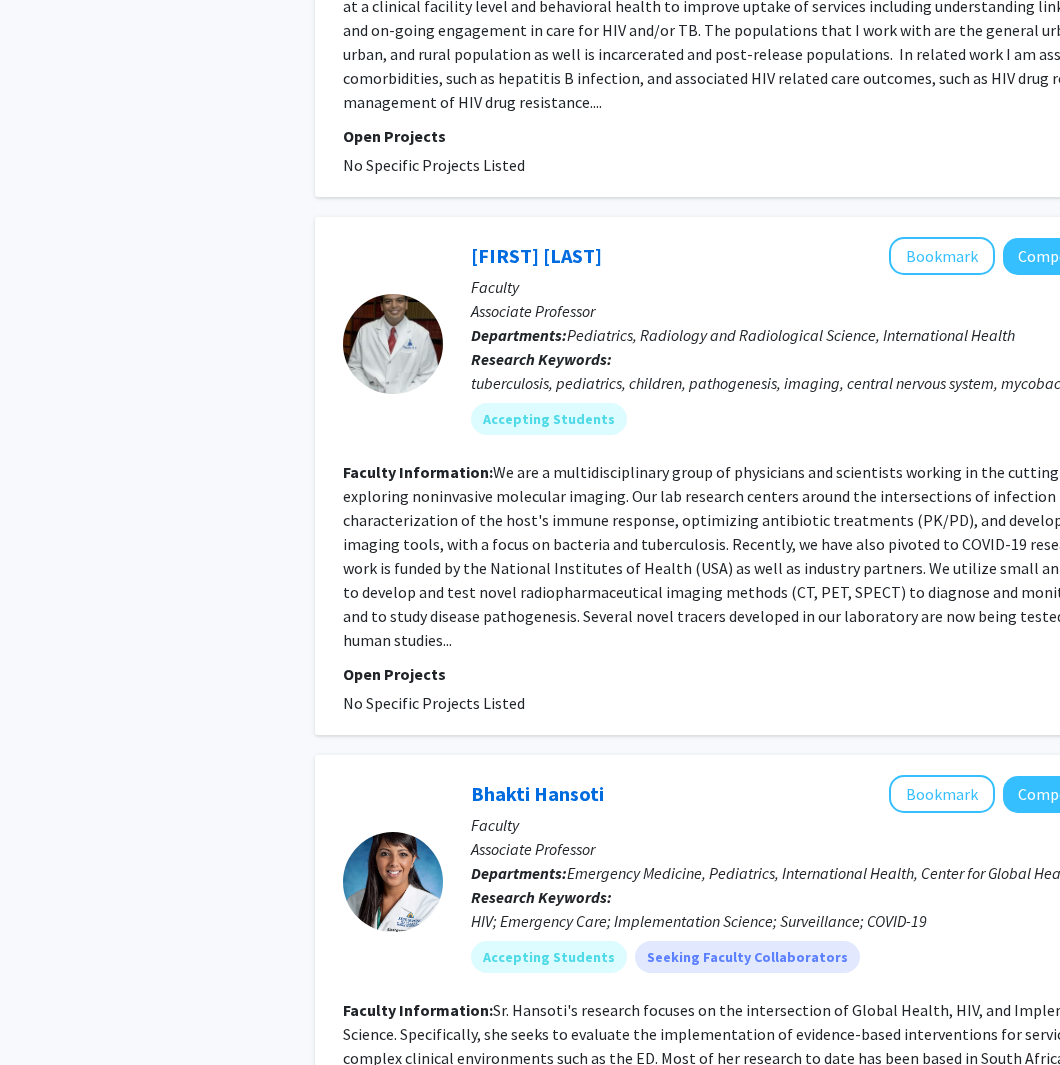 scroll, scrollTop: 4635, scrollLeft: 0, axis: vertical 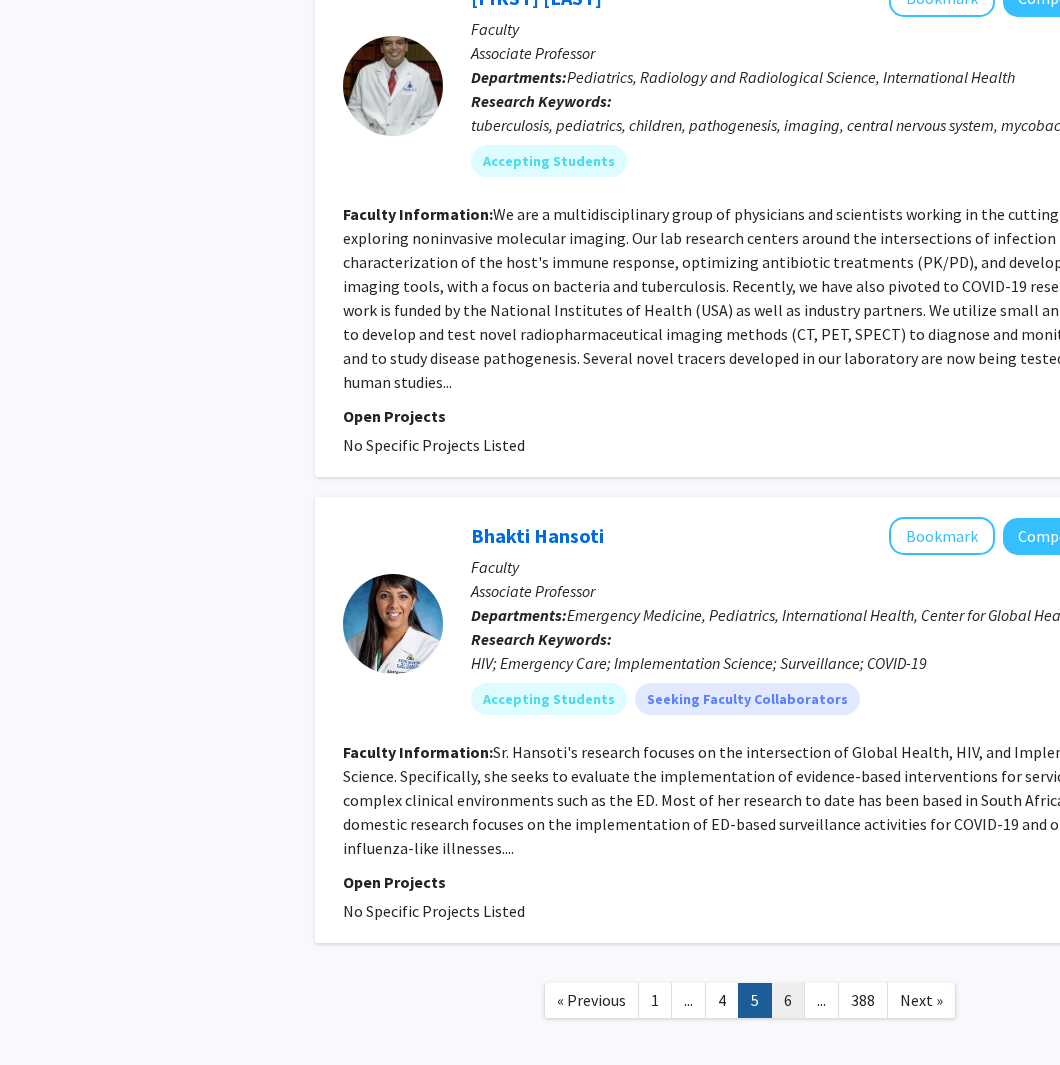 click on "6" 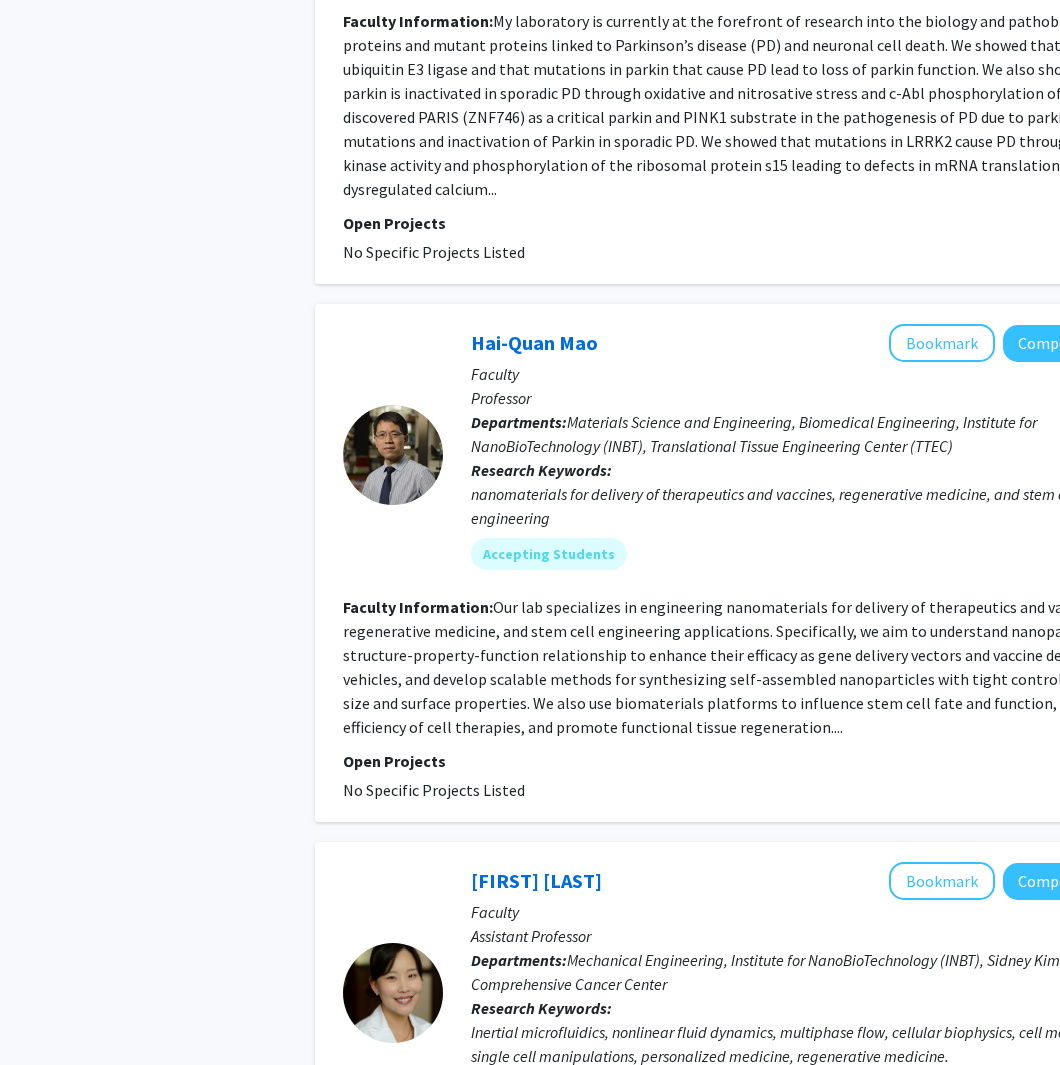 scroll, scrollTop: 4618, scrollLeft: 0, axis: vertical 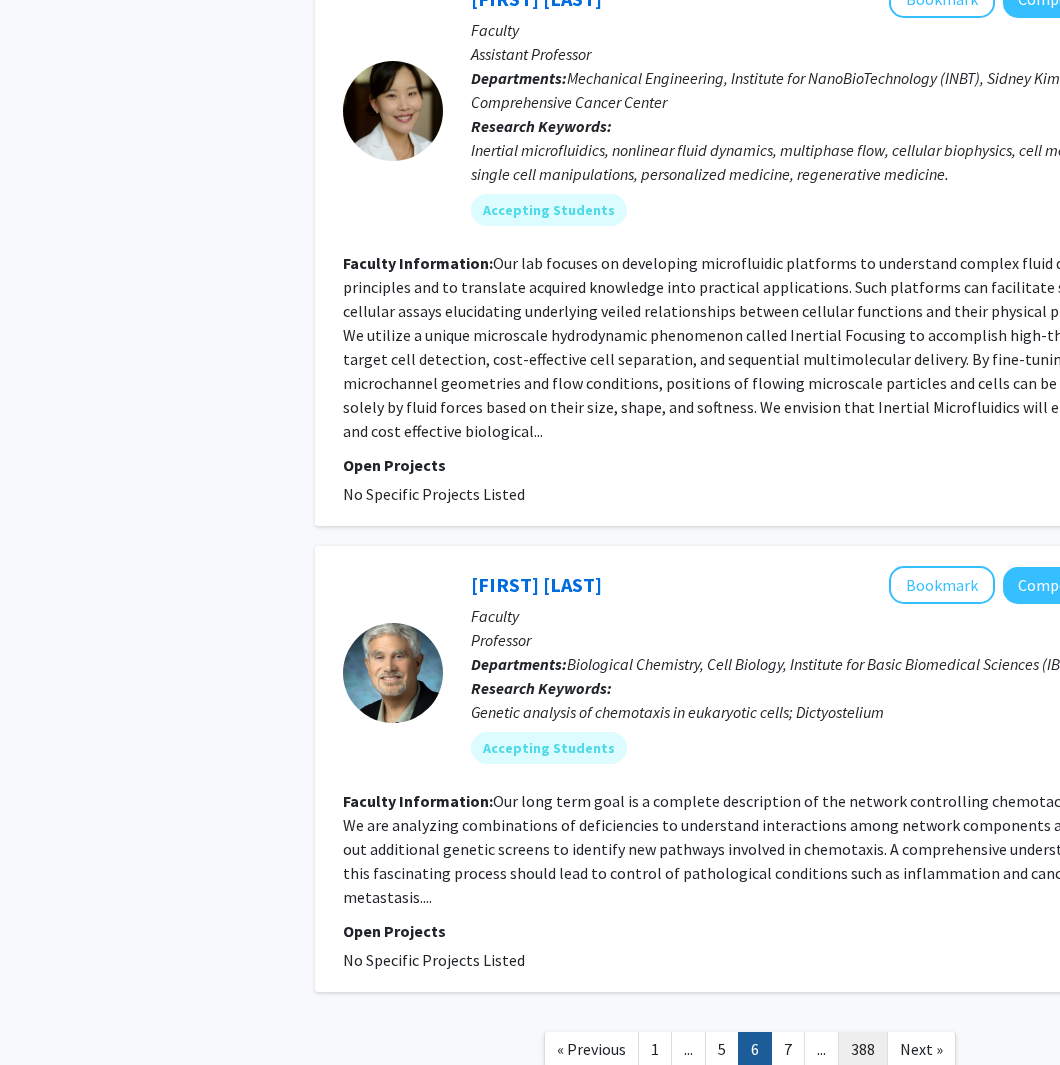 click on "388" 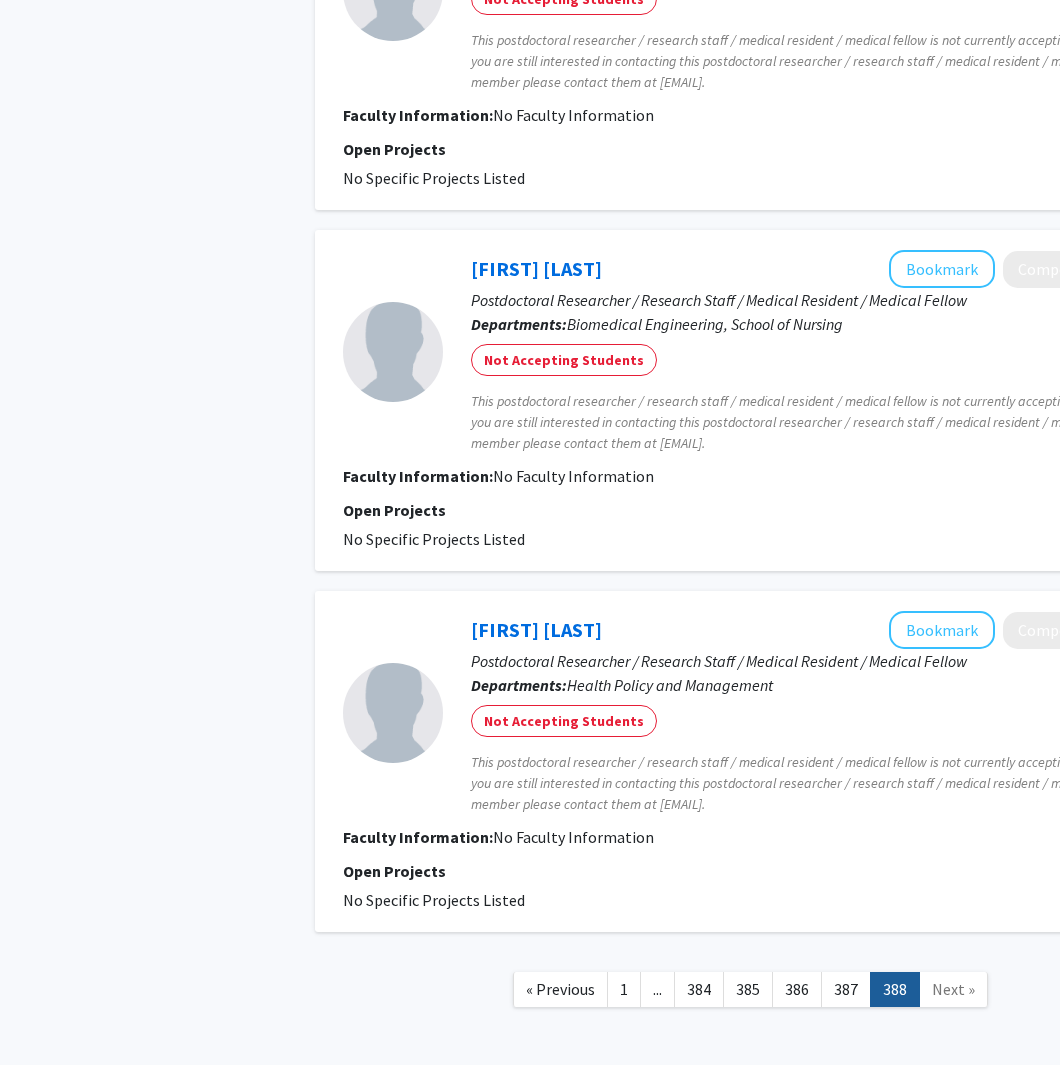scroll, scrollTop: 1887, scrollLeft: 0, axis: vertical 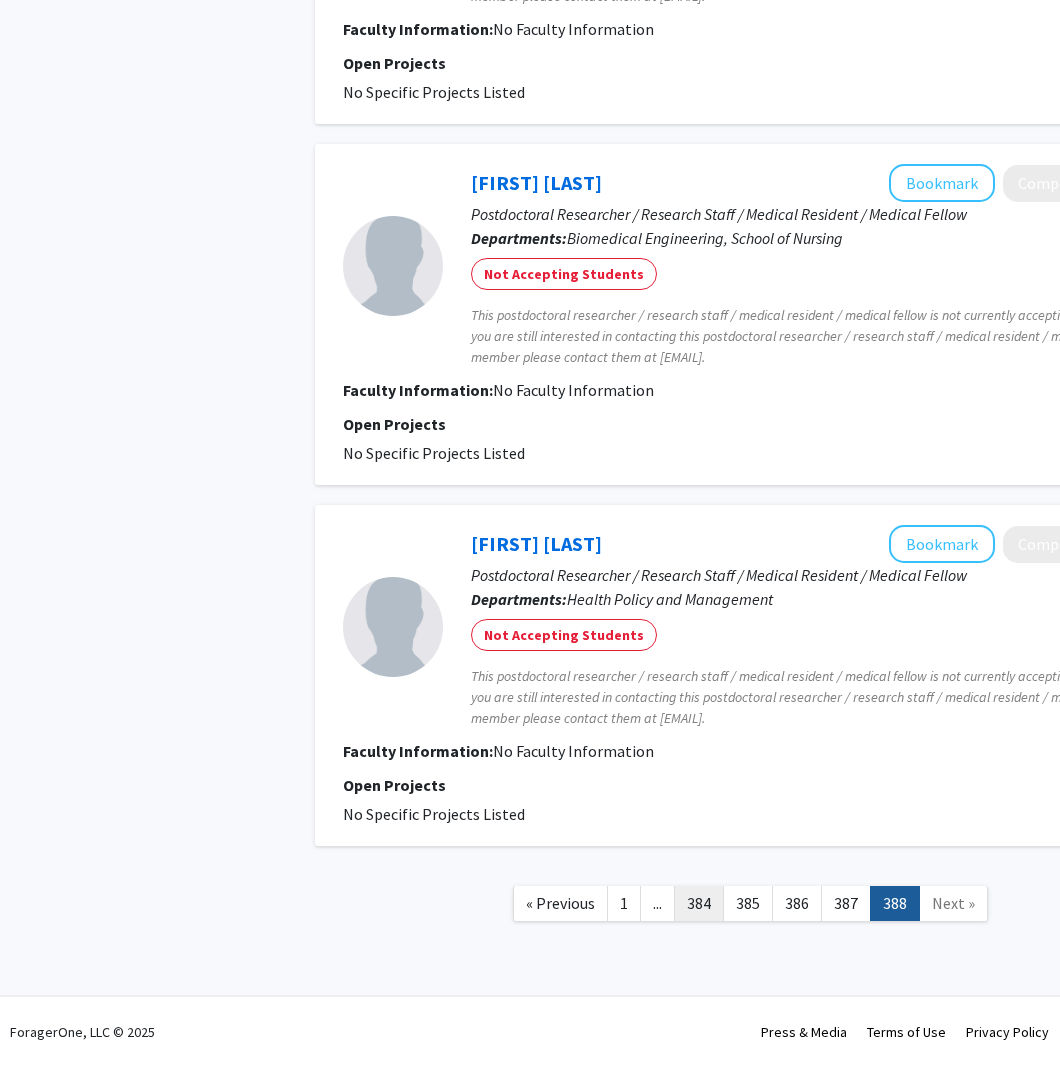 click on "384" 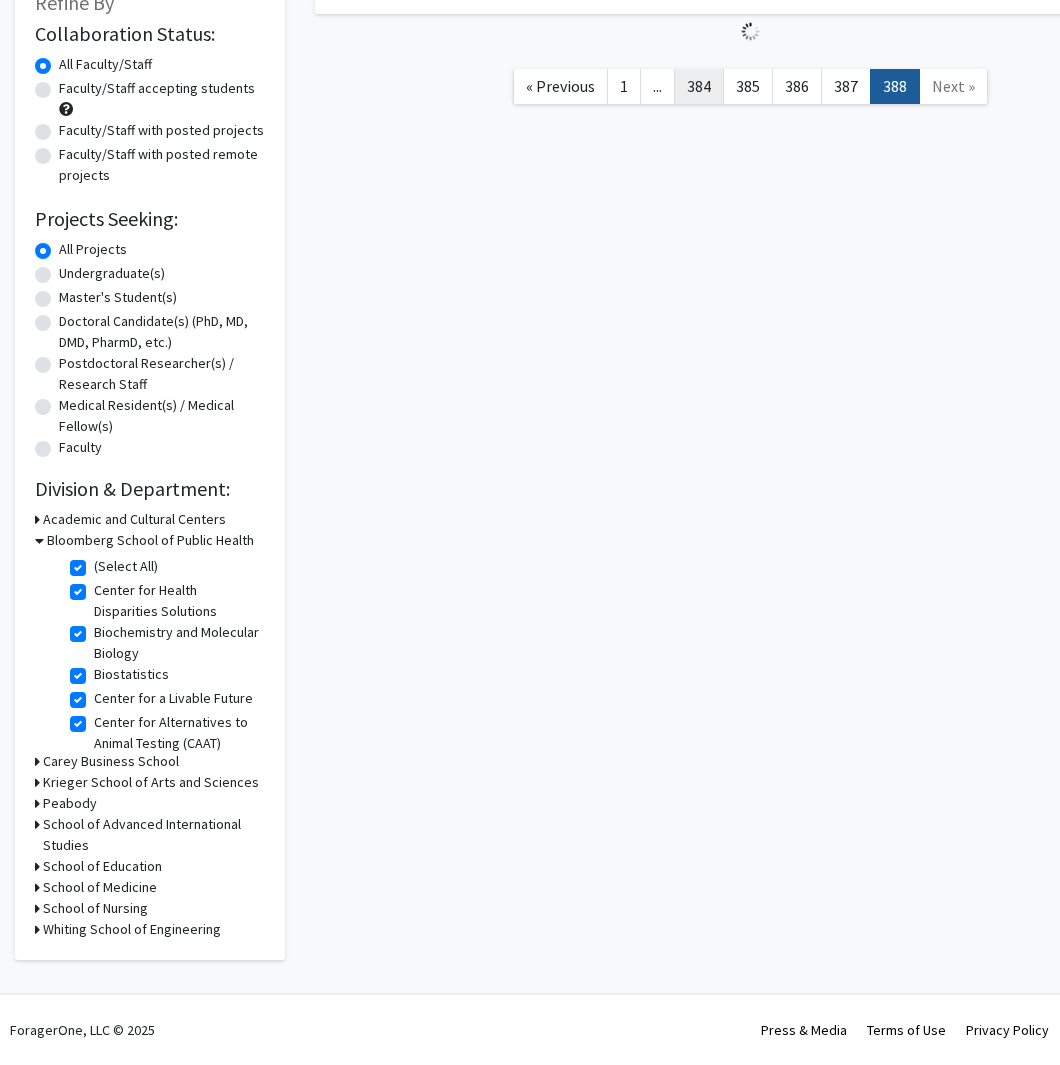 scroll, scrollTop: 0, scrollLeft: 0, axis: both 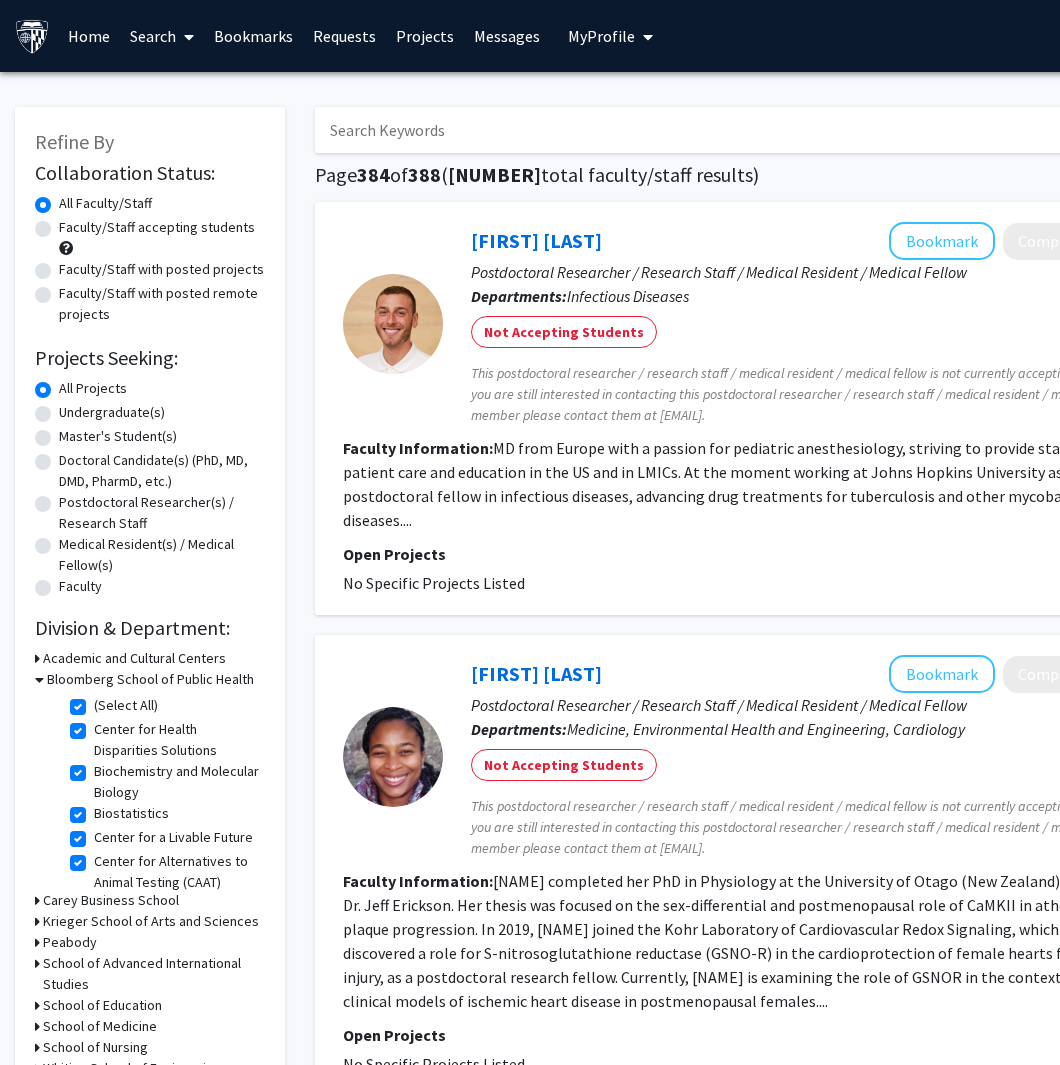 click on "Faculty/Staff accepting students" 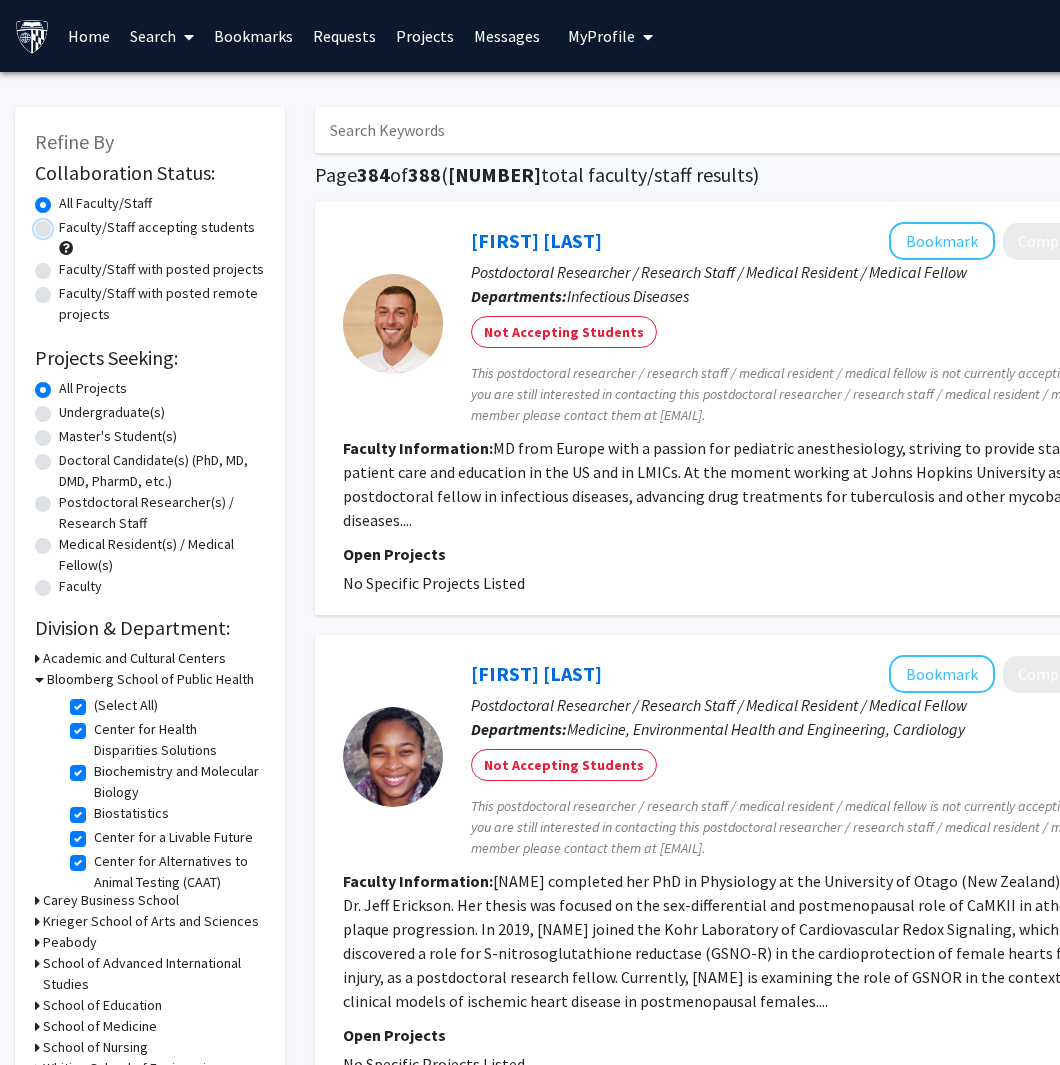 click on "Faculty/Staff accepting students" at bounding box center [65, 223] 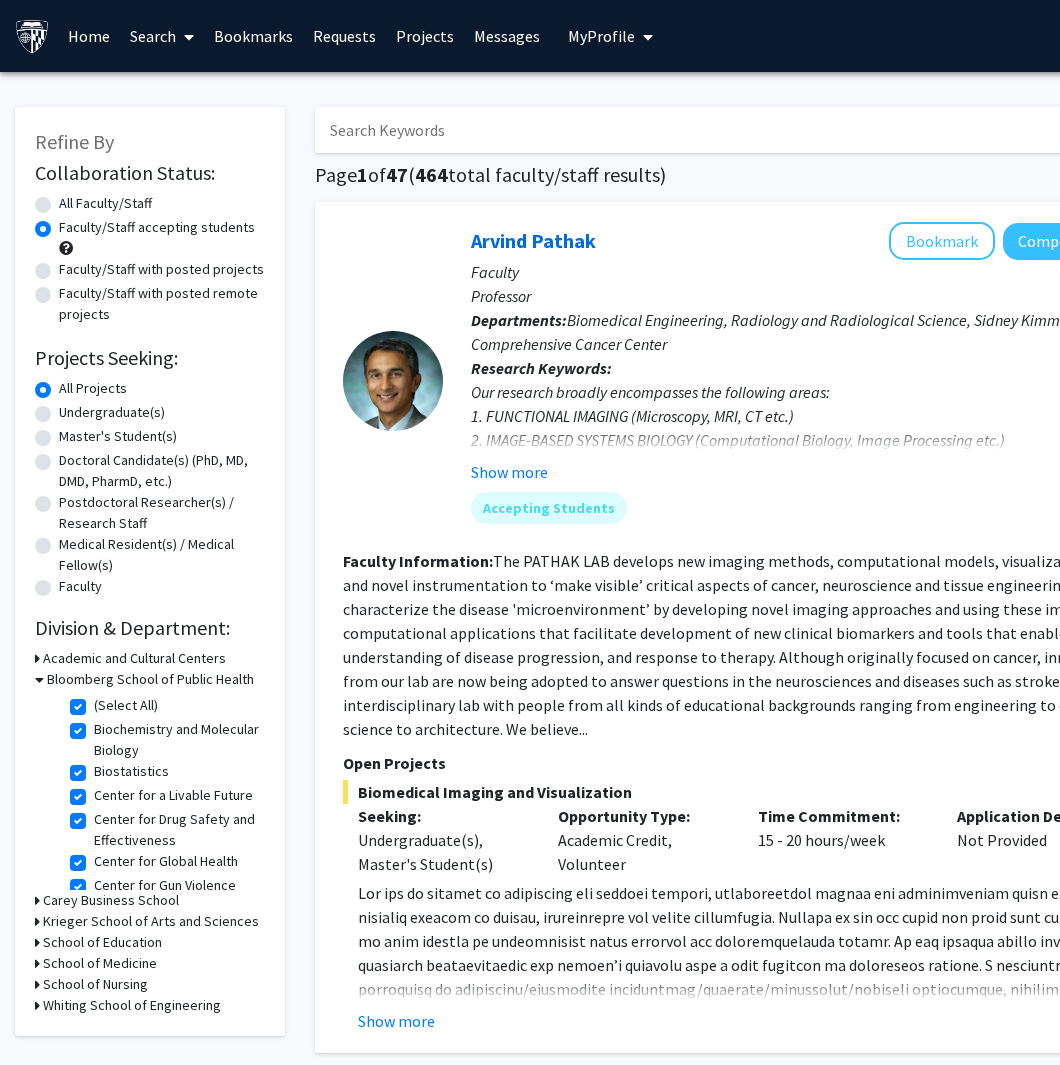 click on "Bookmarks" at bounding box center (253, 36) 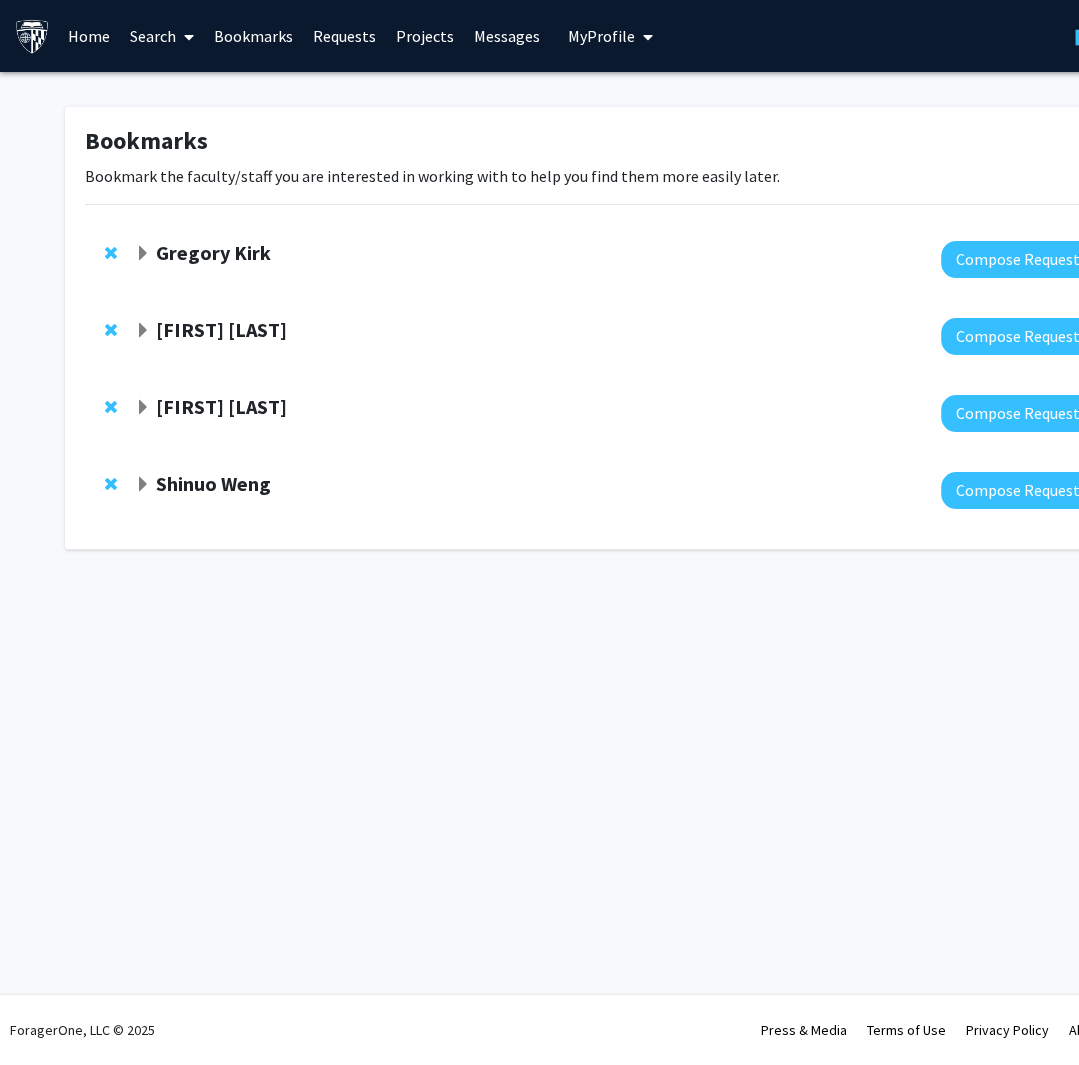 click on "[FIRST] [LAST]" 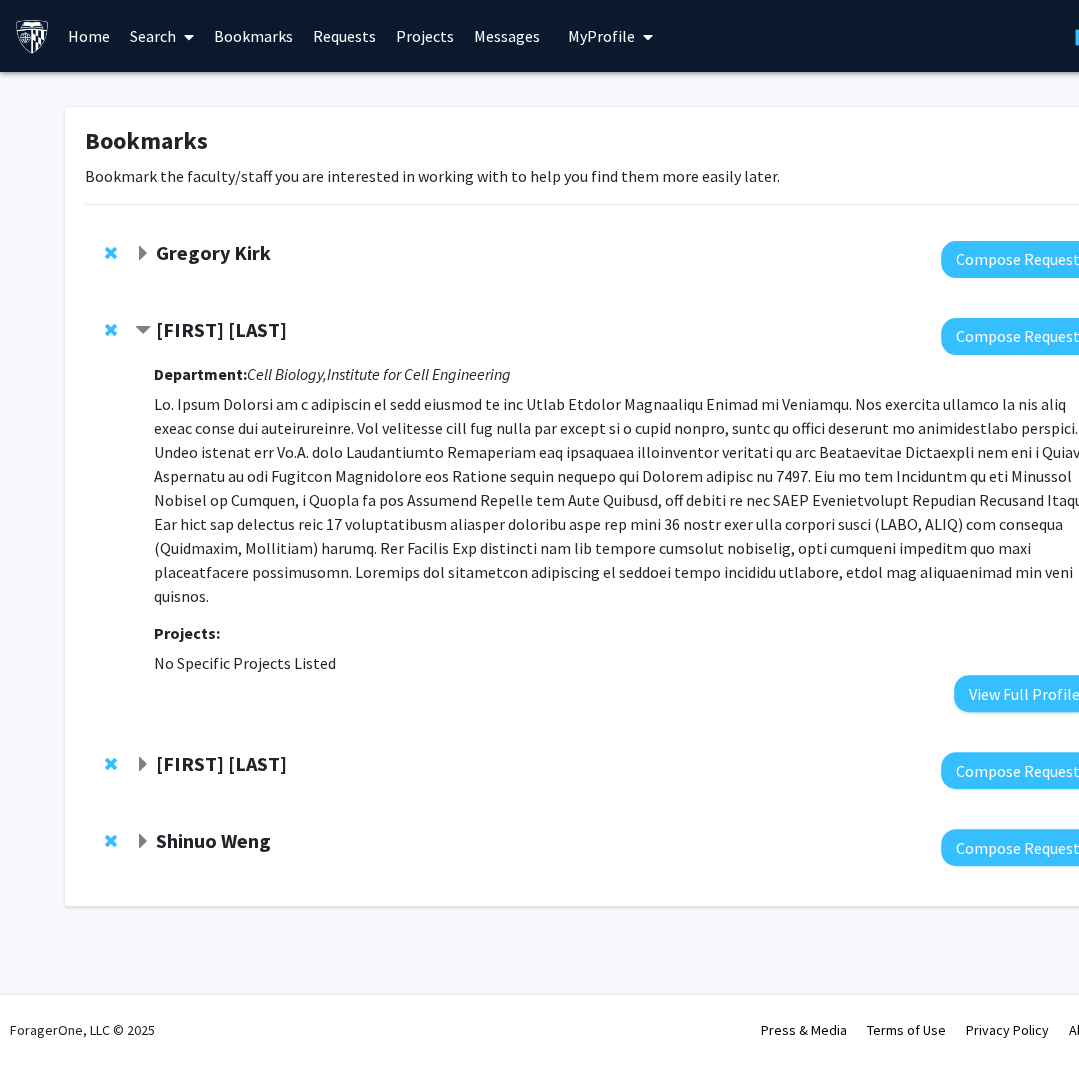 click on "Gregory Kirk" 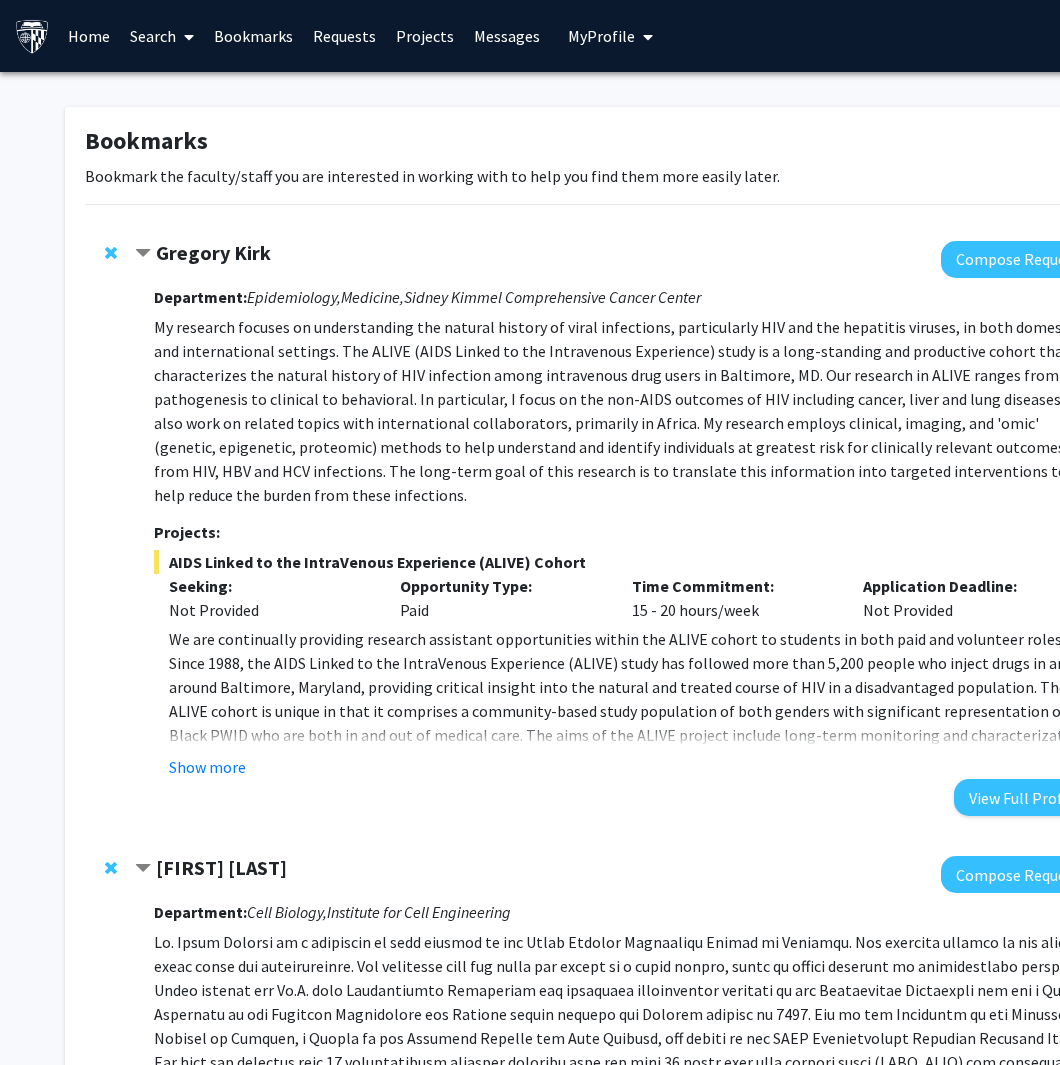 scroll, scrollTop: 460, scrollLeft: 0, axis: vertical 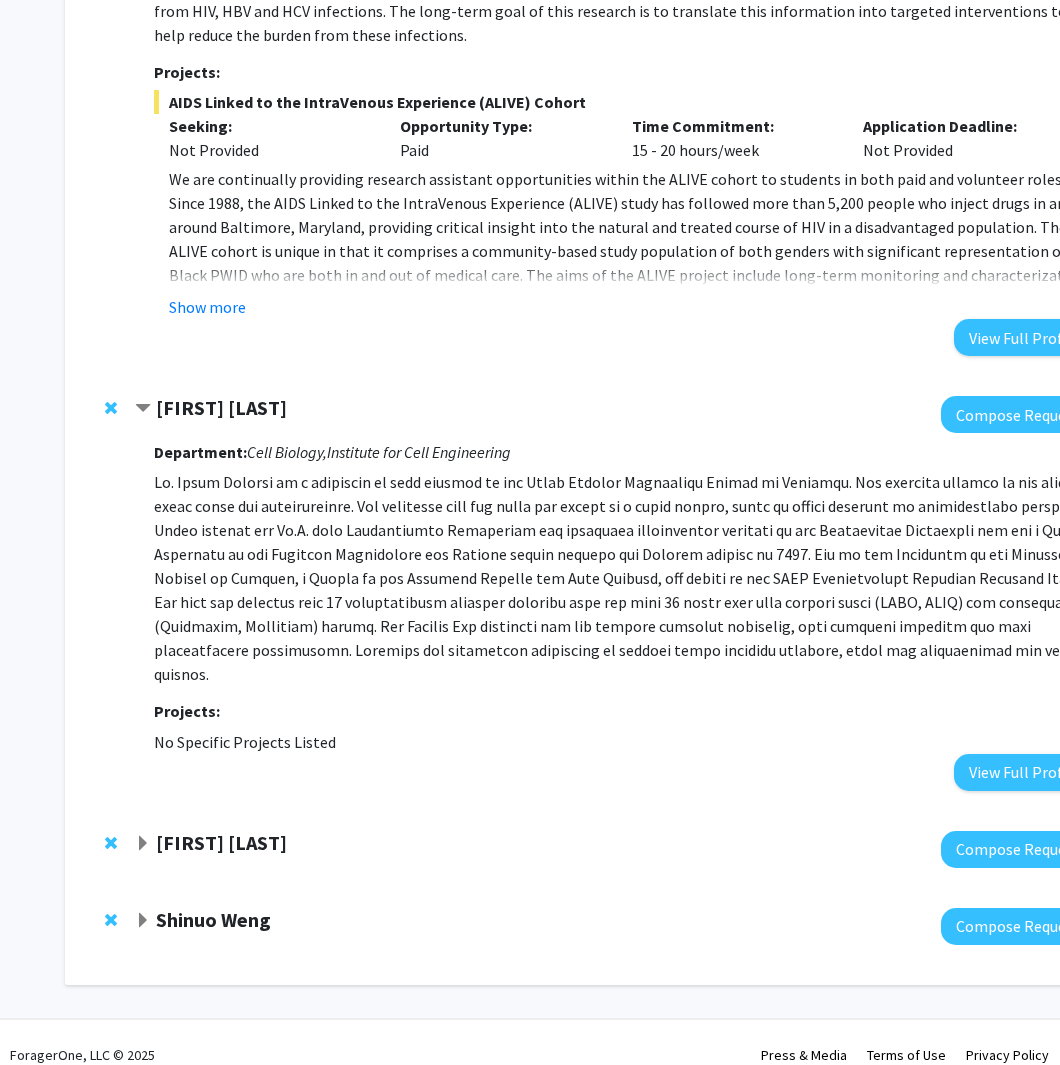 click on "[FIRST] [LAST]" 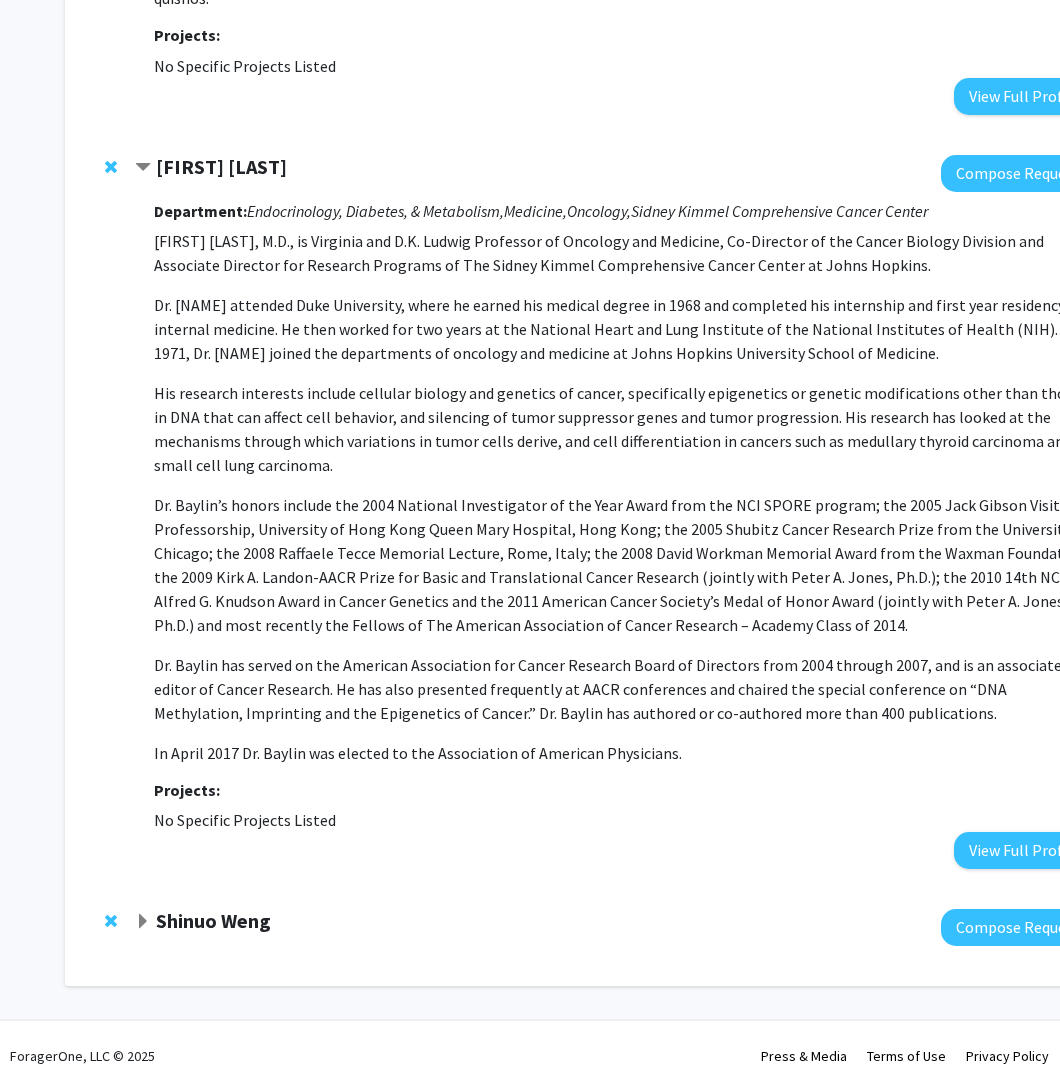 click on "Shinuo Weng" 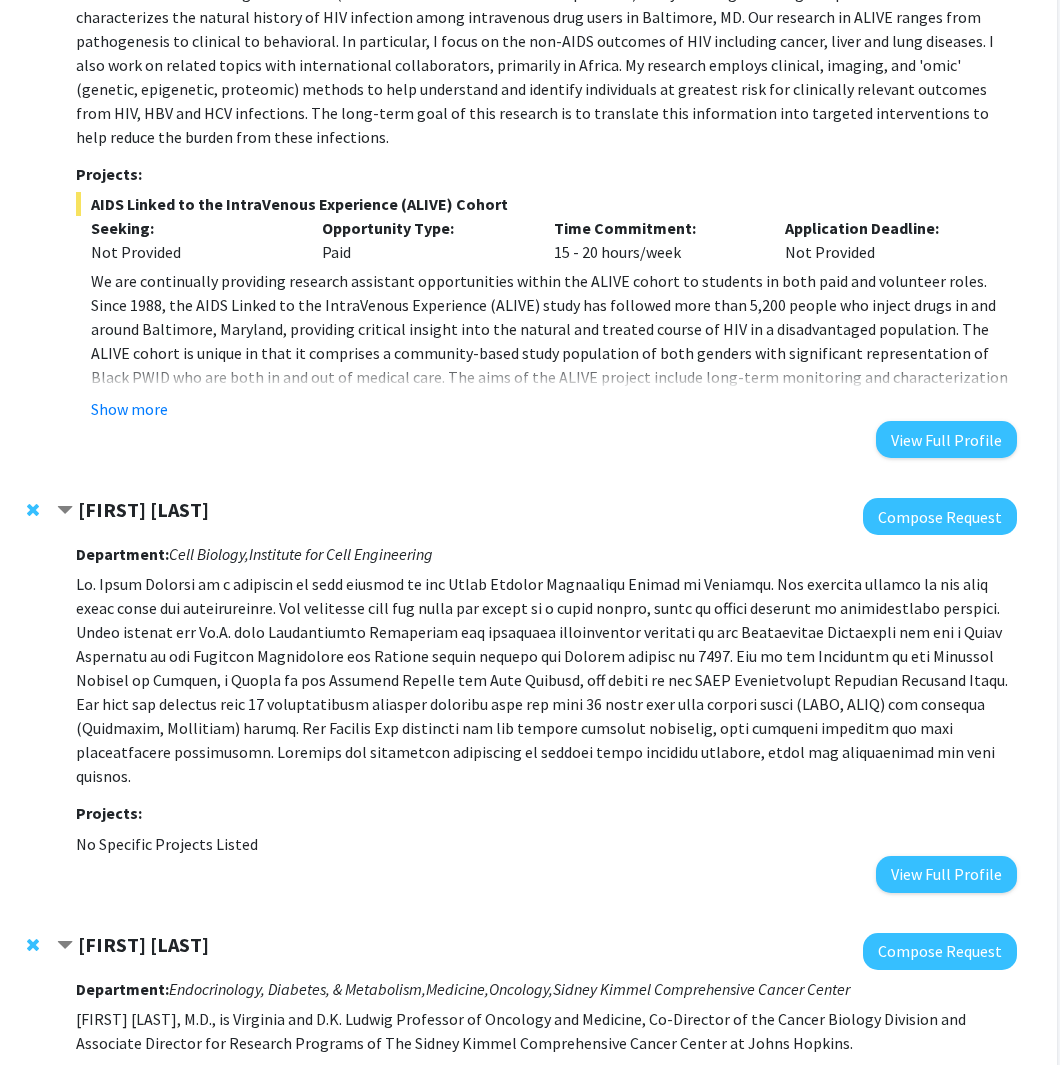 scroll, scrollTop: 356, scrollLeft: 78, axis: both 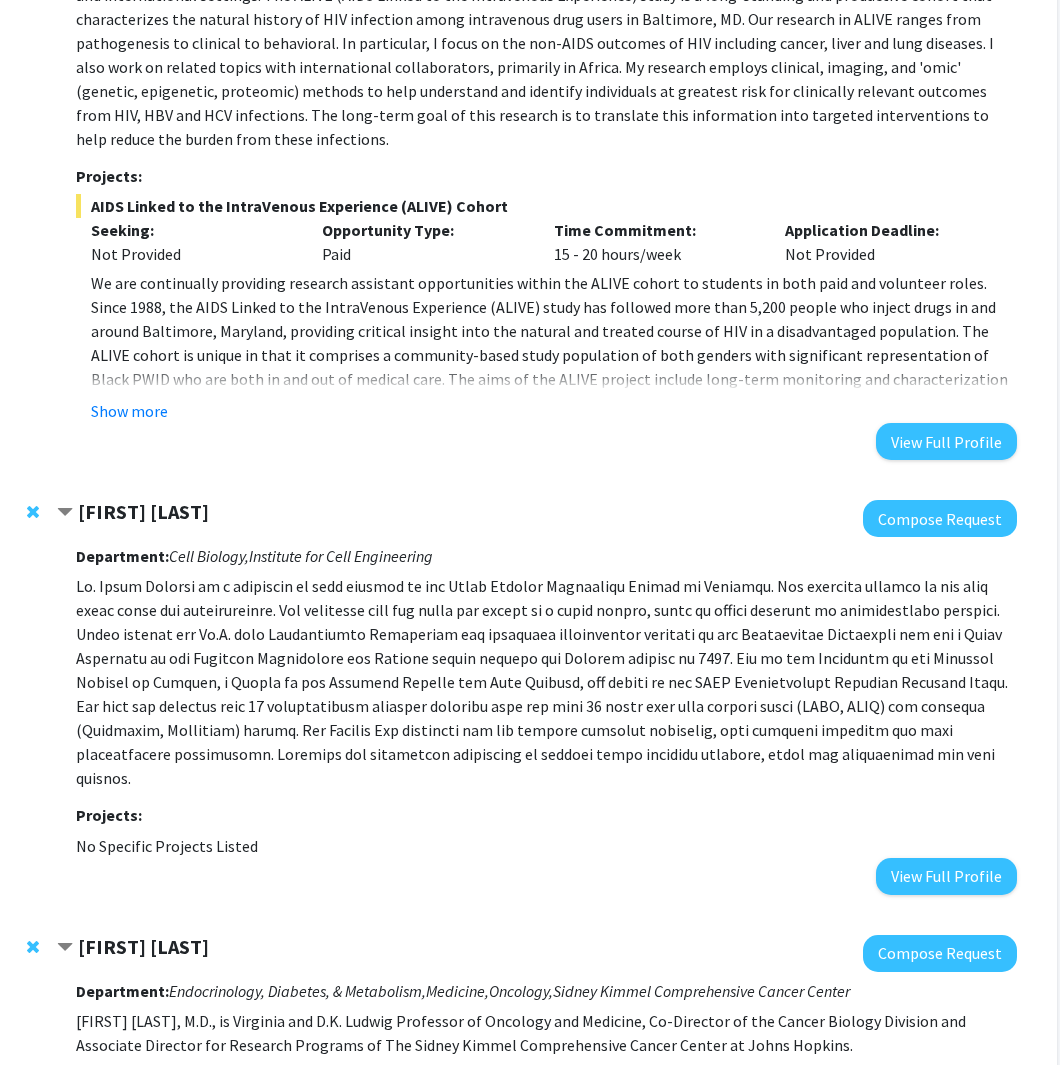 click 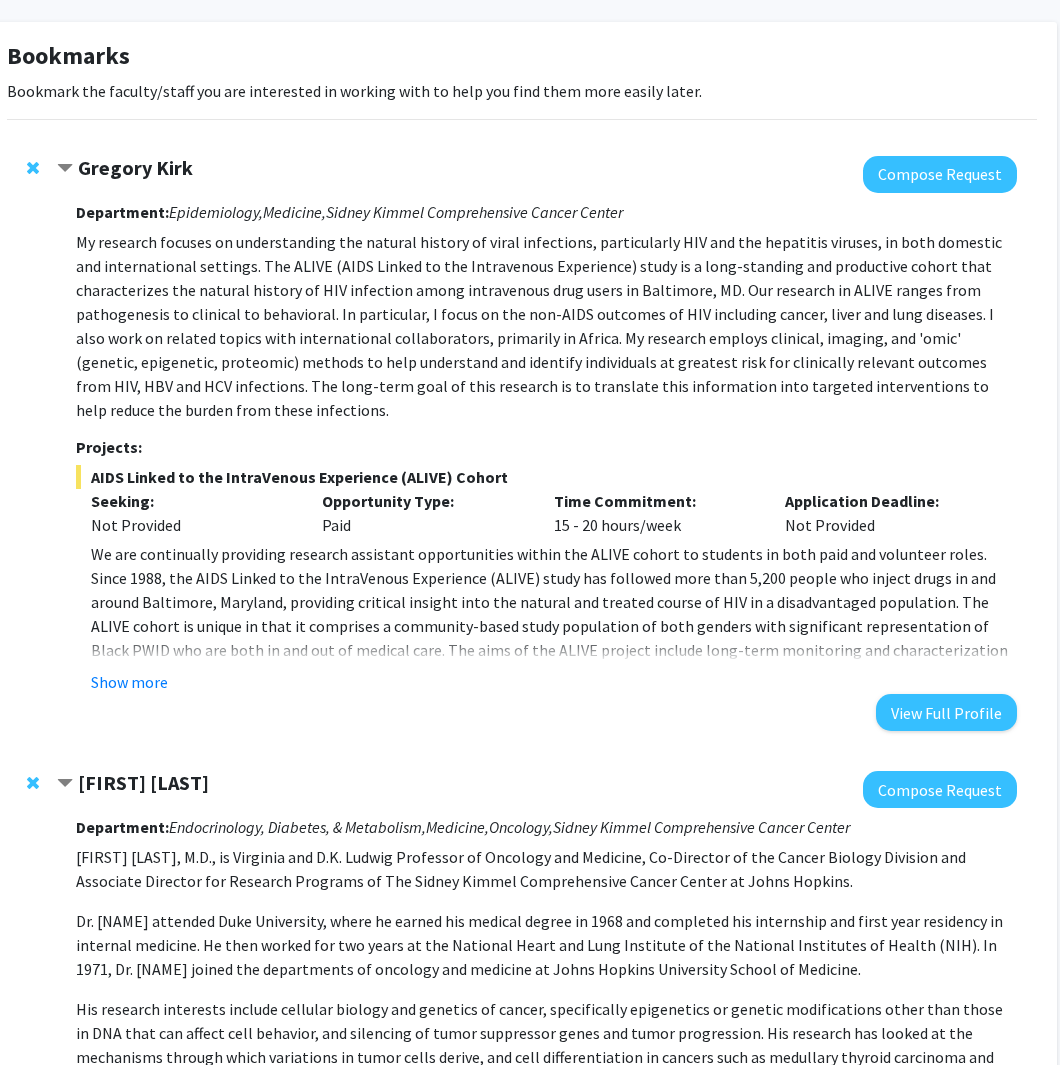 scroll, scrollTop: 88, scrollLeft: 78, axis: both 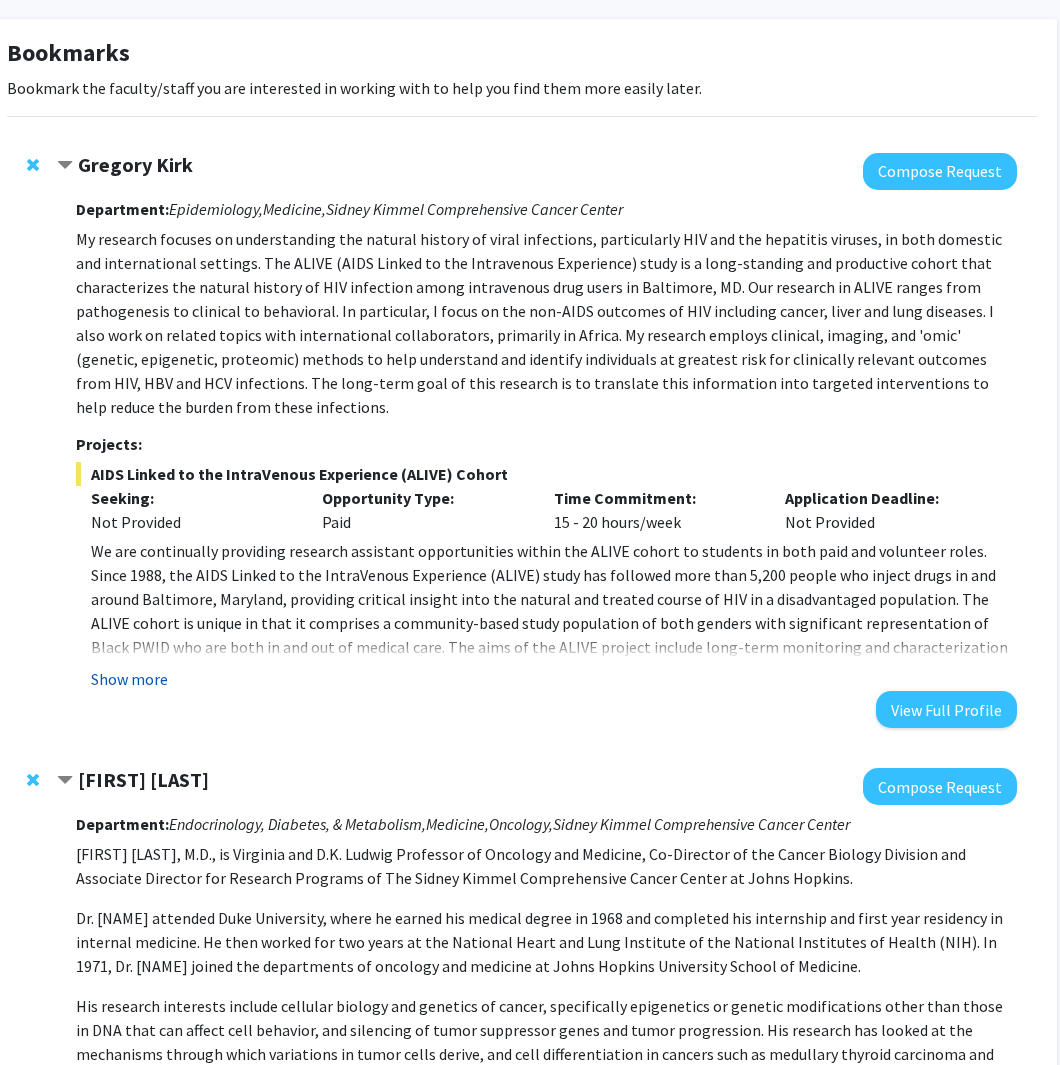 click on "Show more" at bounding box center (129, 679) 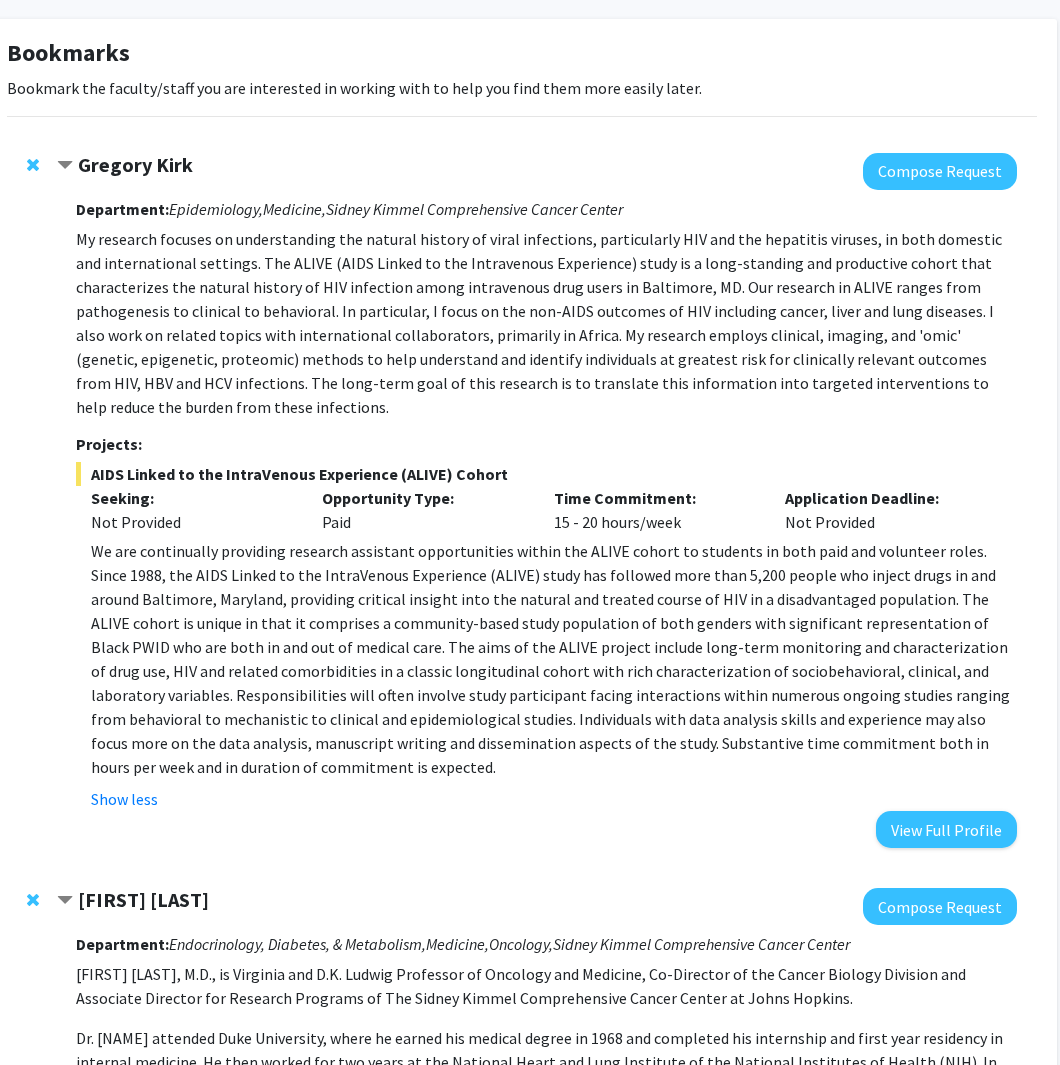 type 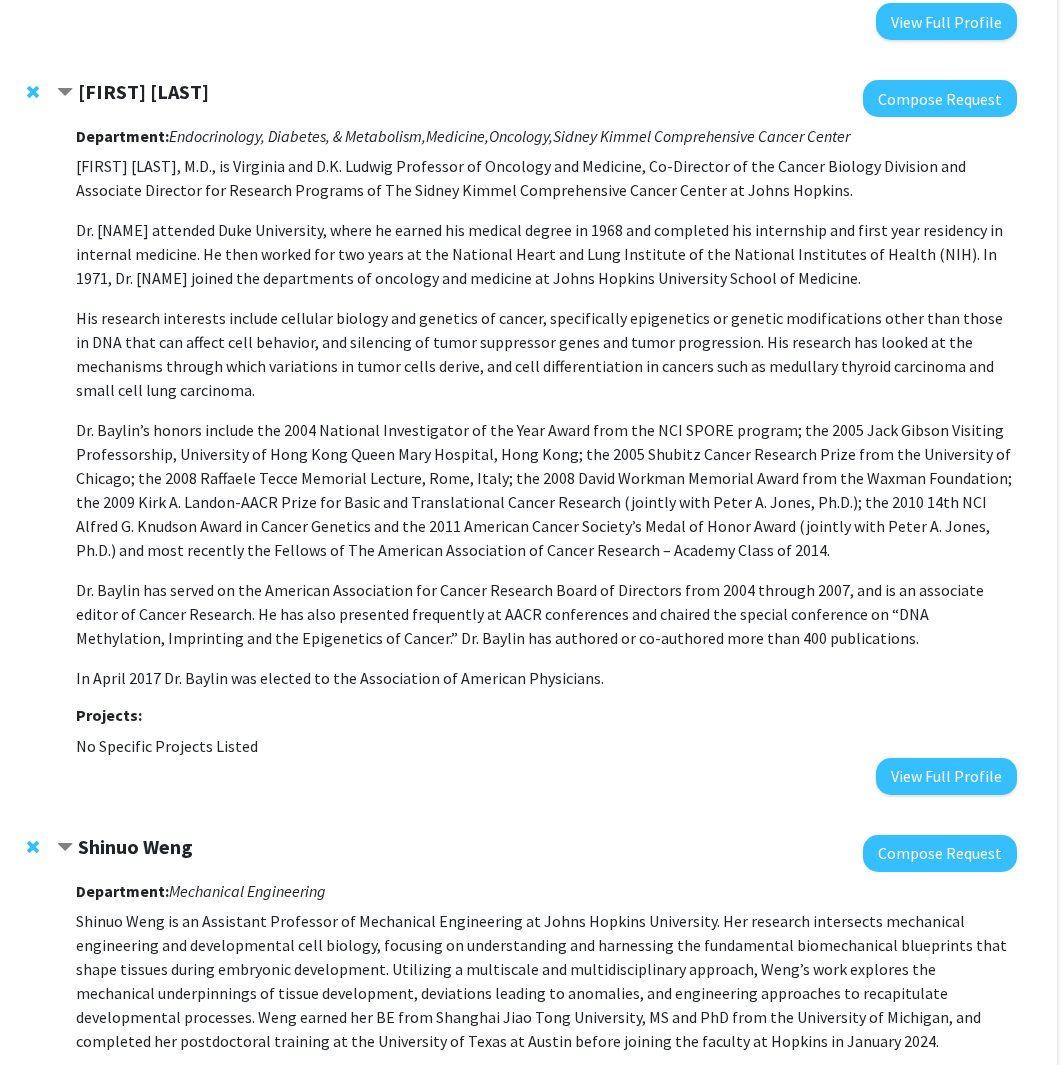 scroll, scrollTop: 1401, scrollLeft: 78, axis: both 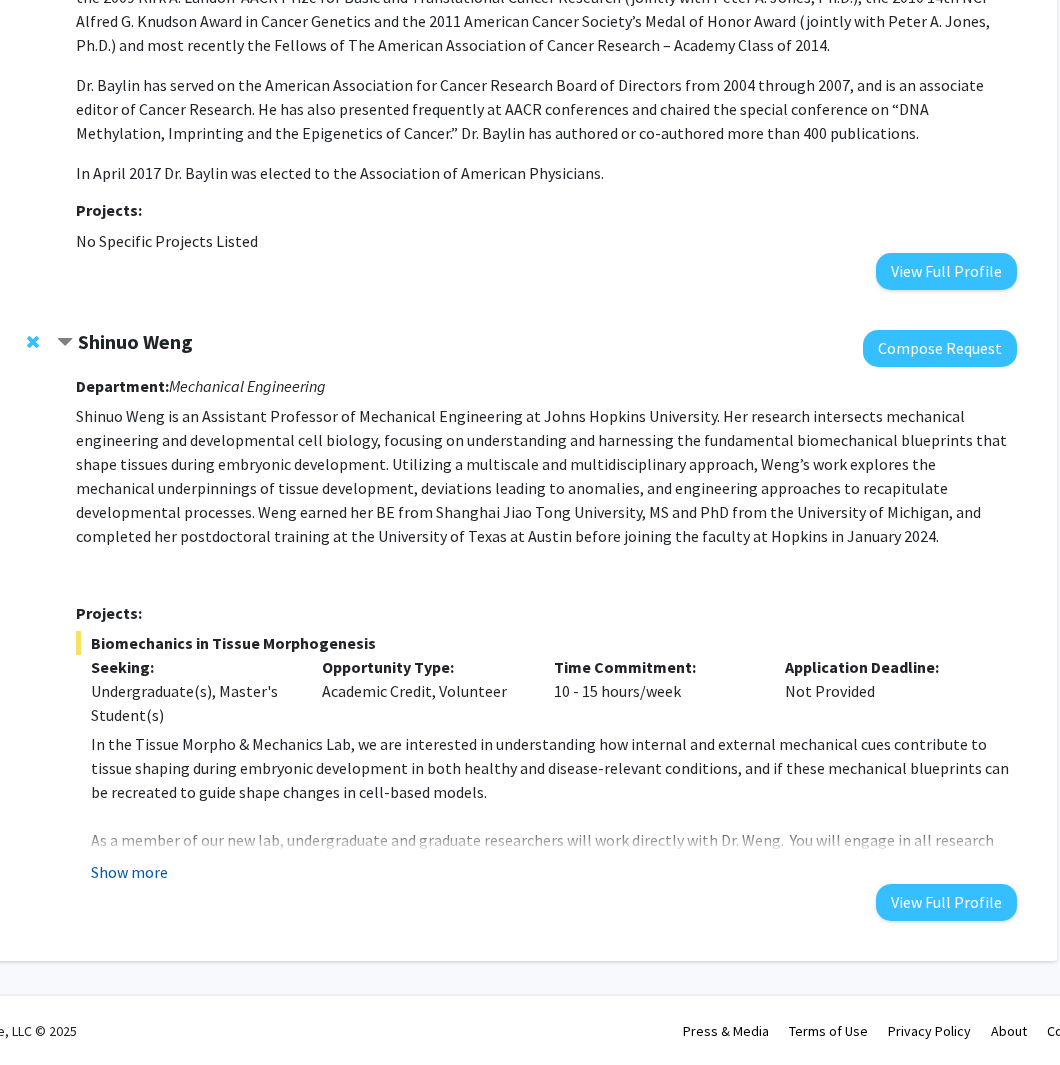 click on "Show more" at bounding box center (129, 872) 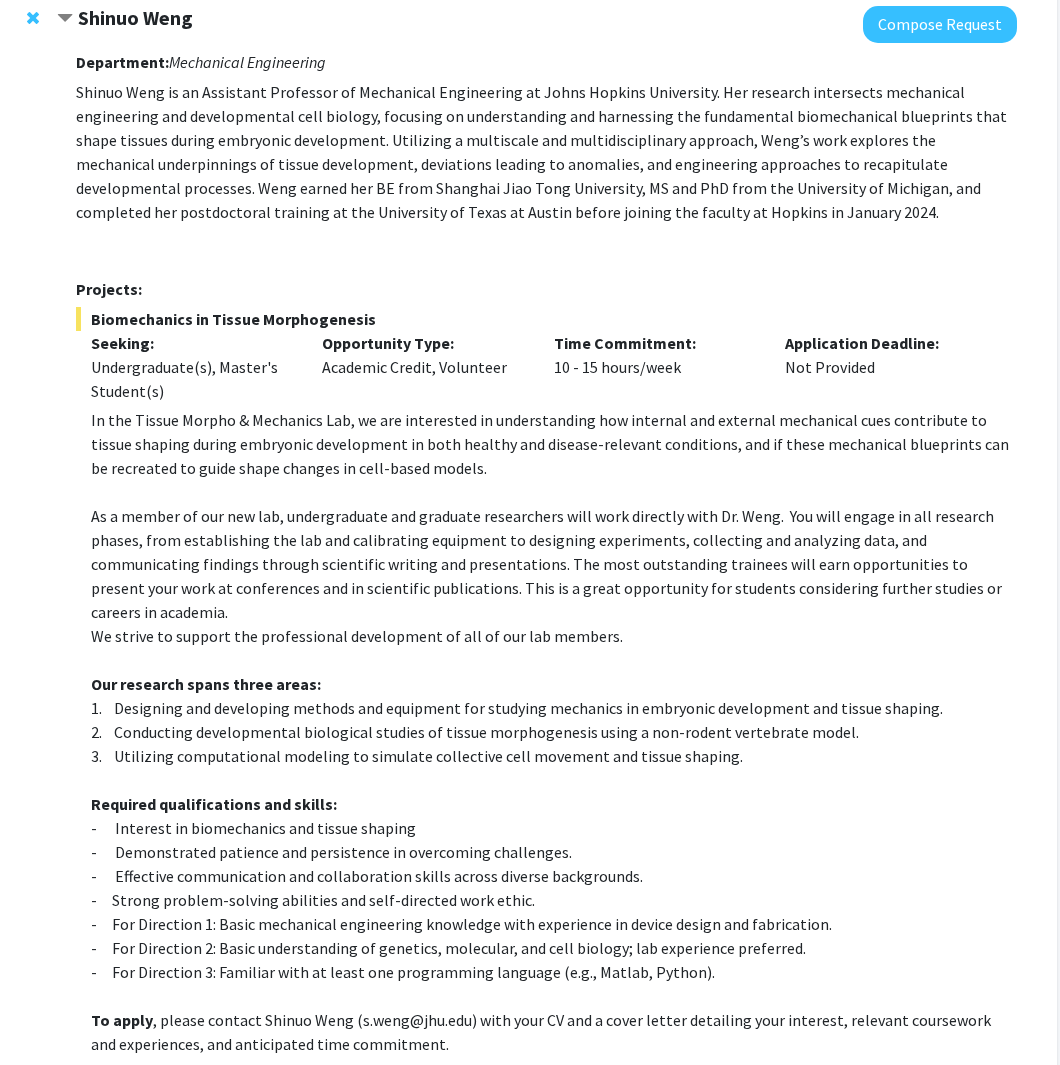 scroll, scrollTop: 1976, scrollLeft: 78, axis: both 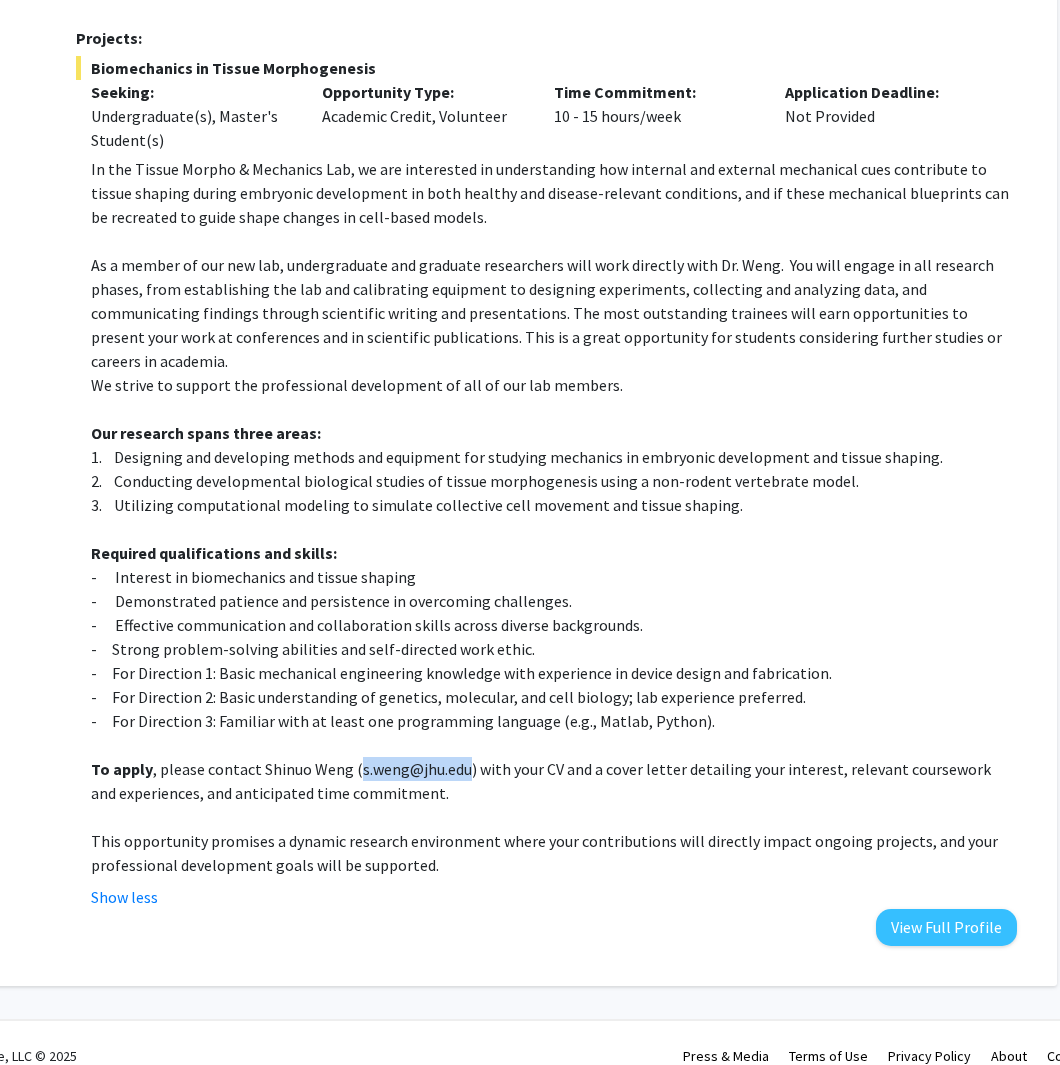drag, startPoint x: 352, startPoint y: 744, endPoint x: 463, endPoint y: 746, distance: 111.01801 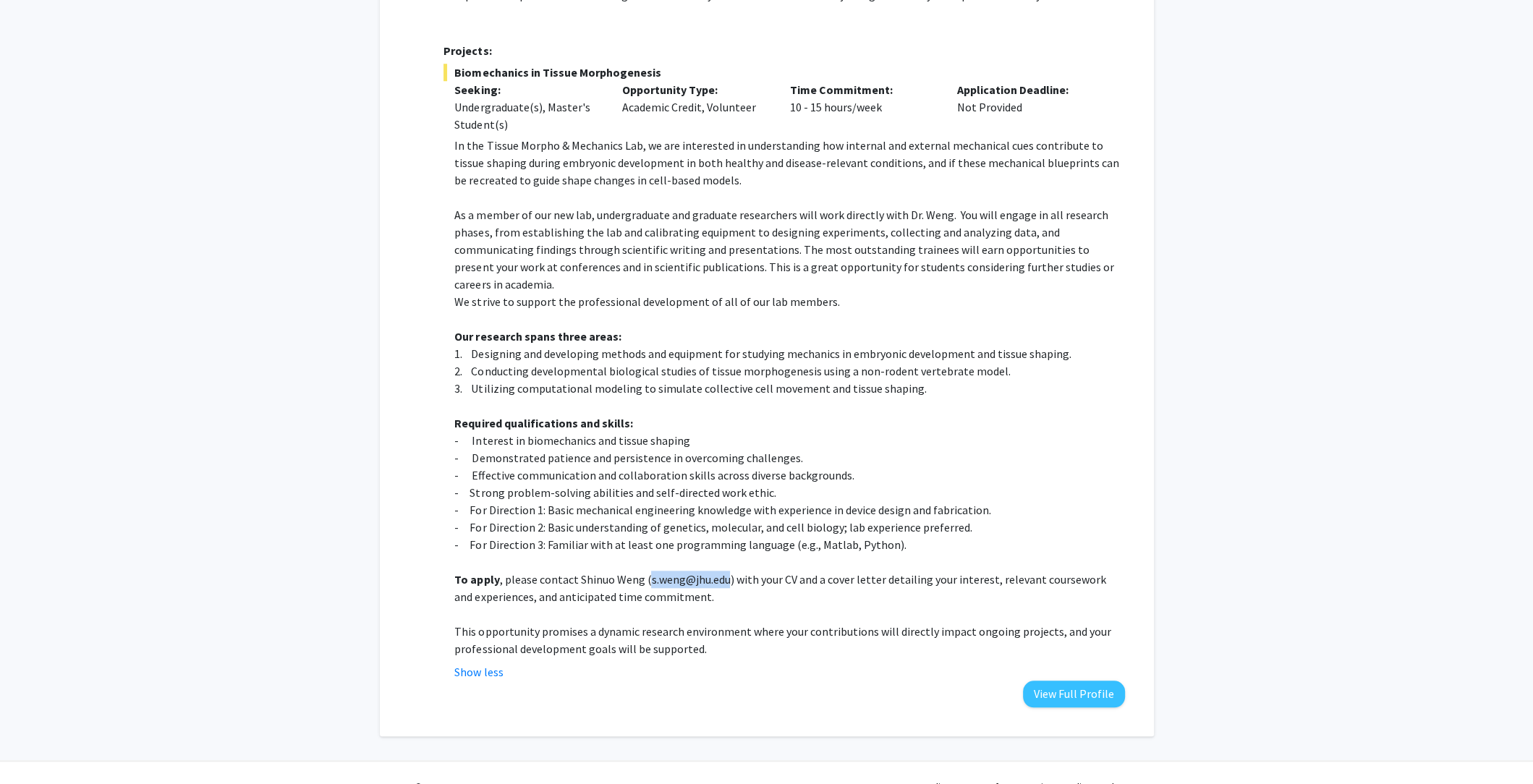 scroll, scrollTop: 1404, scrollLeft: 0, axis: vertical 